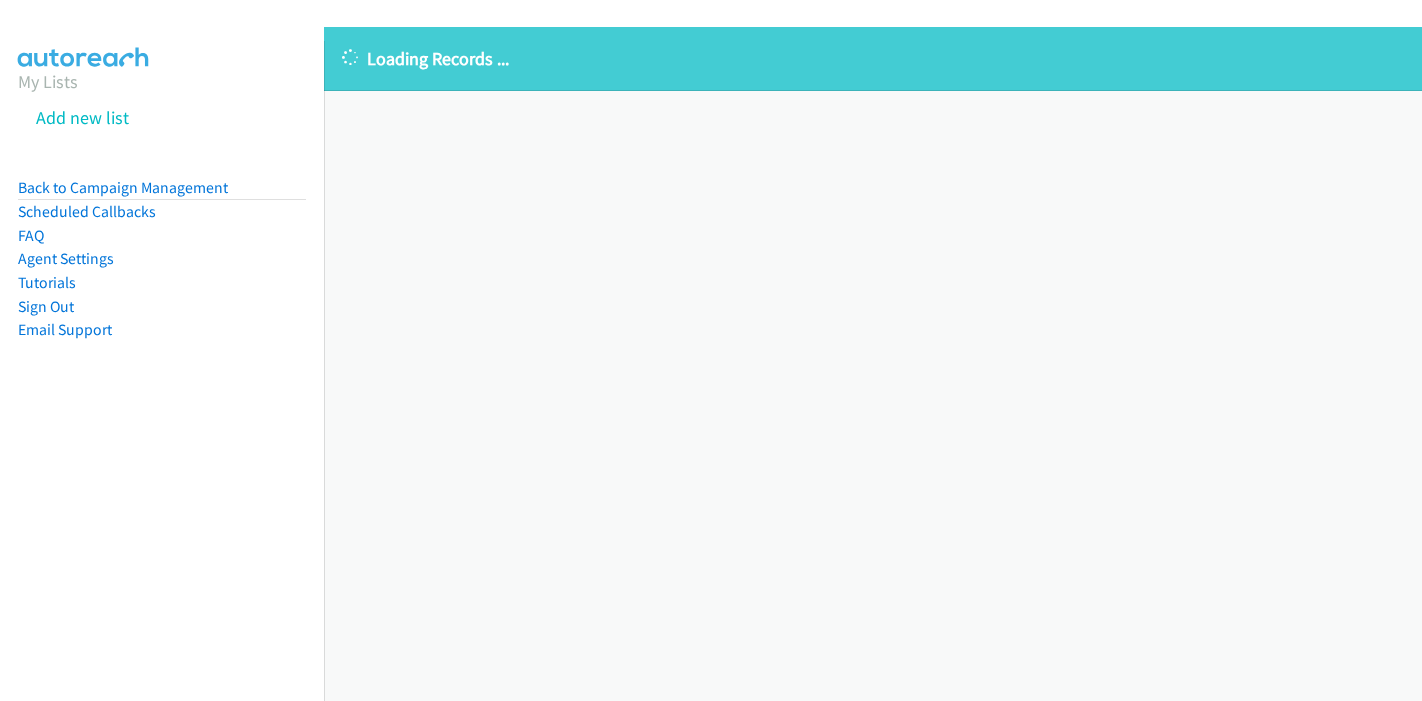 scroll, scrollTop: 0, scrollLeft: 0, axis: both 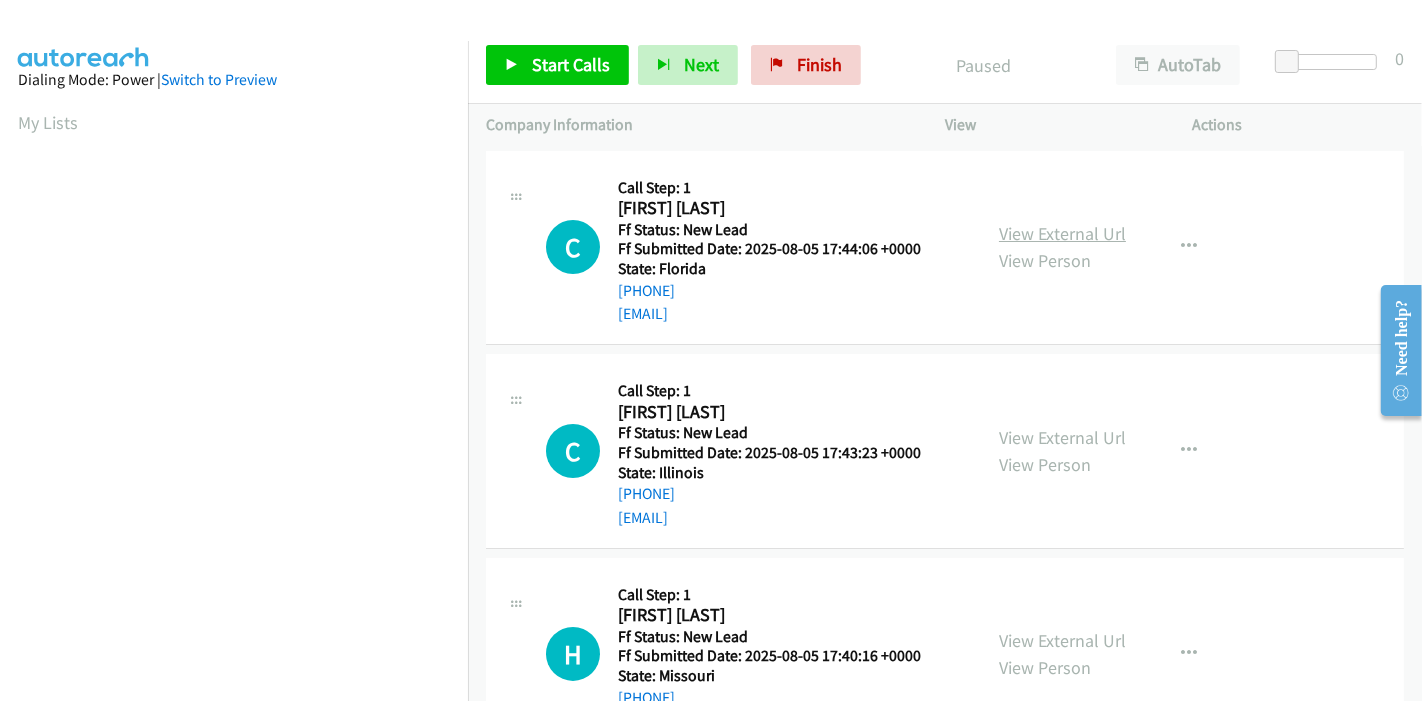 click on "View External Url" at bounding box center (1062, 233) 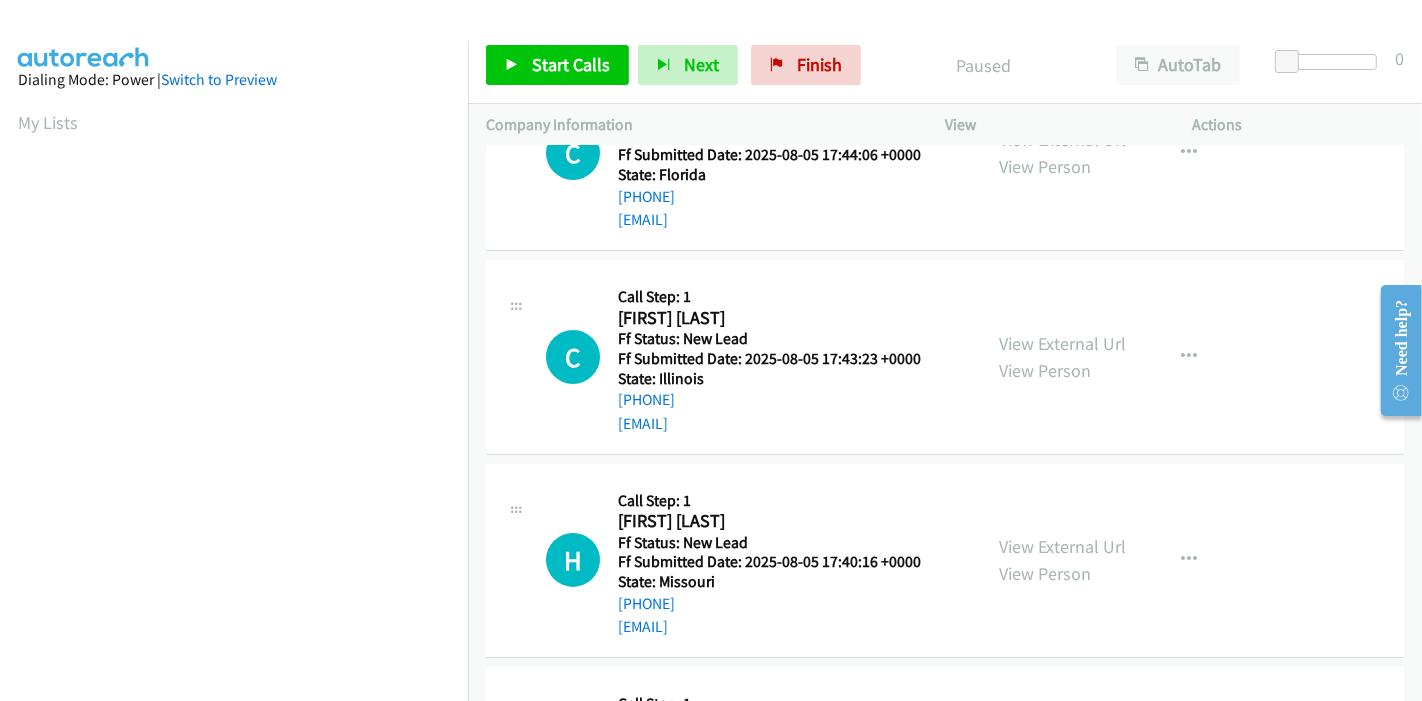 scroll, scrollTop: 222, scrollLeft: 0, axis: vertical 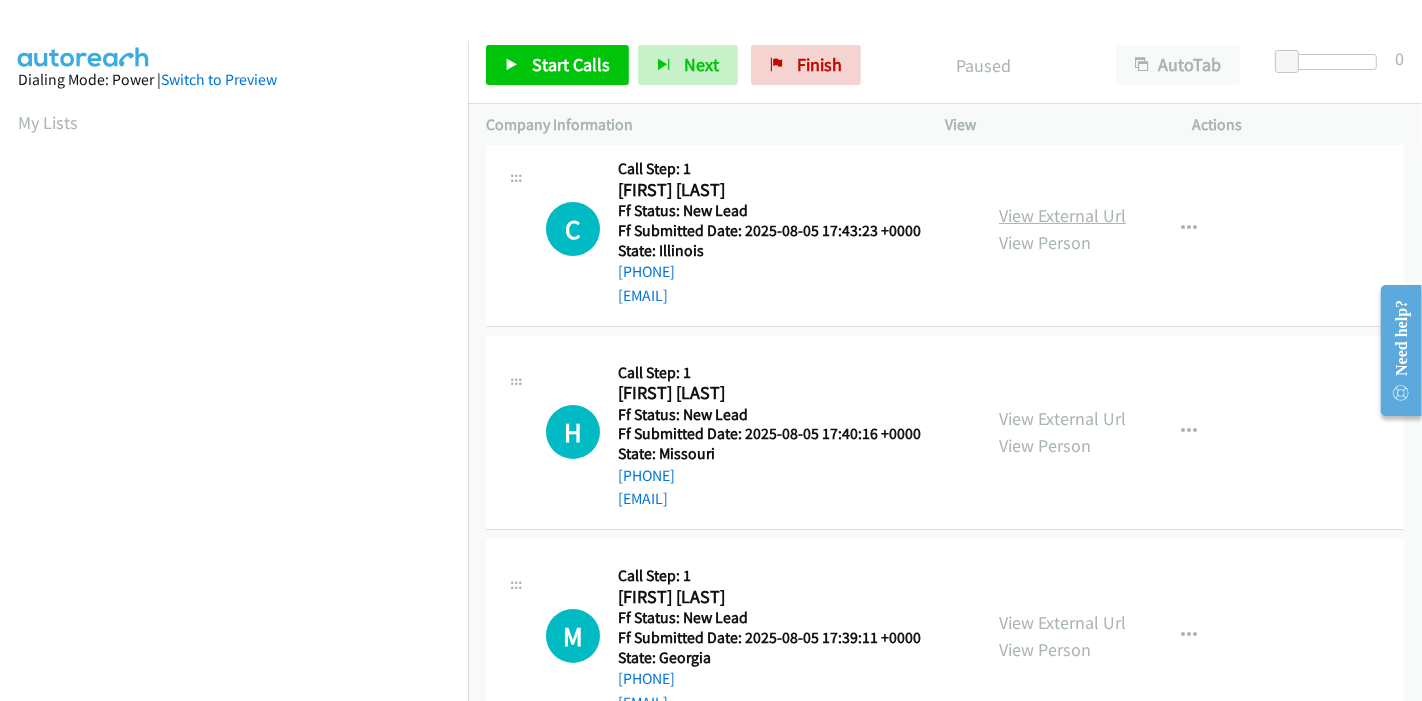 click on "View External Url" at bounding box center (1062, 215) 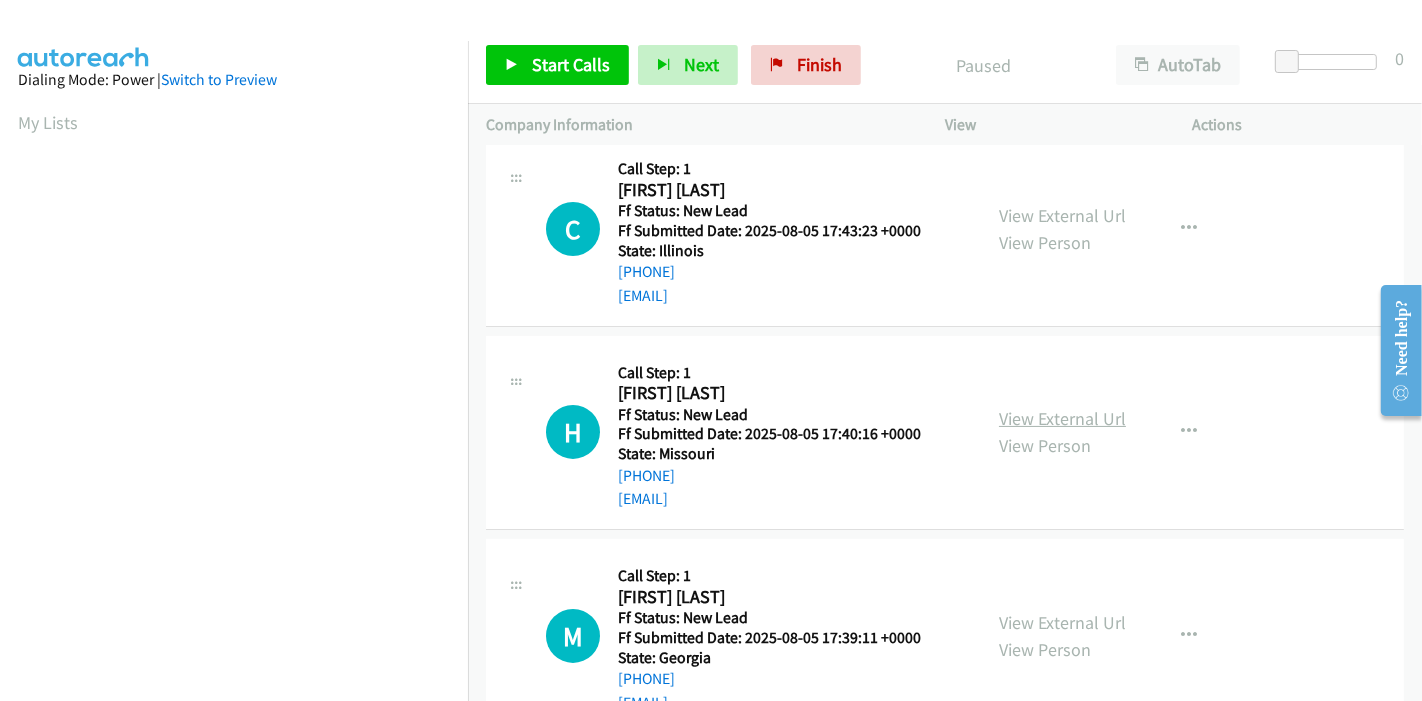 click on "View External Url" at bounding box center (1062, 418) 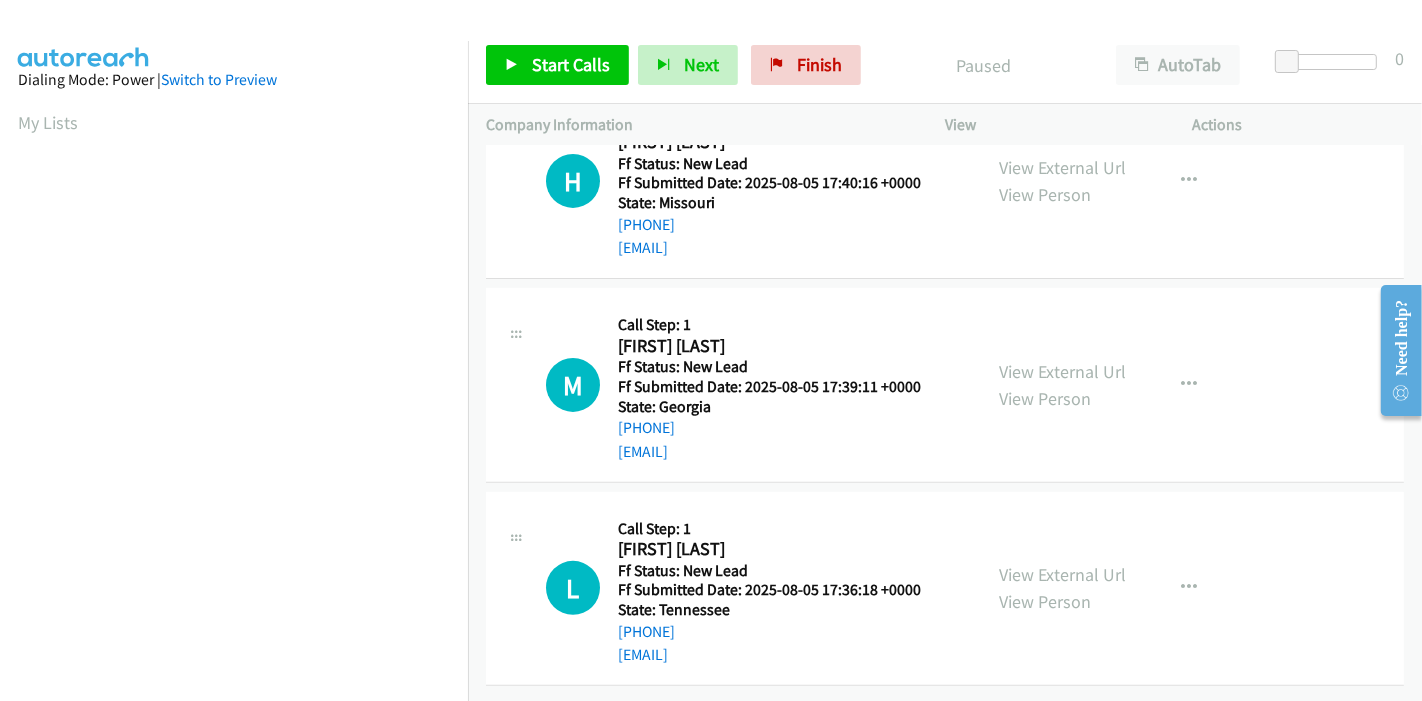 scroll, scrollTop: 487, scrollLeft: 0, axis: vertical 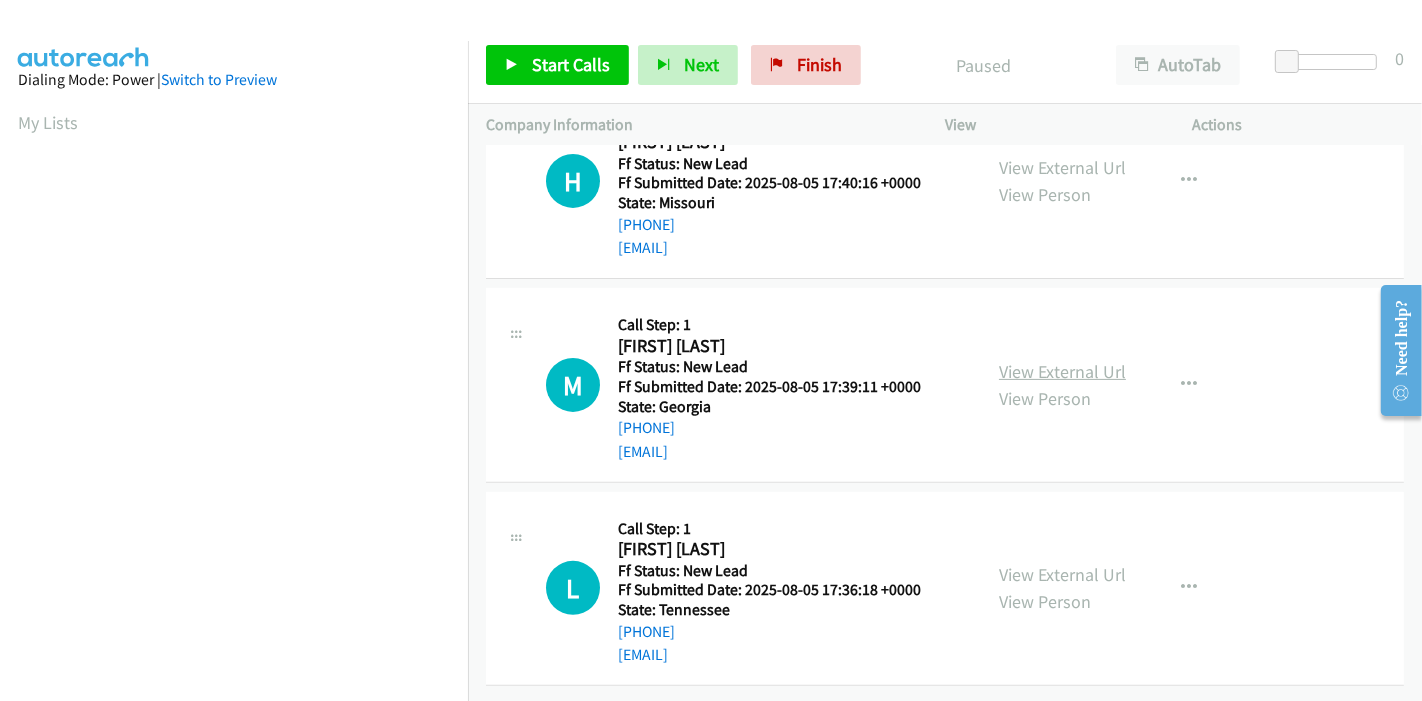 click on "View External Url" at bounding box center (1062, 371) 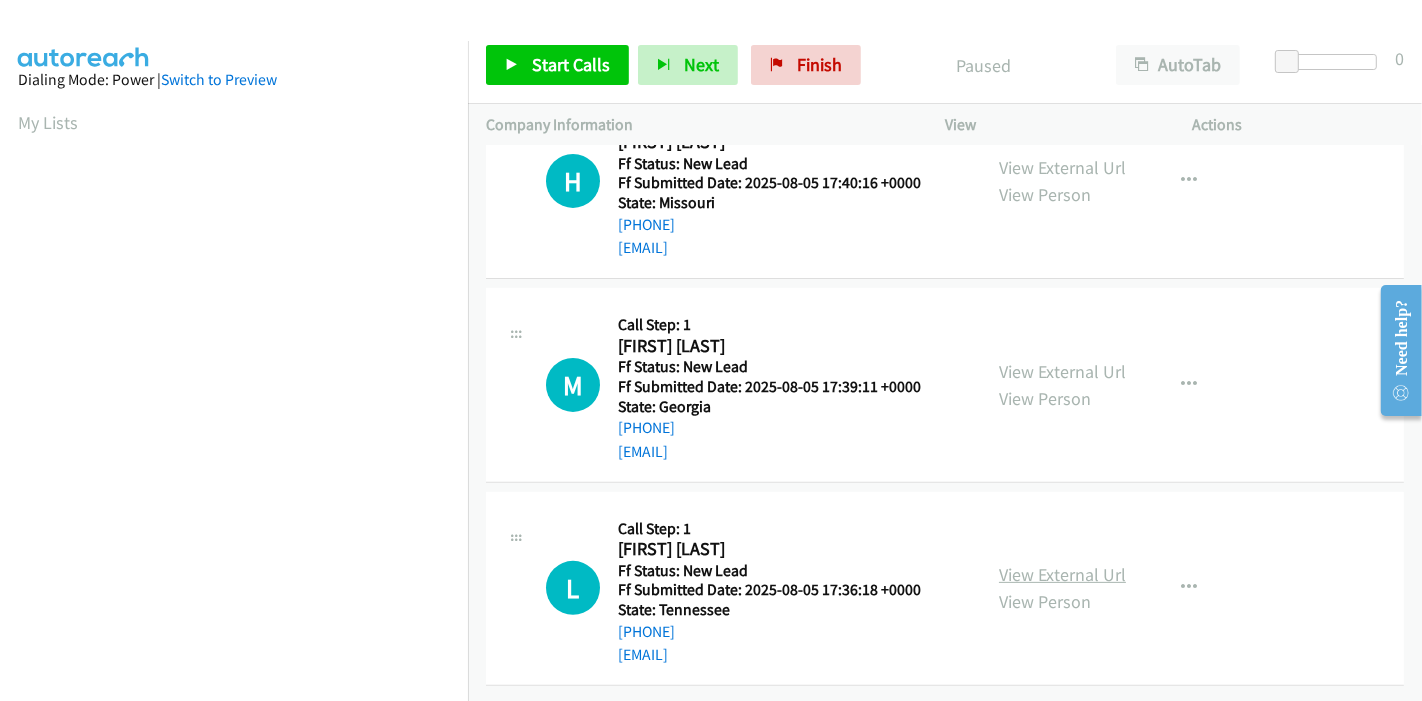 click on "View External Url" at bounding box center (1062, 574) 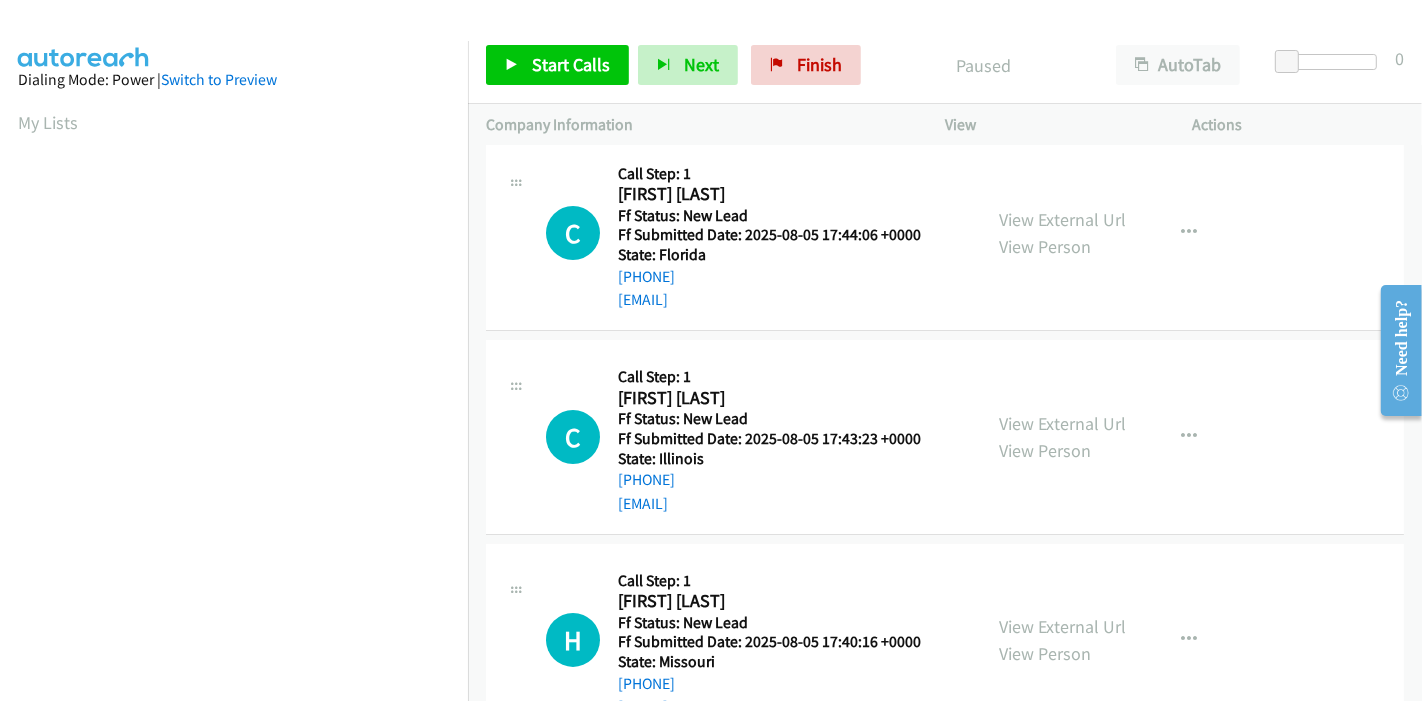 scroll, scrollTop: 0, scrollLeft: 0, axis: both 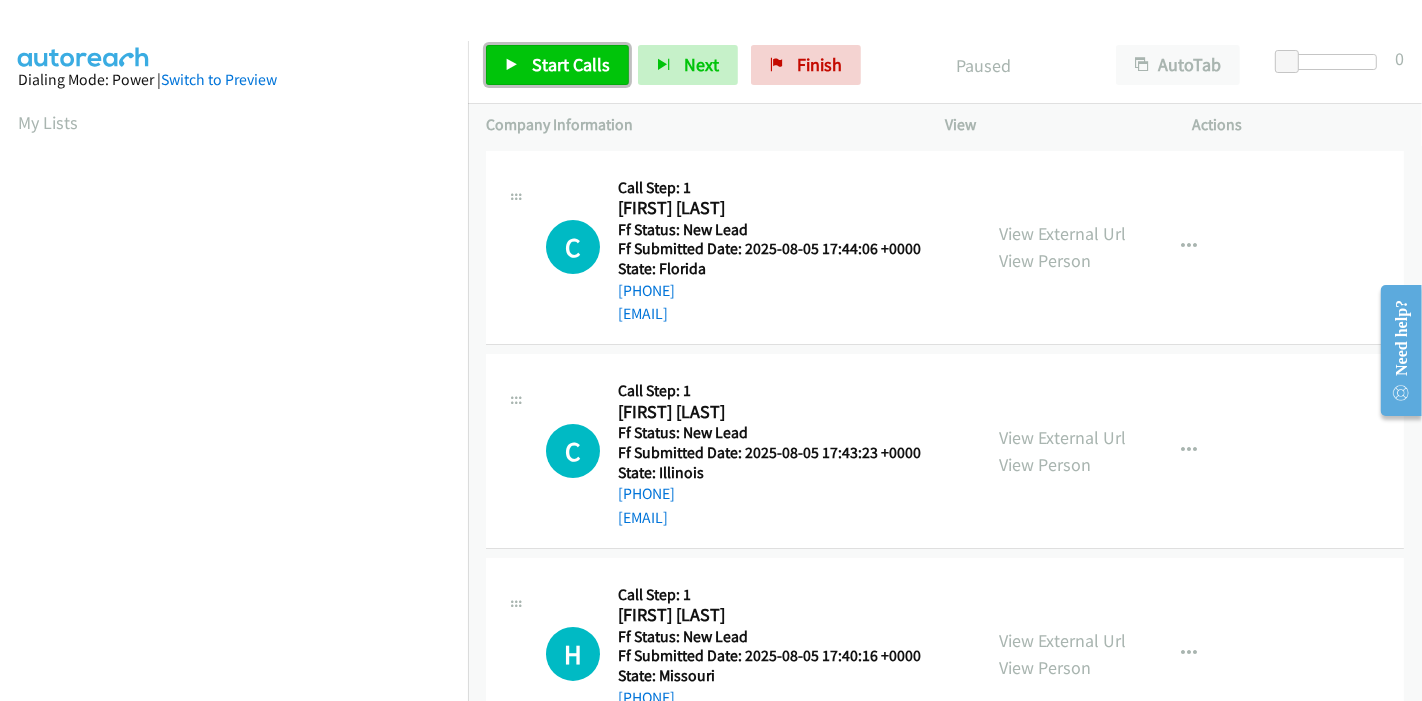 click on "Start Calls" at bounding box center [571, 64] 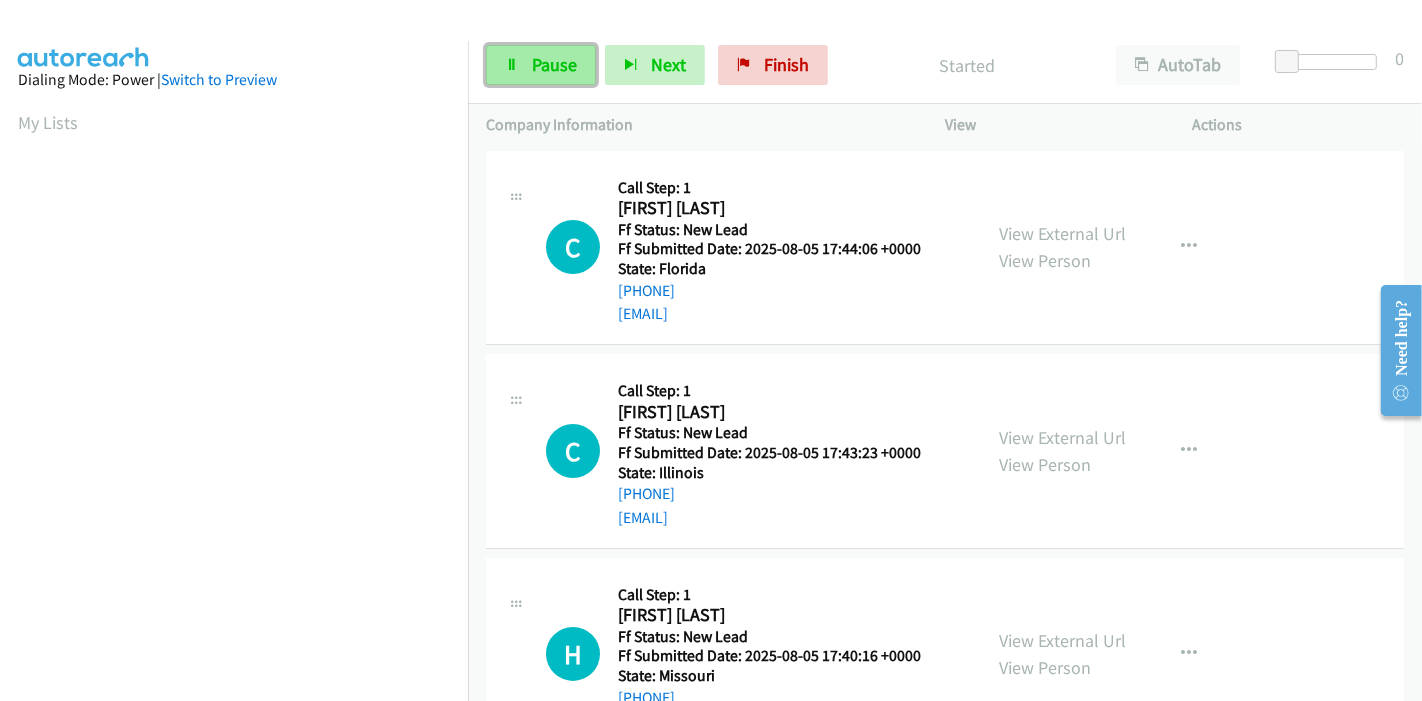 click on "Pause" at bounding box center [541, 65] 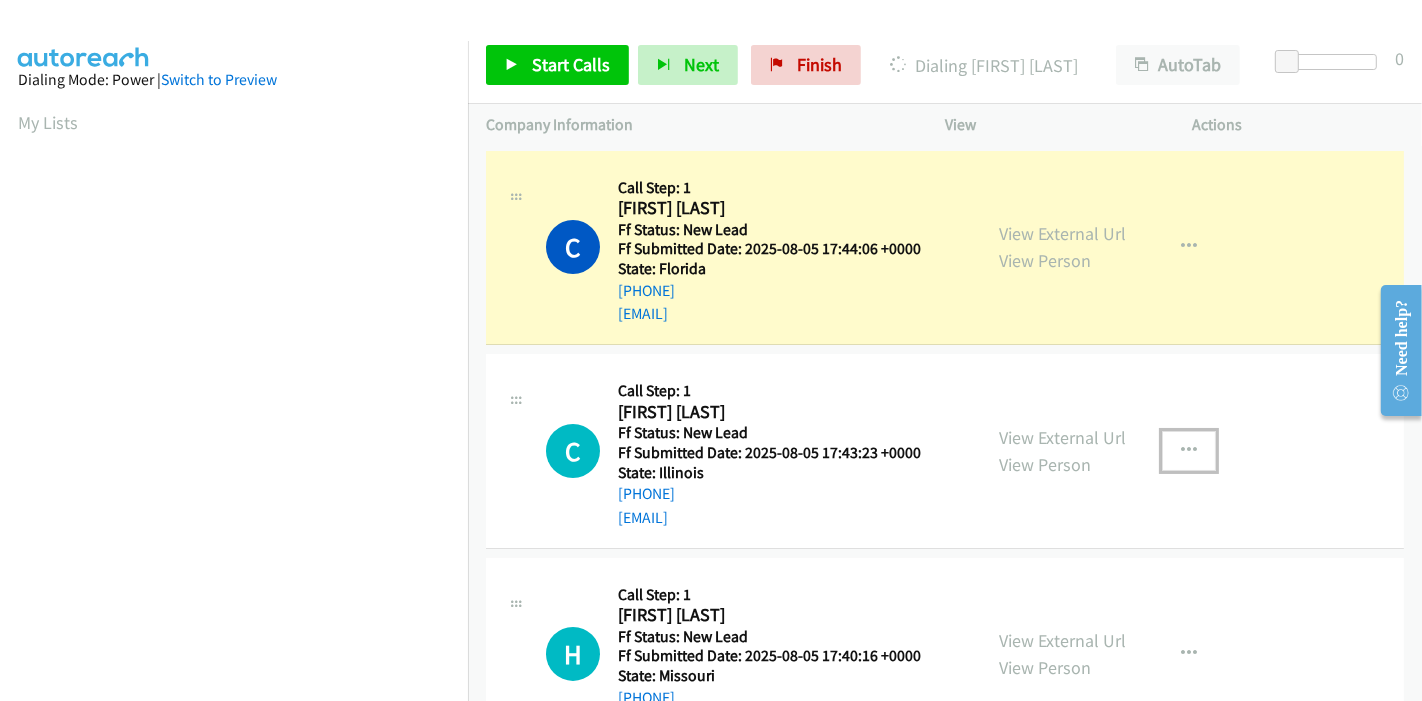 click at bounding box center (1189, 451) 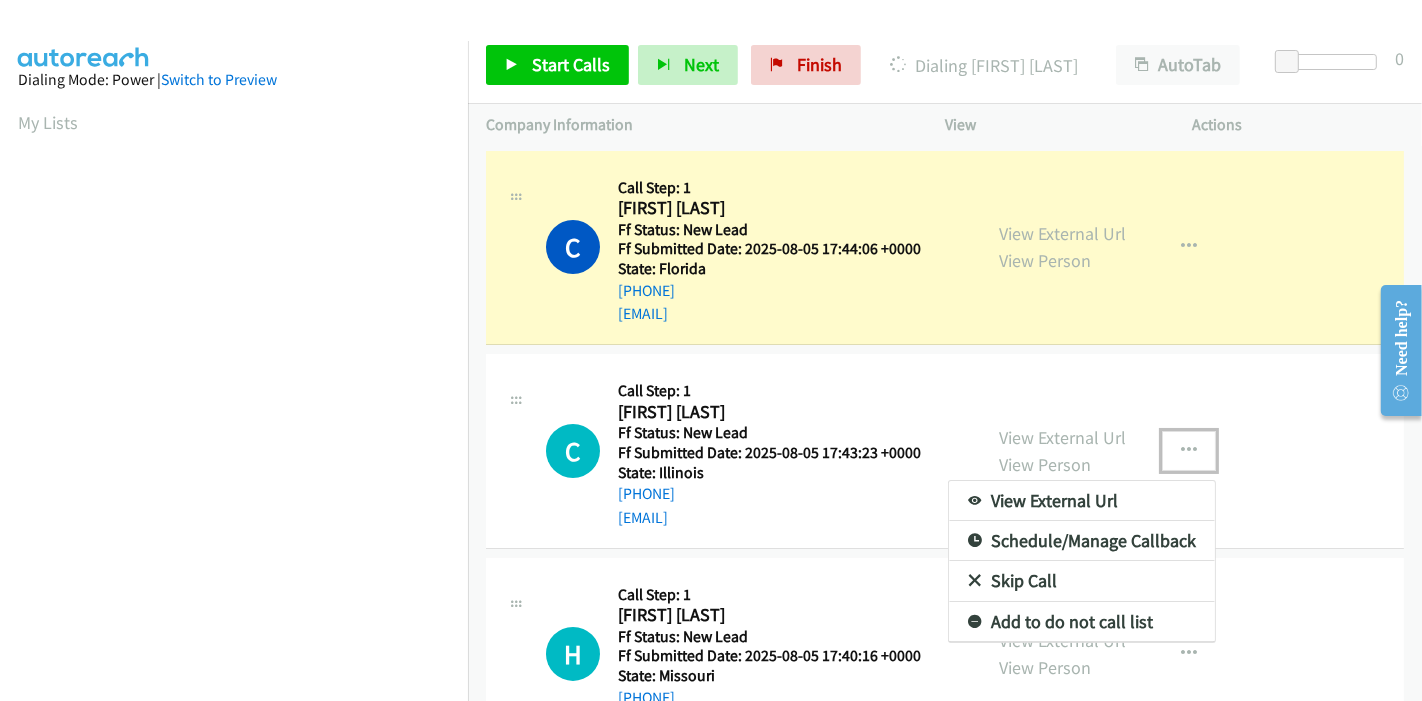 click on "Skip Call" at bounding box center (1082, 581) 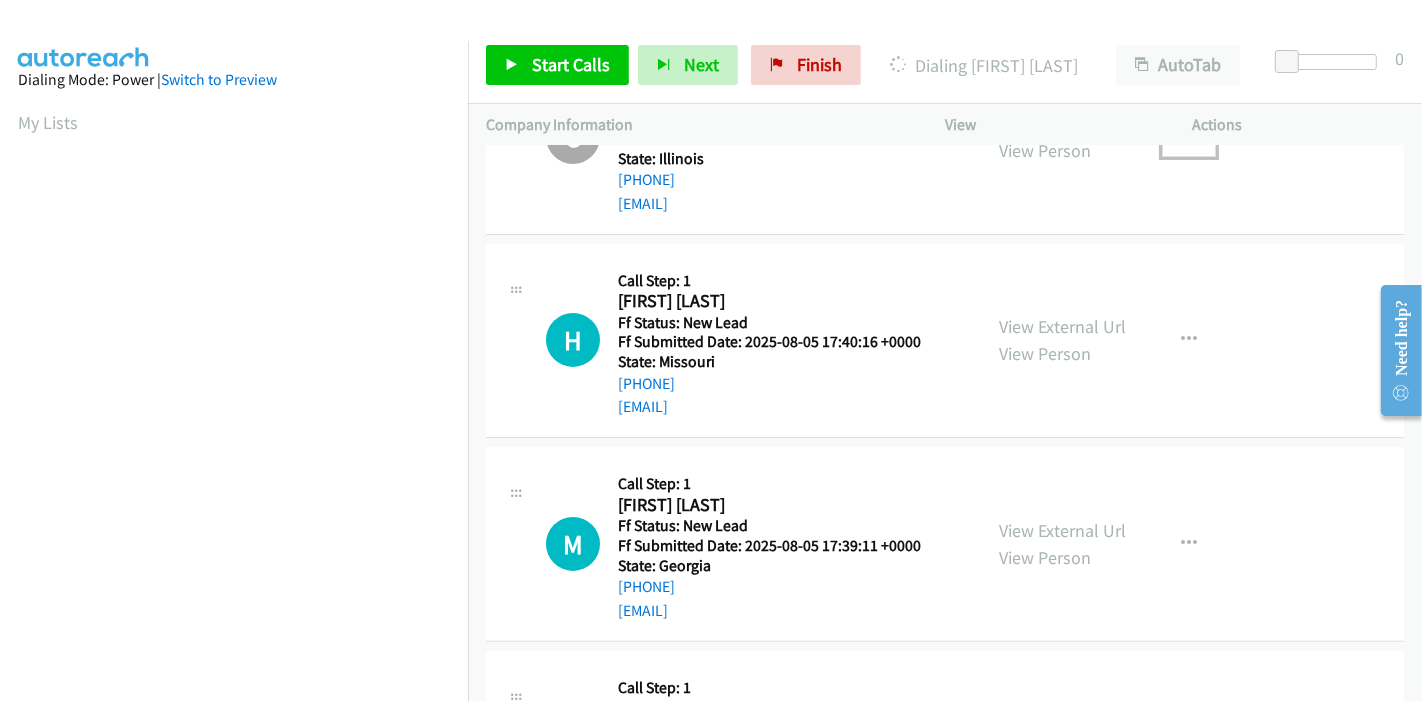 scroll, scrollTop: 333, scrollLeft: 0, axis: vertical 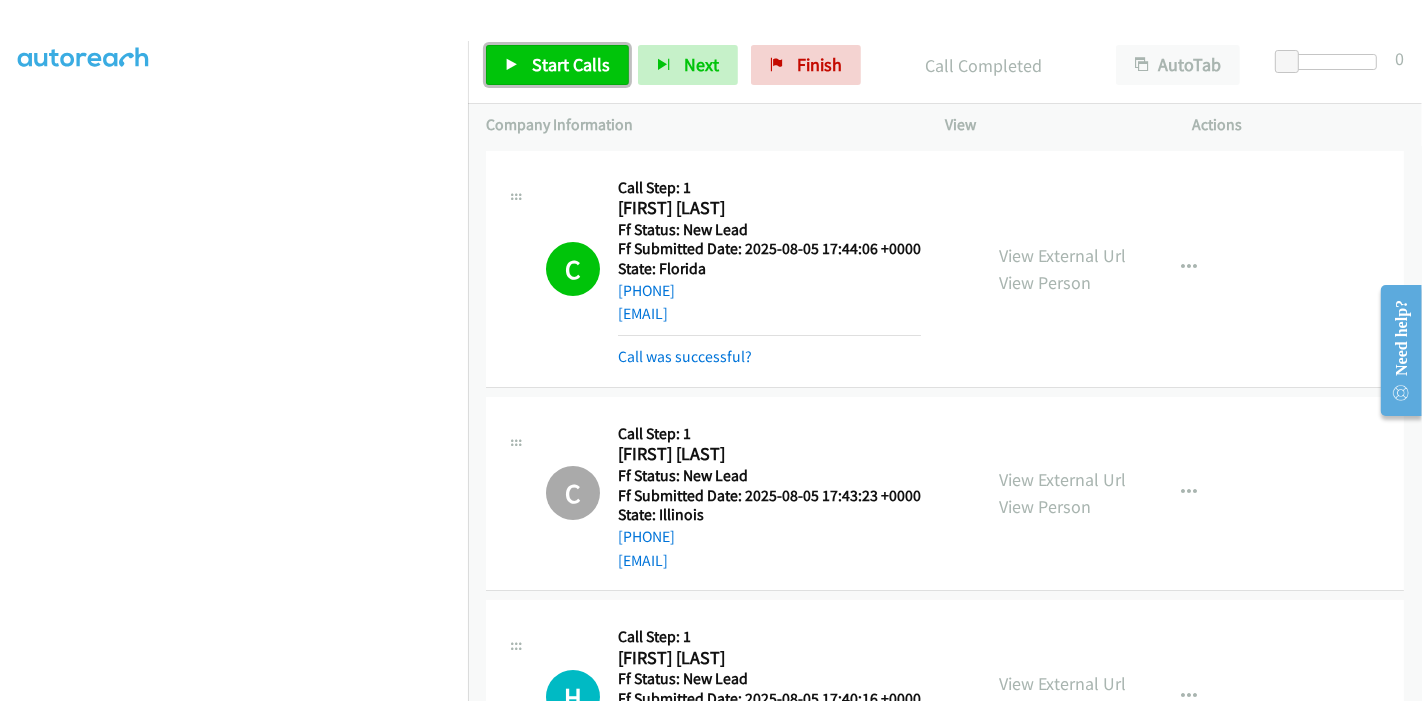 click on "Start Calls" at bounding box center (571, 64) 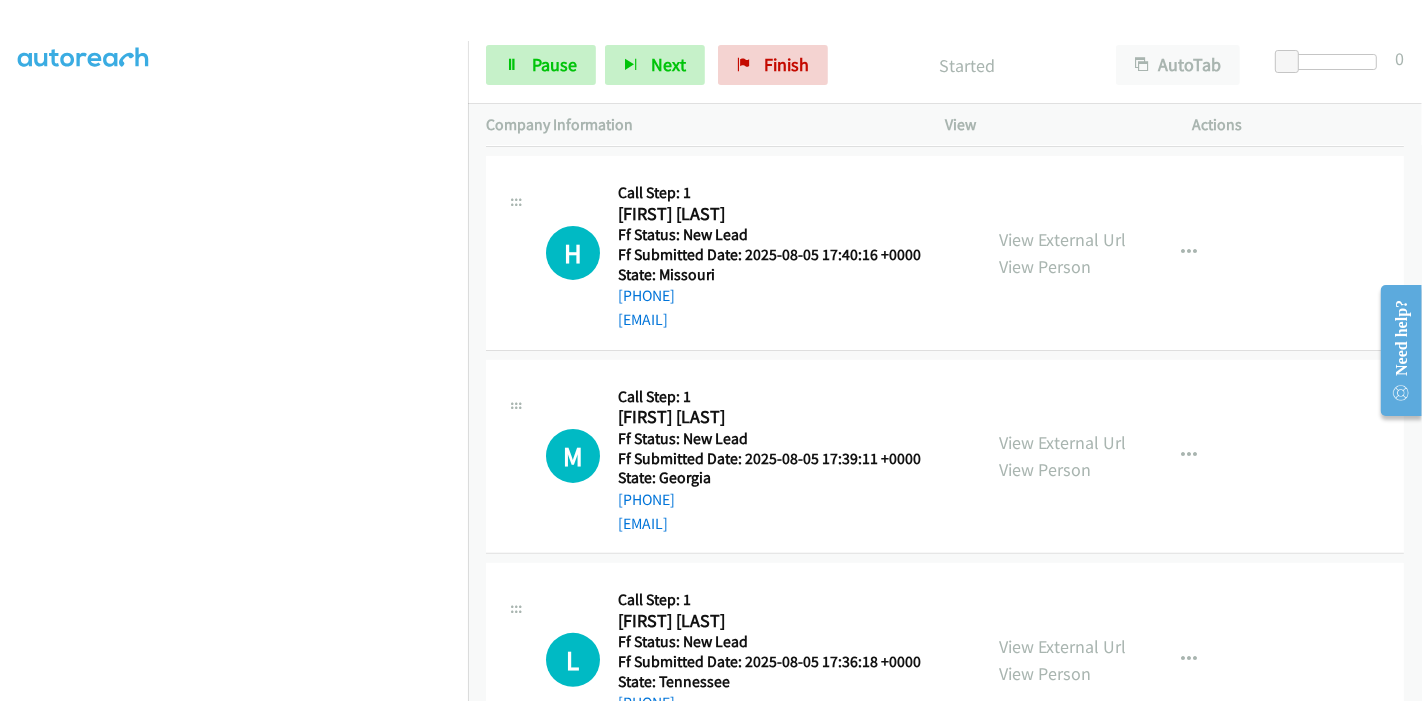 scroll, scrollTop: 529, scrollLeft: 0, axis: vertical 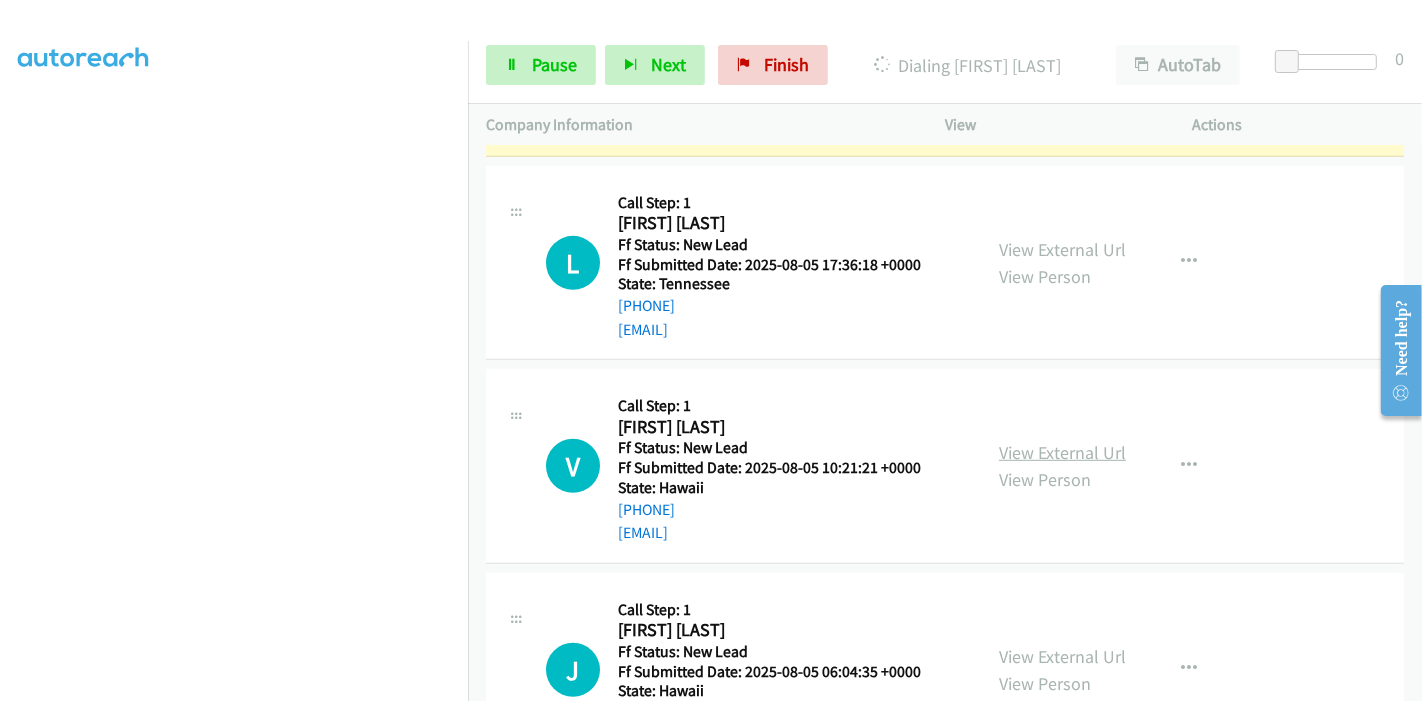 click on "View External Url" at bounding box center (1062, 452) 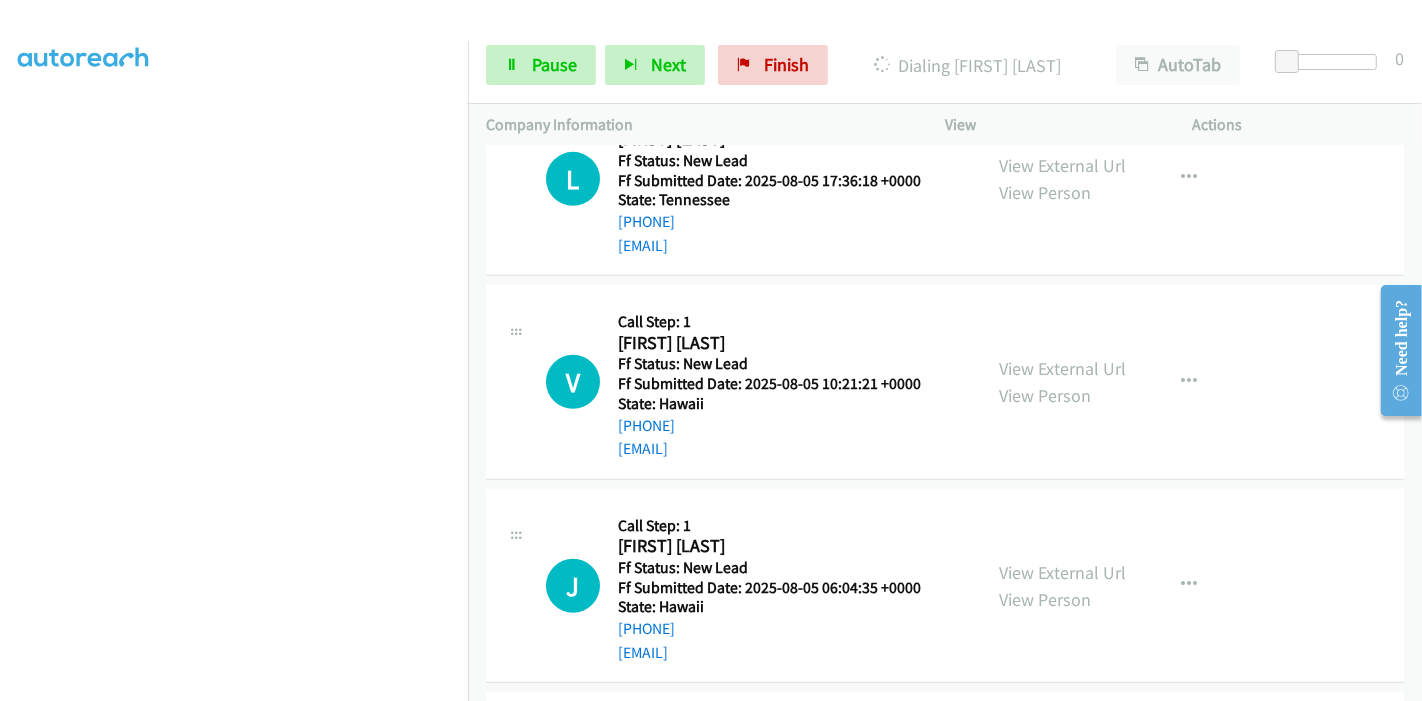 scroll, scrollTop: 1106, scrollLeft: 0, axis: vertical 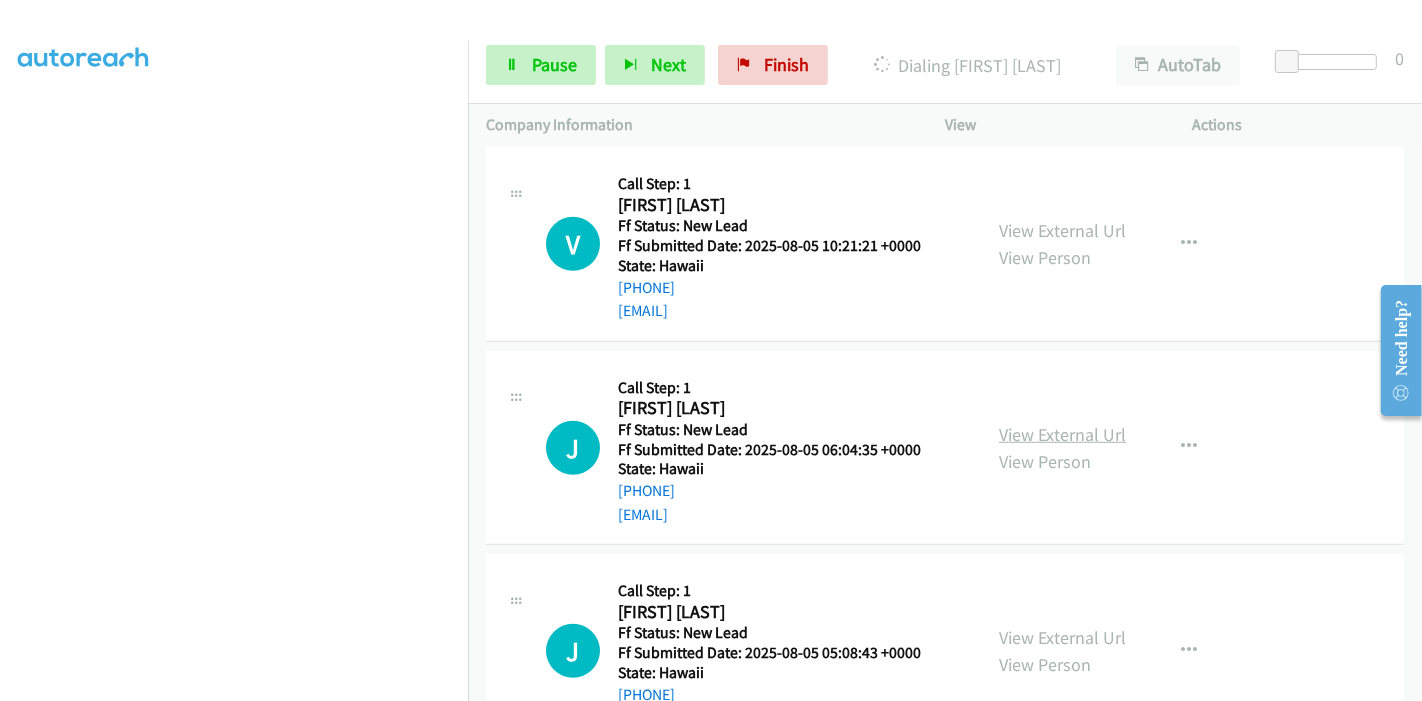 click on "View External Url" at bounding box center [1062, 434] 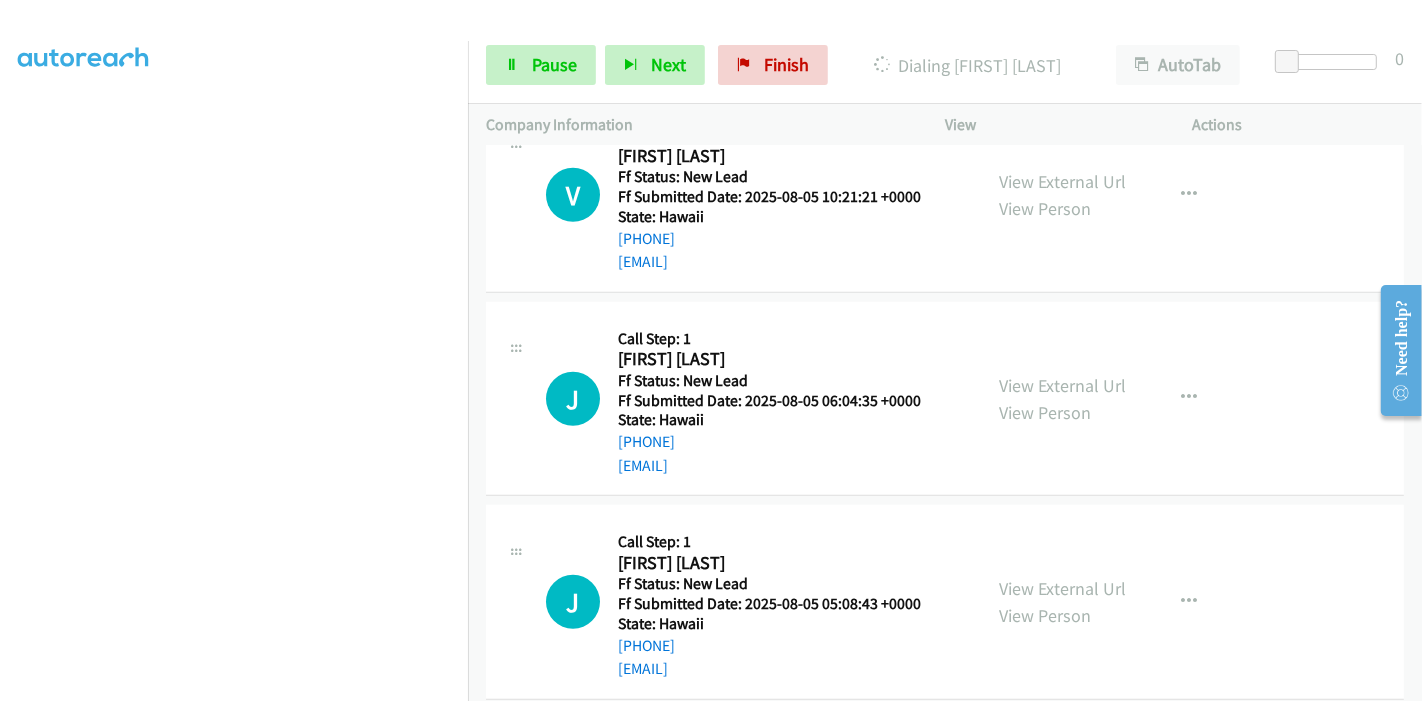 scroll, scrollTop: 1181, scrollLeft: 0, axis: vertical 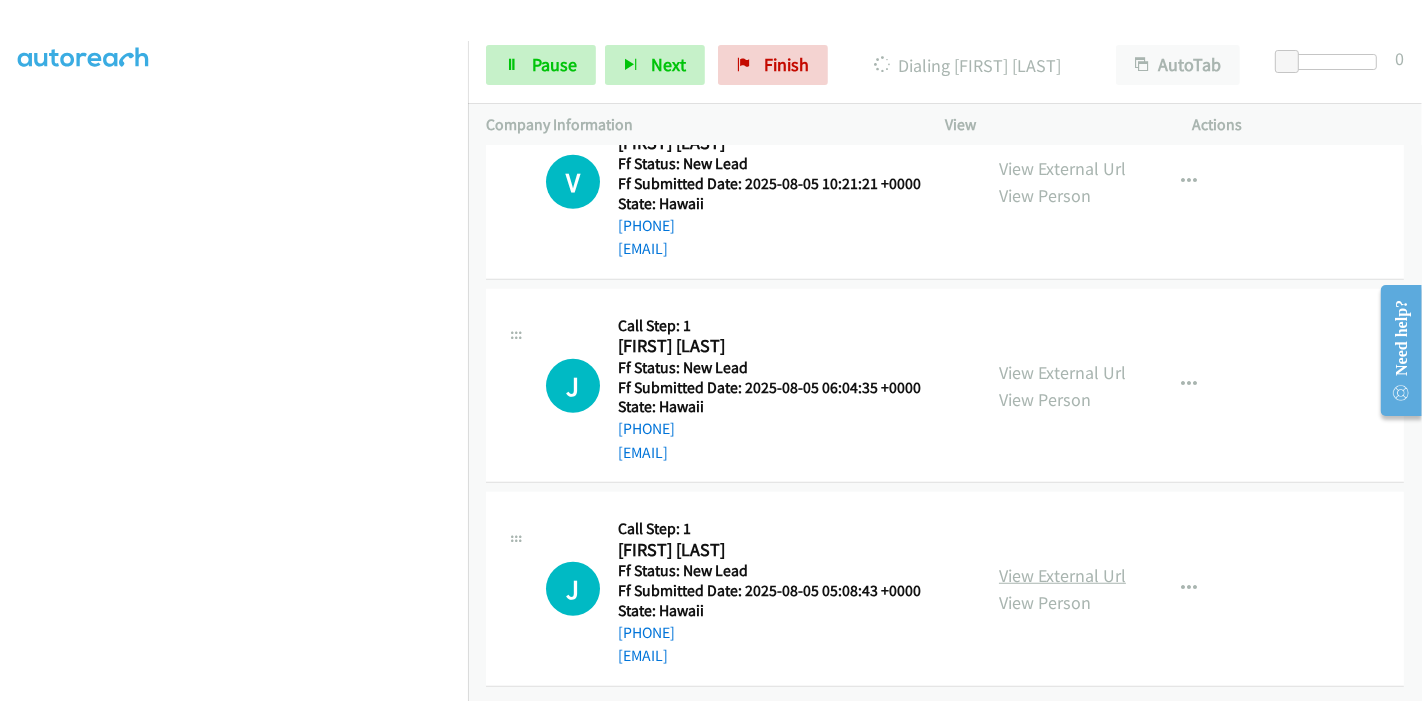 click on "View External Url" at bounding box center (1062, 575) 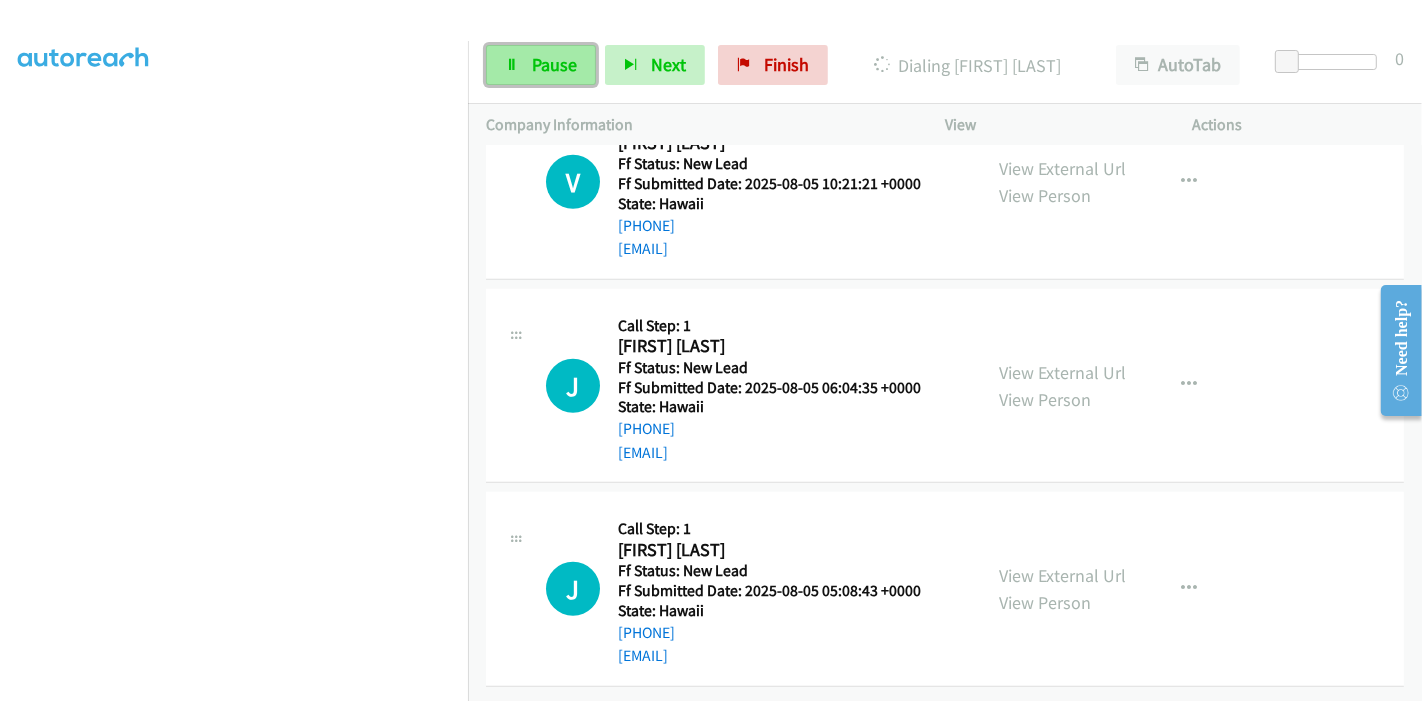 click on "Pause" at bounding box center (554, 64) 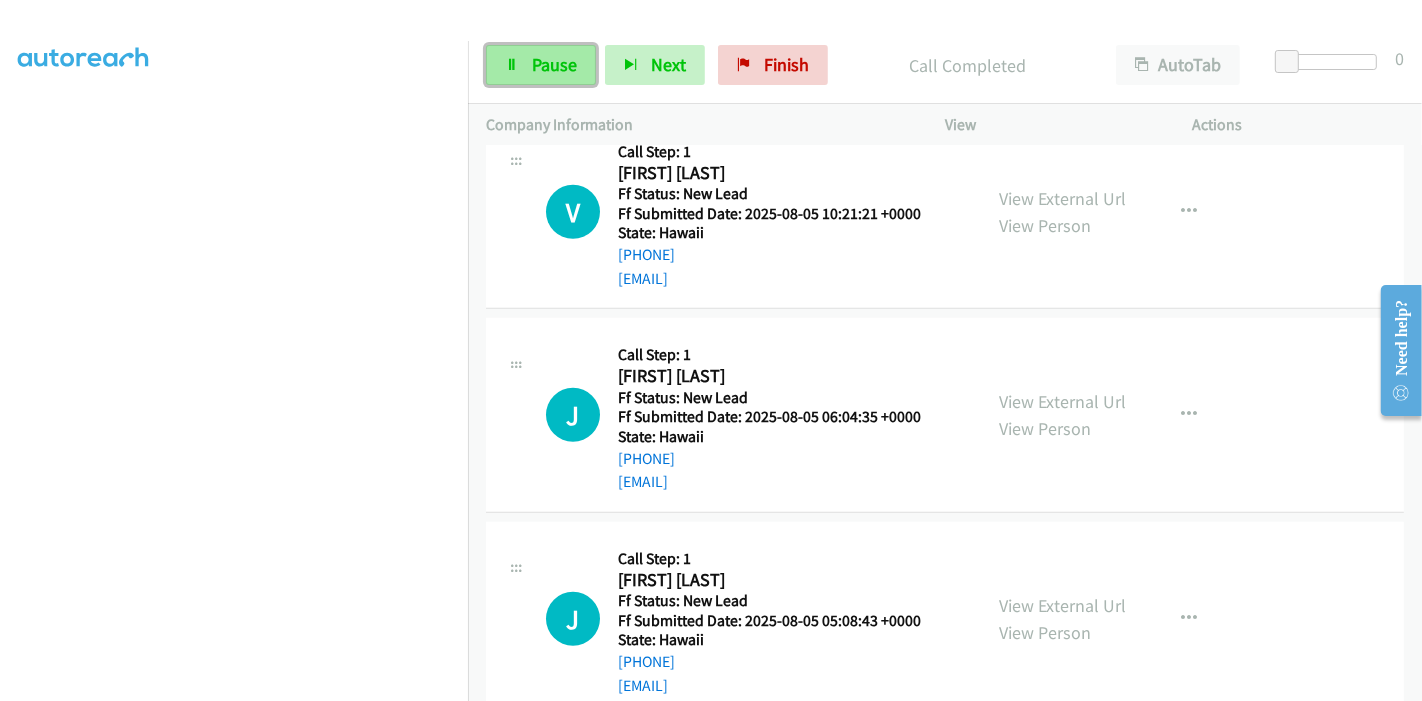 scroll, scrollTop: 1223, scrollLeft: 0, axis: vertical 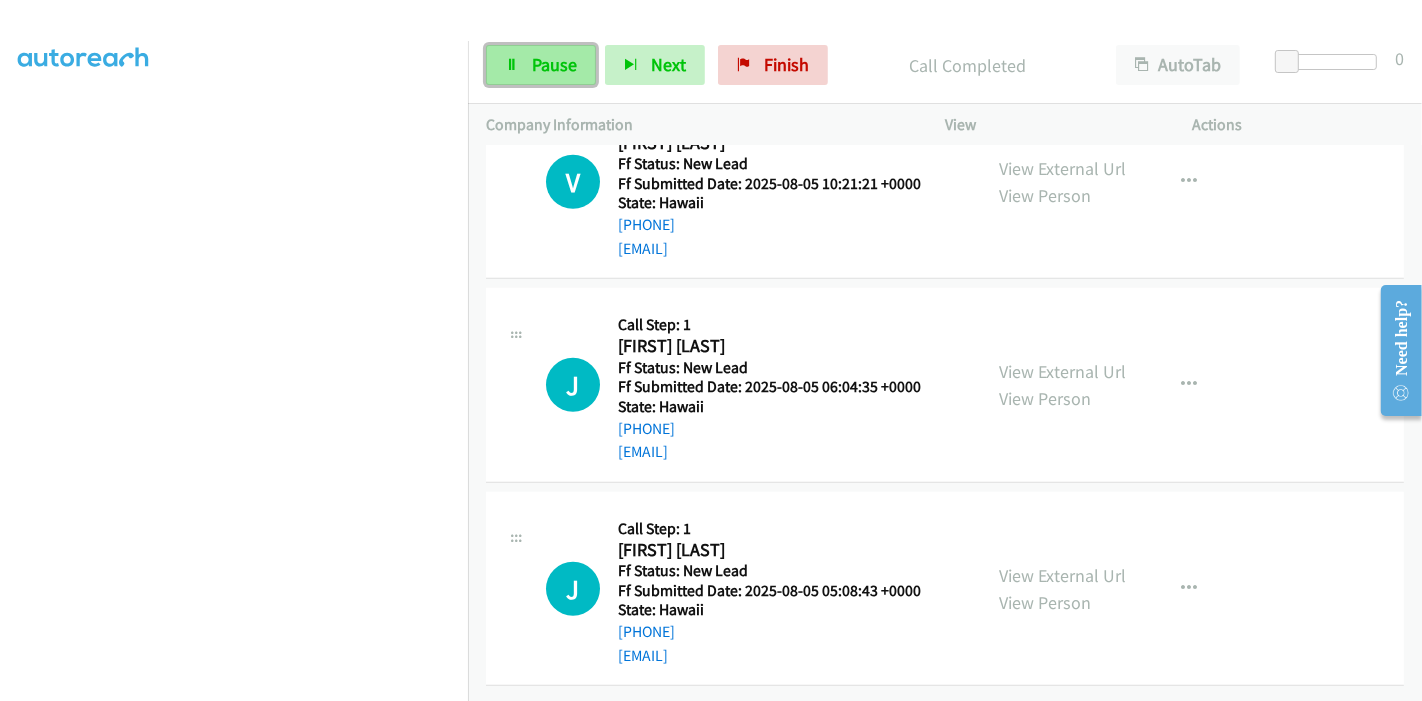 click at bounding box center (512, 66) 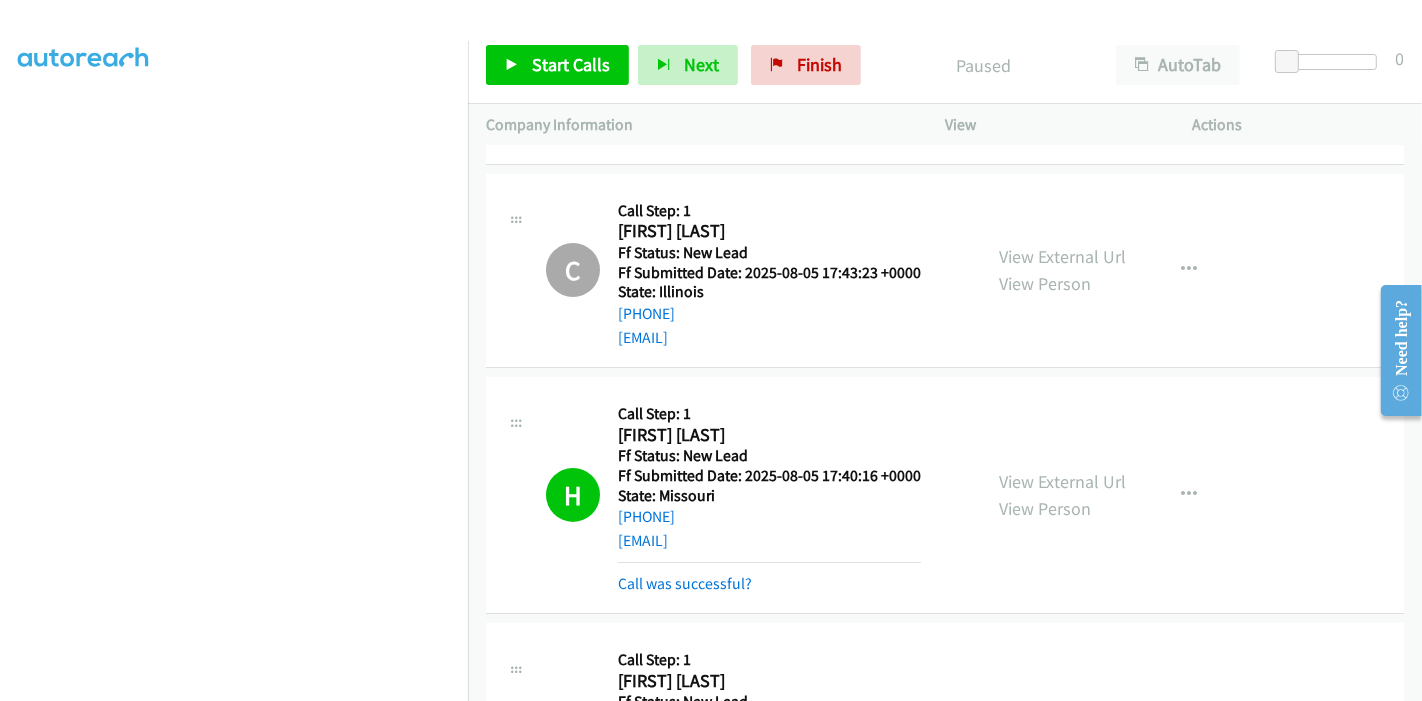 scroll, scrollTop: 557, scrollLeft: 0, axis: vertical 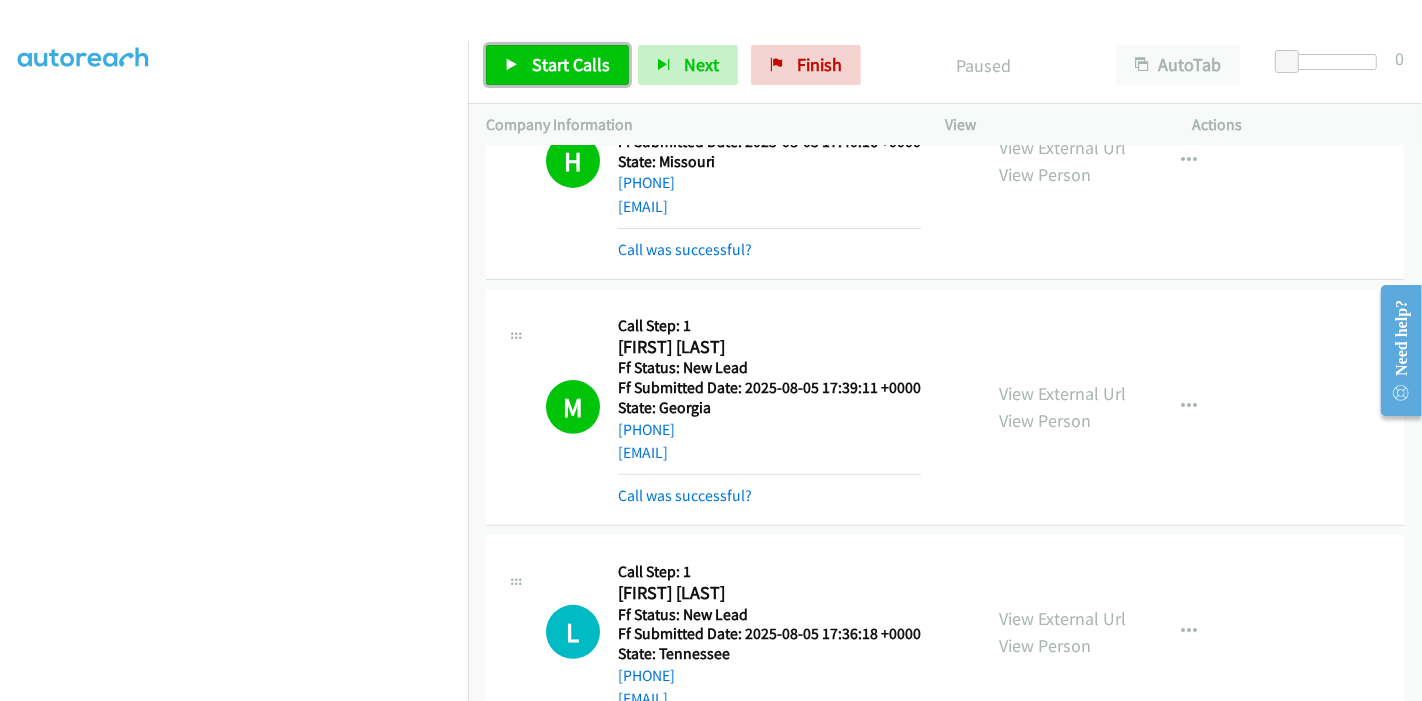 click on "Start Calls" at bounding box center (557, 65) 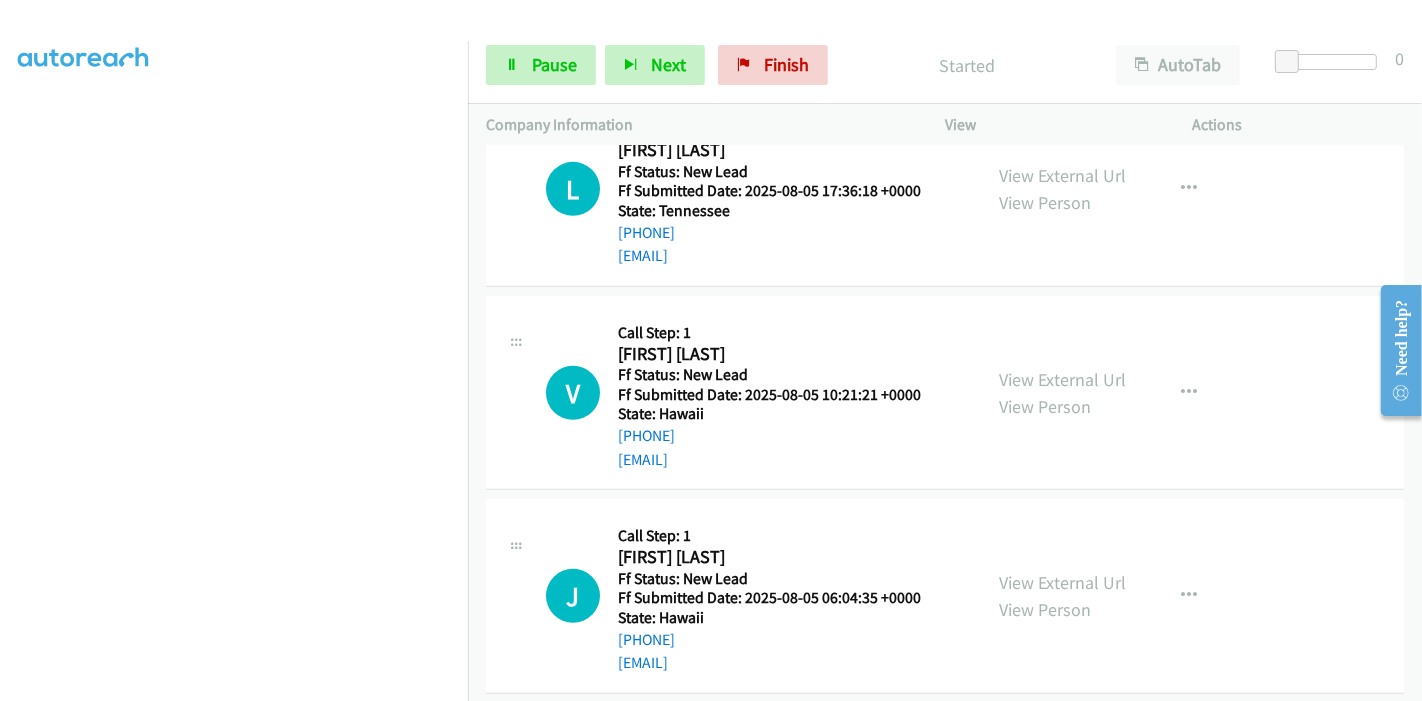scroll, scrollTop: 1001, scrollLeft: 0, axis: vertical 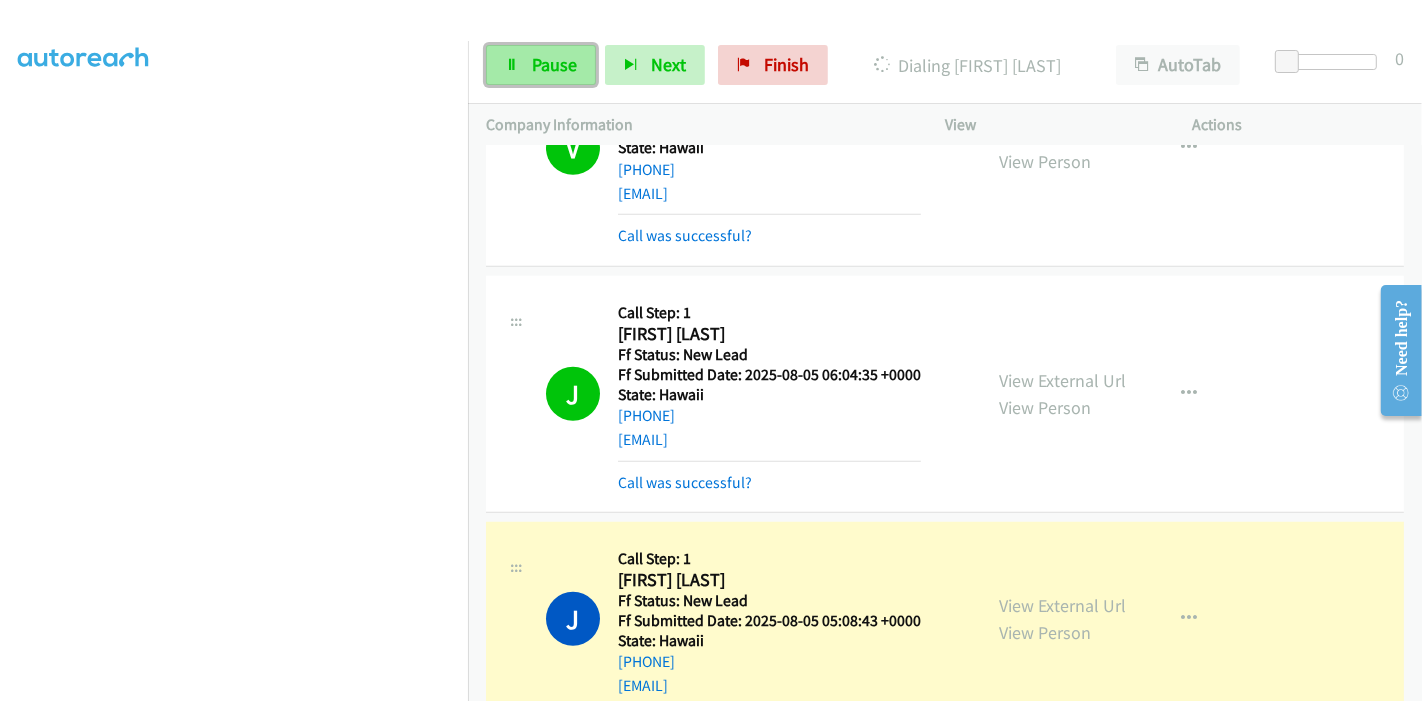 click on "Pause" at bounding box center [554, 64] 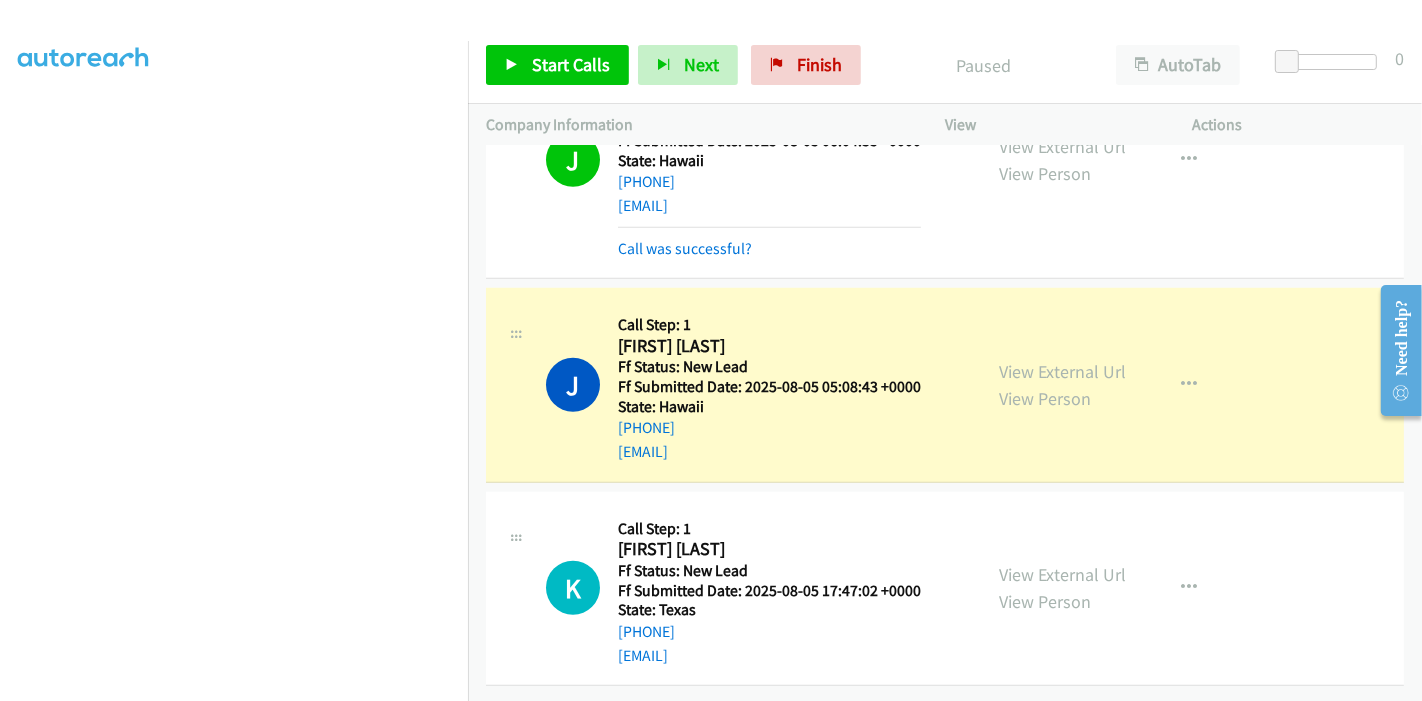 scroll, scrollTop: 1400, scrollLeft: 0, axis: vertical 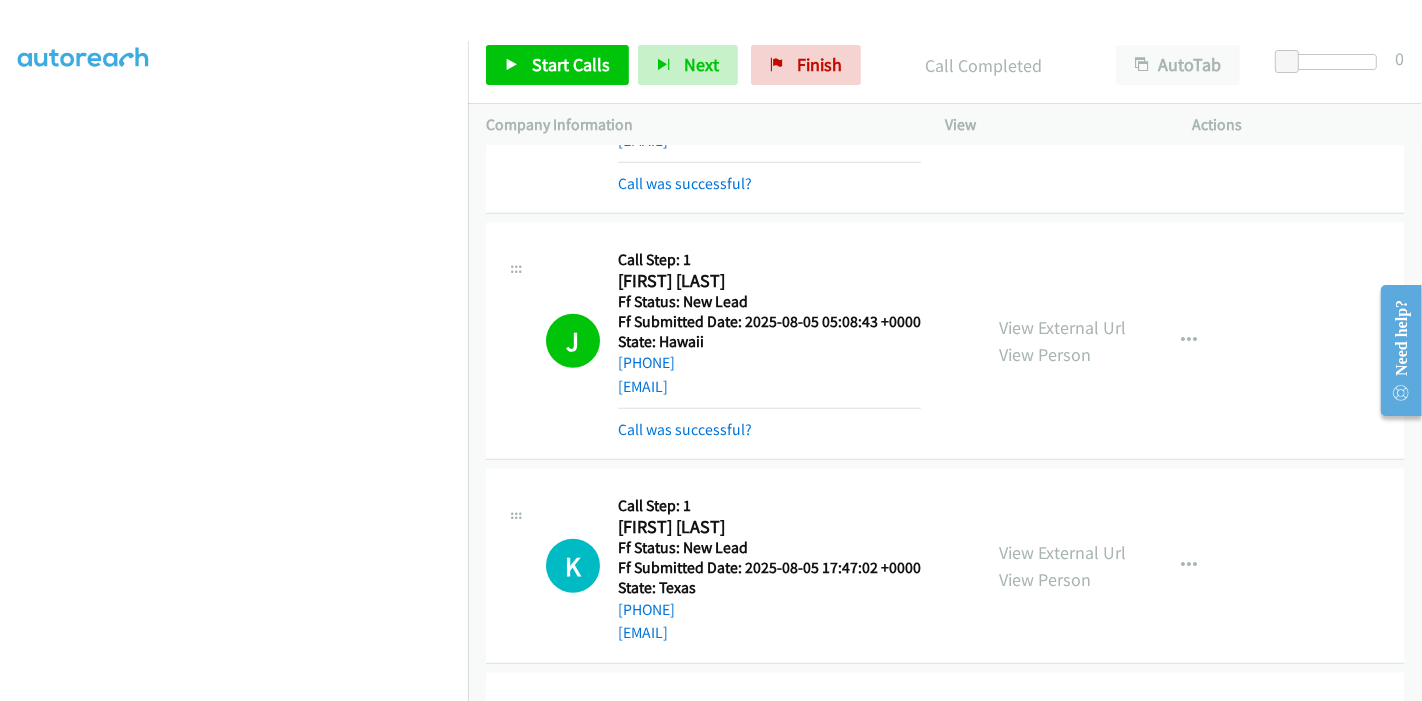 click on "Kaitlyn Mannion" at bounding box center (769, 527) 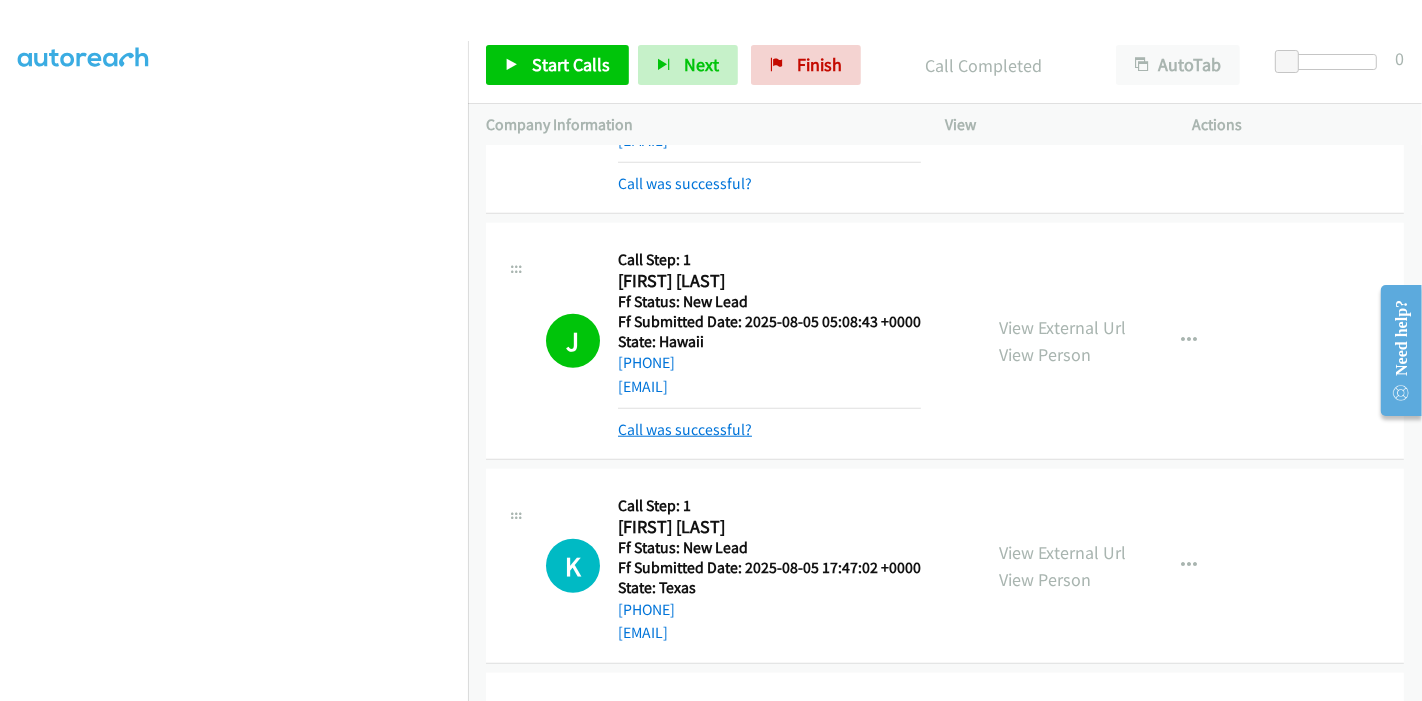 click on "Call was successful?" at bounding box center (685, 429) 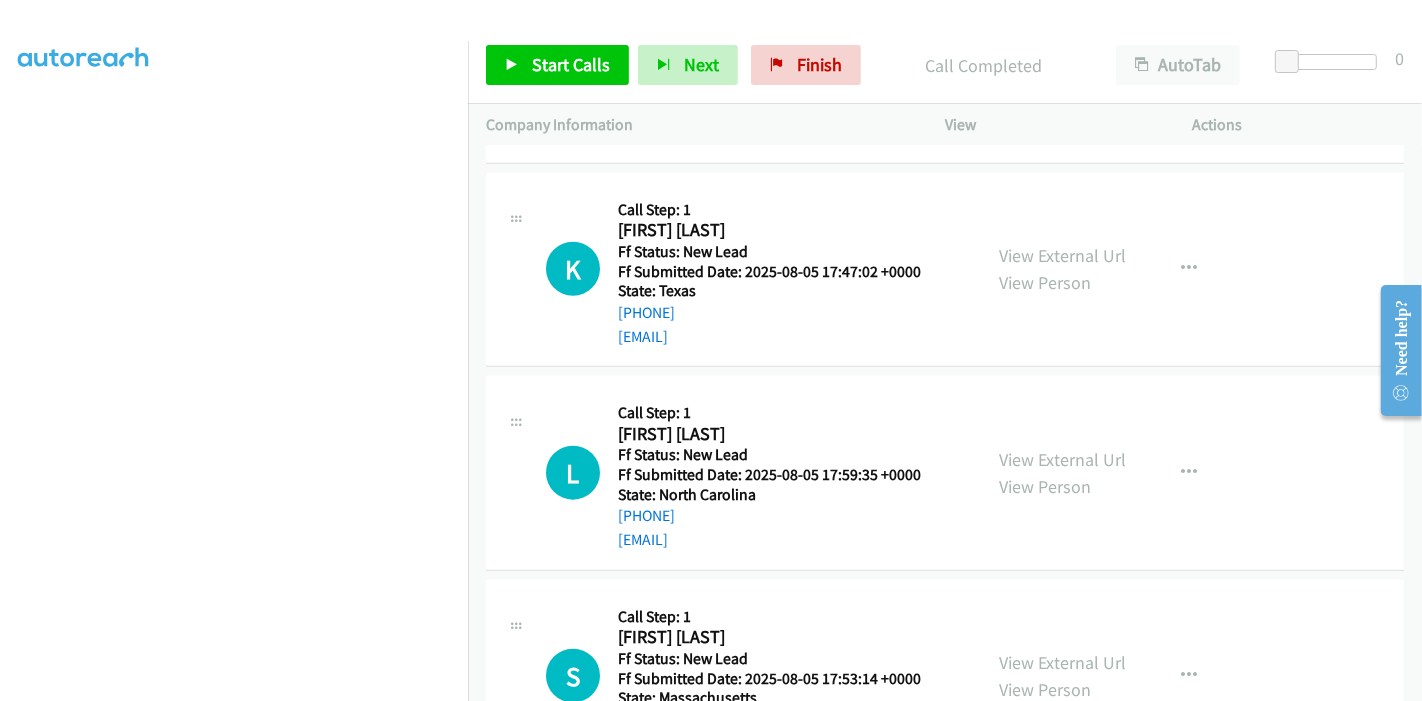 scroll, scrollTop: 1899, scrollLeft: 0, axis: vertical 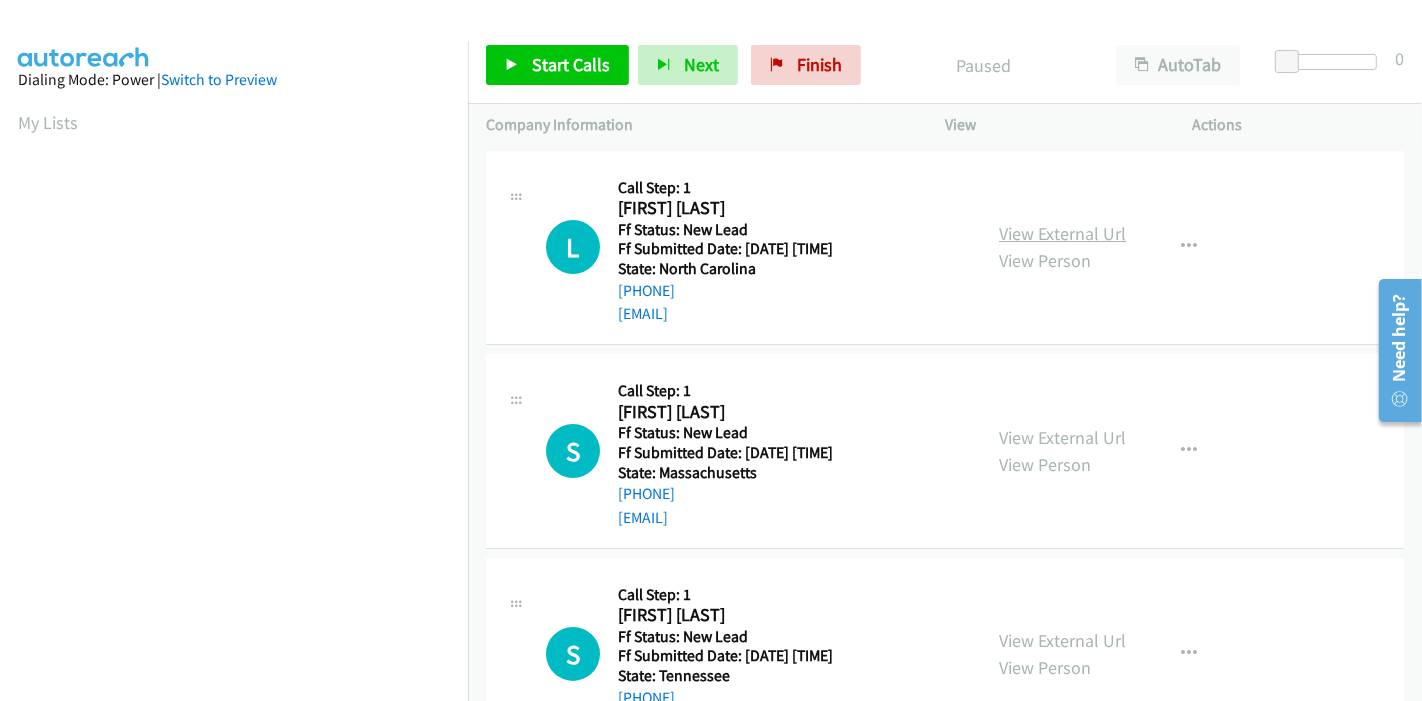 click on "View External Url" at bounding box center (1062, 233) 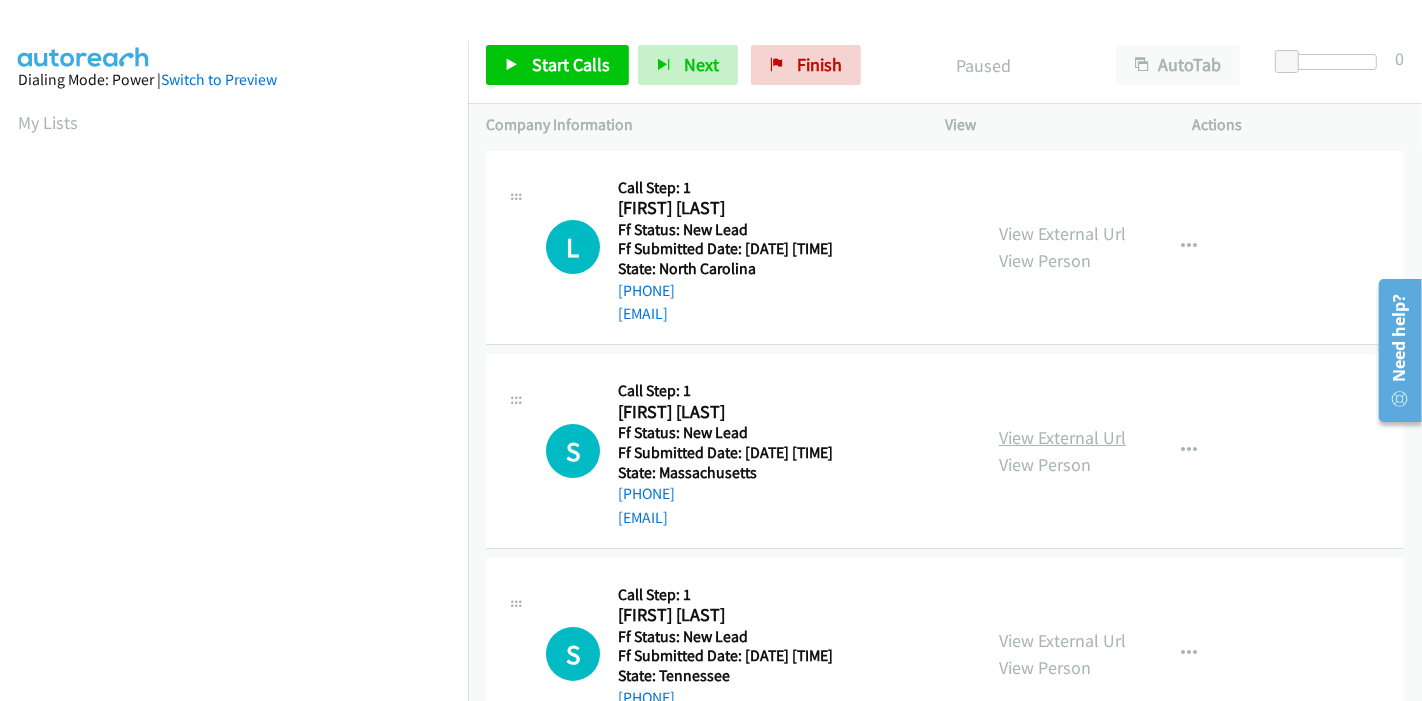click on "View External Url" at bounding box center (1062, 437) 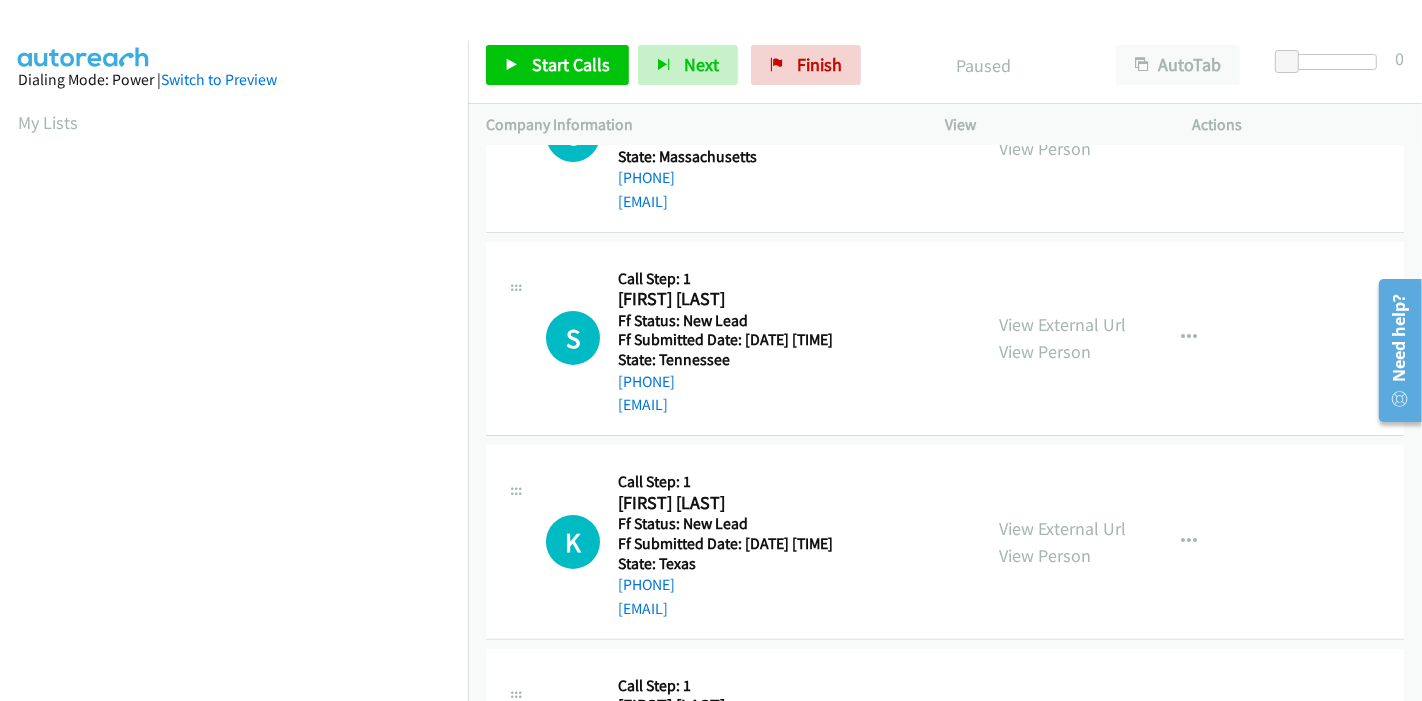 scroll, scrollTop: 333, scrollLeft: 0, axis: vertical 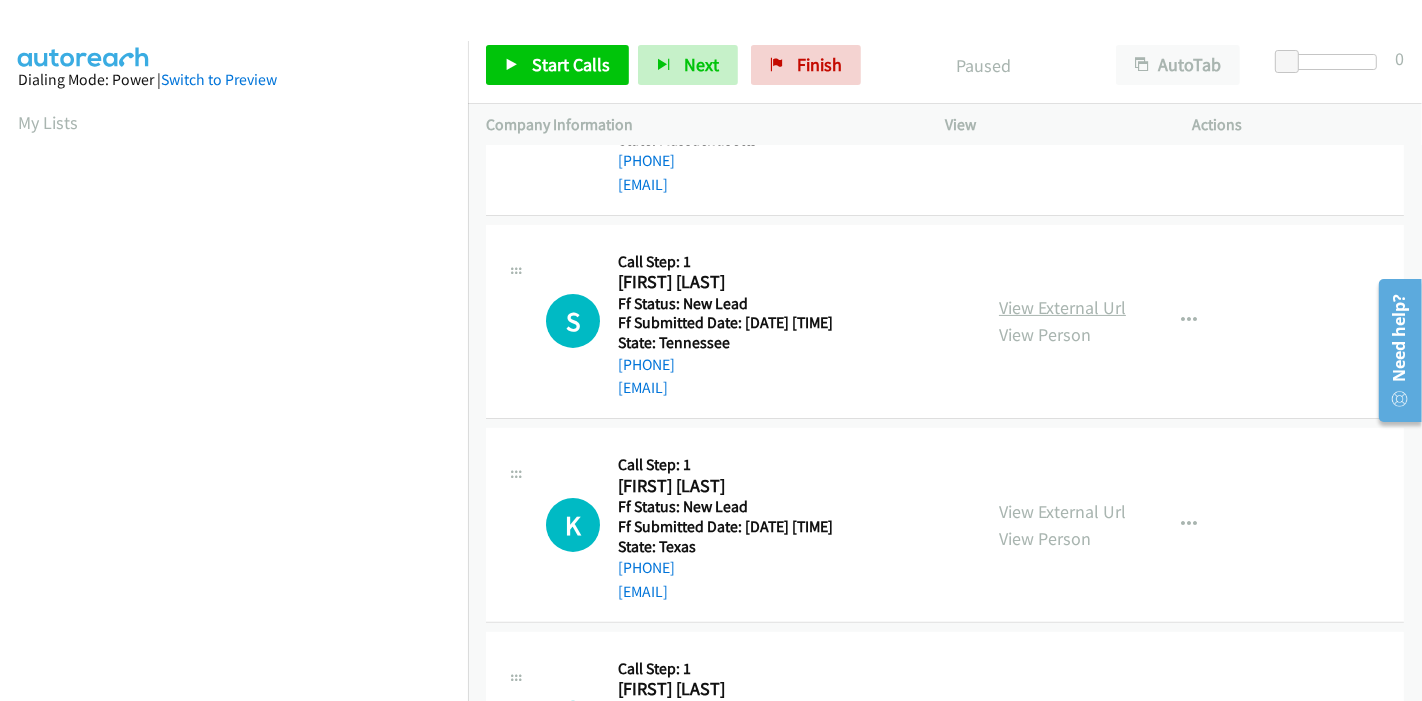 click on "View External Url" at bounding box center [1062, 307] 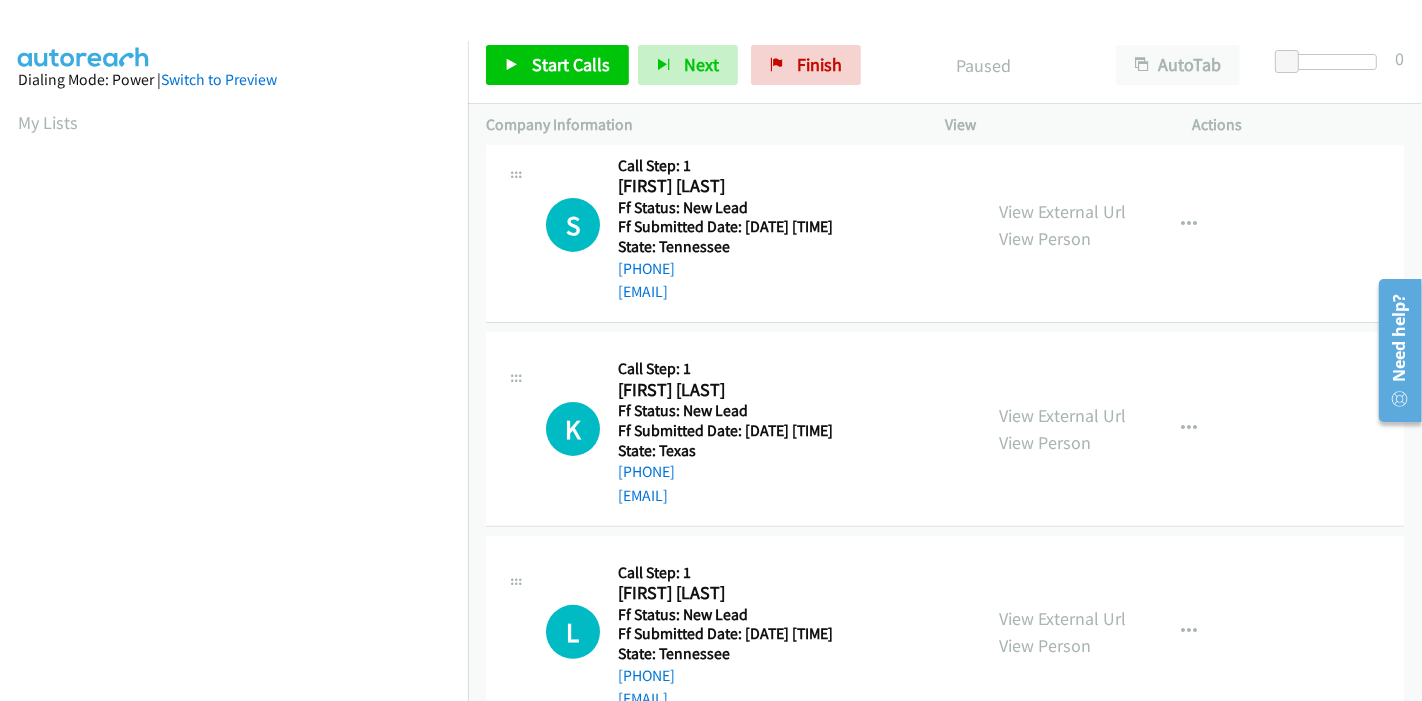 scroll, scrollTop: 487, scrollLeft: 0, axis: vertical 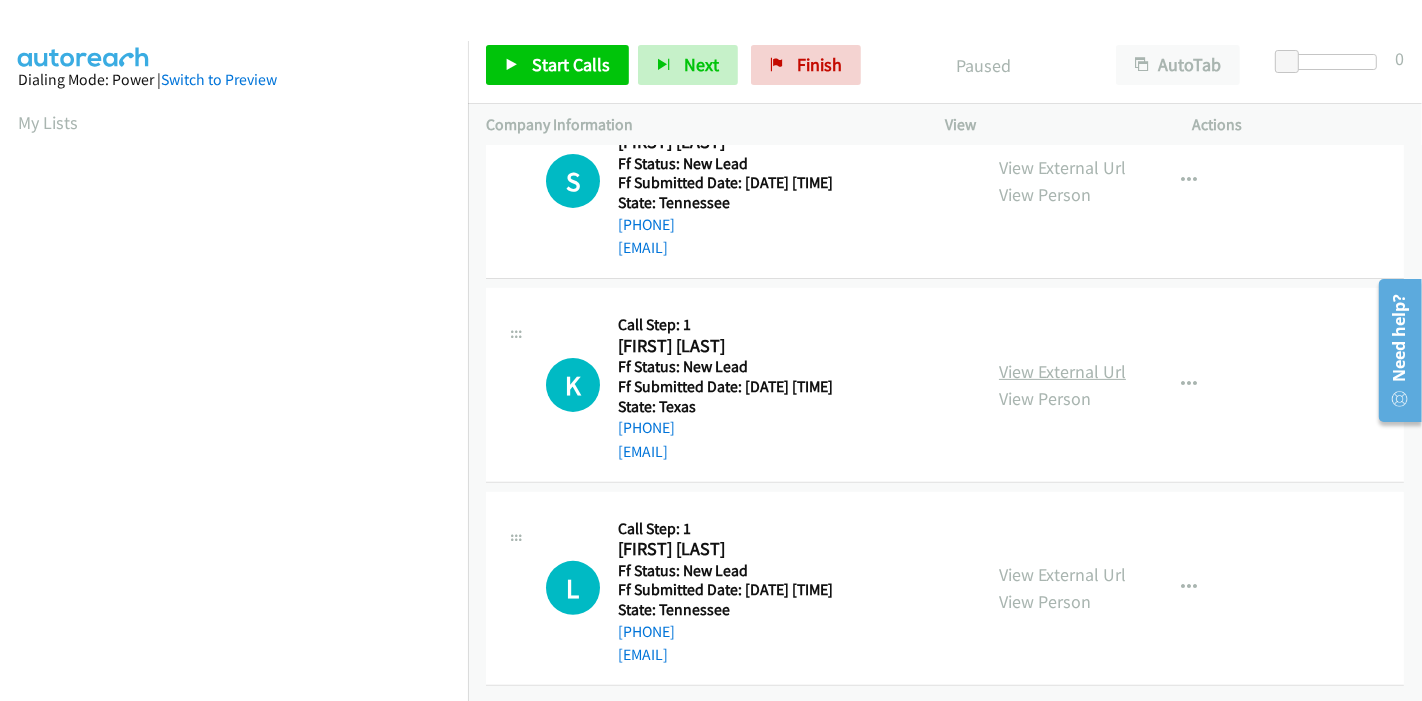 click on "View External Url" at bounding box center [1062, 371] 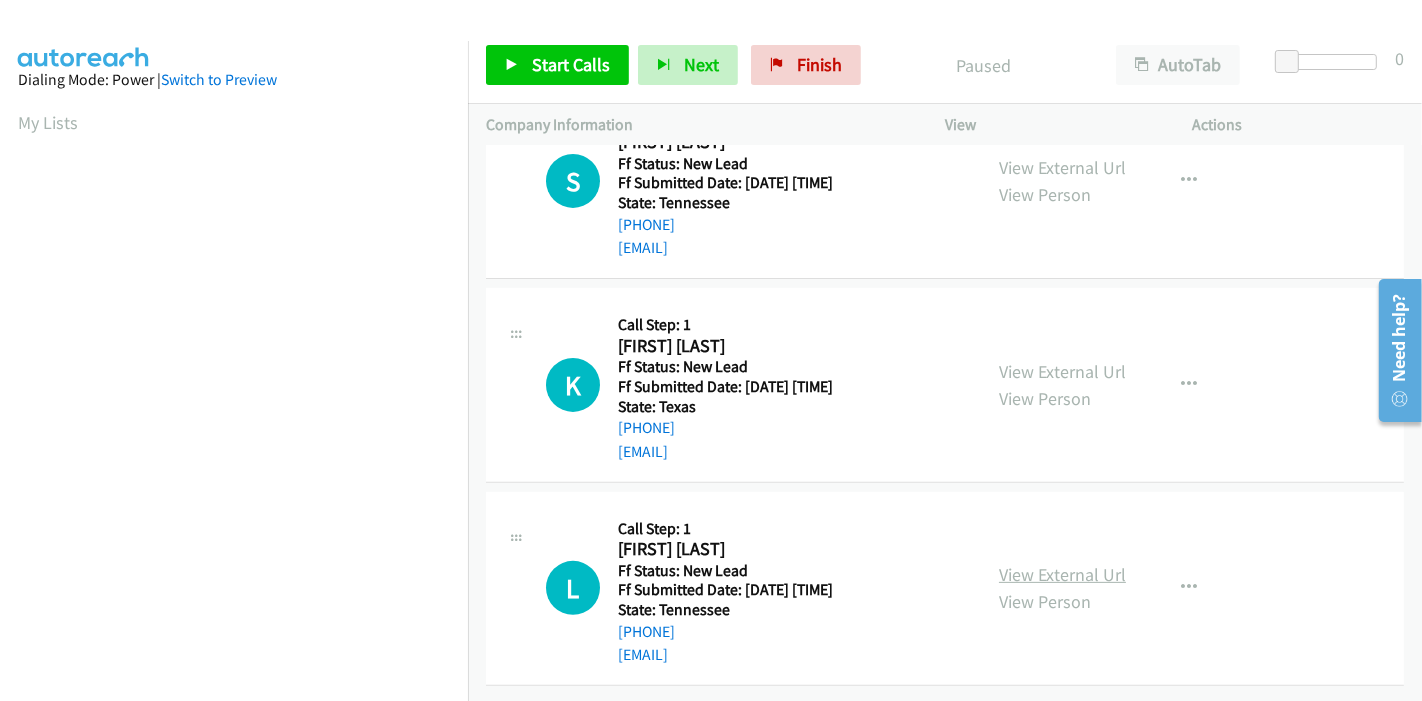 click on "View External Url" at bounding box center [1062, 574] 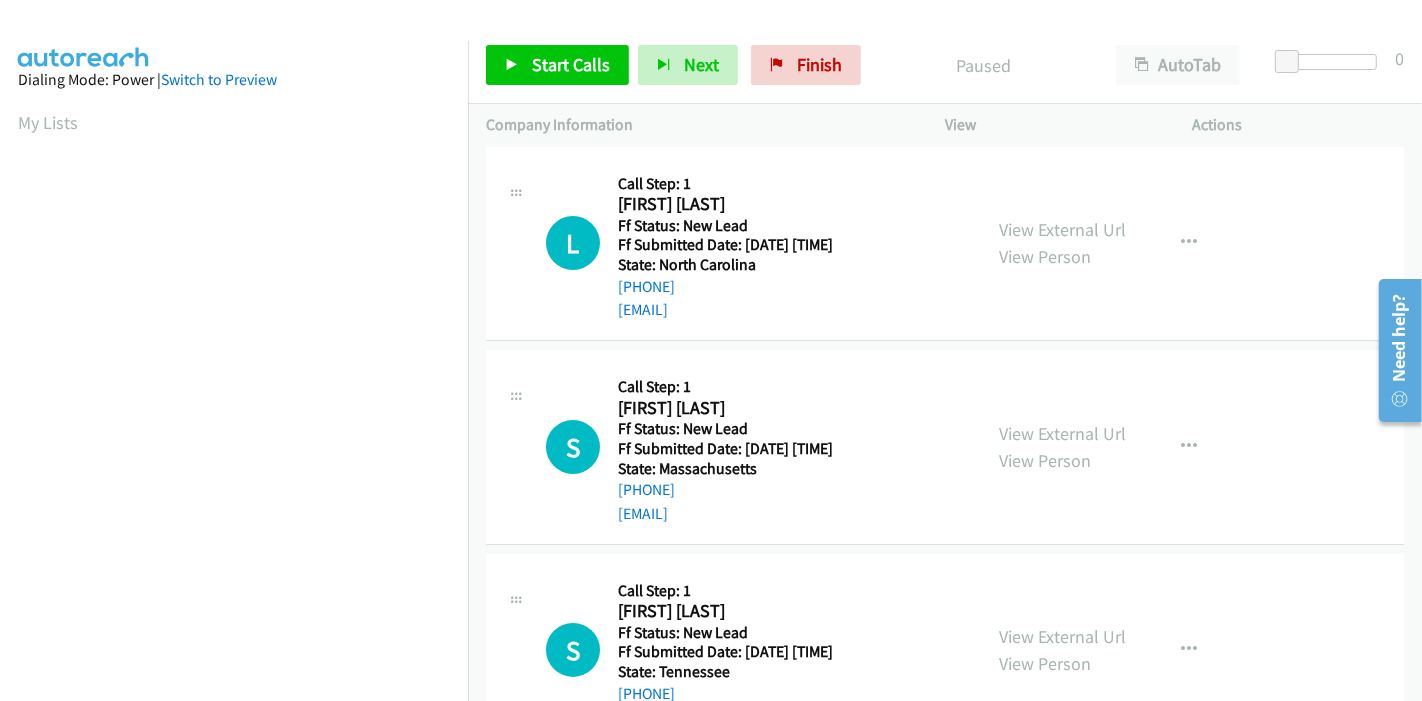 scroll, scrollTop: 0, scrollLeft: 0, axis: both 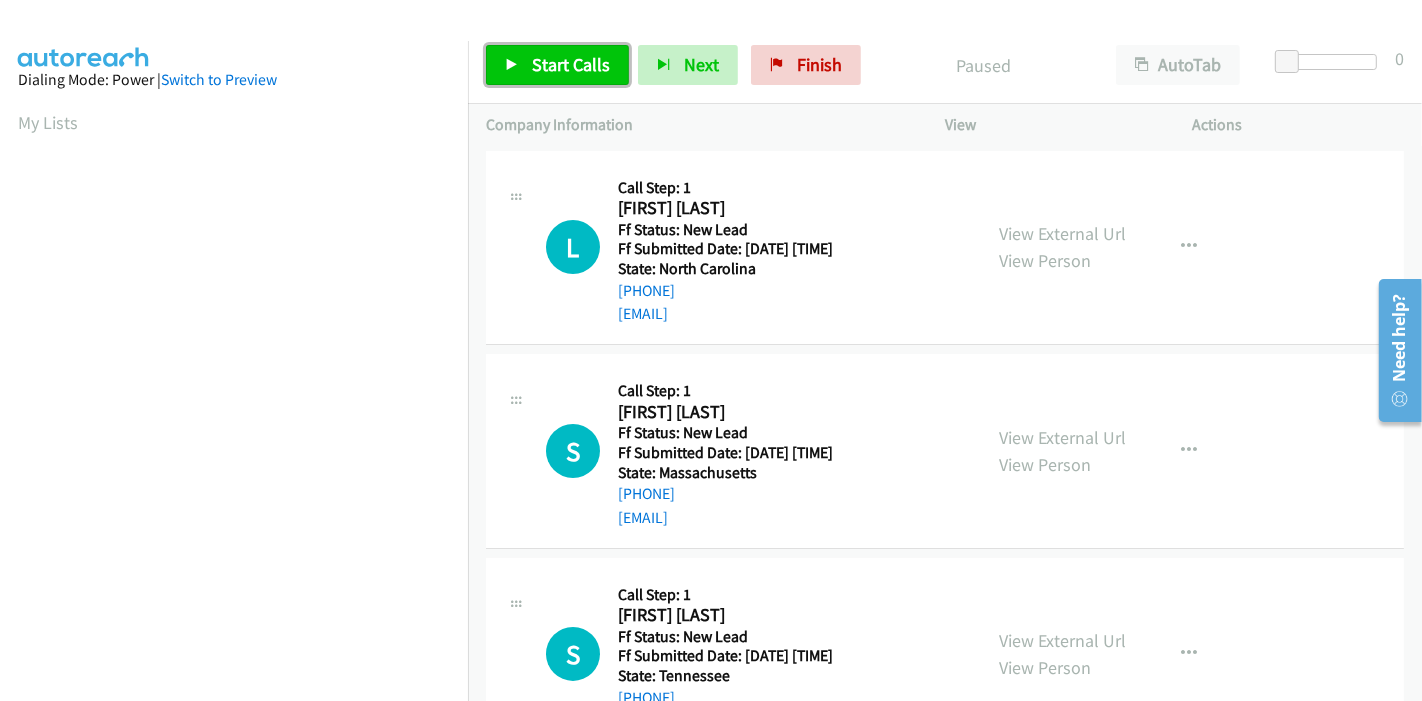 click on "Start Calls" at bounding box center [571, 64] 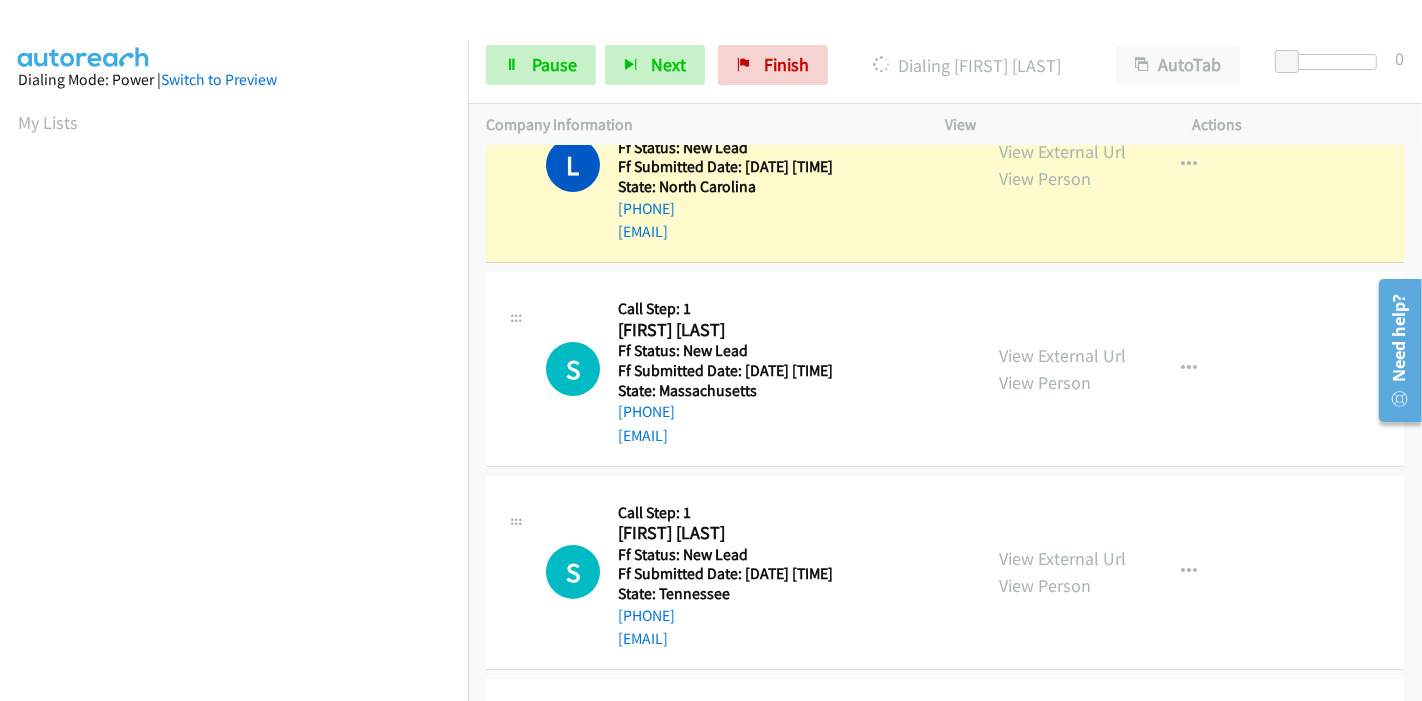 scroll, scrollTop: 0, scrollLeft: 0, axis: both 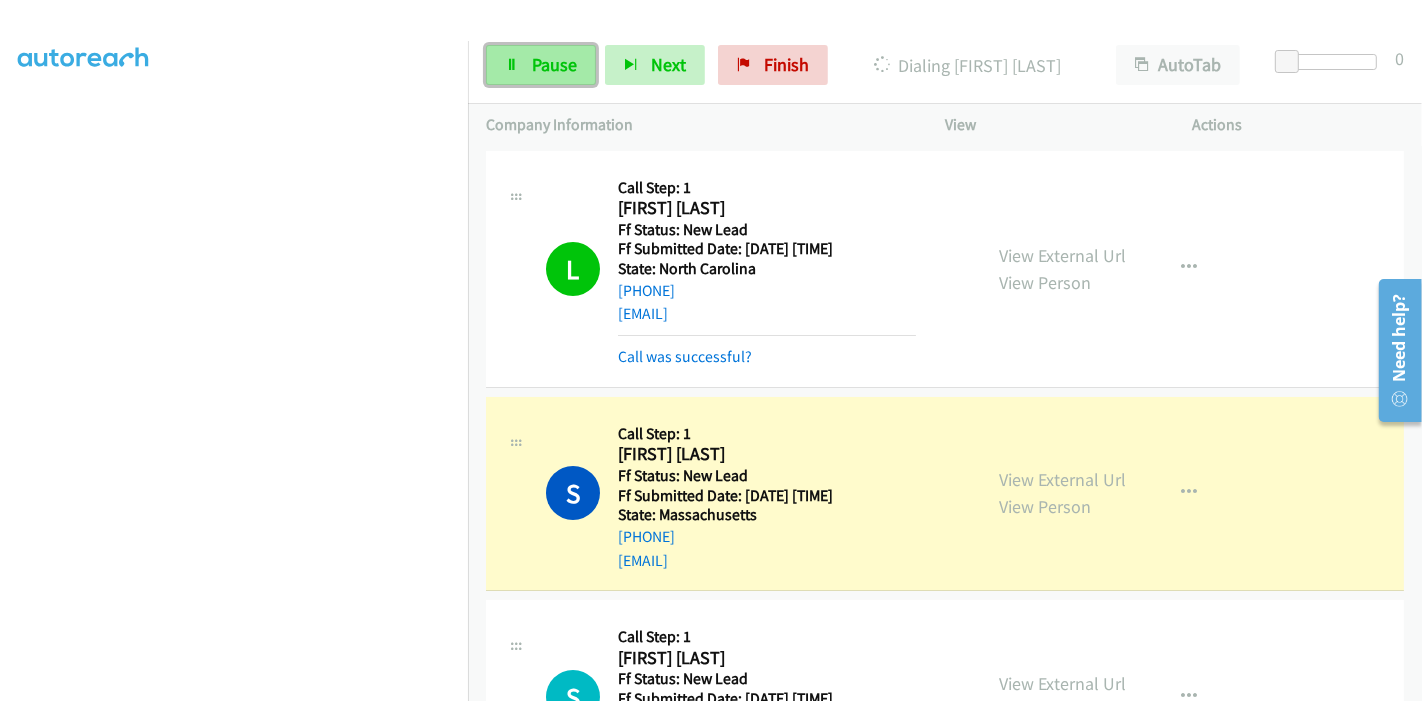 click on "Pause" at bounding box center (541, 65) 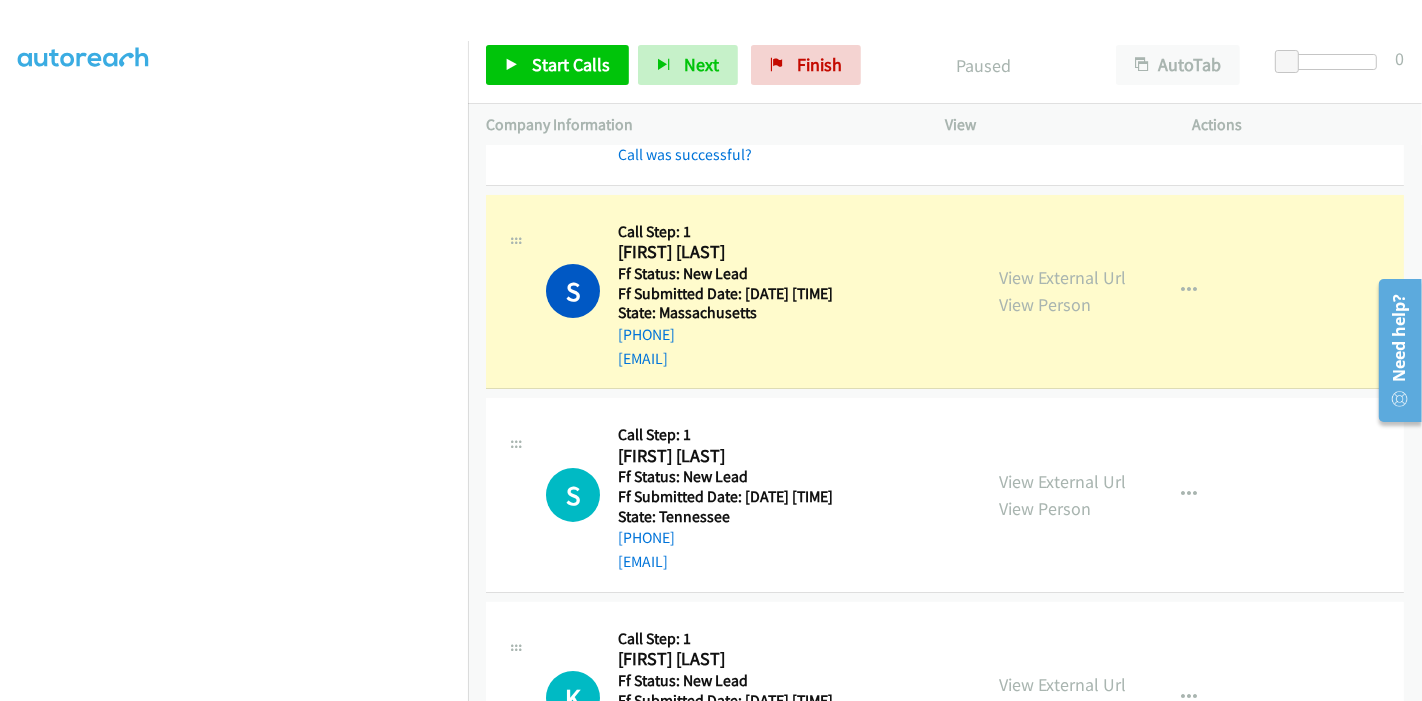 scroll, scrollTop: 222, scrollLeft: 0, axis: vertical 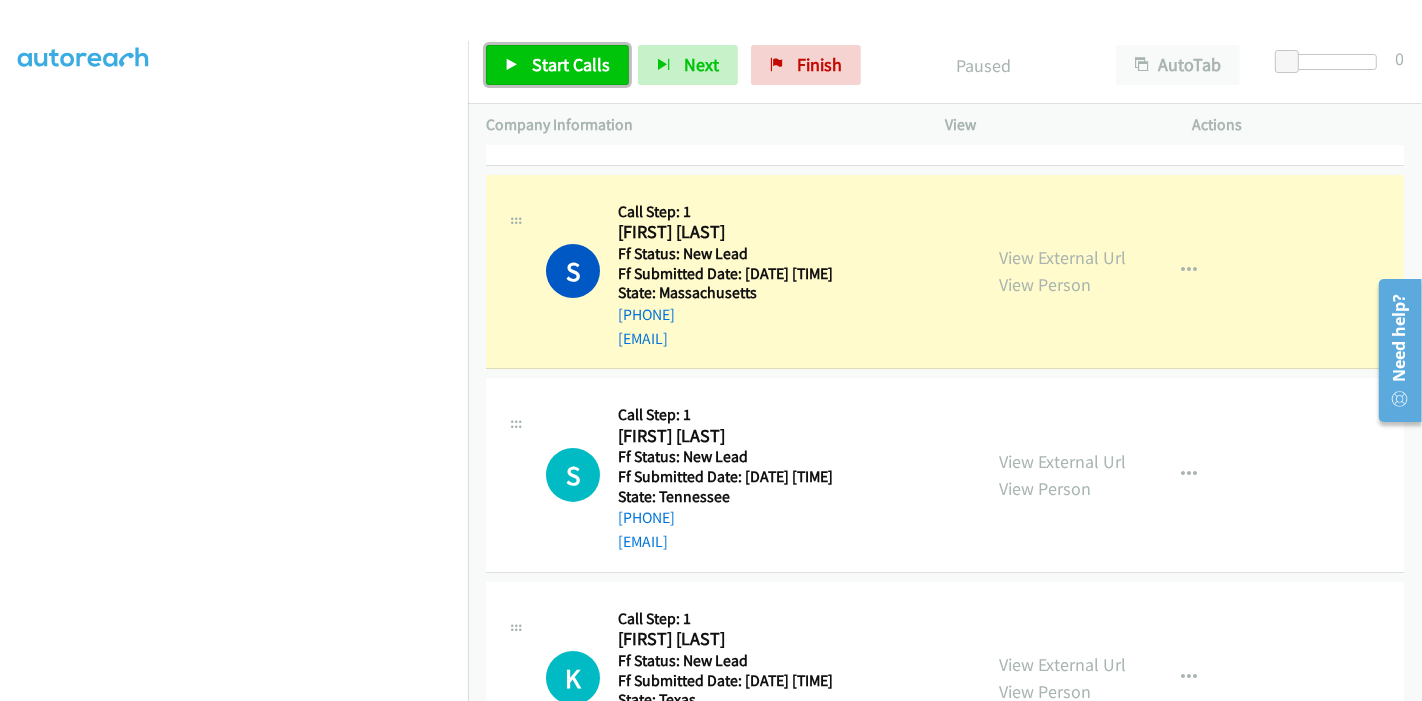 click on "Start Calls" at bounding box center [557, 65] 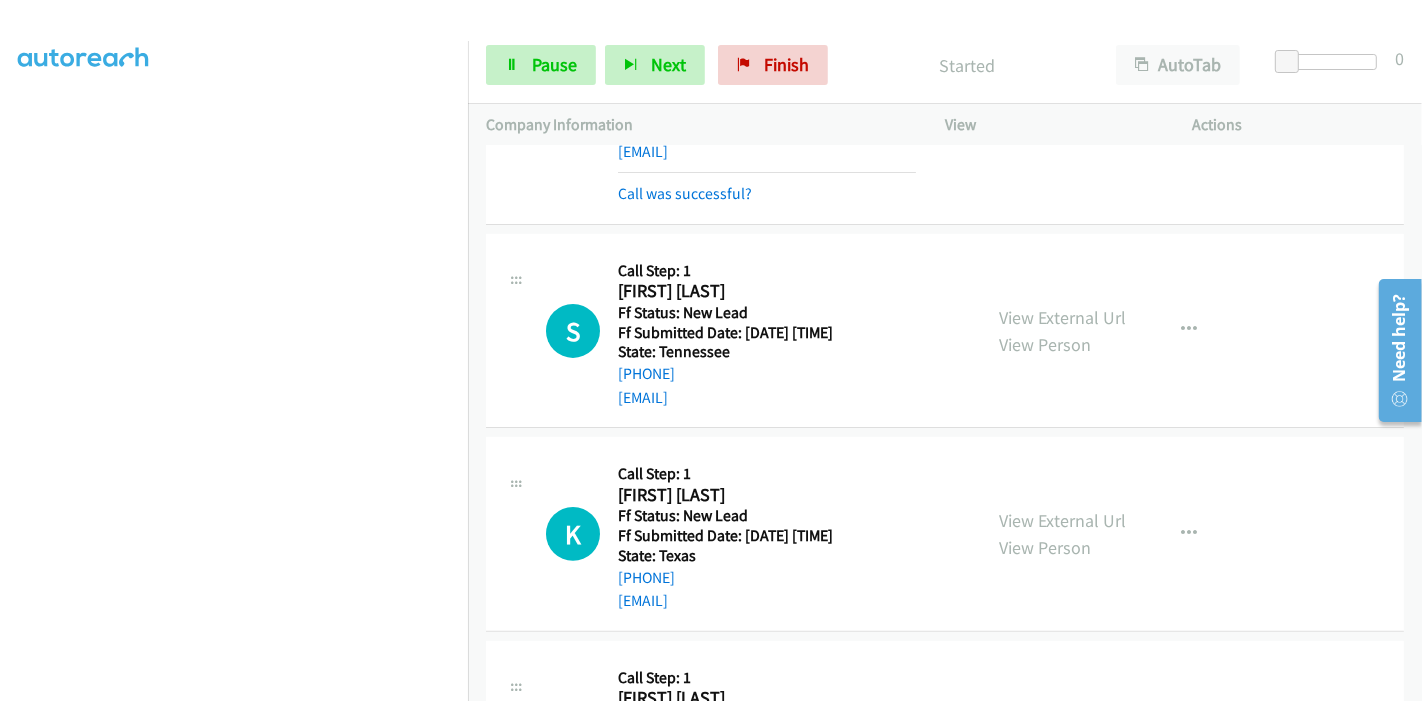 scroll, scrollTop: 444, scrollLeft: 0, axis: vertical 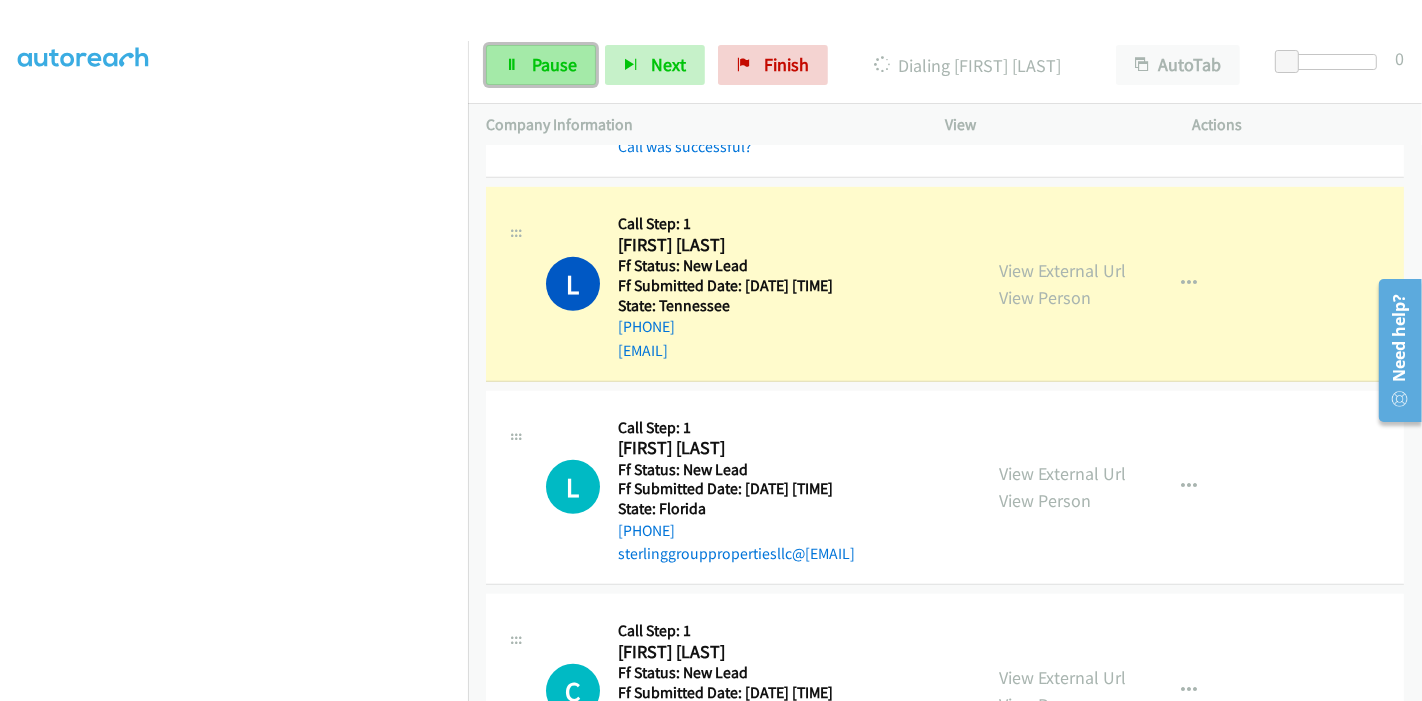 click on "Pause" at bounding box center (554, 64) 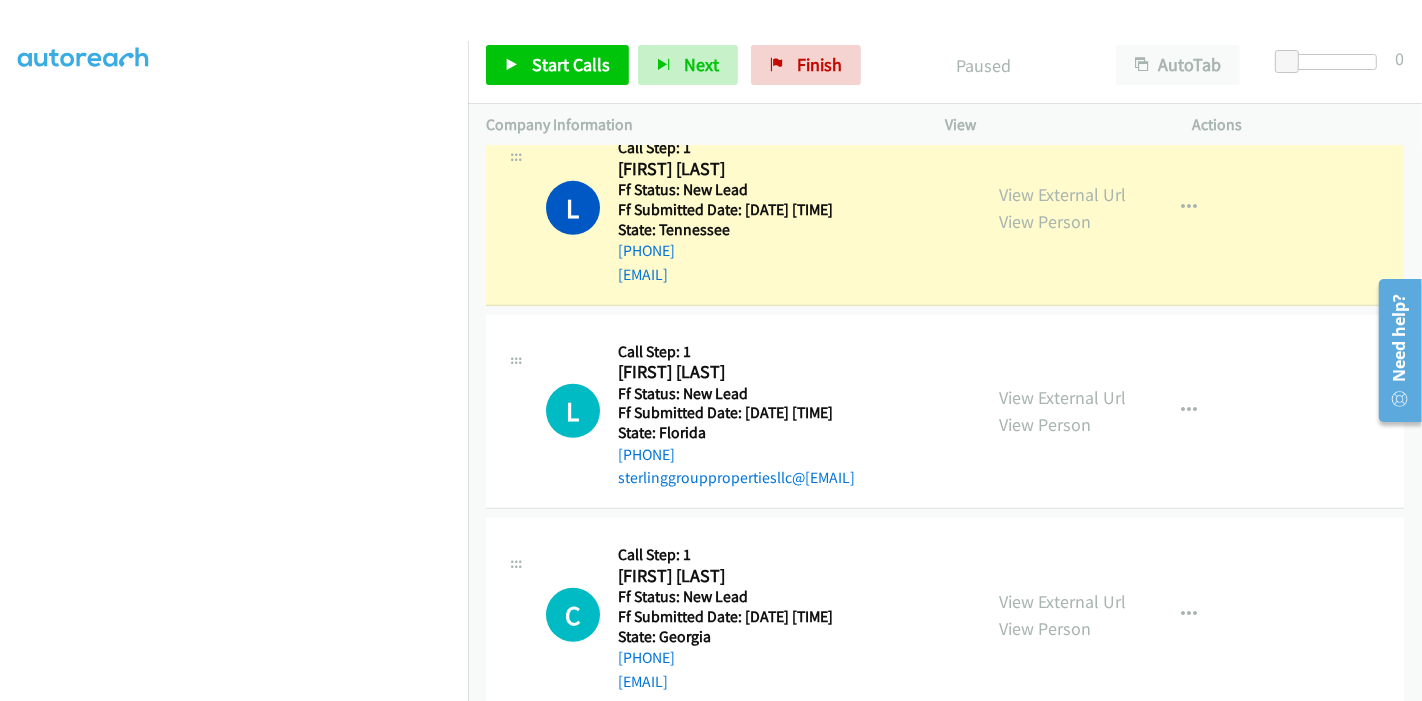 scroll, scrollTop: 1059, scrollLeft: 0, axis: vertical 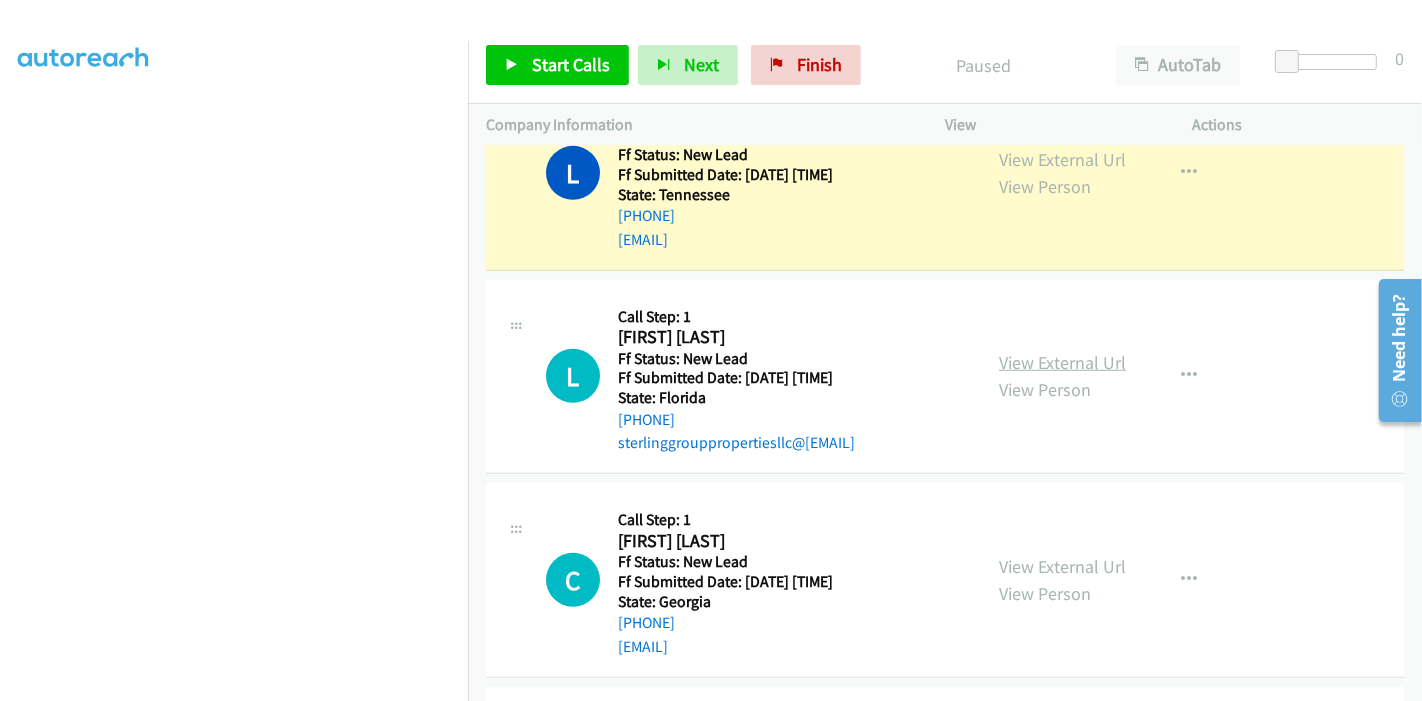 click on "View External Url" at bounding box center (1062, 362) 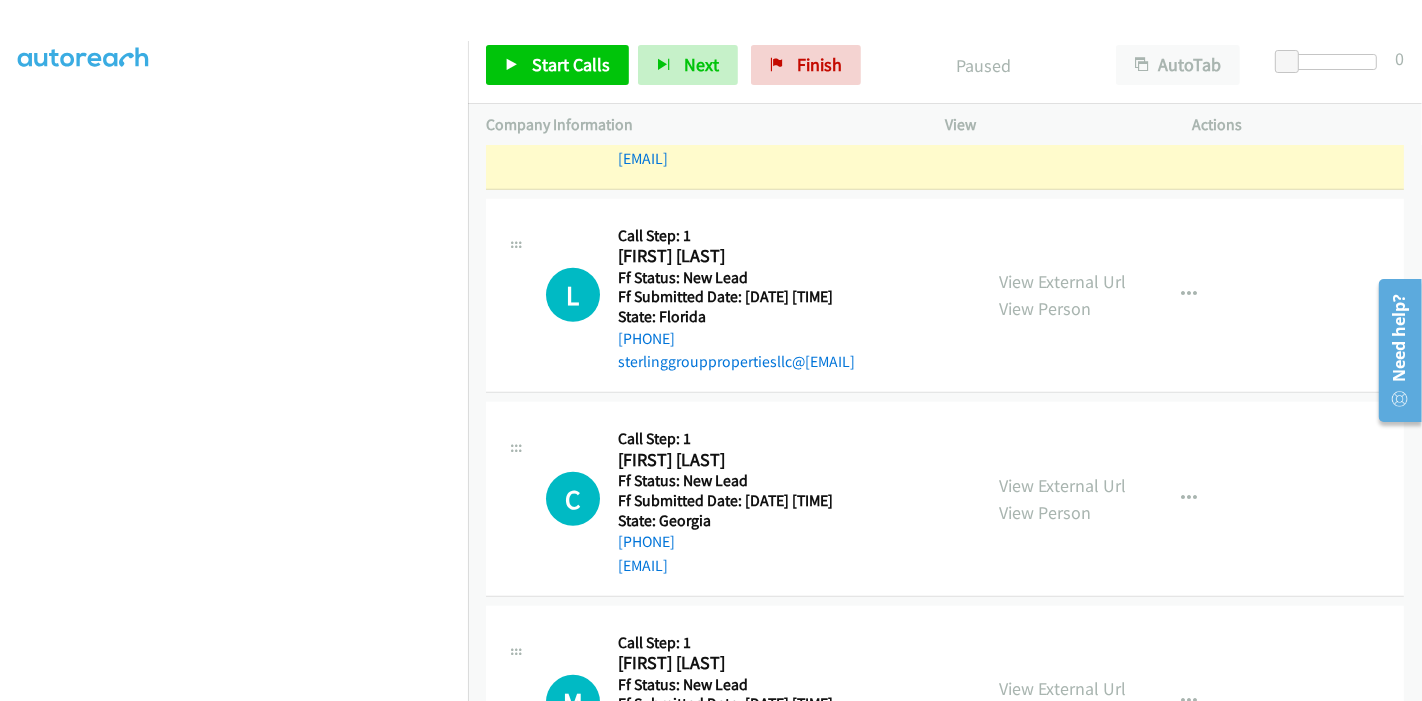 scroll, scrollTop: 1170, scrollLeft: 0, axis: vertical 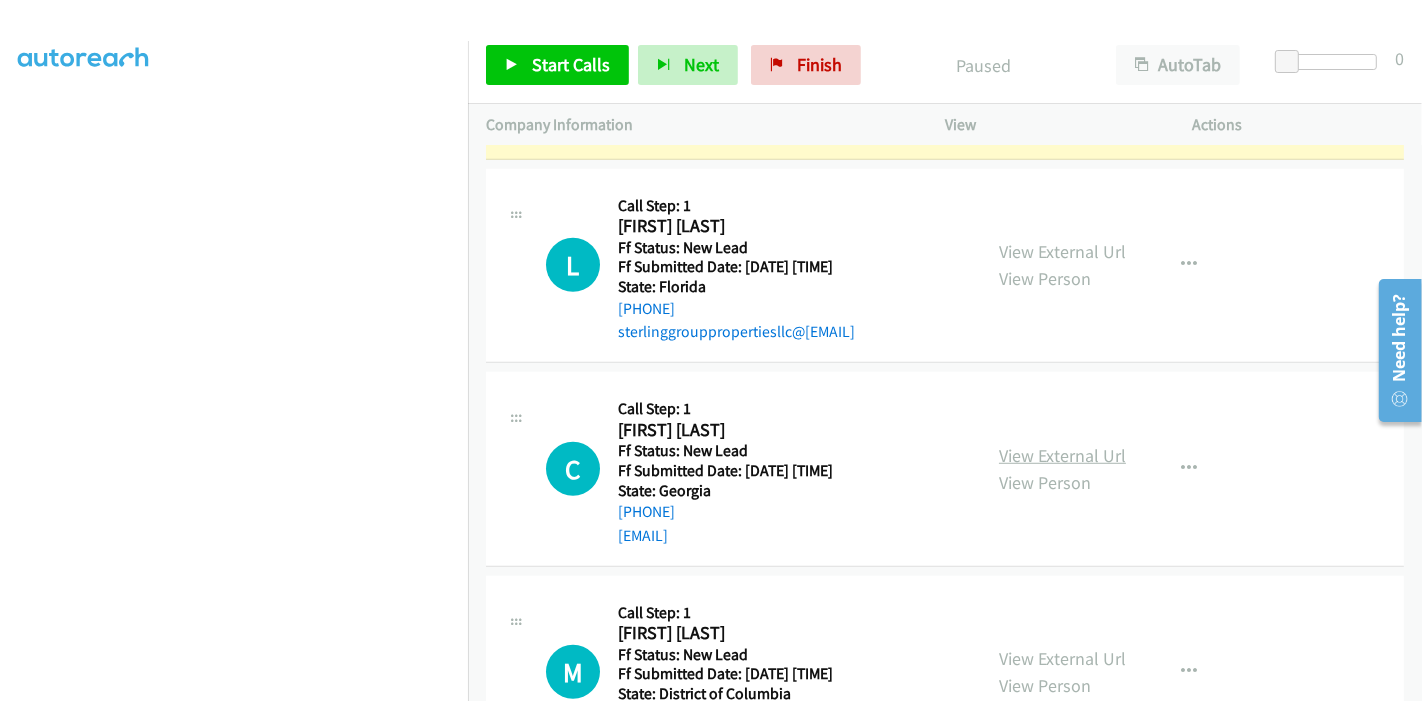 click on "View External Url" at bounding box center (1062, 455) 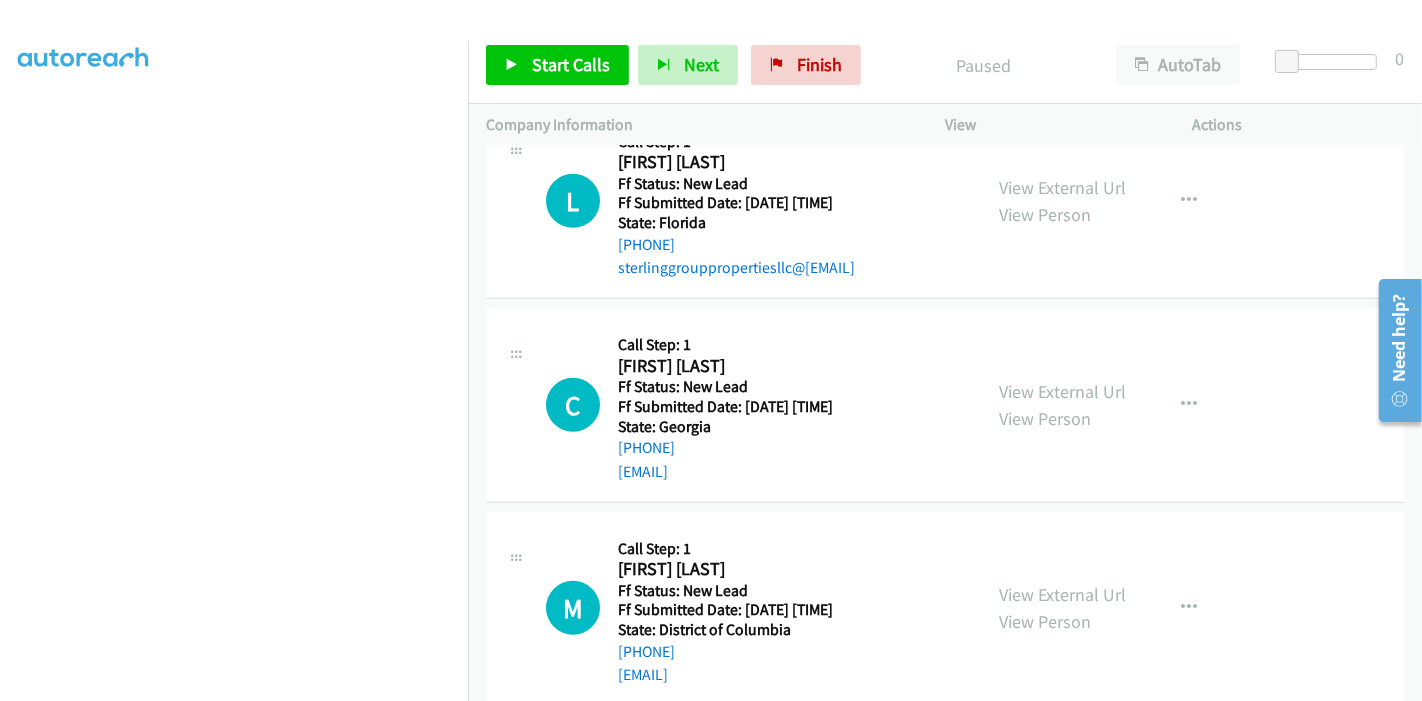 scroll, scrollTop: 1266, scrollLeft: 0, axis: vertical 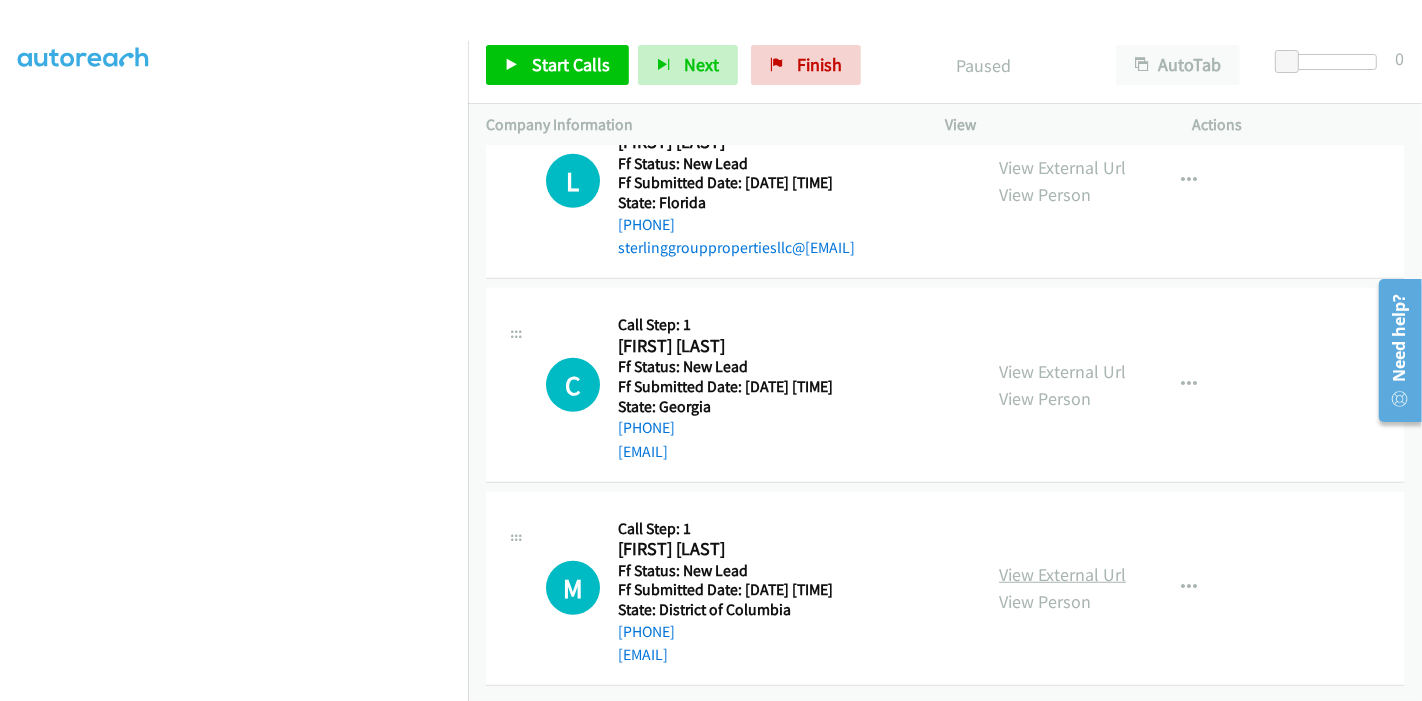 click on "View External Url" at bounding box center [1062, 574] 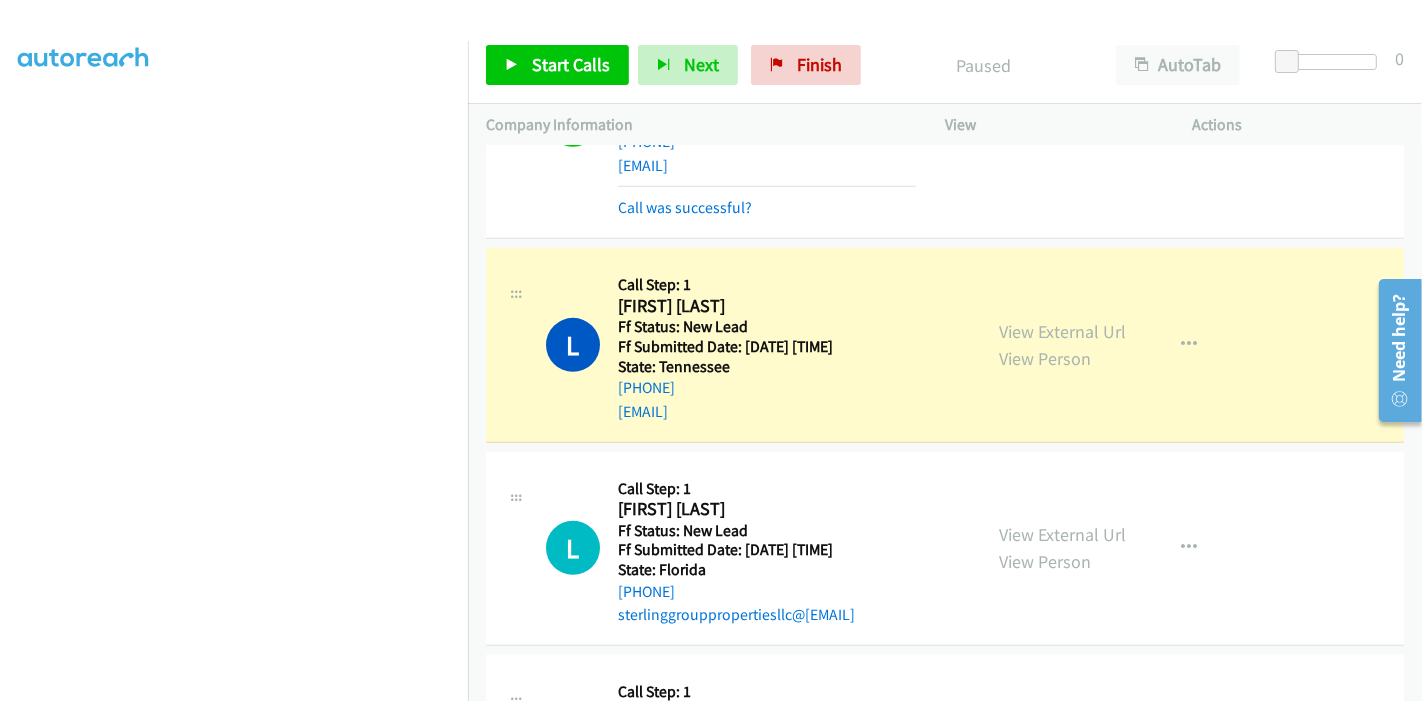 scroll, scrollTop: 822, scrollLeft: 0, axis: vertical 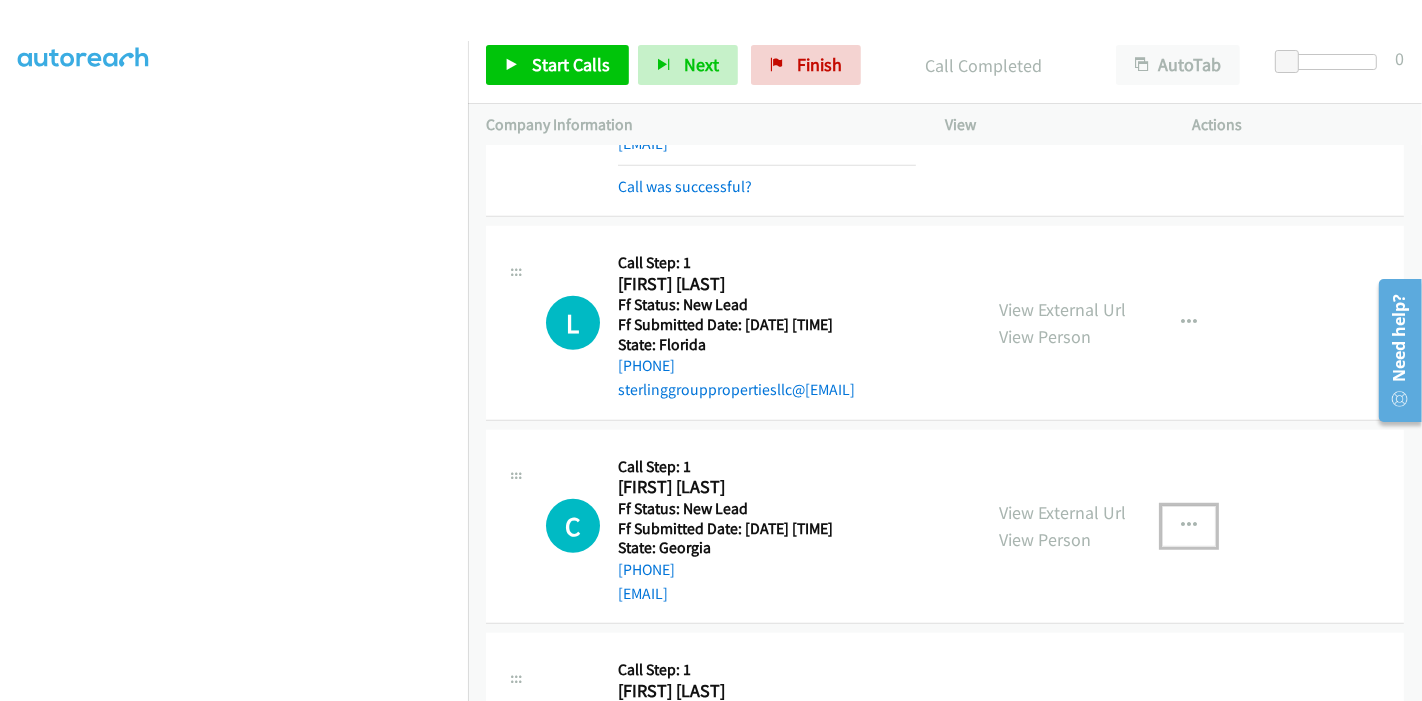 click at bounding box center [1189, 526] 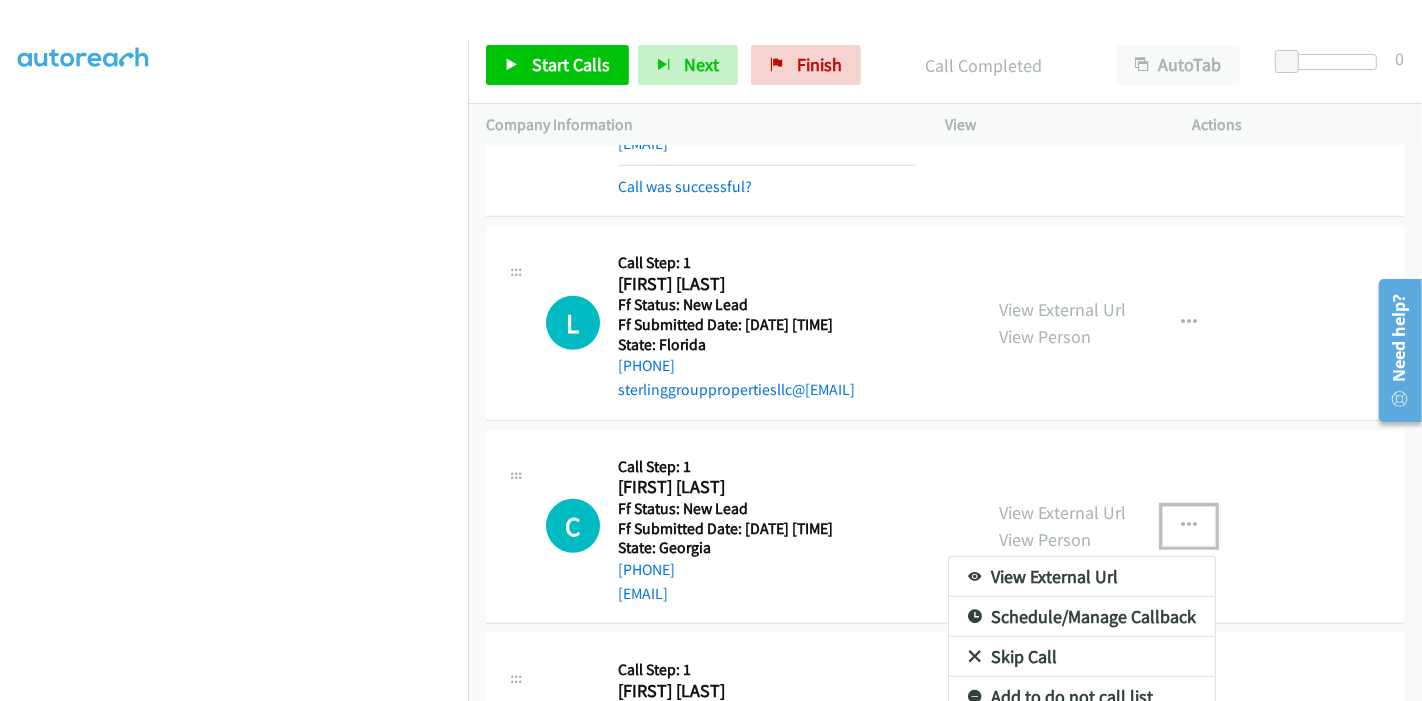 click on "Skip Call" at bounding box center [1082, 657] 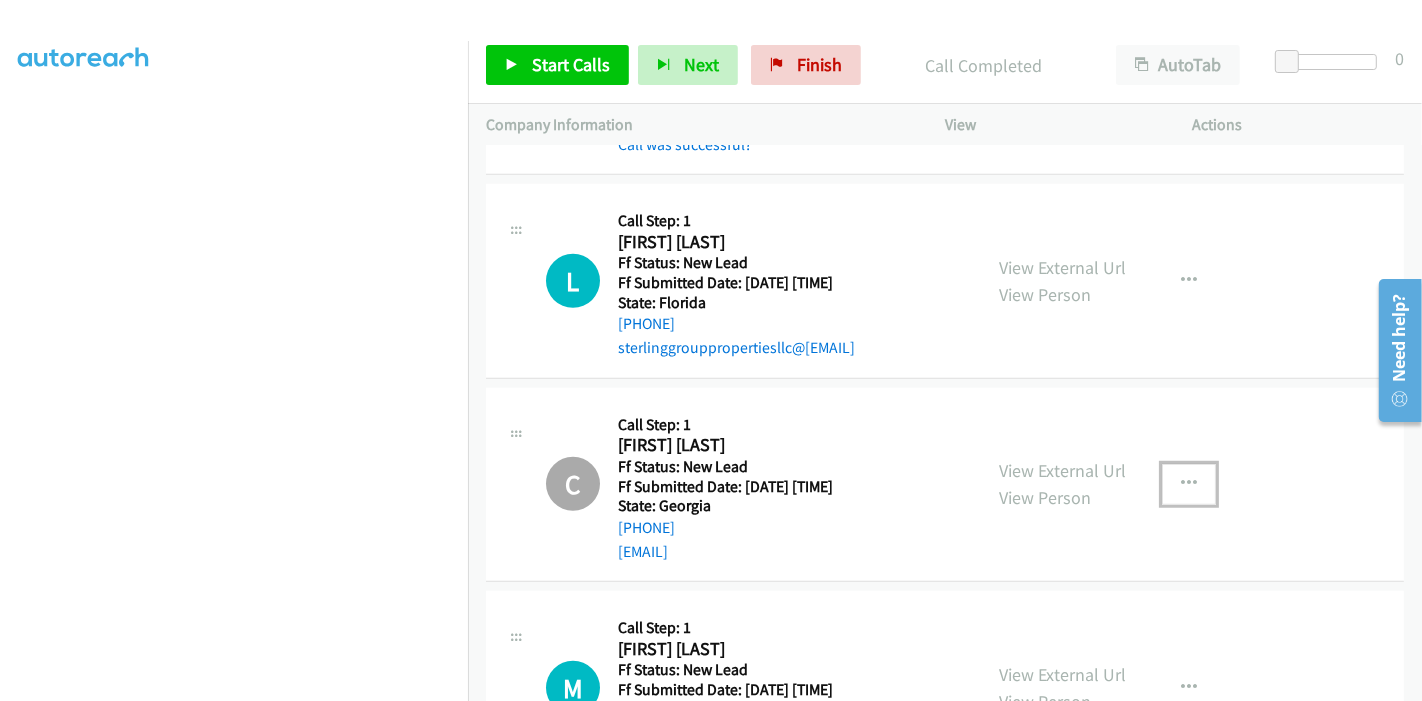 scroll, scrollTop: 1308, scrollLeft: 0, axis: vertical 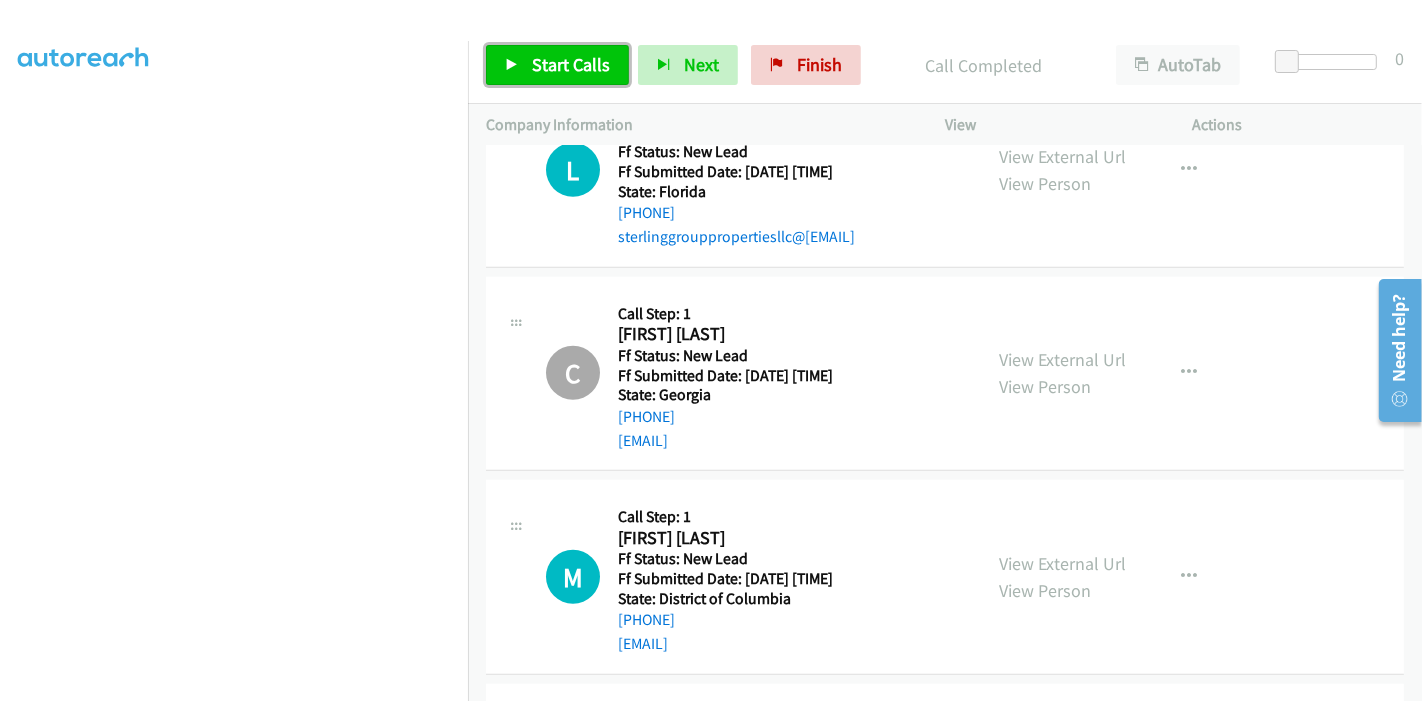 click at bounding box center (512, 66) 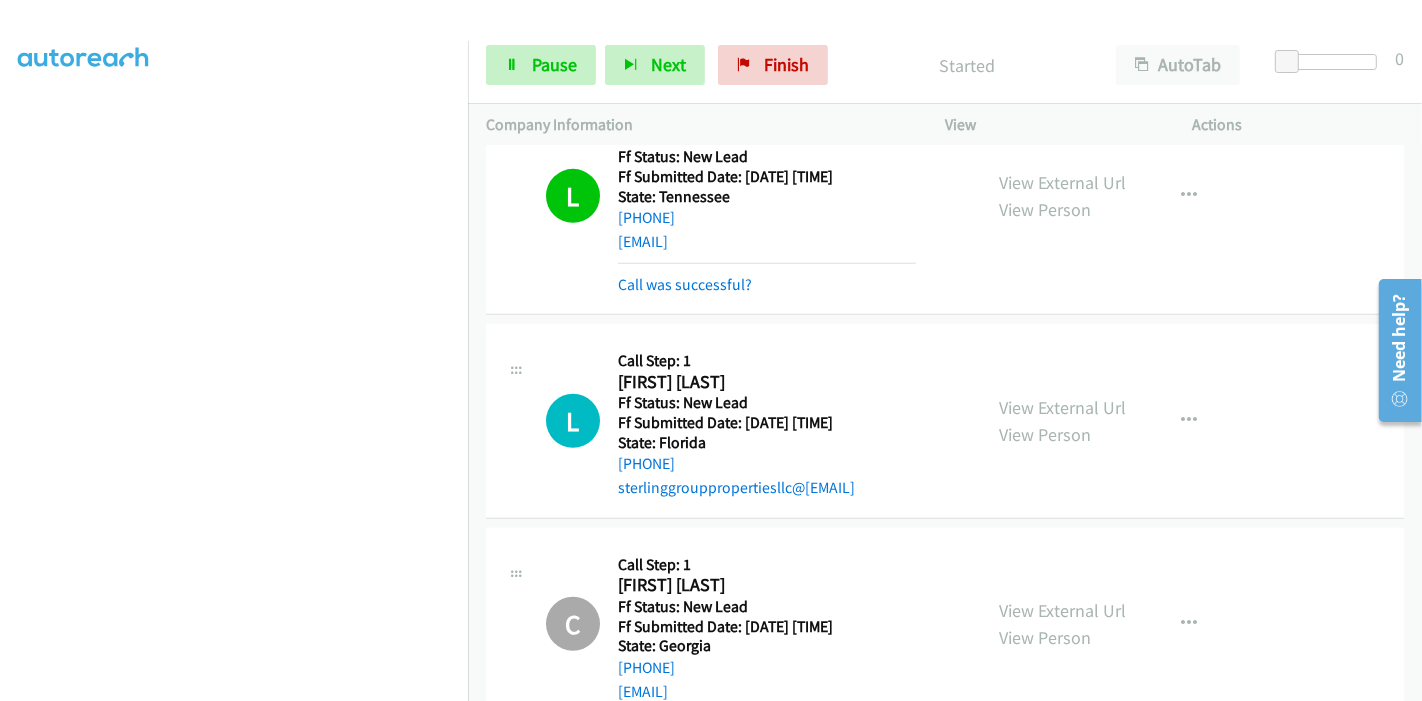 scroll, scrollTop: 1048, scrollLeft: 0, axis: vertical 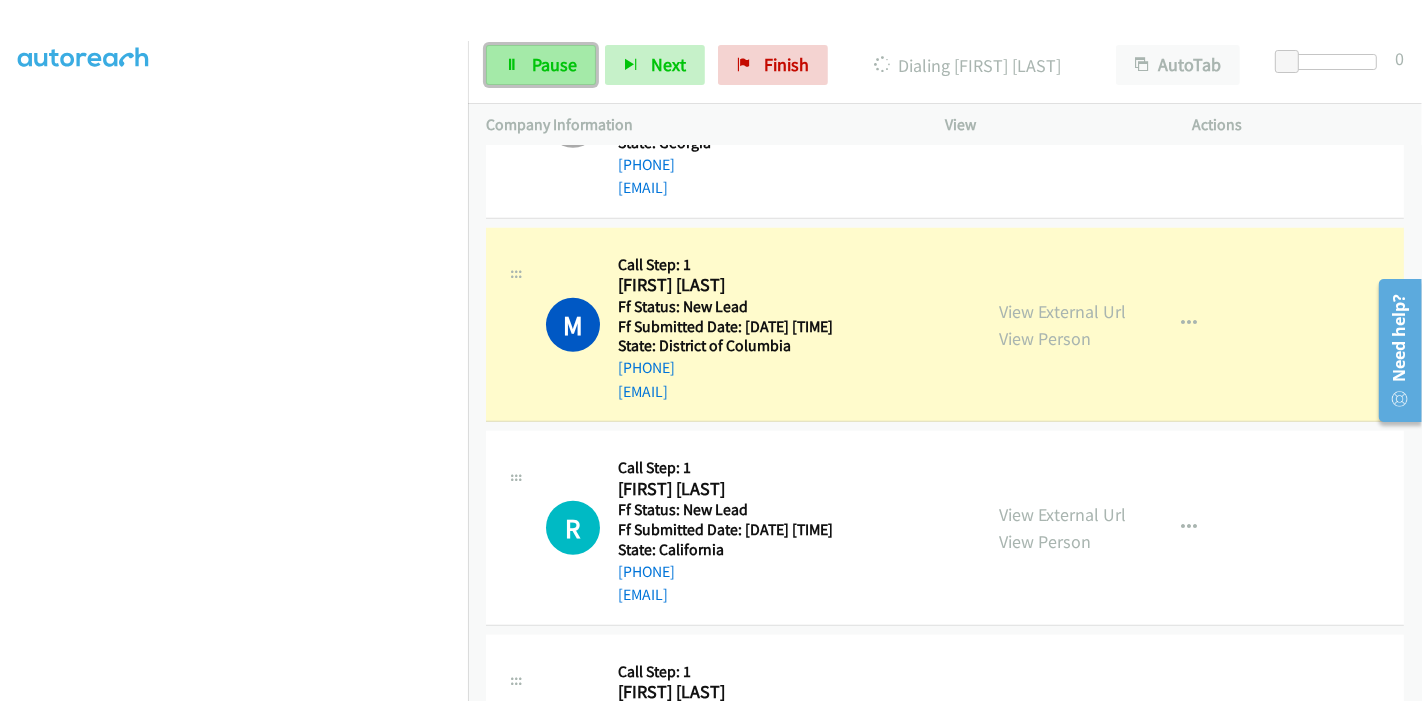 click on "Pause" at bounding box center [541, 65] 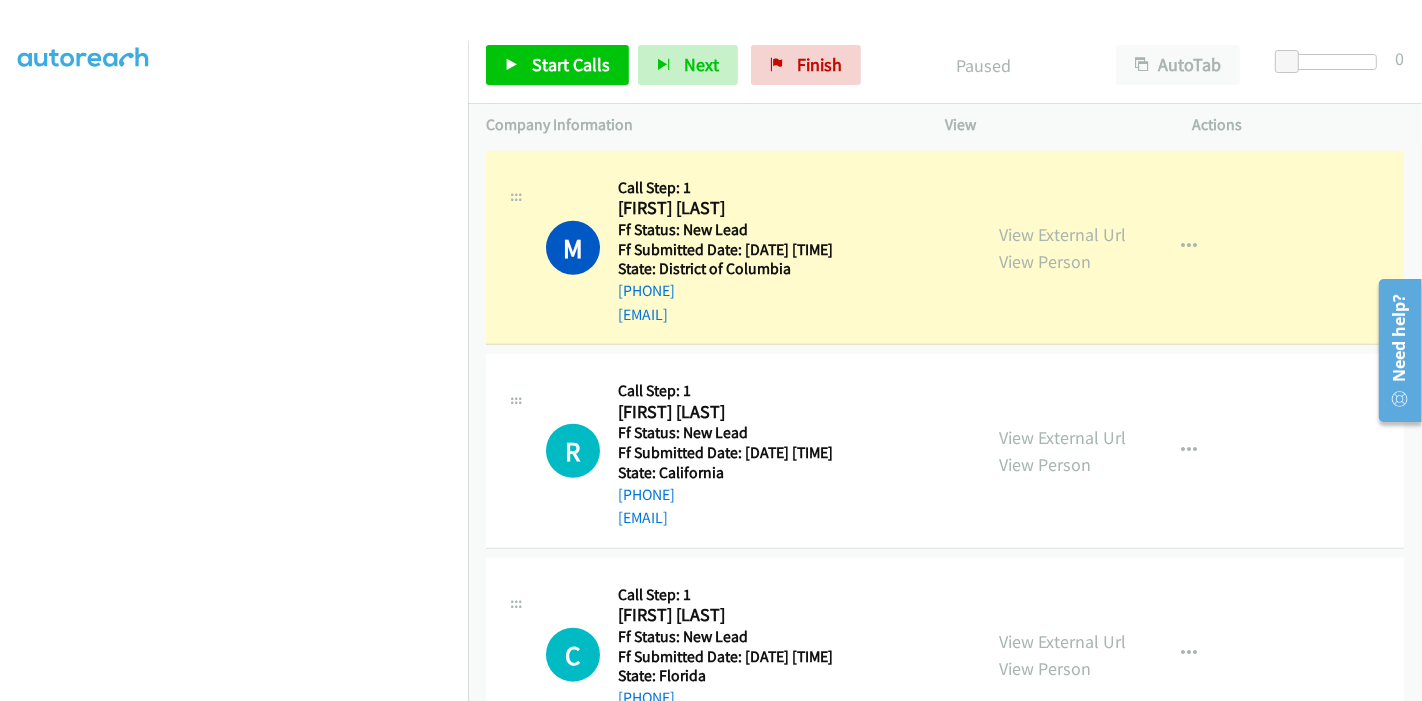 scroll, scrollTop: 1714, scrollLeft: 0, axis: vertical 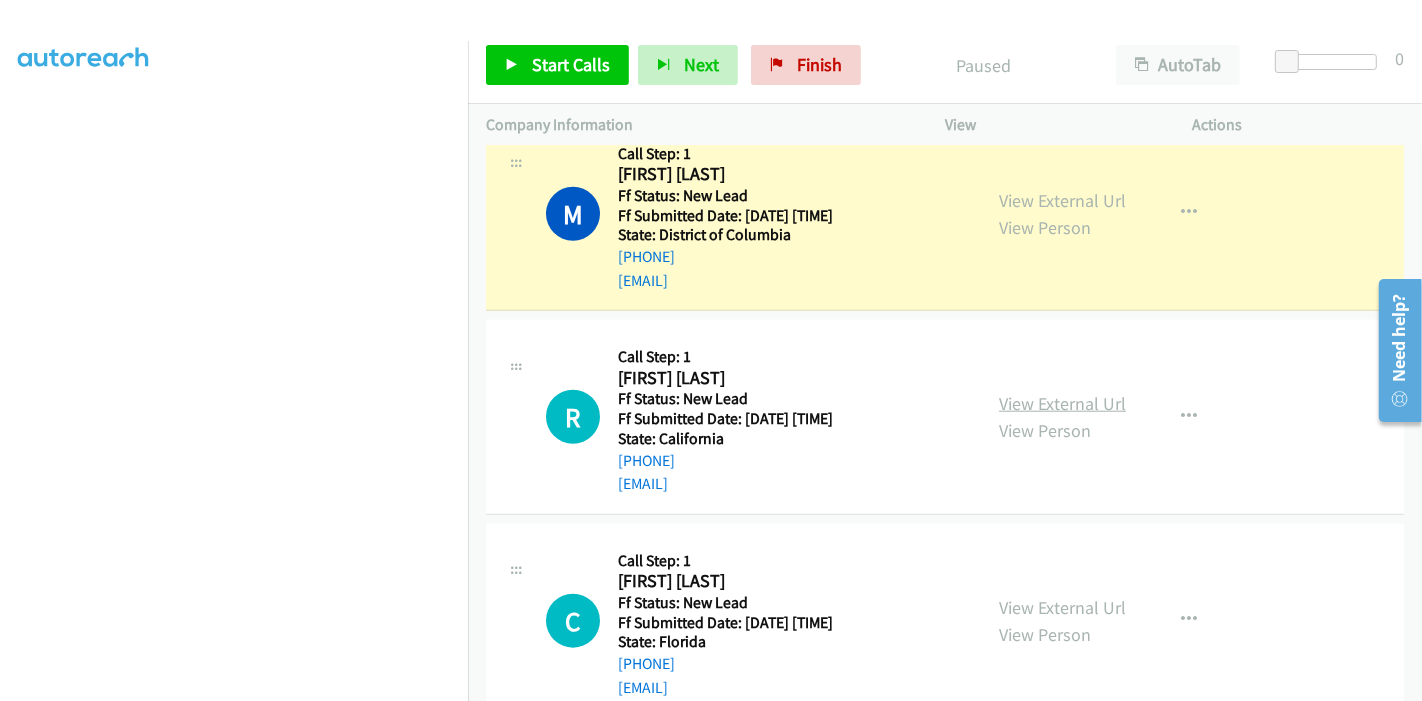 click on "View External Url" at bounding box center (1062, 403) 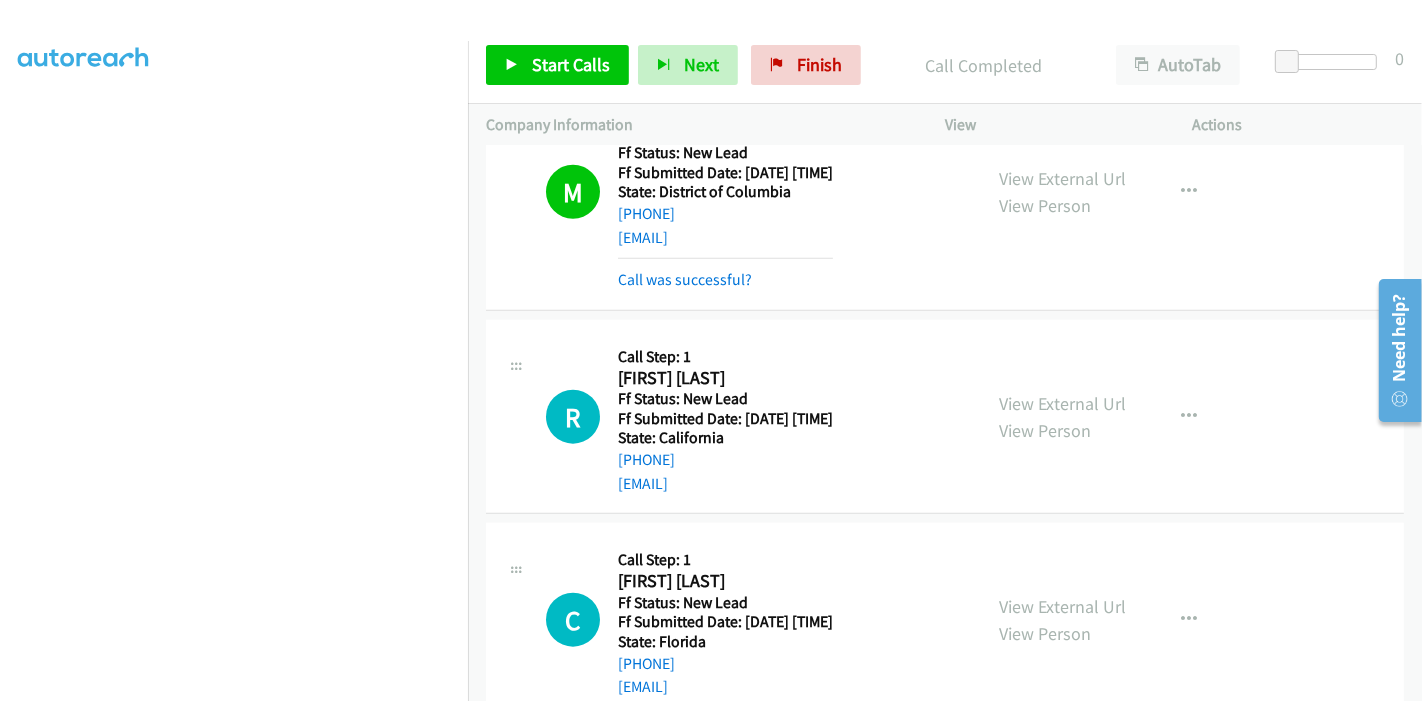 scroll, scrollTop: 1800, scrollLeft: 0, axis: vertical 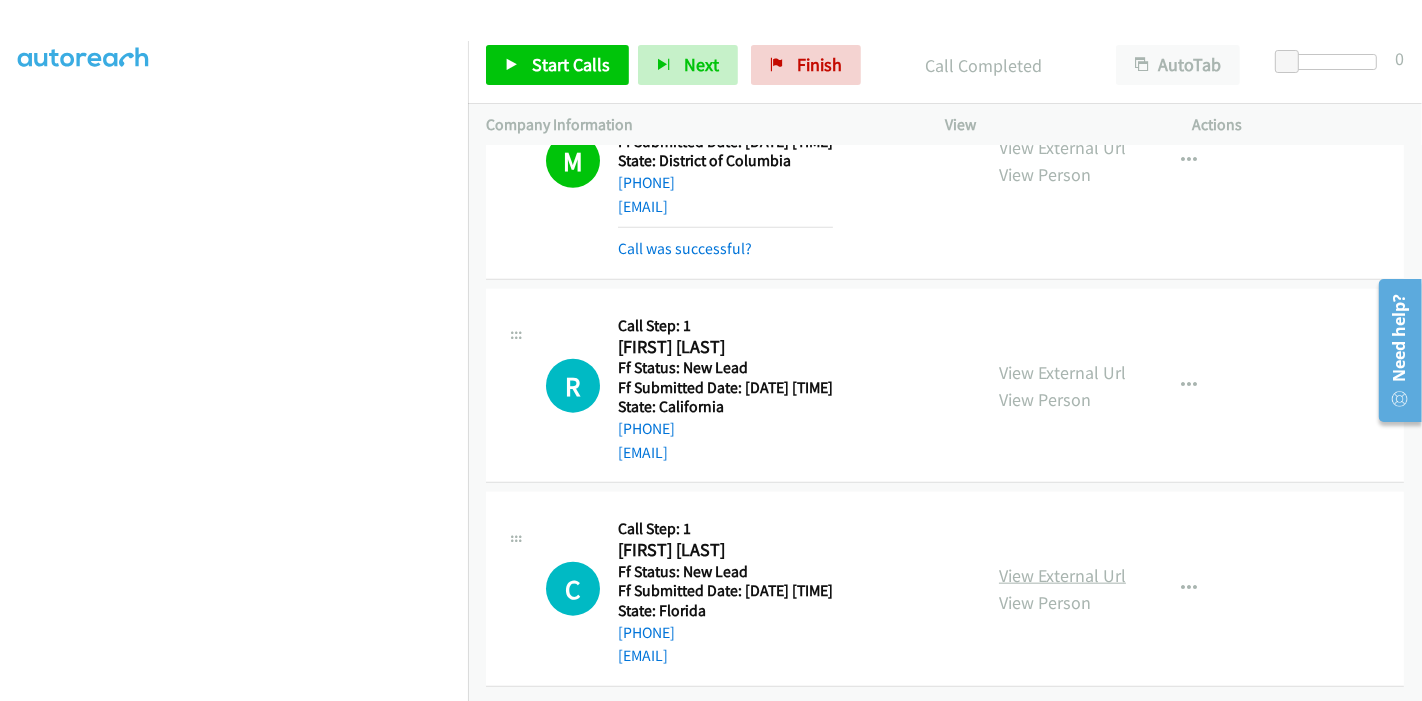 click on "View External Url" at bounding box center (1062, 575) 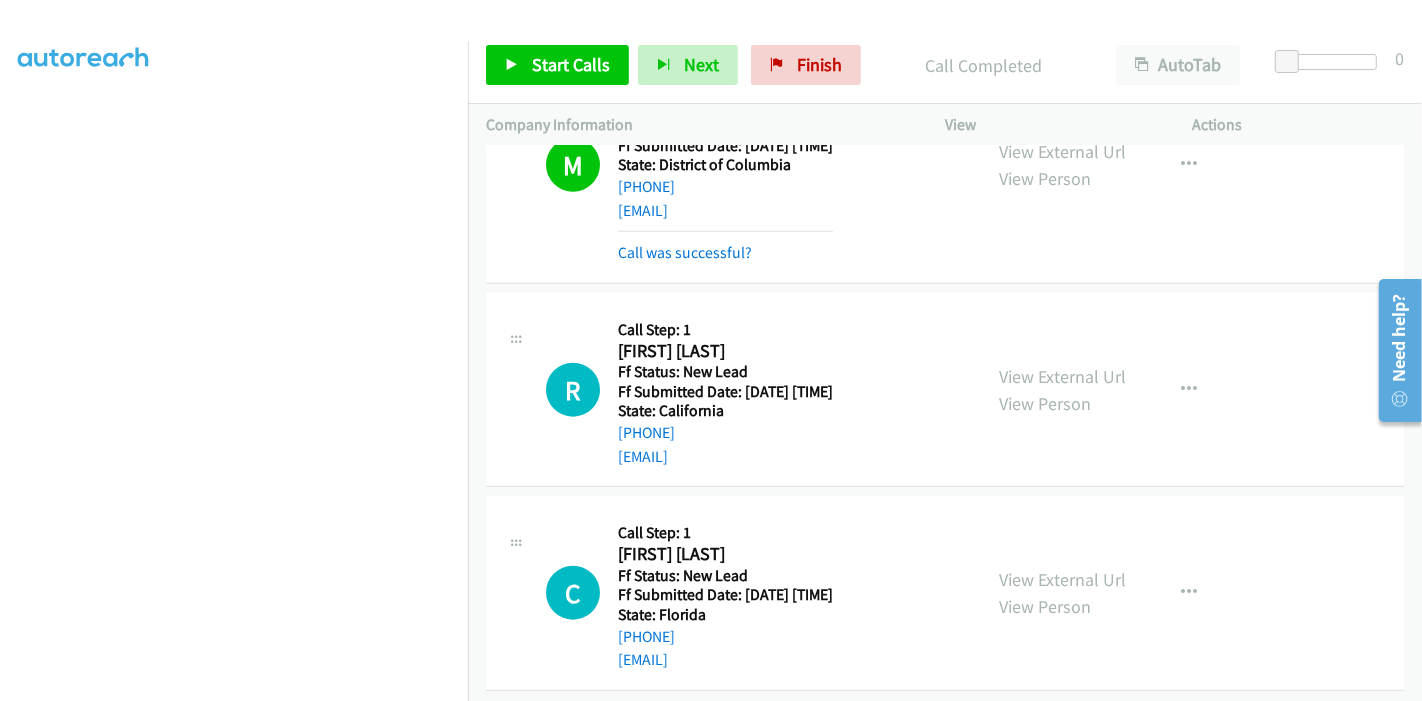 scroll, scrollTop: 1800, scrollLeft: 0, axis: vertical 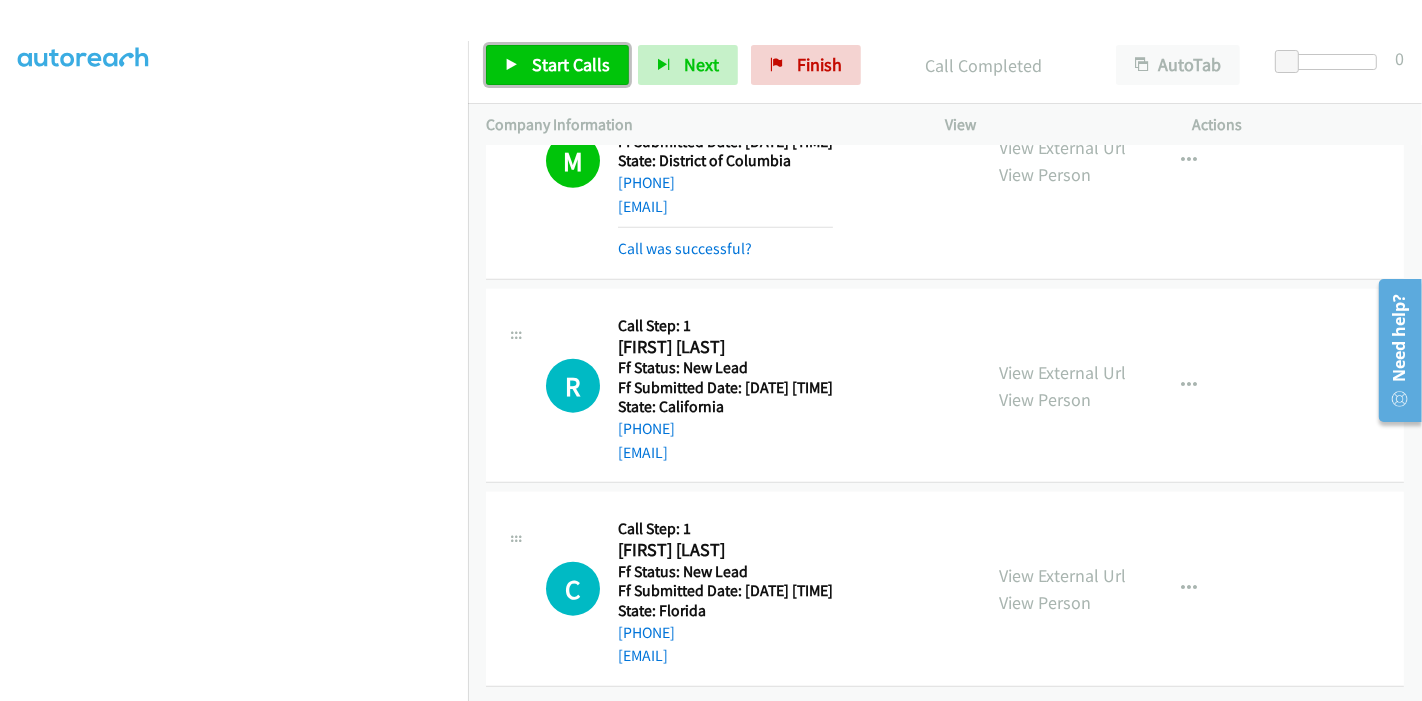 click on "Start Calls" at bounding box center [557, 65] 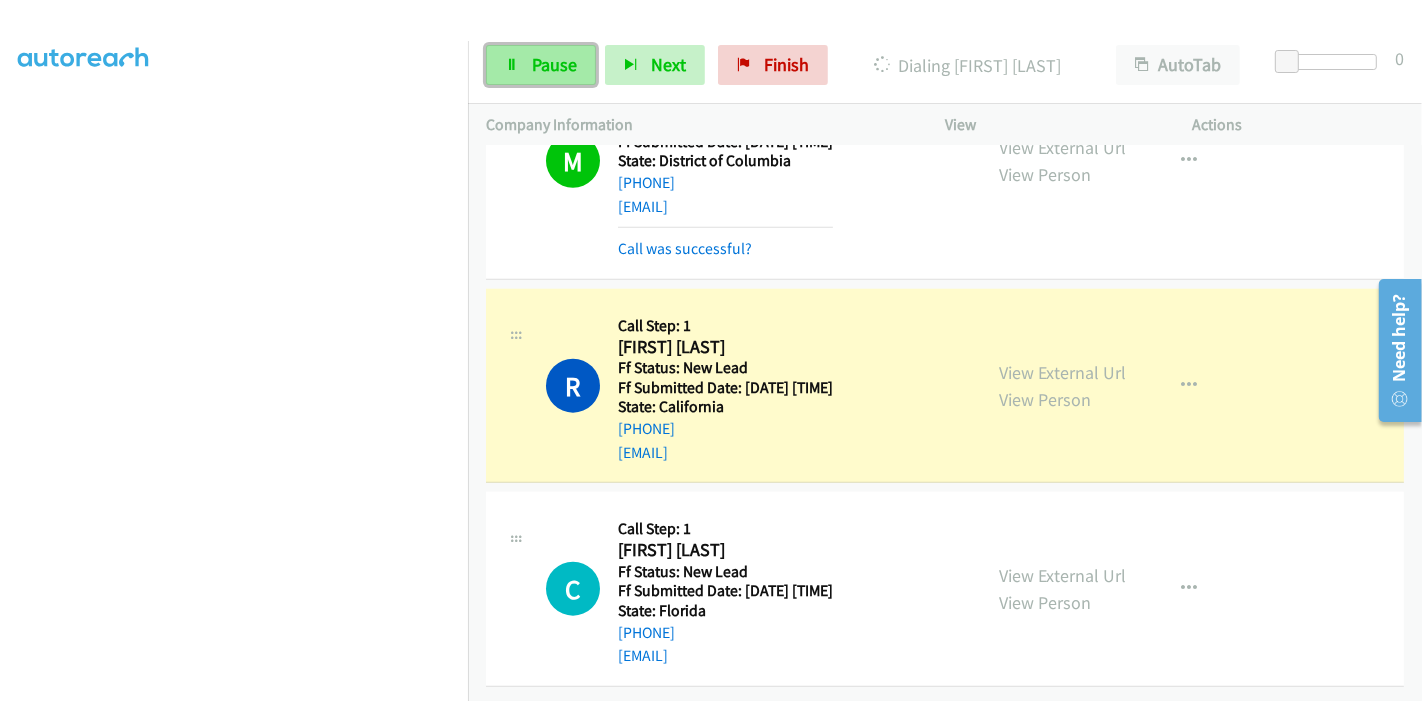 click on "Pause" at bounding box center (541, 65) 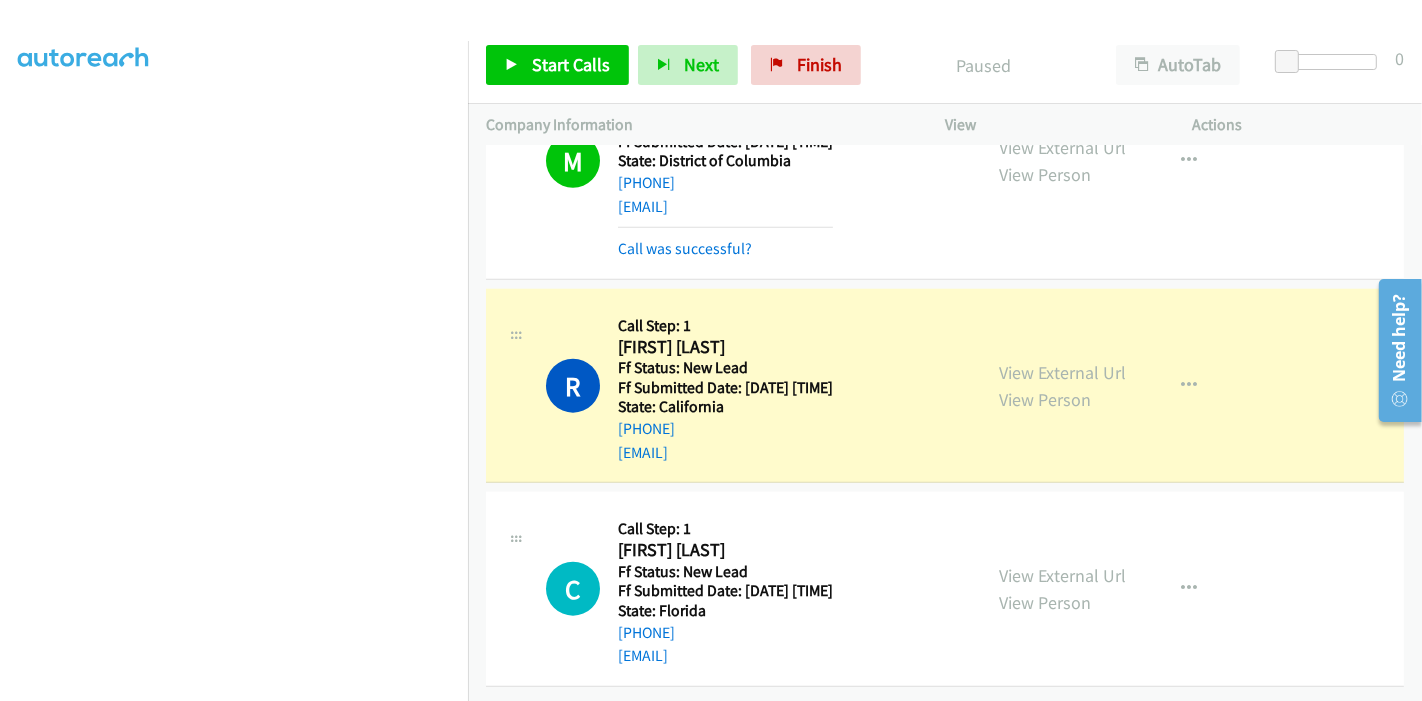 scroll, scrollTop: 248, scrollLeft: 0, axis: vertical 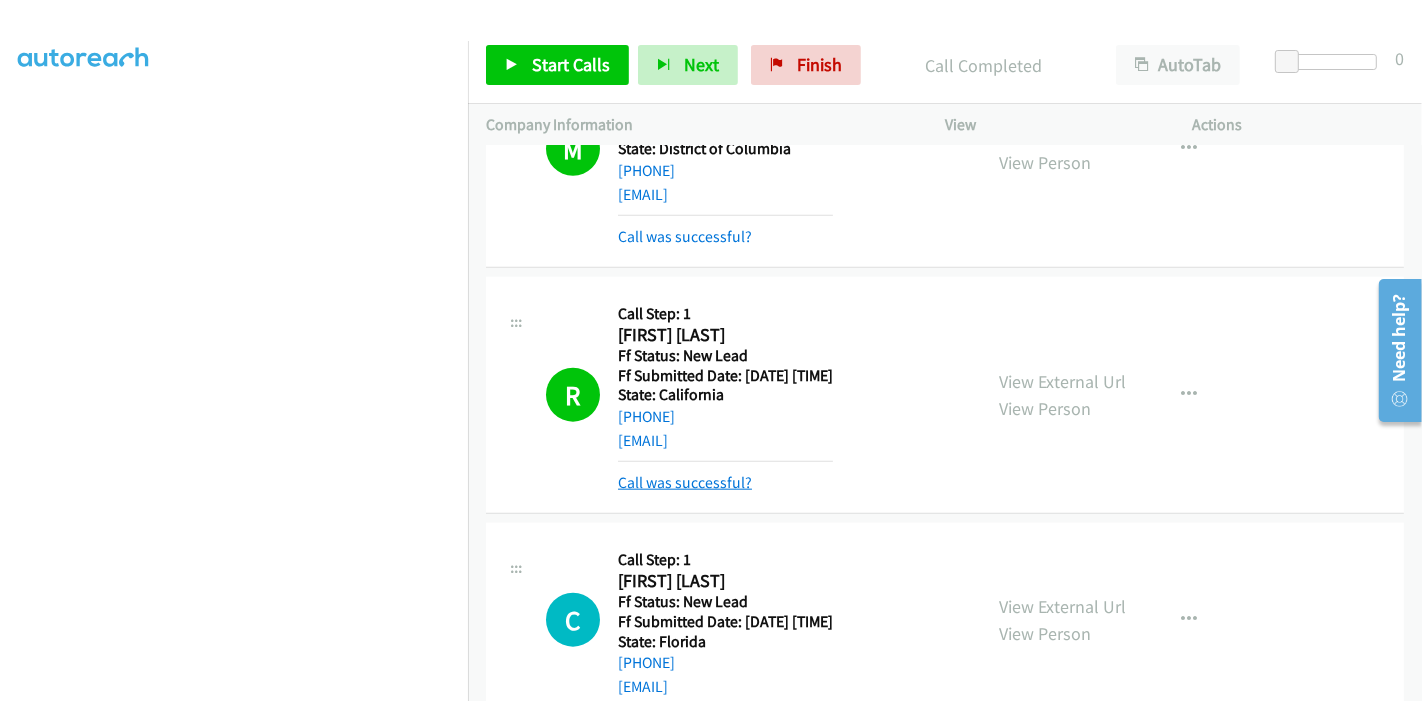 click on "Call was successful?" at bounding box center [685, 482] 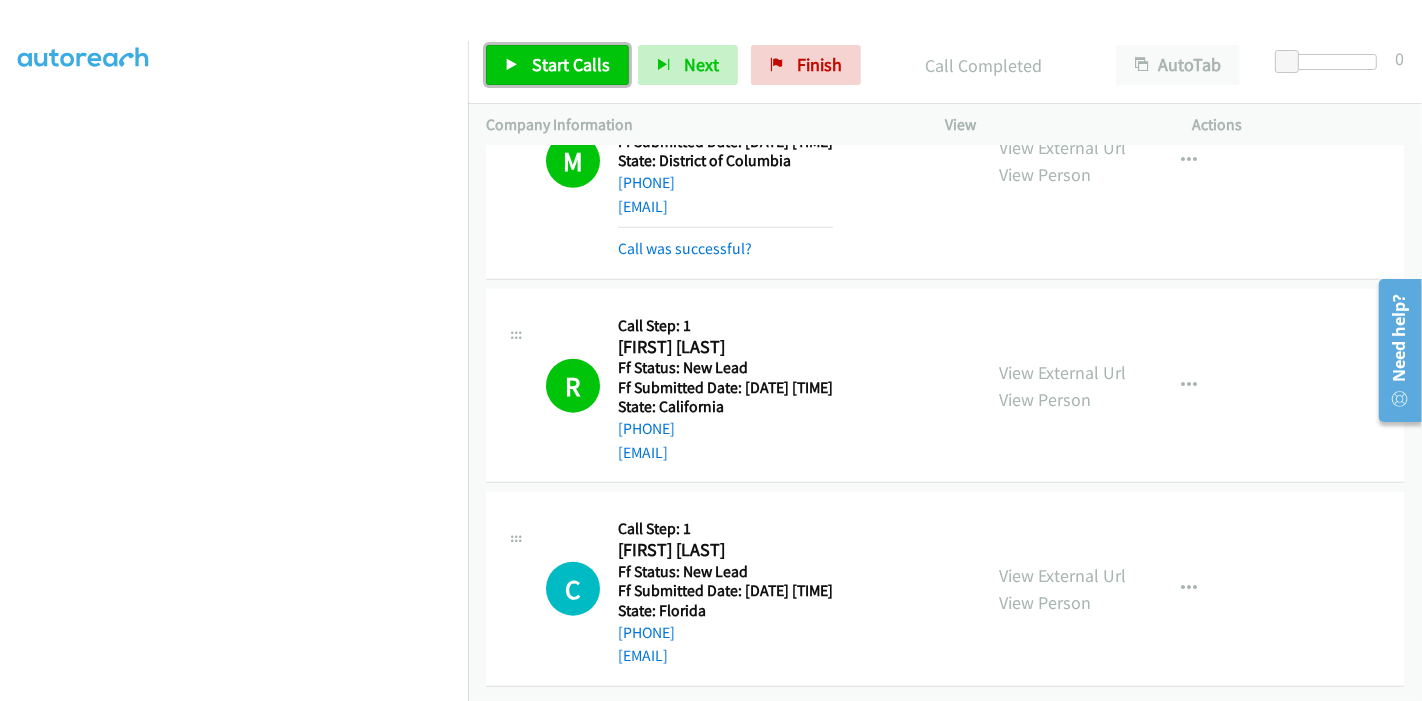 click on "Start Calls" at bounding box center [571, 64] 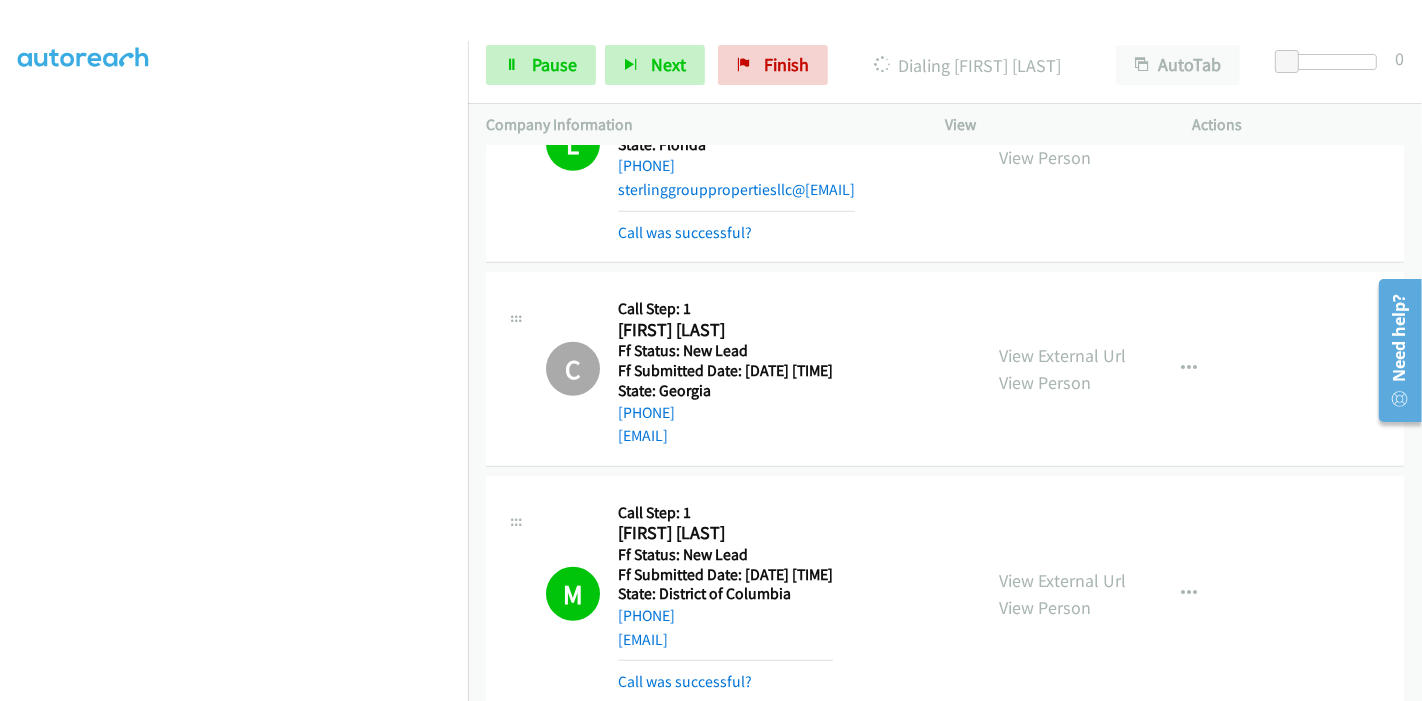 scroll, scrollTop: 1800, scrollLeft: 0, axis: vertical 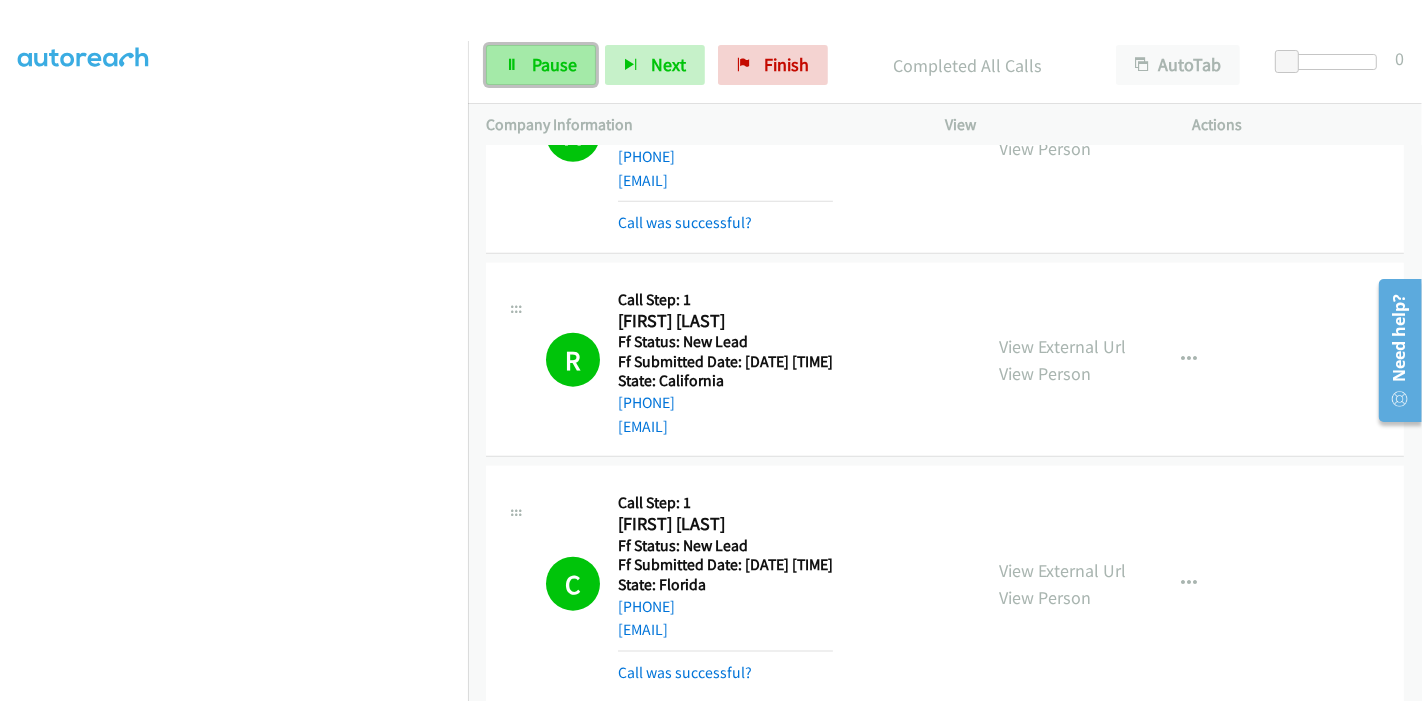 click on "Pause" at bounding box center (554, 64) 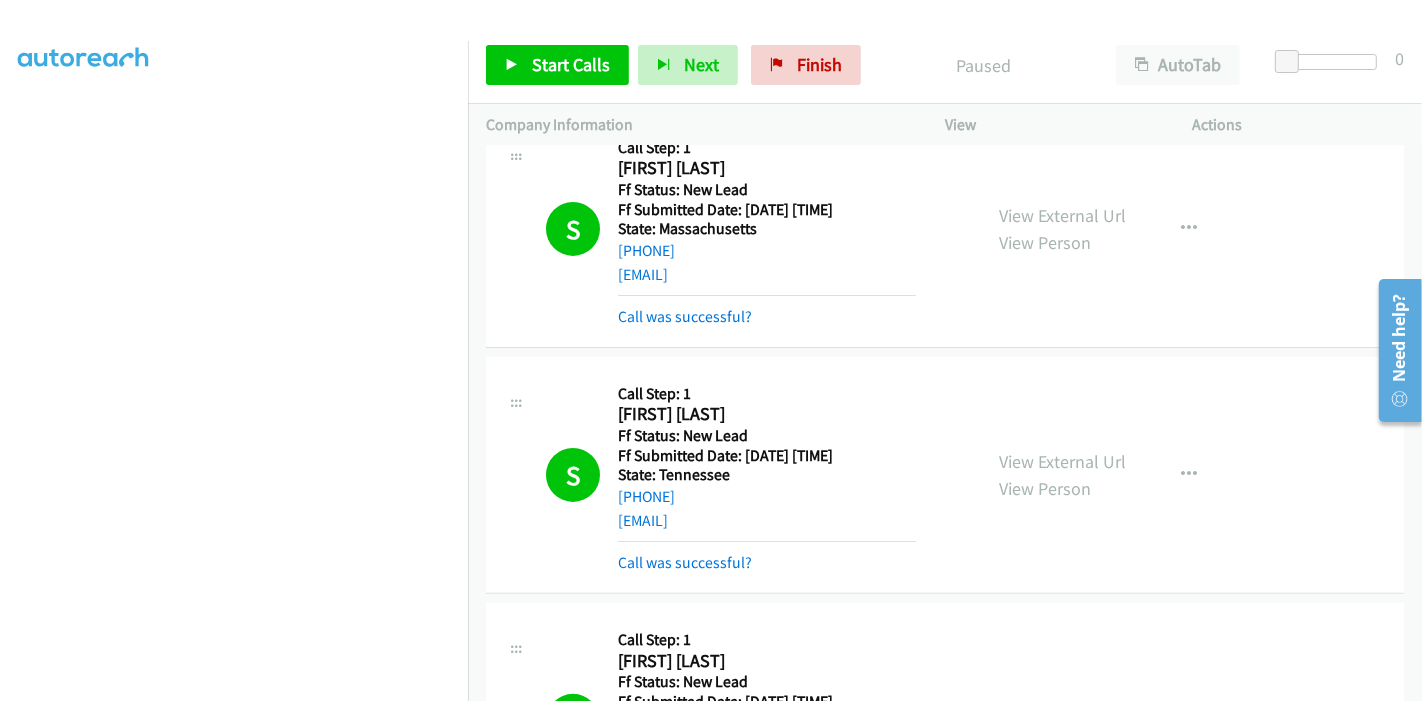 scroll, scrollTop: 0, scrollLeft: 0, axis: both 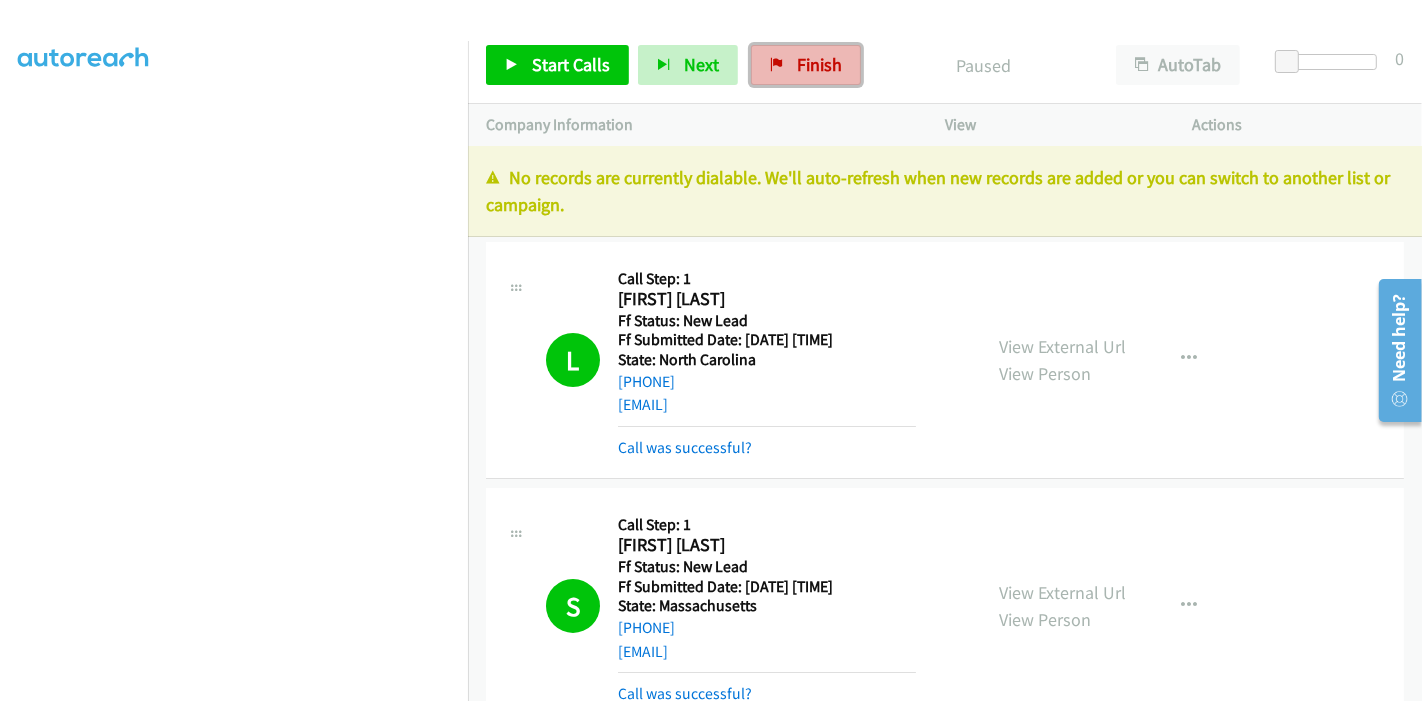 click on "Finish" at bounding box center (819, 64) 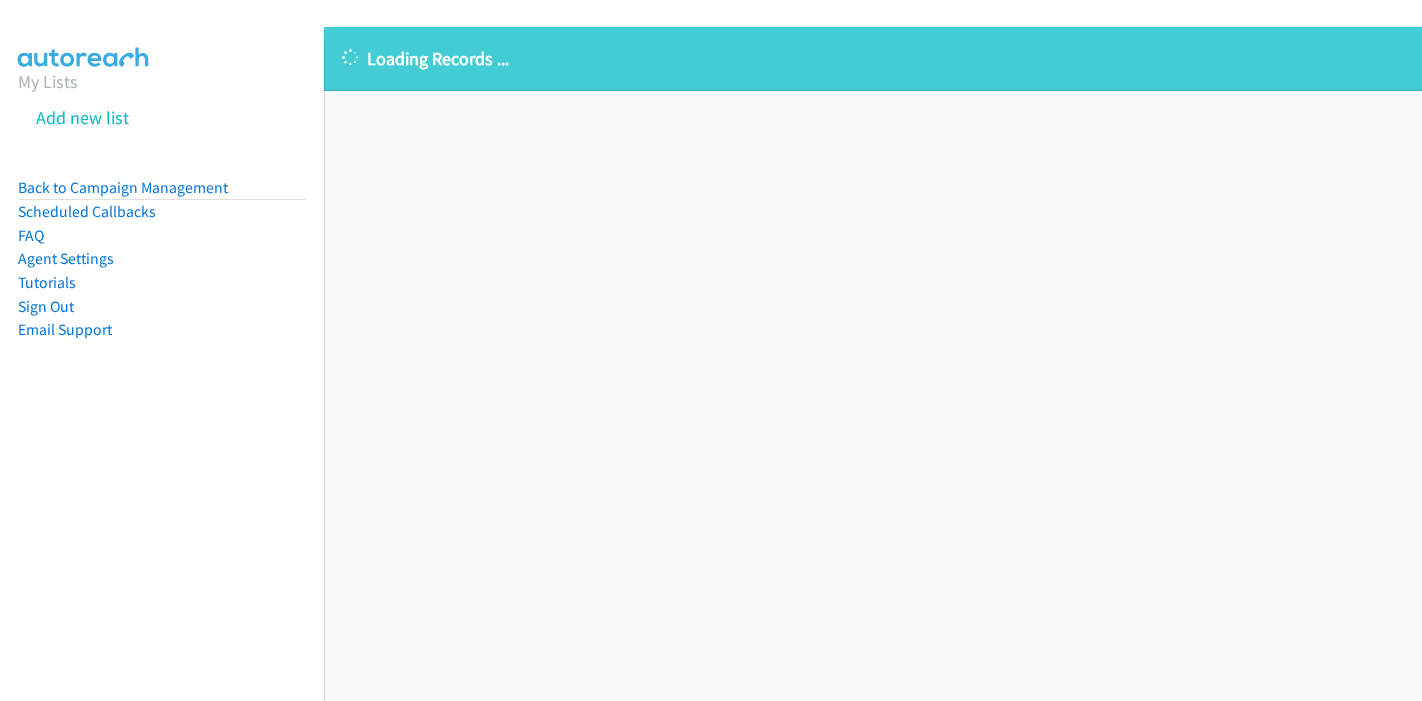 scroll, scrollTop: 0, scrollLeft: 0, axis: both 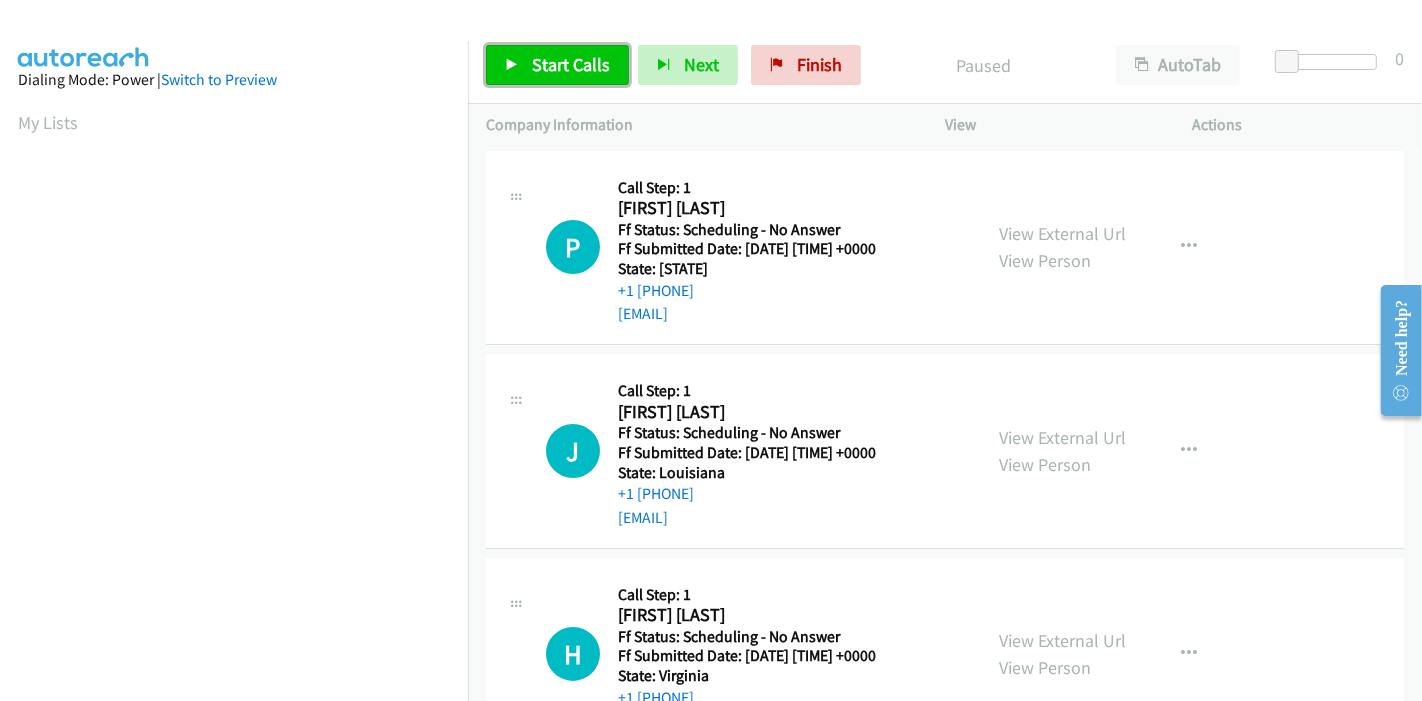 click on "Start Calls" at bounding box center [571, 64] 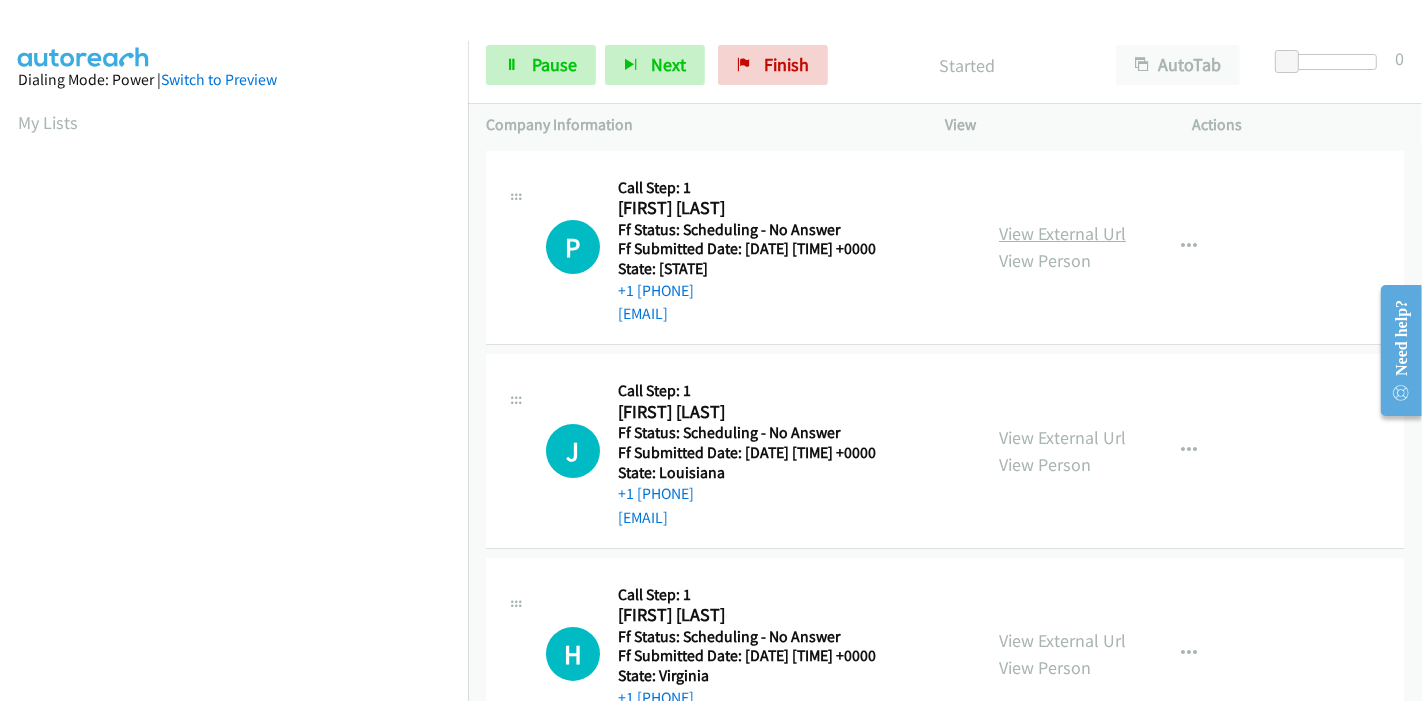 click on "View External Url" at bounding box center (1062, 233) 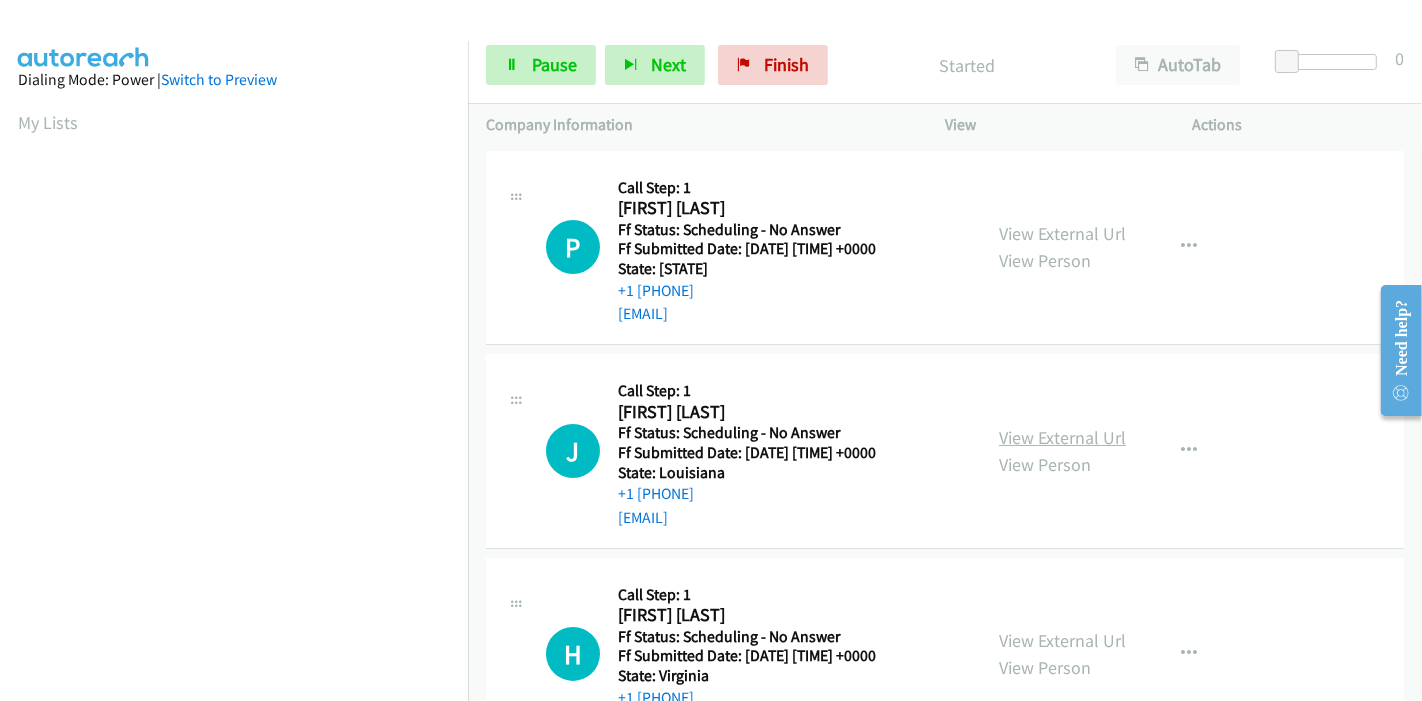 click on "View External Url" at bounding box center [1062, 437] 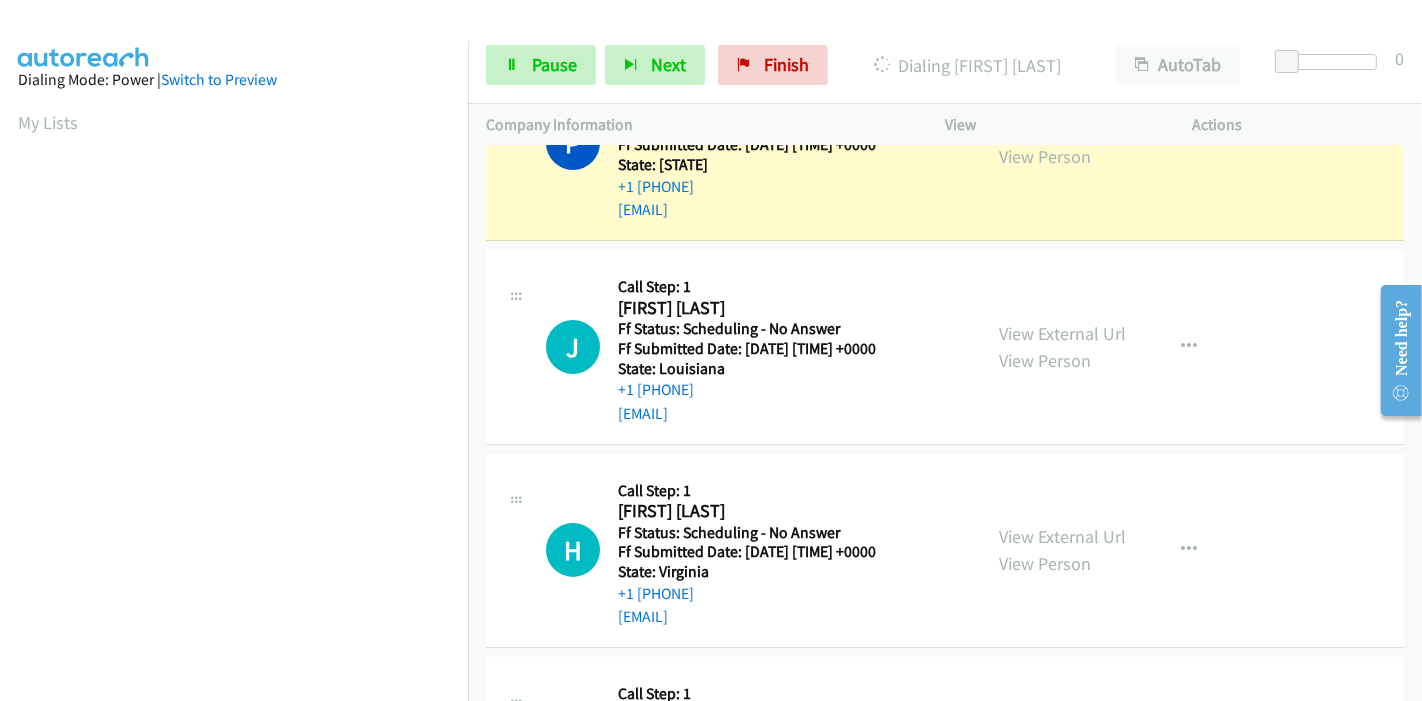 scroll, scrollTop: 222, scrollLeft: 0, axis: vertical 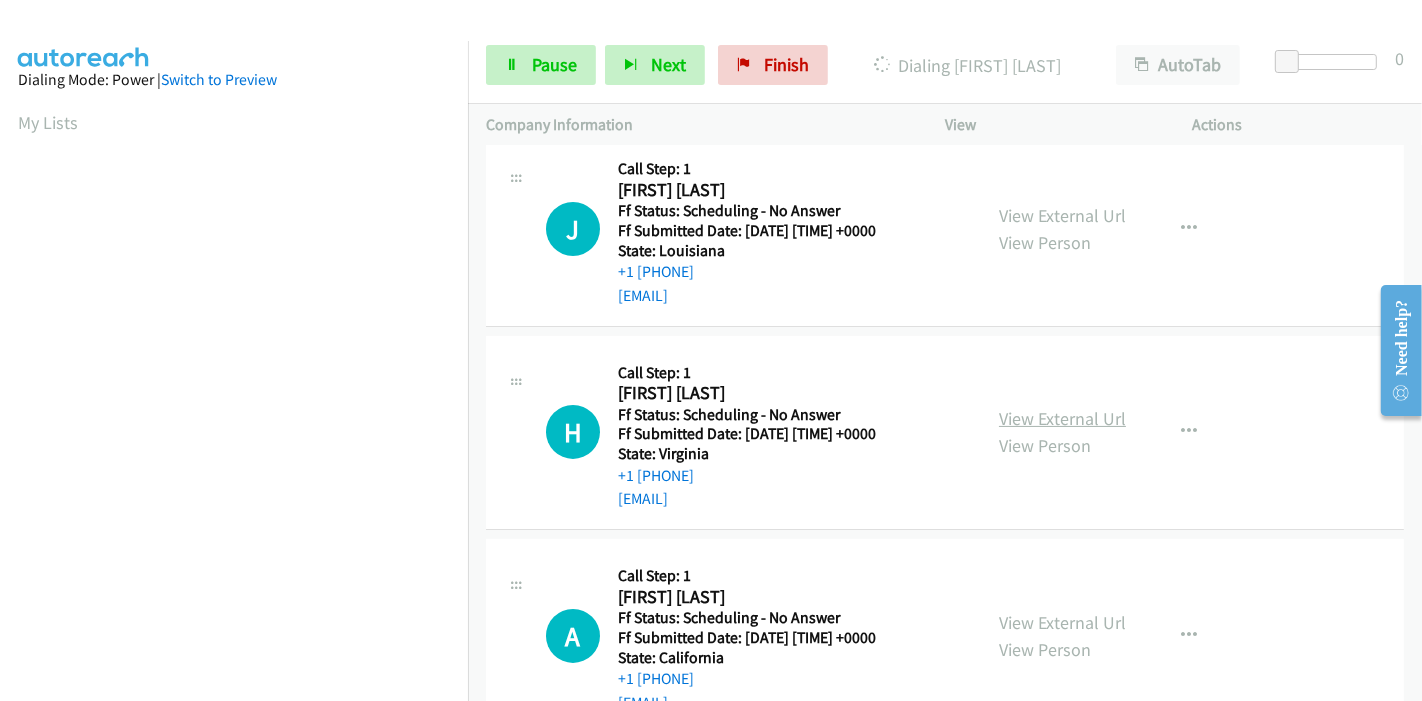 click on "View External Url" at bounding box center (1062, 418) 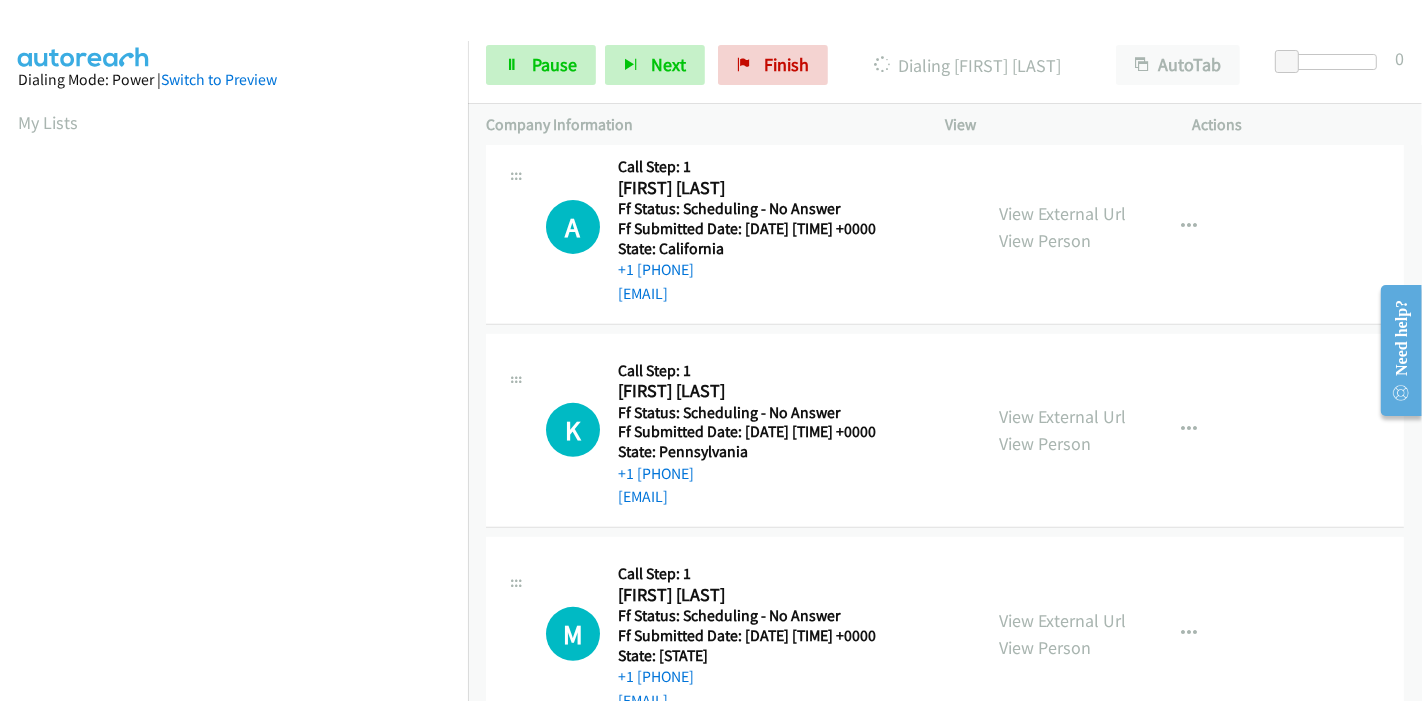 scroll, scrollTop: 666, scrollLeft: 0, axis: vertical 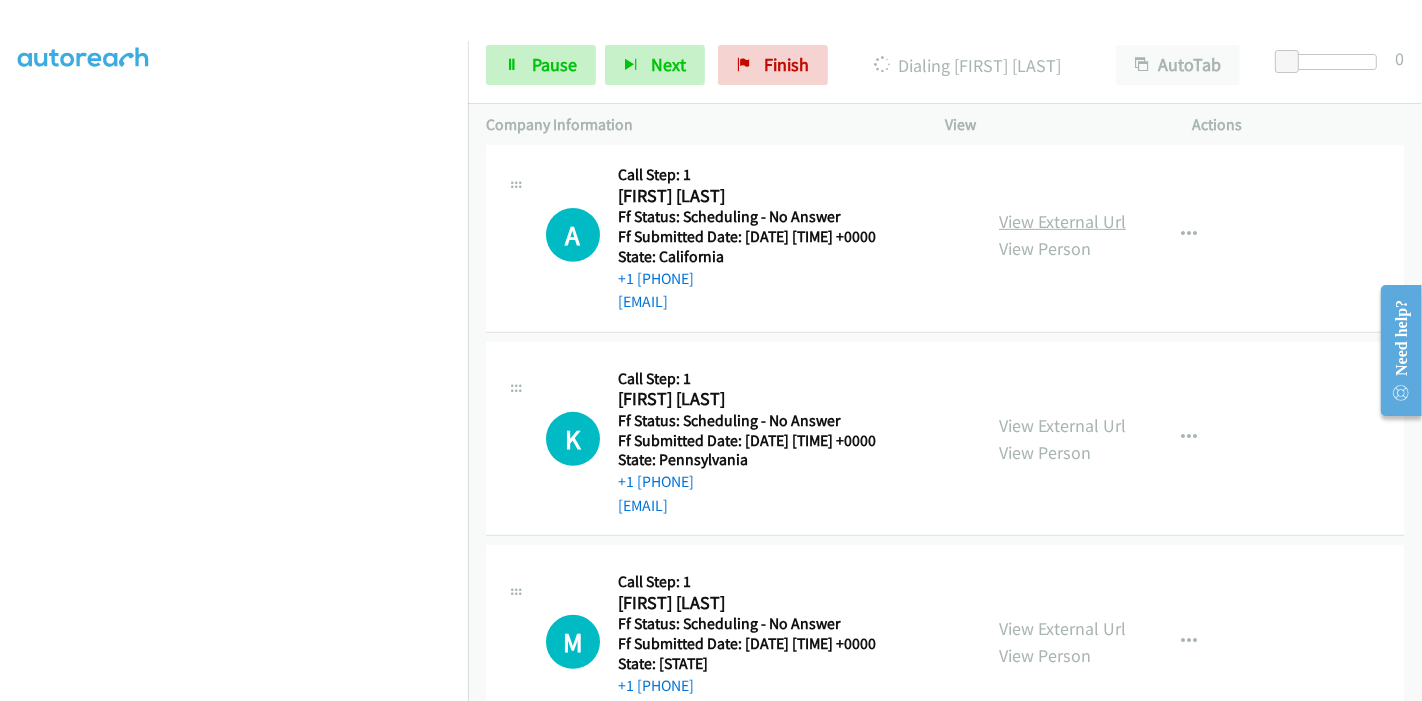 click on "View External Url" at bounding box center (1062, 221) 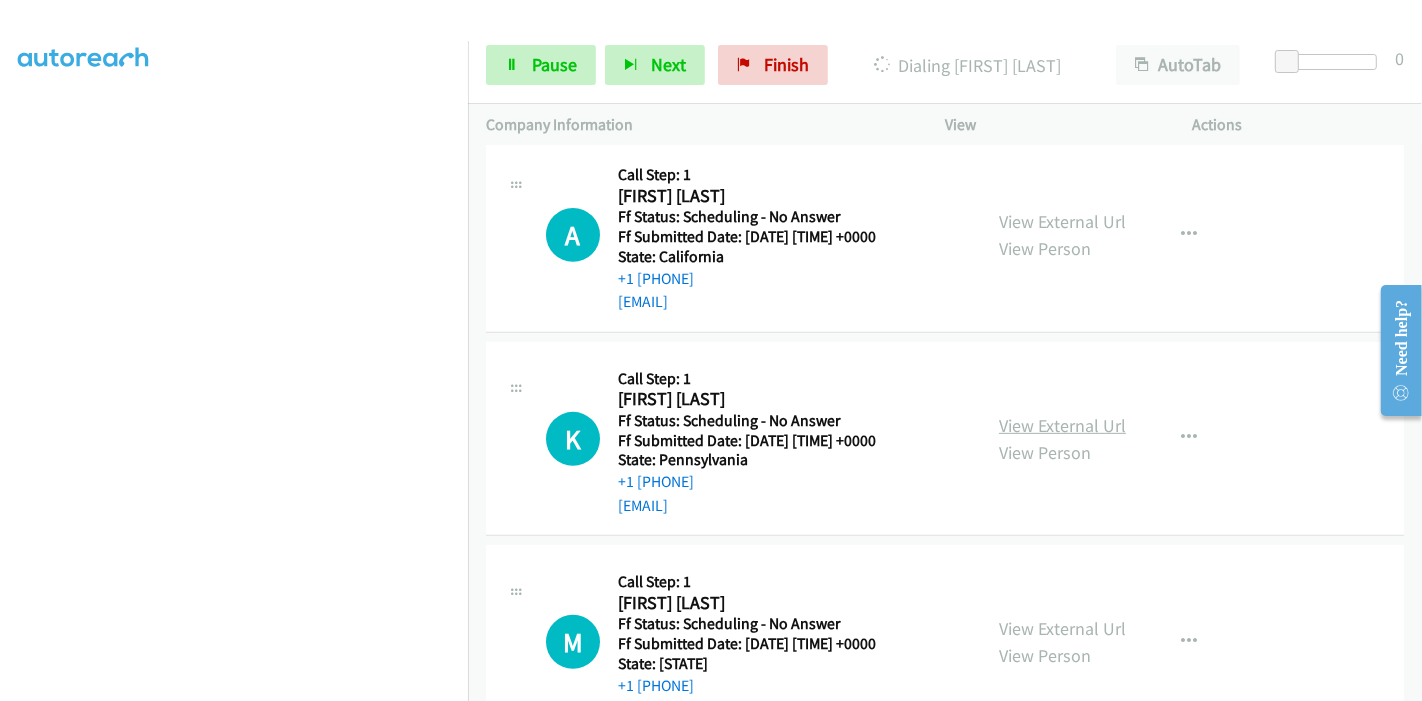 click on "View External Url" at bounding box center [1062, 425] 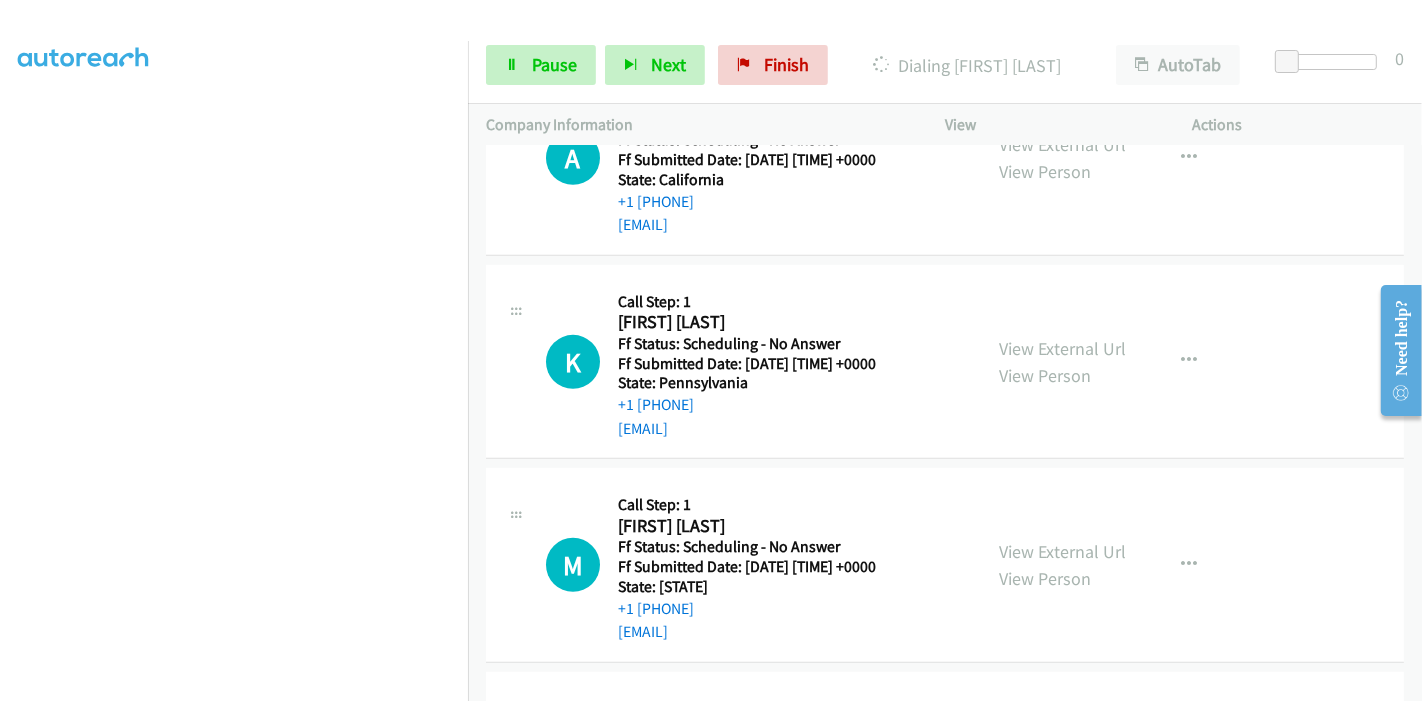 scroll, scrollTop: 820, scrollLeft: 0, axis: vertical 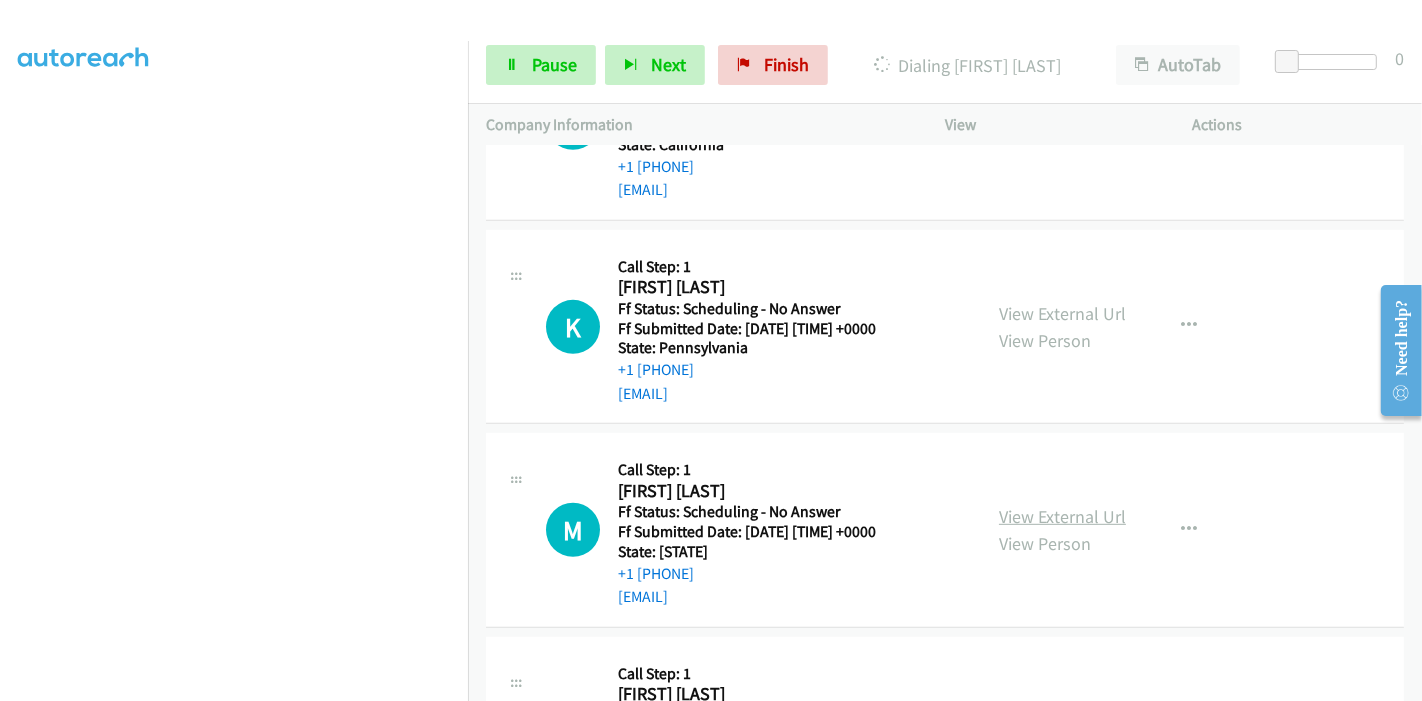 click on "View External Url" at bounding box center [1062, 516] 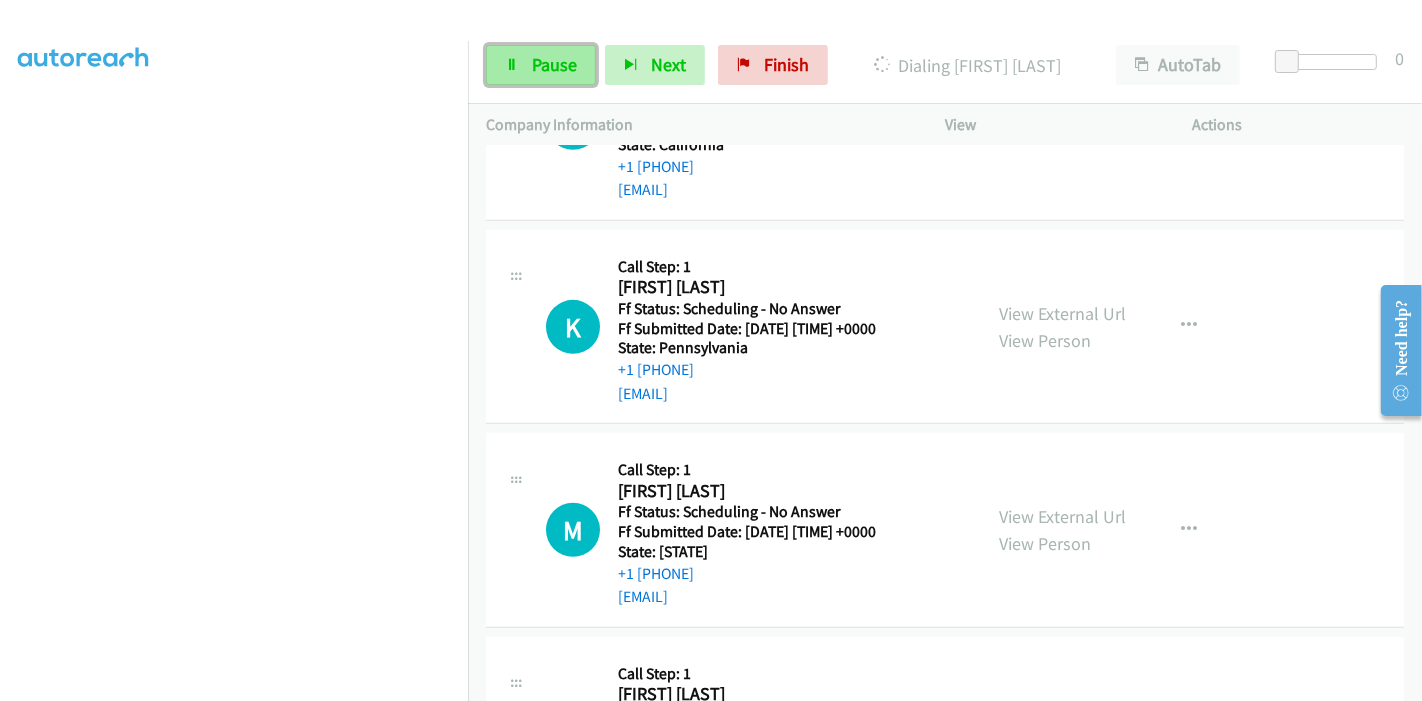 click on "Pause" at bounding box center [541, 65] 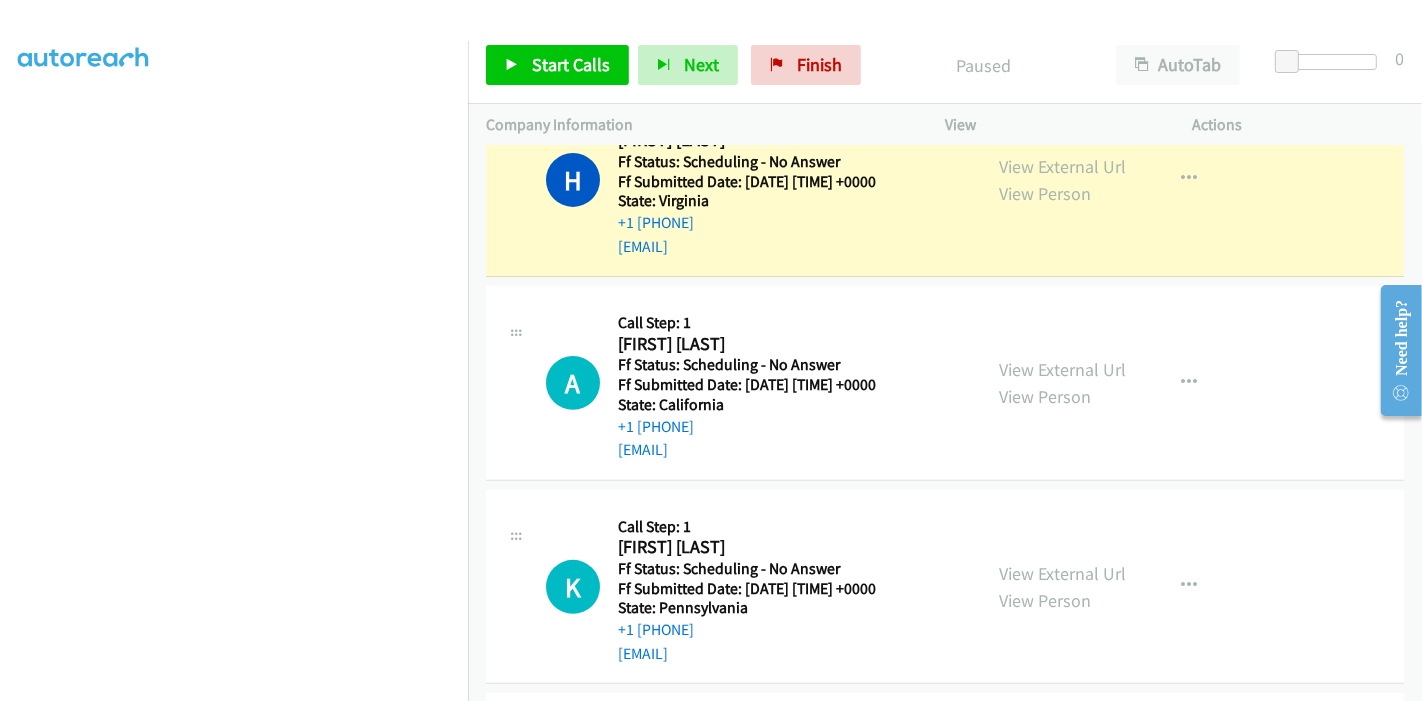 scroll, scrollTop: 486, scrollLeft: 0, axis: vertical 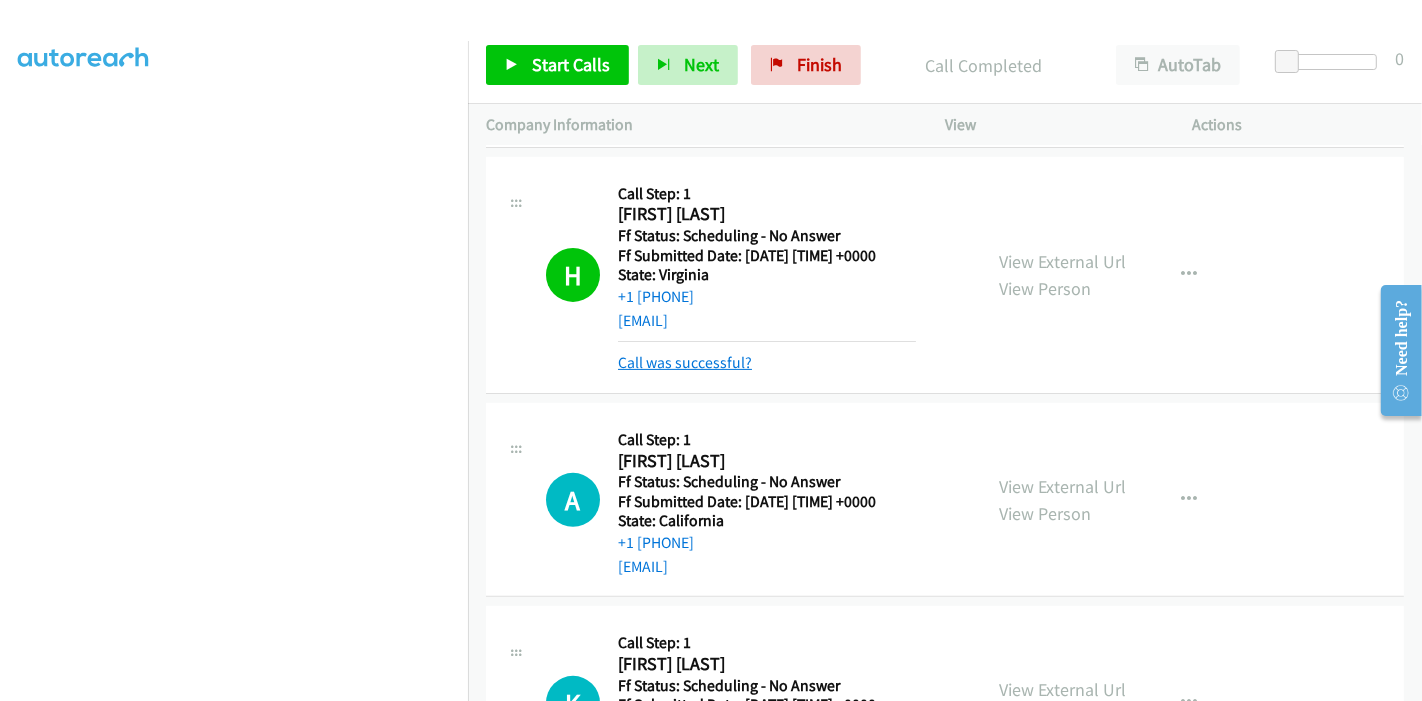 click on "Call was successful?" at bounding box center (685, 362) 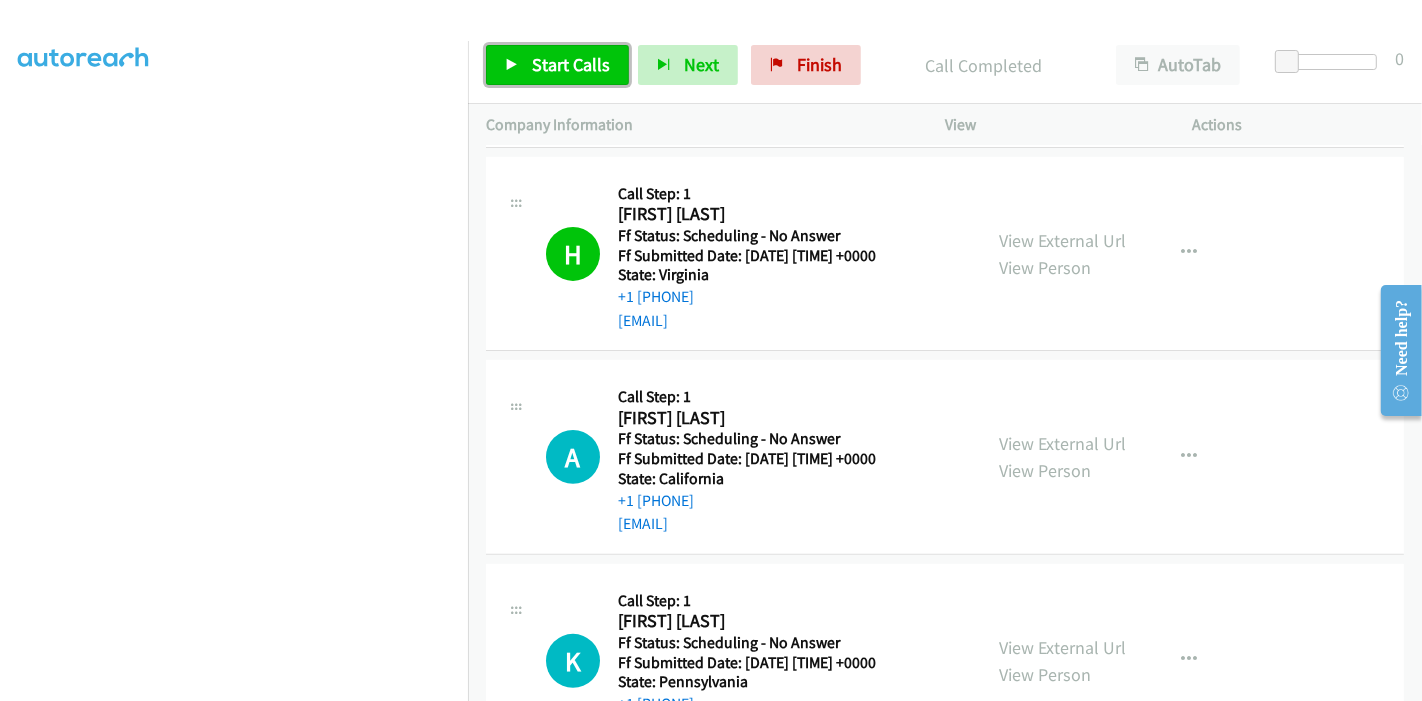 click on "Start Calls" at bounding box center (557, 65) 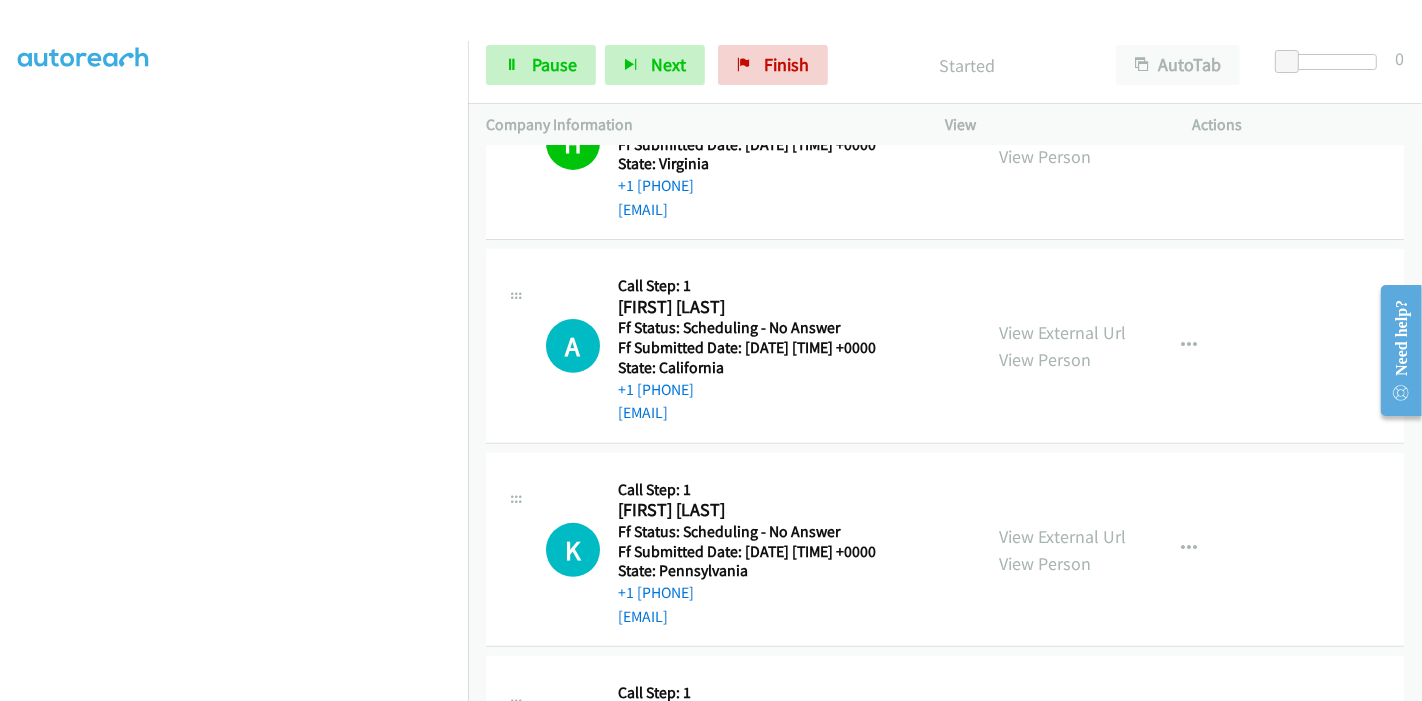 scroll, scrollTop: 708, scrollLeft: 0, axis: vertical 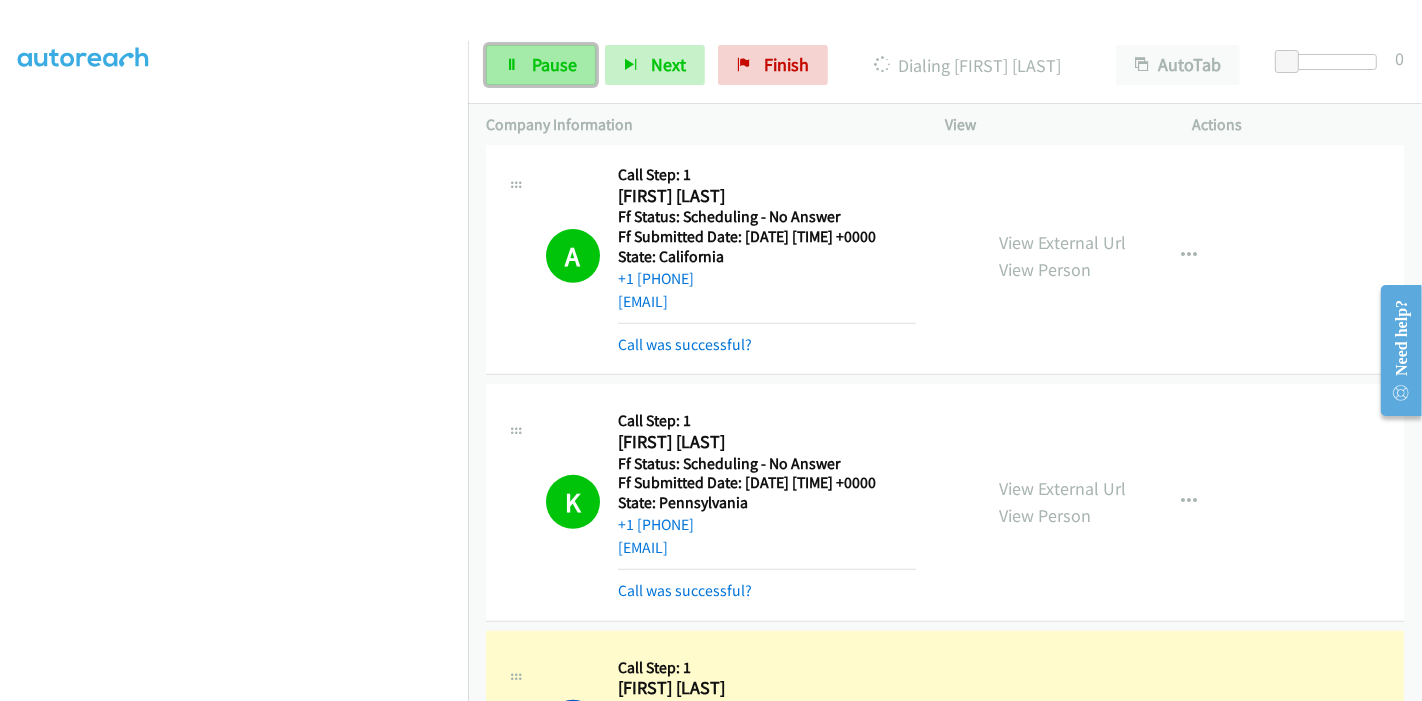 click on "Pause" at bounding box center (554, 64) 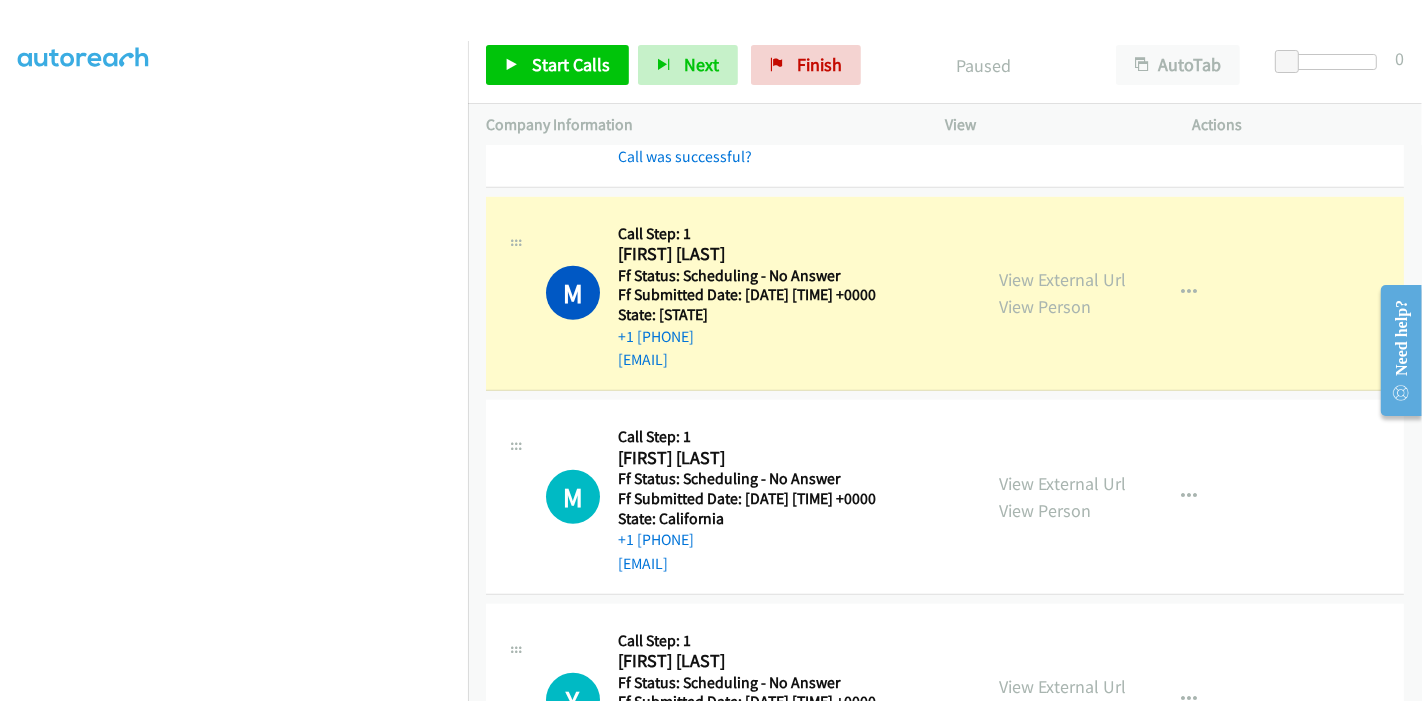 scroll, scrollTop: 1153, scrollLeft: 0, axis: vertical 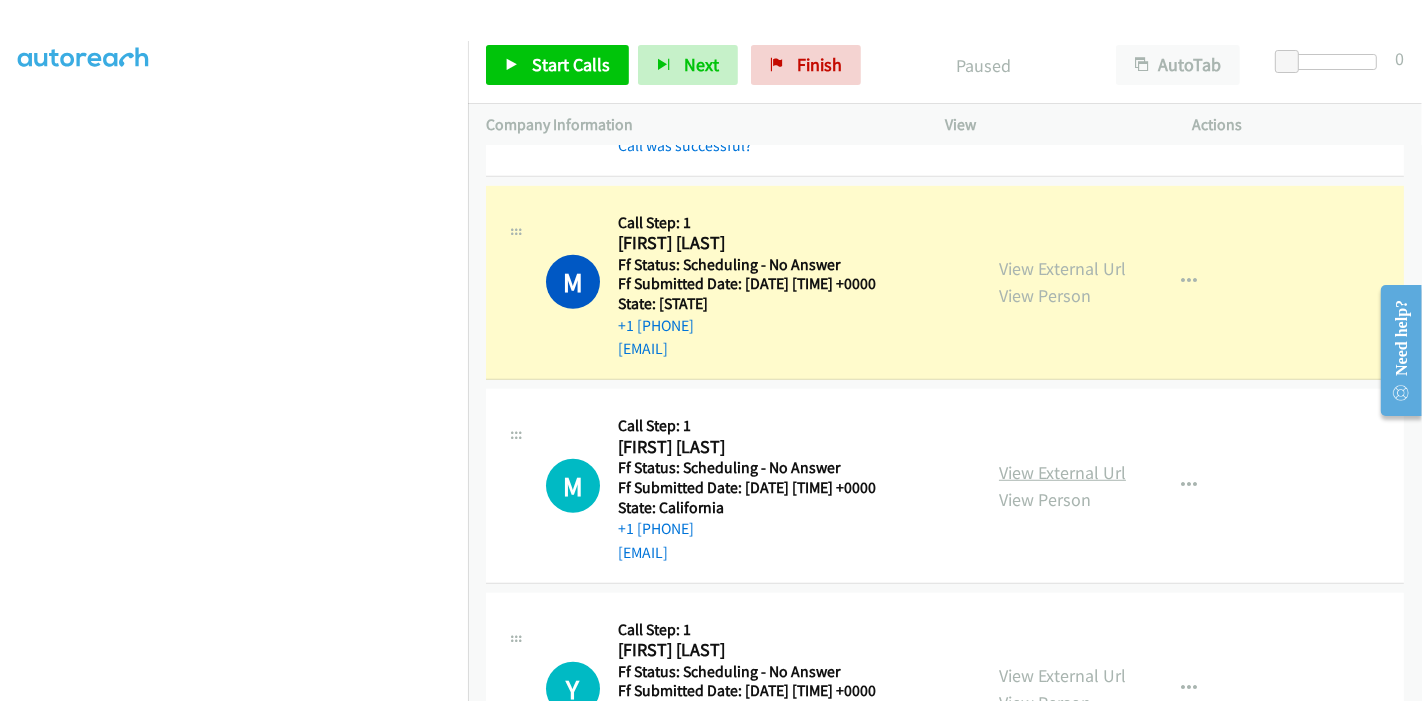 click on "View External Url" at bounding box center [1062, 472] 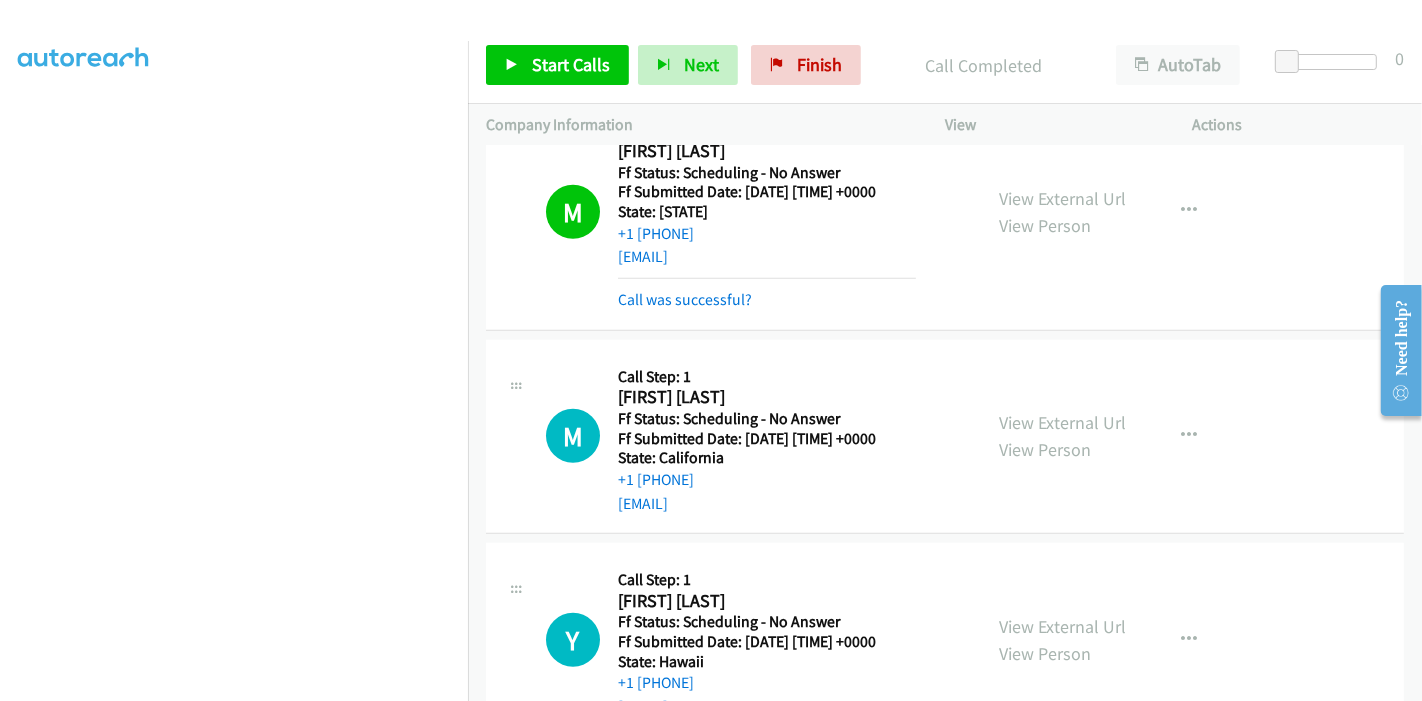 scroll, scrollTop: 1375, scrollLeft: 0, axis: vertical 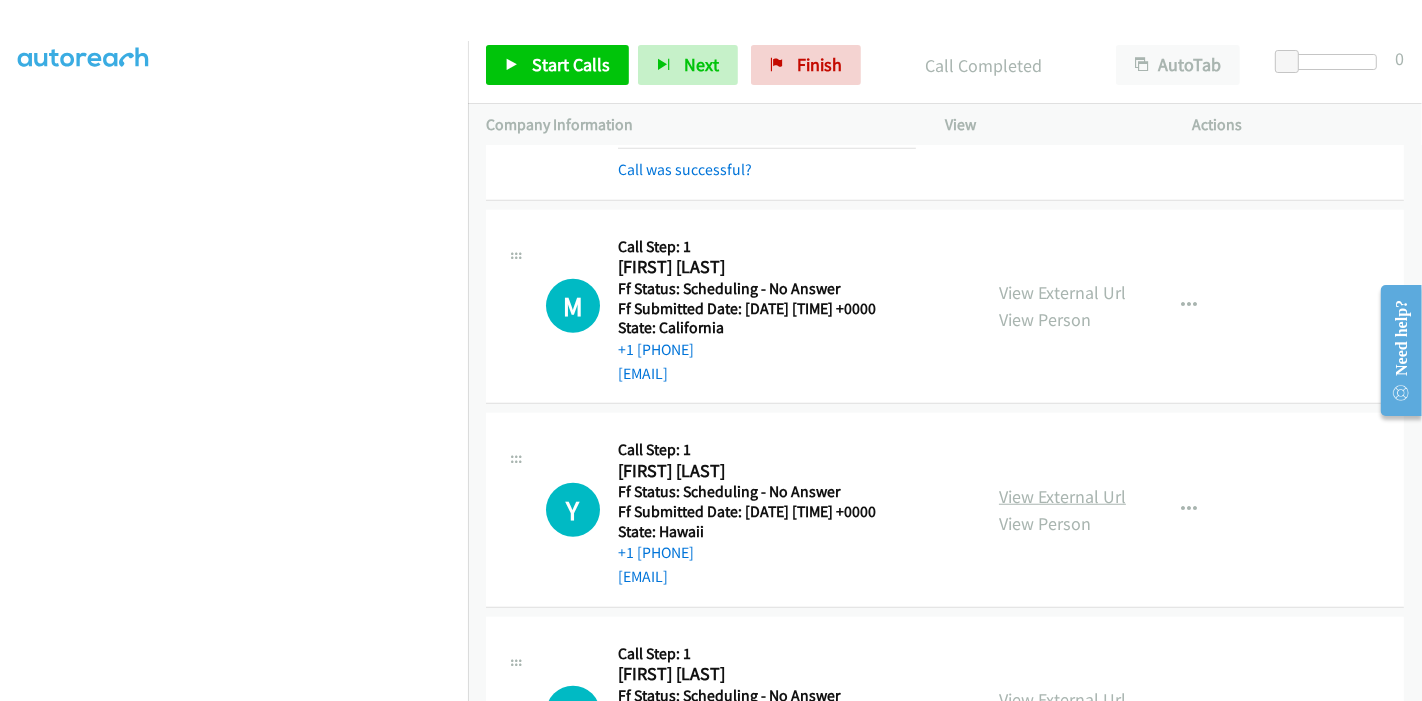 click on "View External Url" at bounding box center [1062, 496] 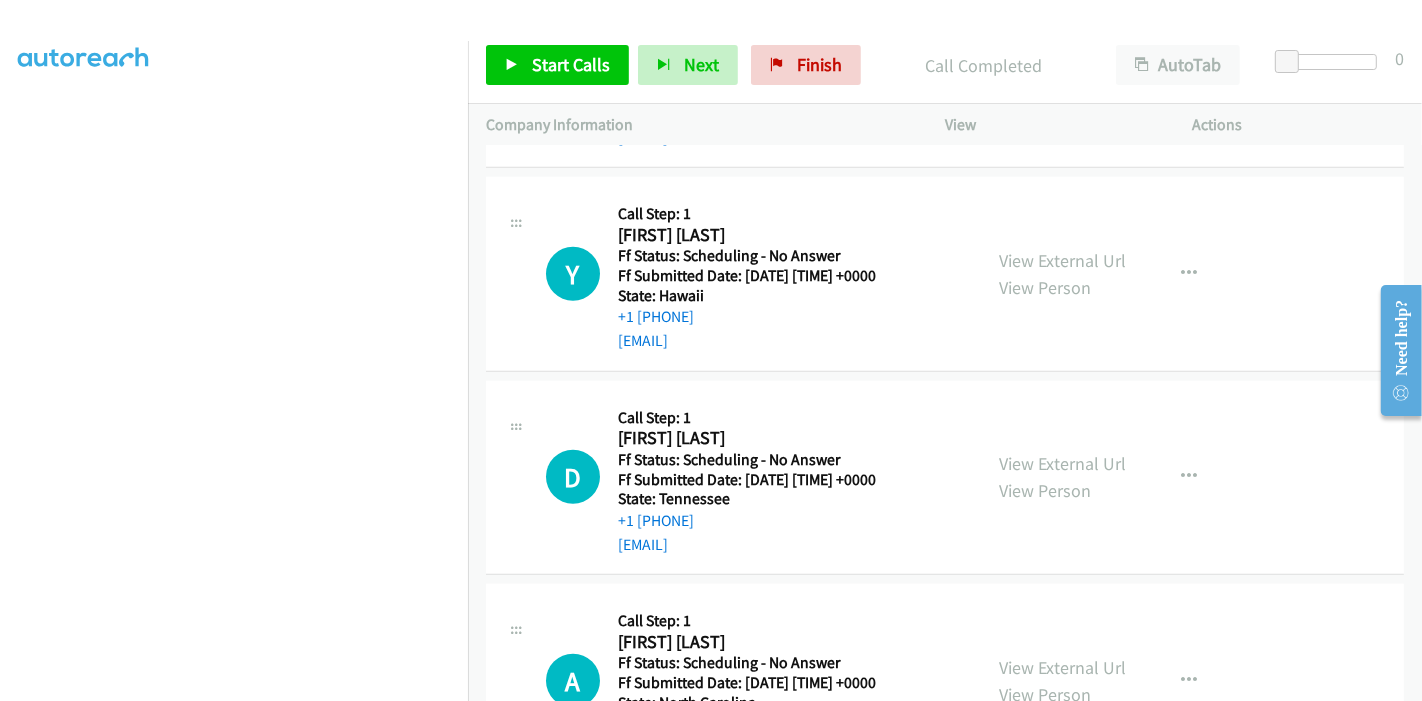 scroll, scrollTop: 1708, scrollLeft: 0, axis: vertical 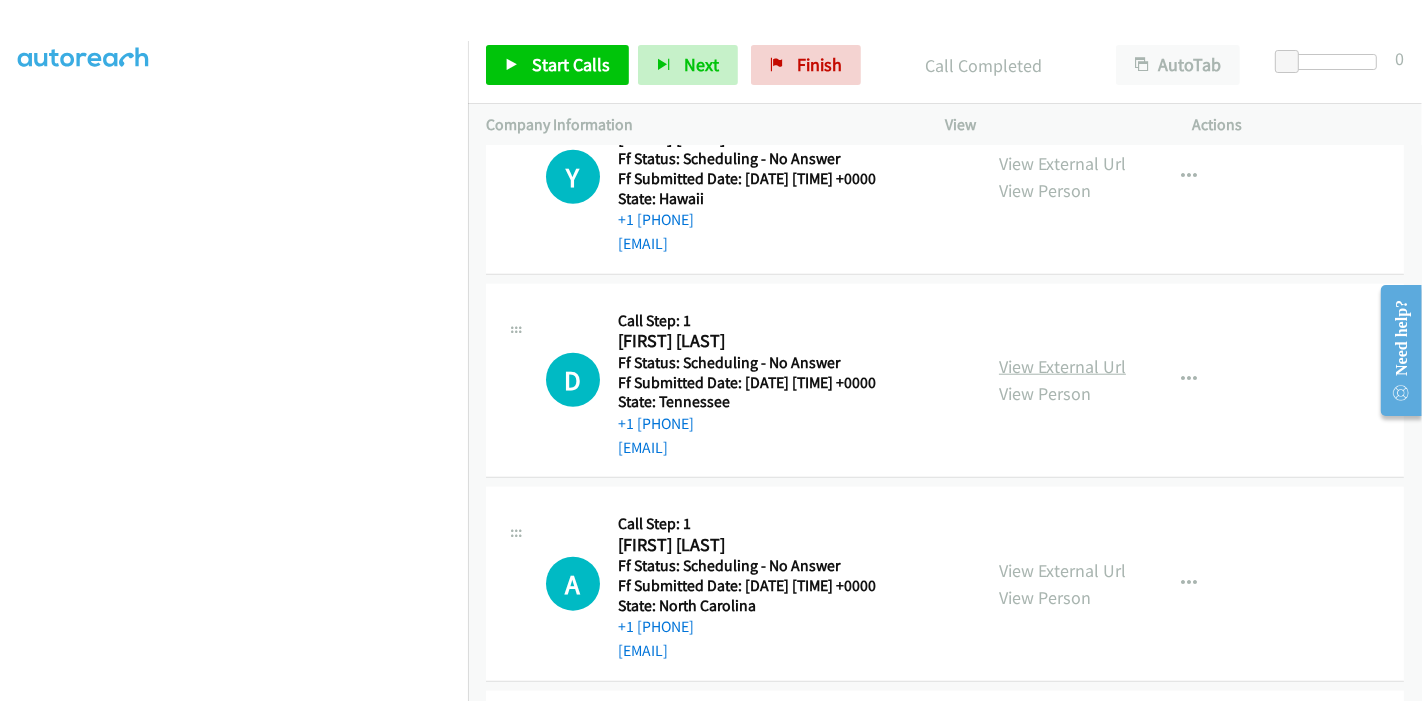 click on "View External Url" at bounding box center [1062, 366] 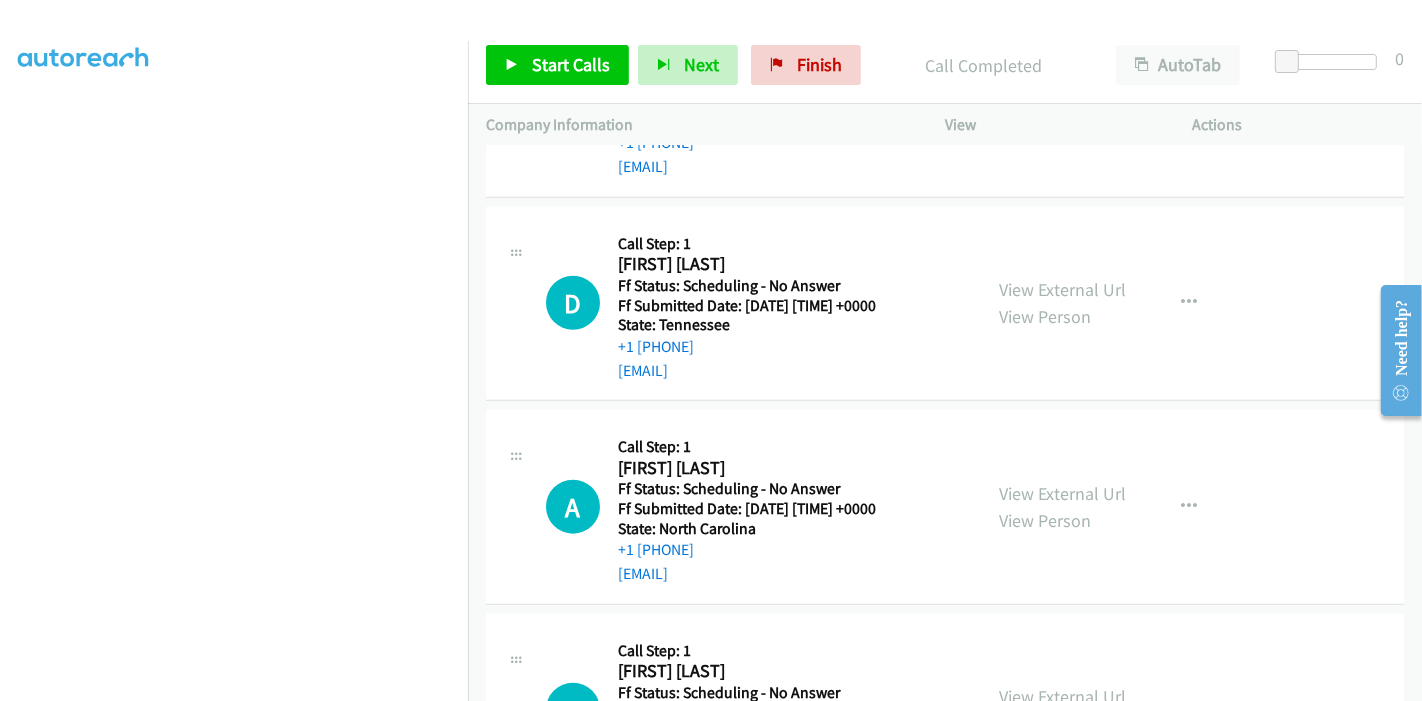 scroll, scrollTop: 1820, scrollLeft: 0, axis: vertical 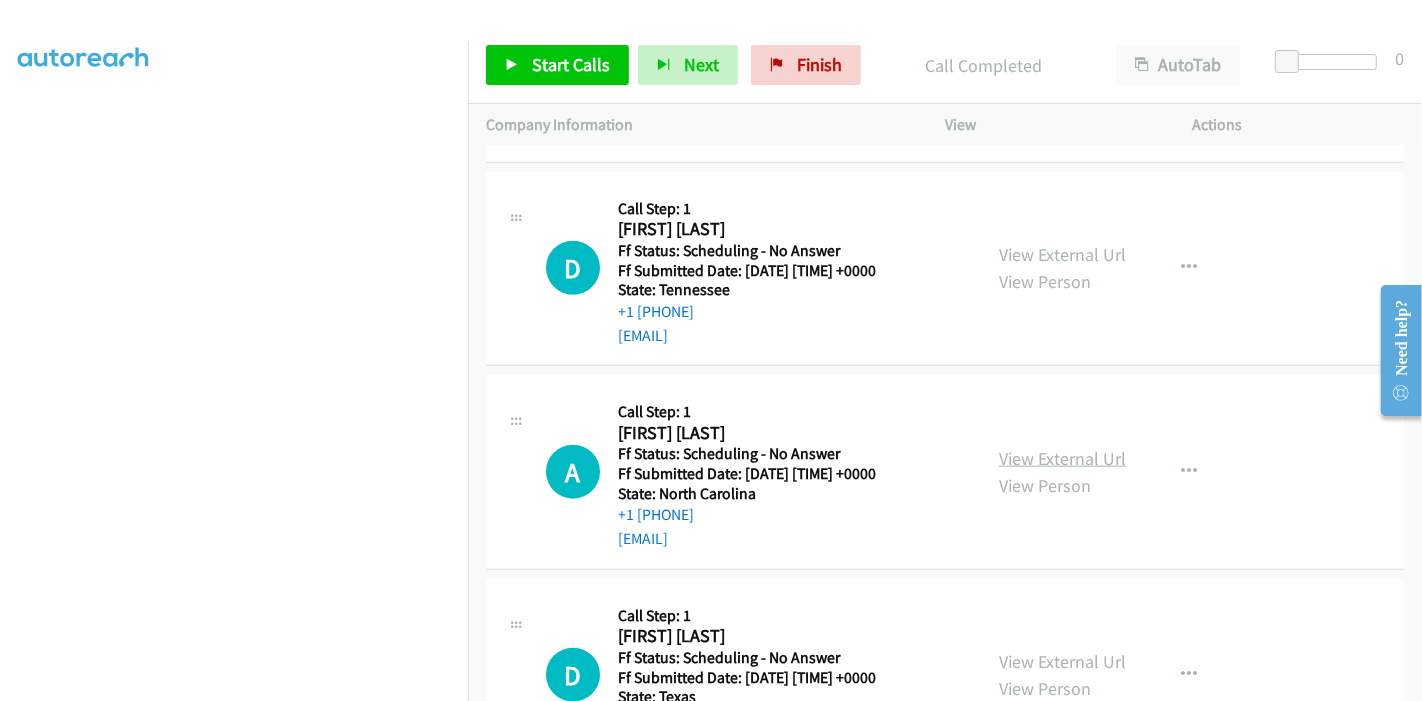 click on "View External Url" at bounding box center (1062, 458) 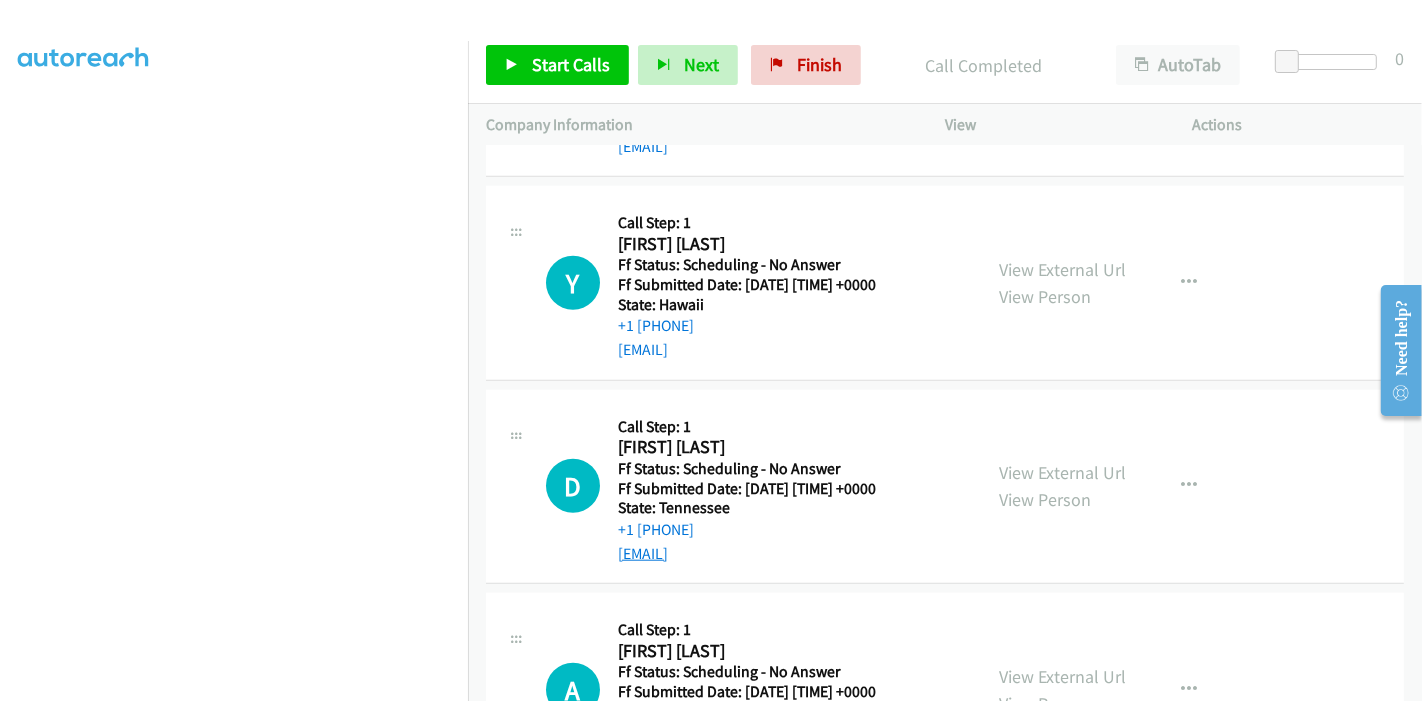 scroll, scrollTop: 1597, scrollLeft: 0, axis: vertical 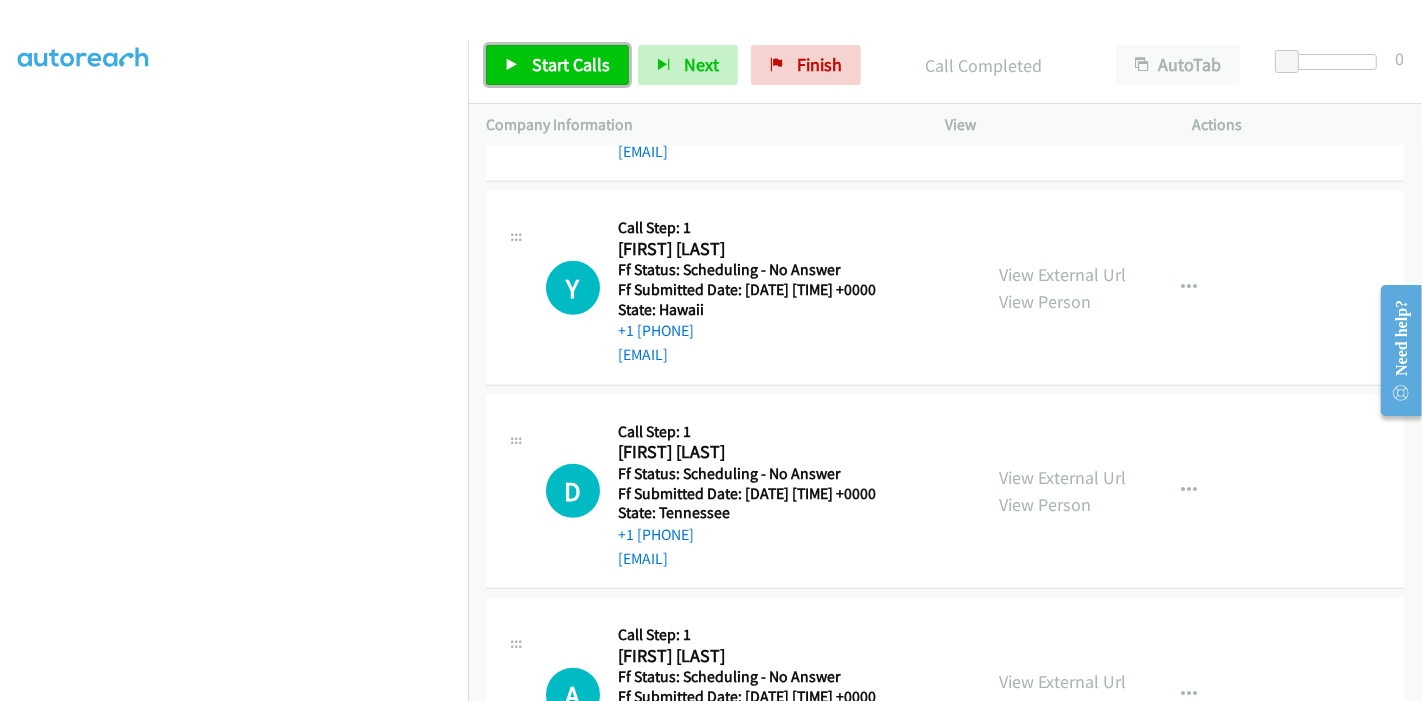 click on "Start Calls" at bounding box center [557, 65] 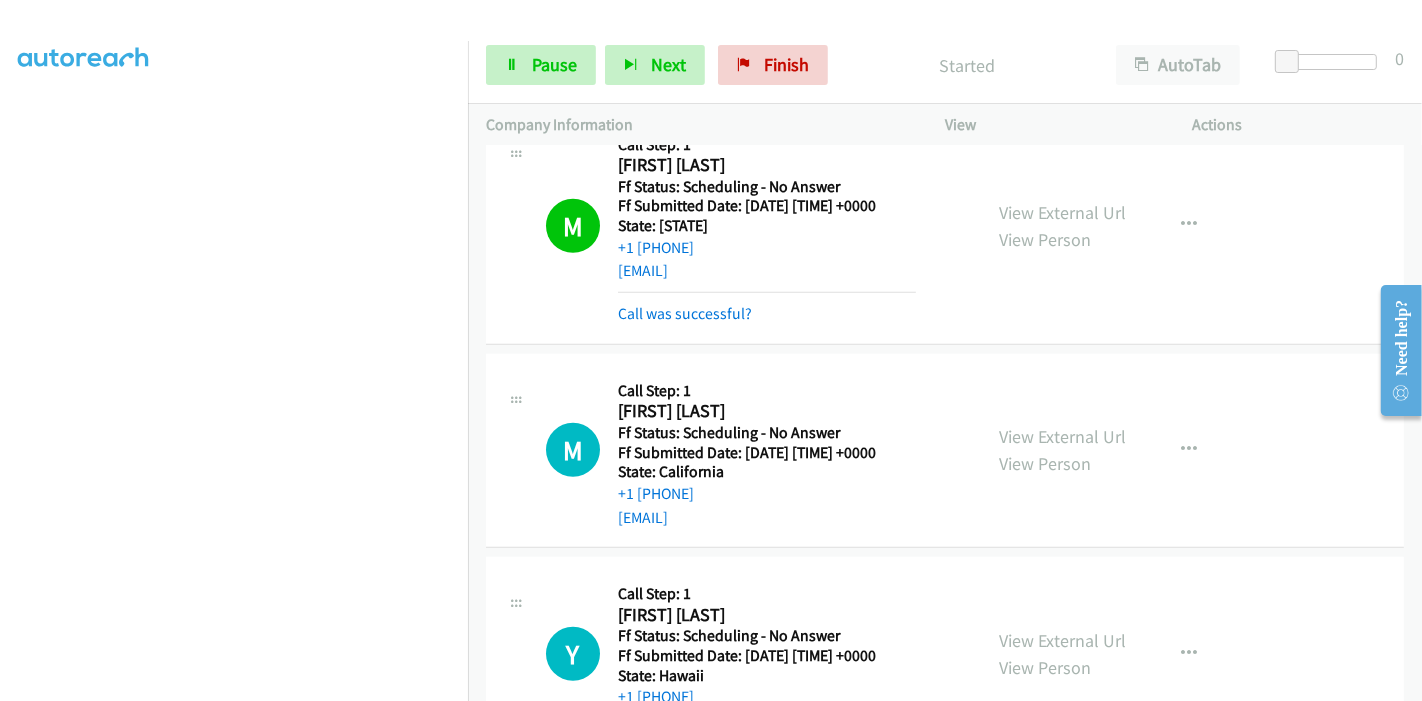 scroll, scrollTop: 1153, scrollLeft: 0, axis: vertical 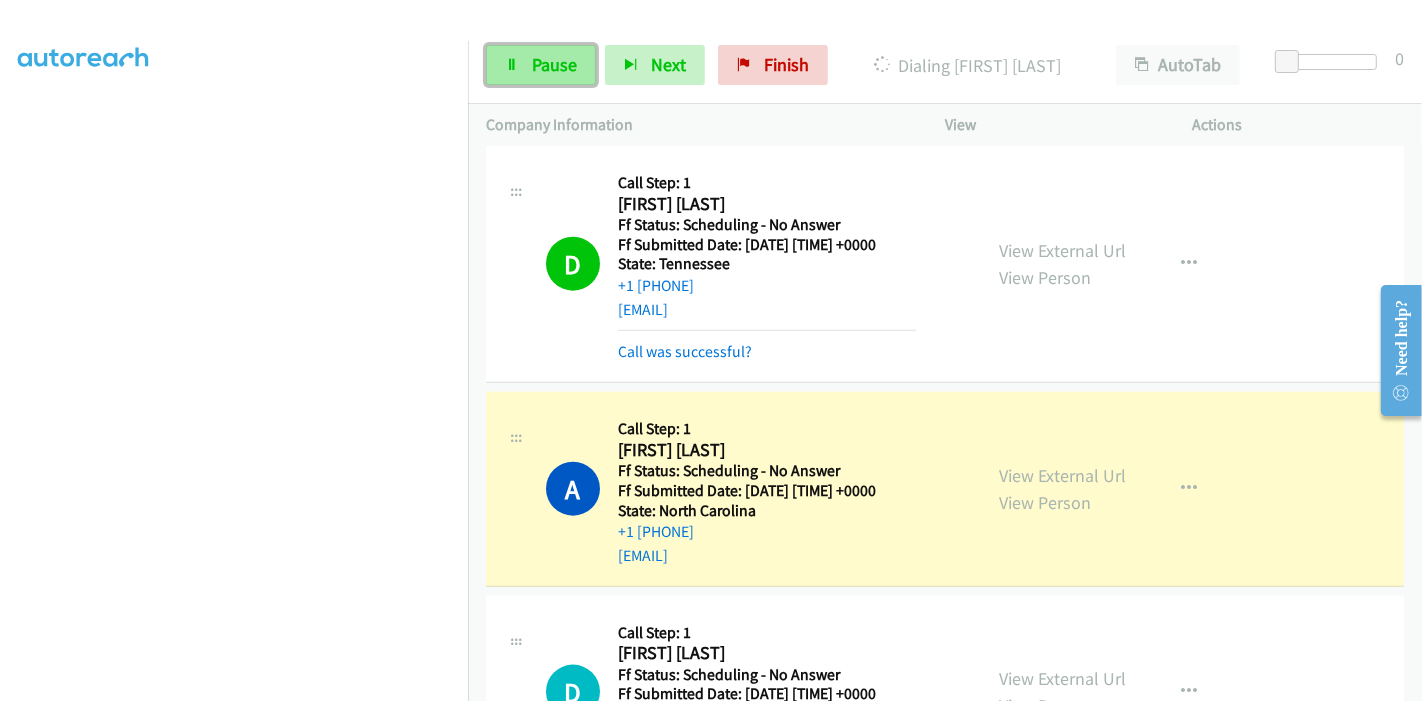 click on "Pause" at bounding box center [541, 65] 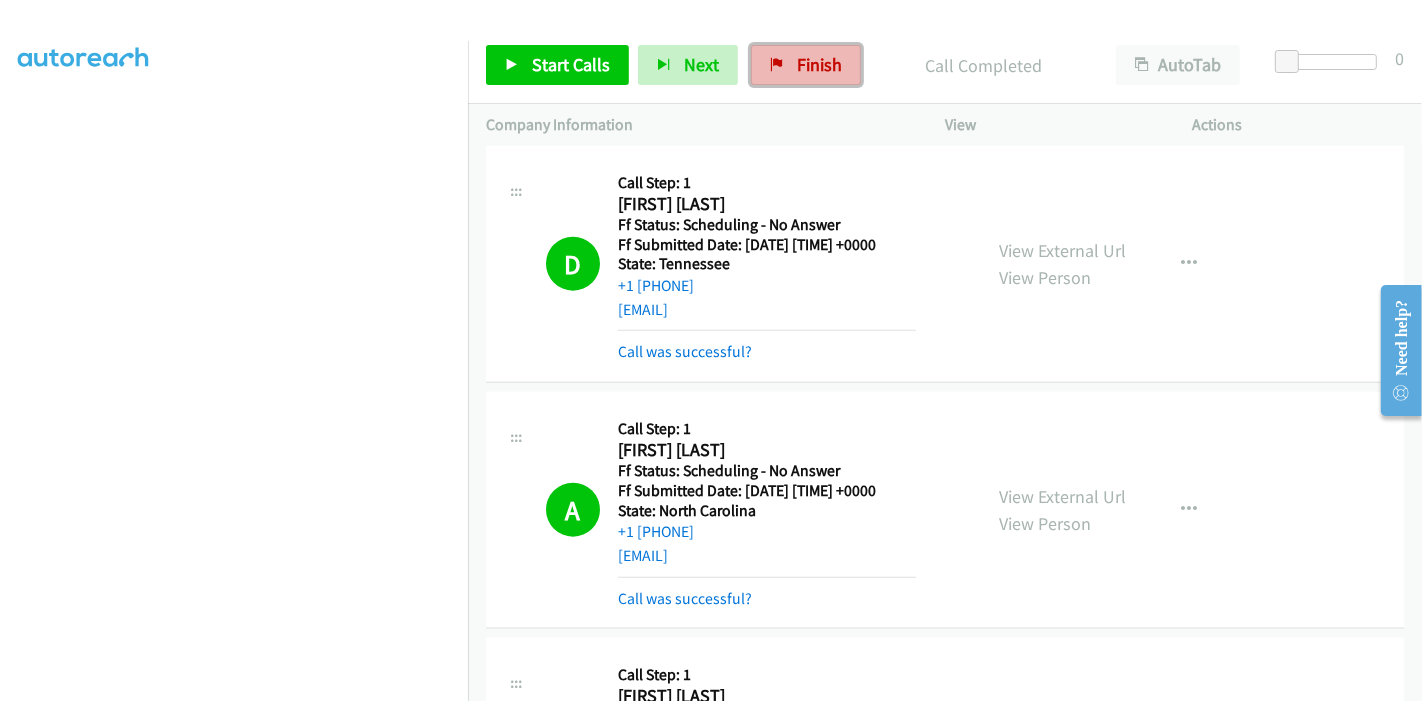 click on "Finish" at bounding box center [806, 65] 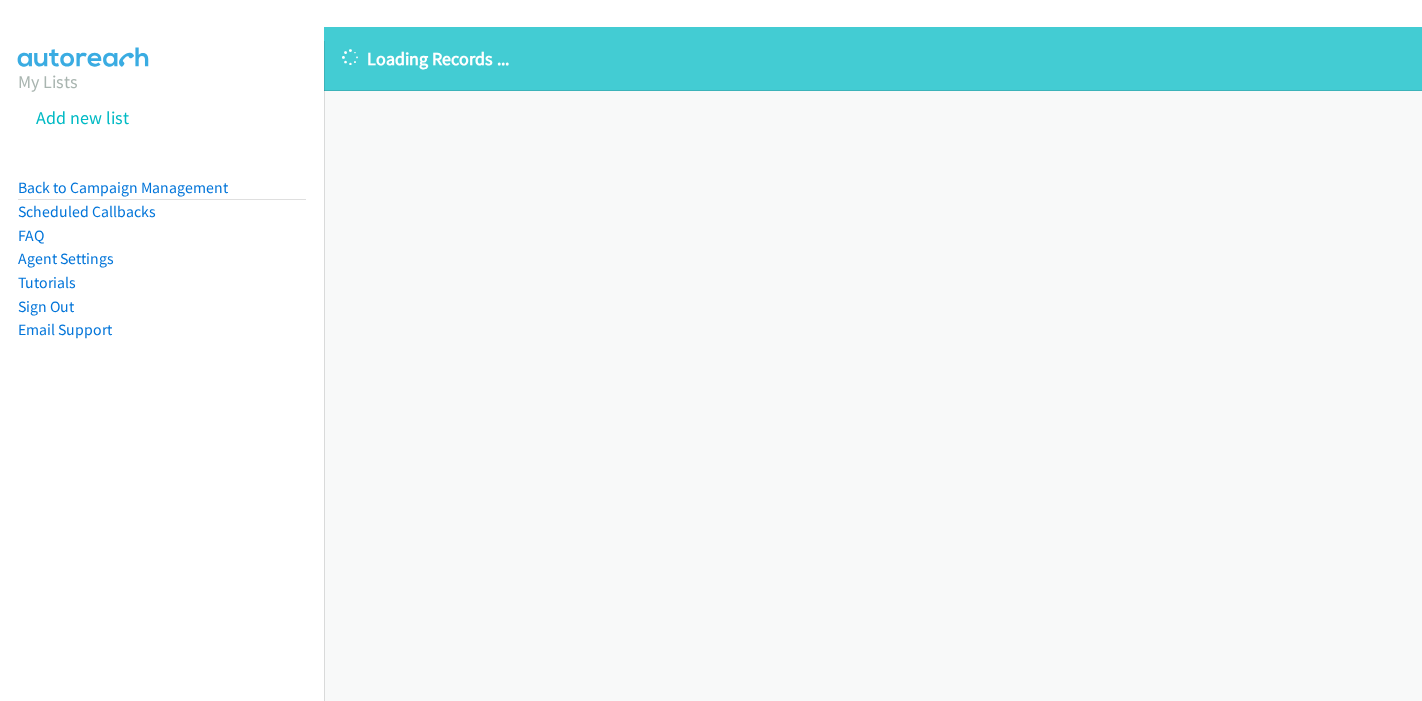 scroll, scrollTop: 0, scrollLeft: 0, axis: both 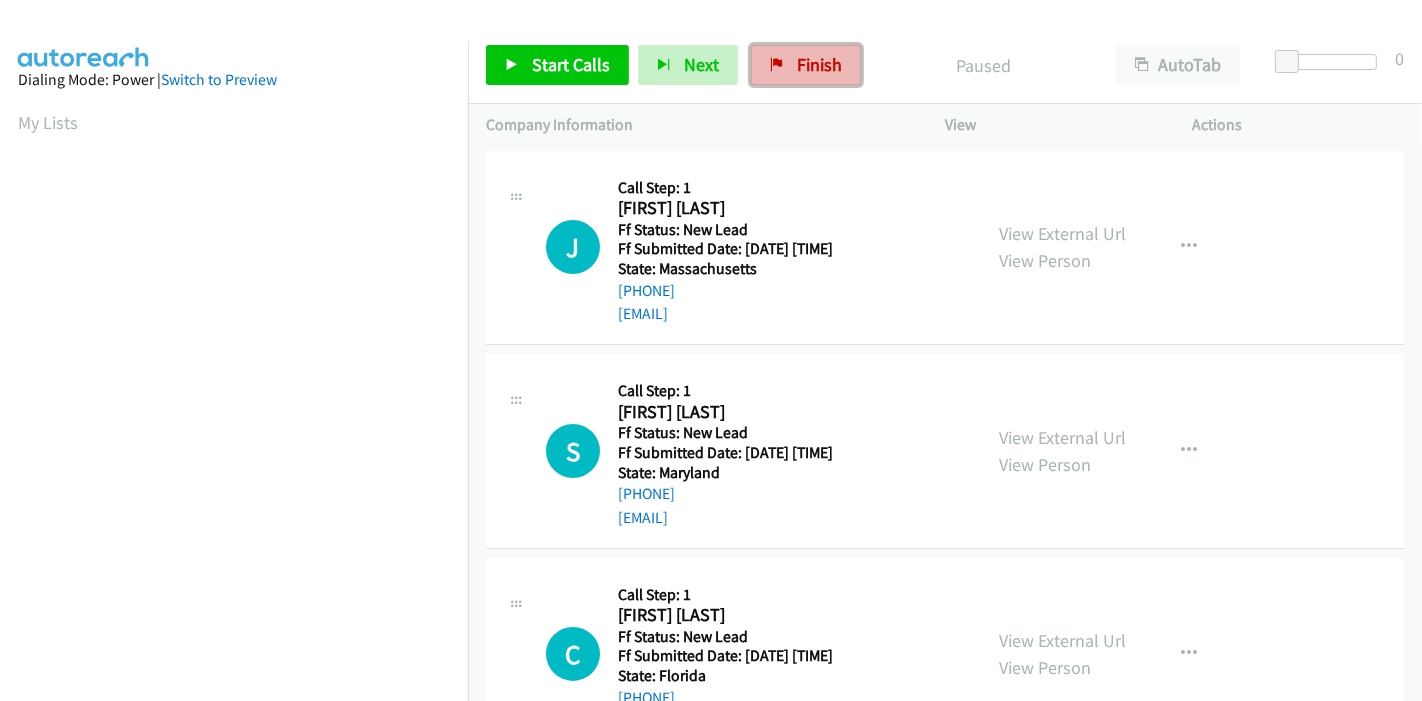 click on "Finish" at bounding box center (819, 64) 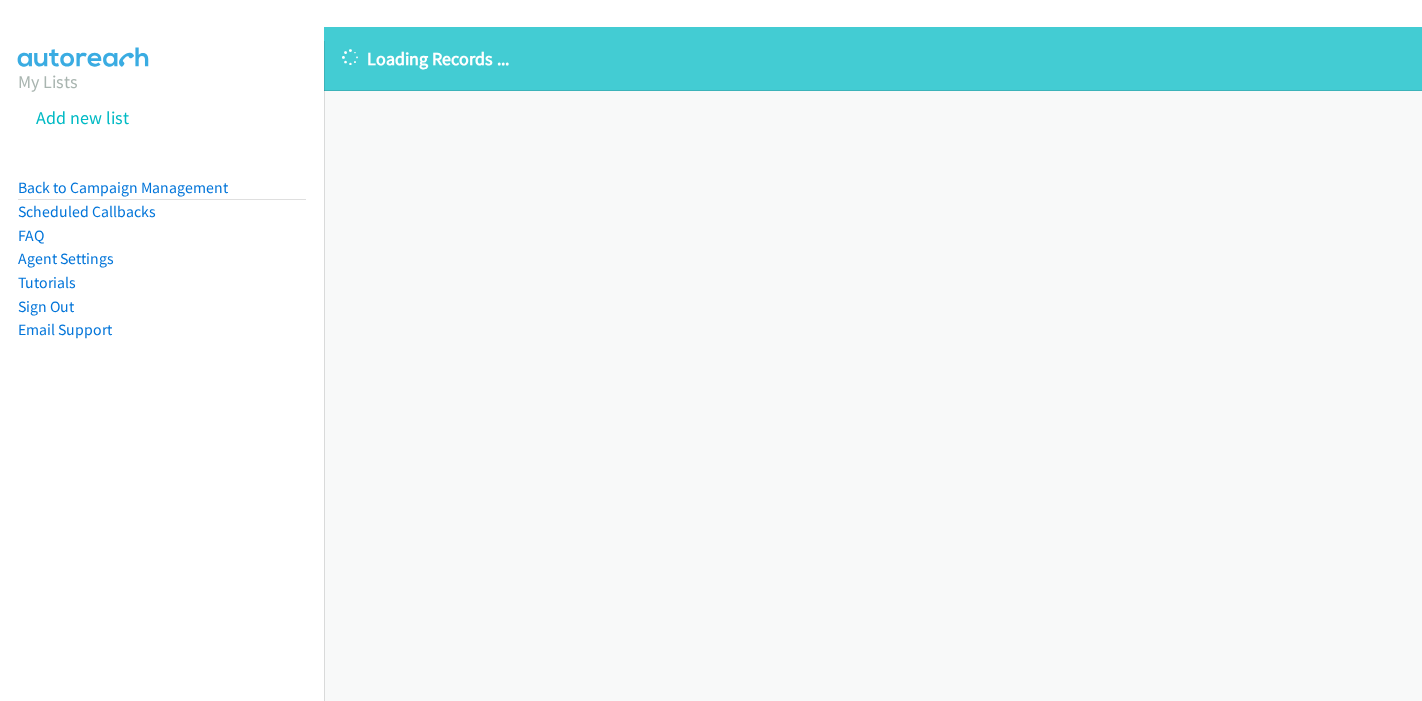scroll, scrollTop: 0, scrollLeft: 0, axis: both 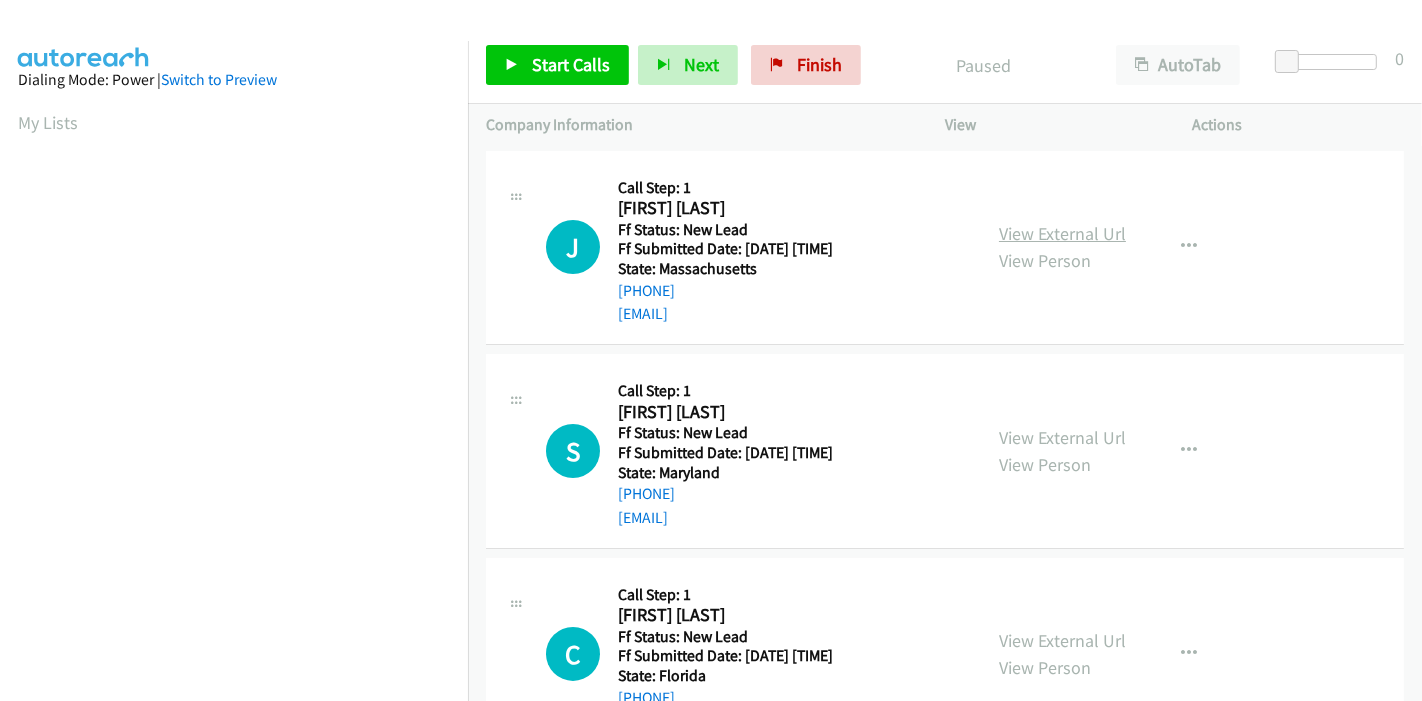click on "View External Url" at bounding box center [1062, 233] 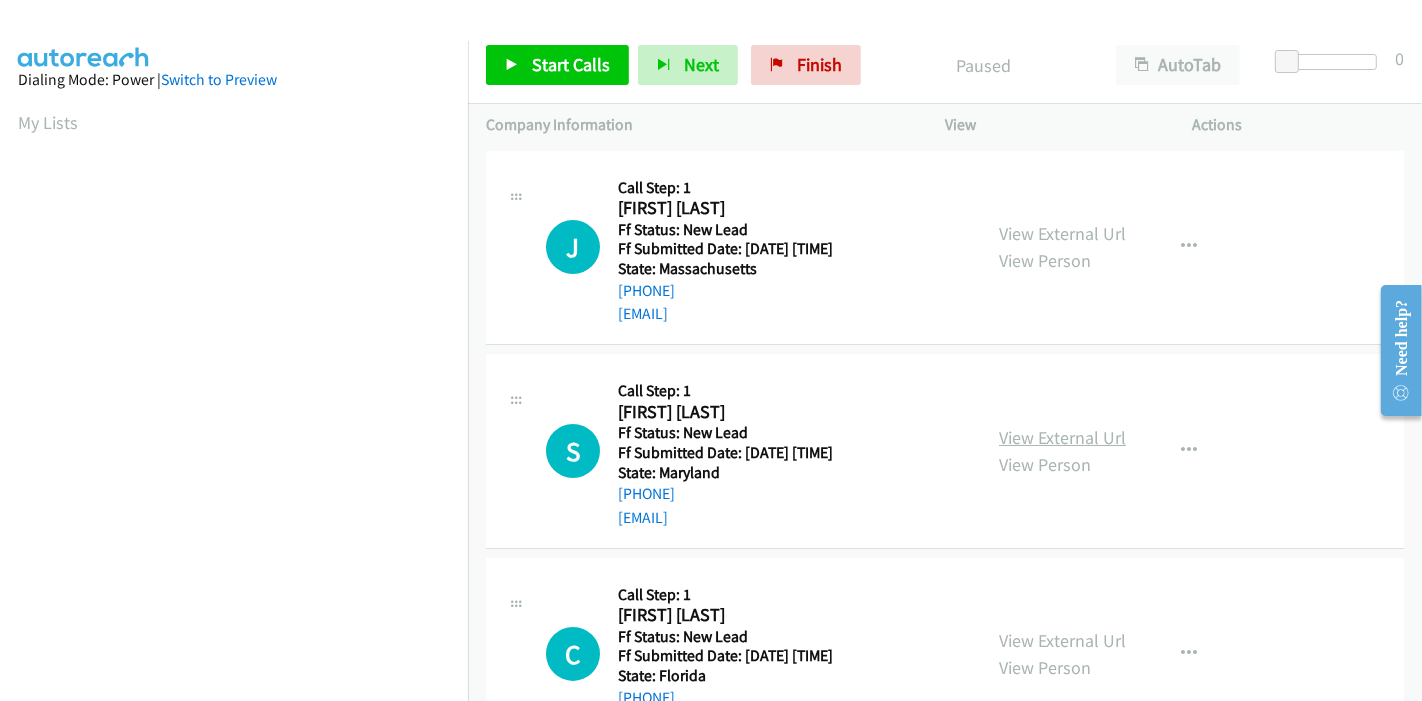 click on "View External Url" at bounding box center [1062, 437] 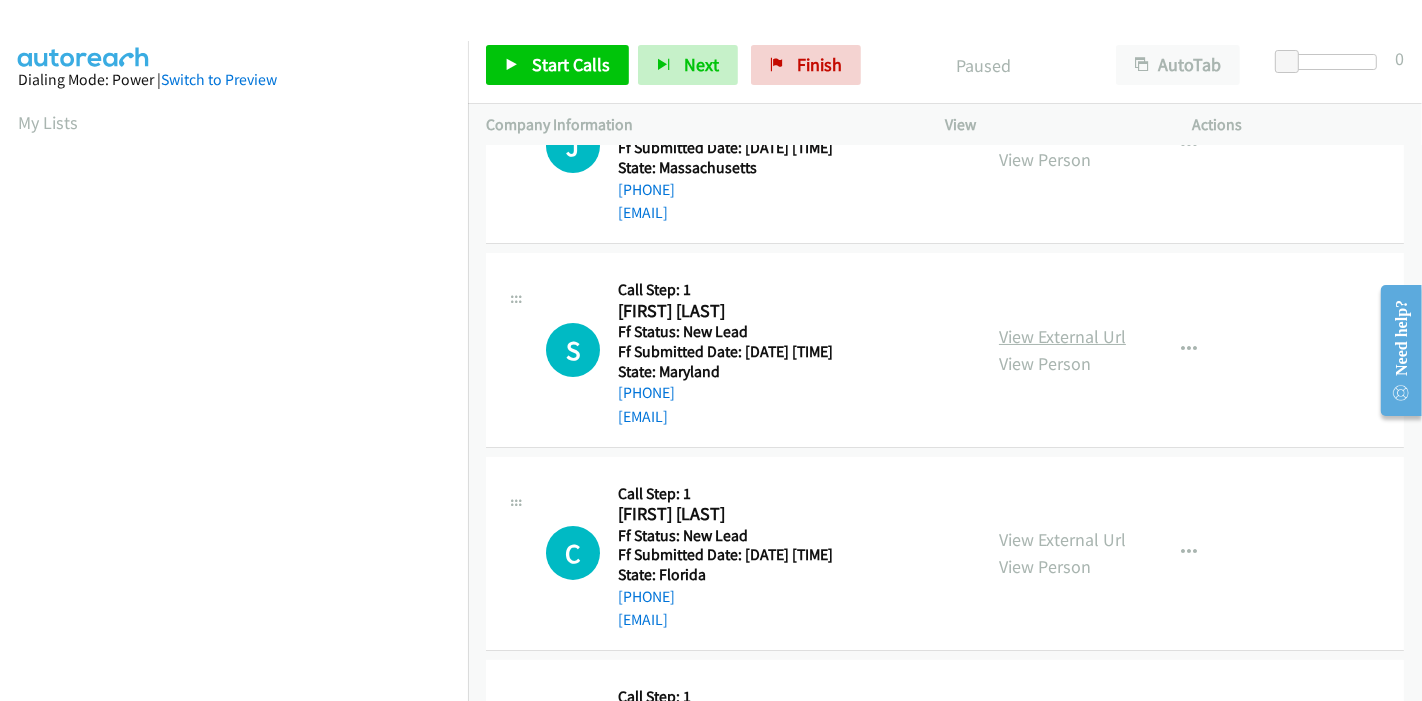 scroll, scrollTop: 222, scrollLeft: 0, axis: vertical 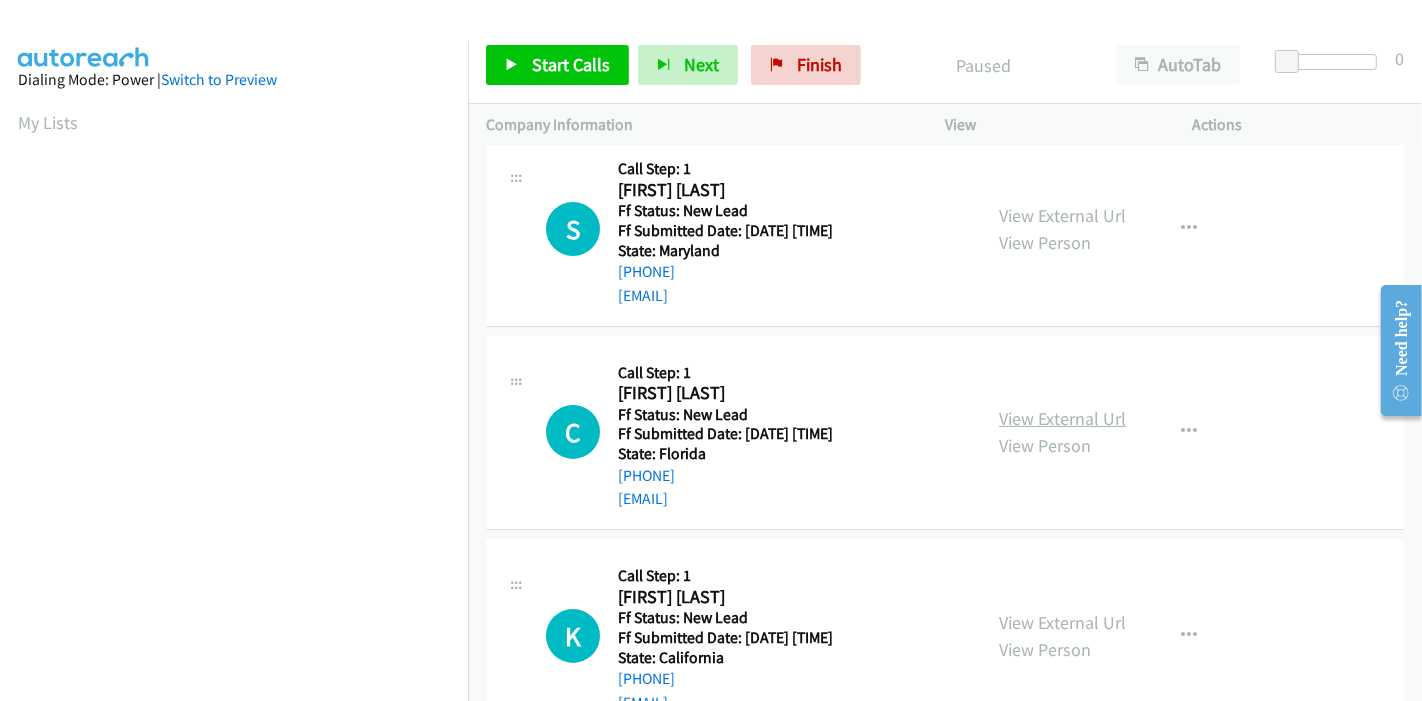 click on "View External Url" at bounding box center (1062, 418) 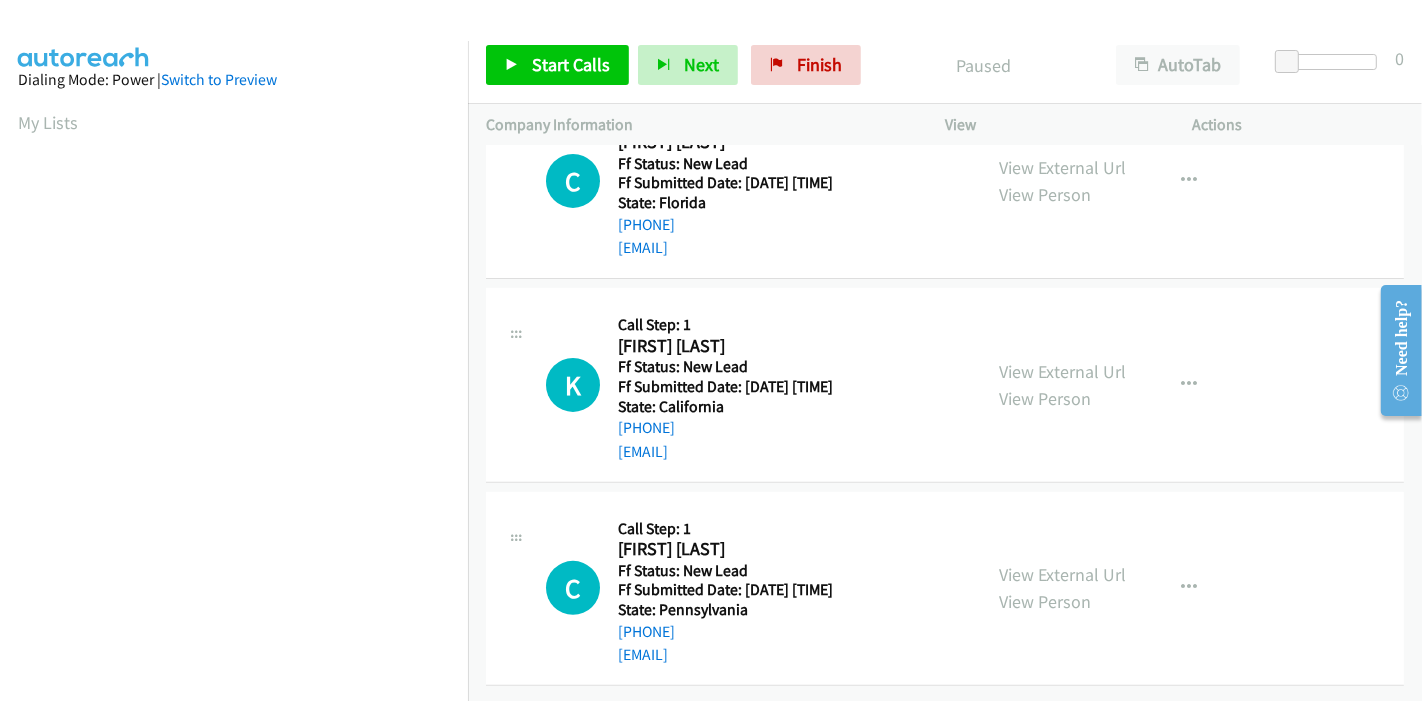 scroll, scrollTop: 487, scrollLeft: 0, axis: vertical 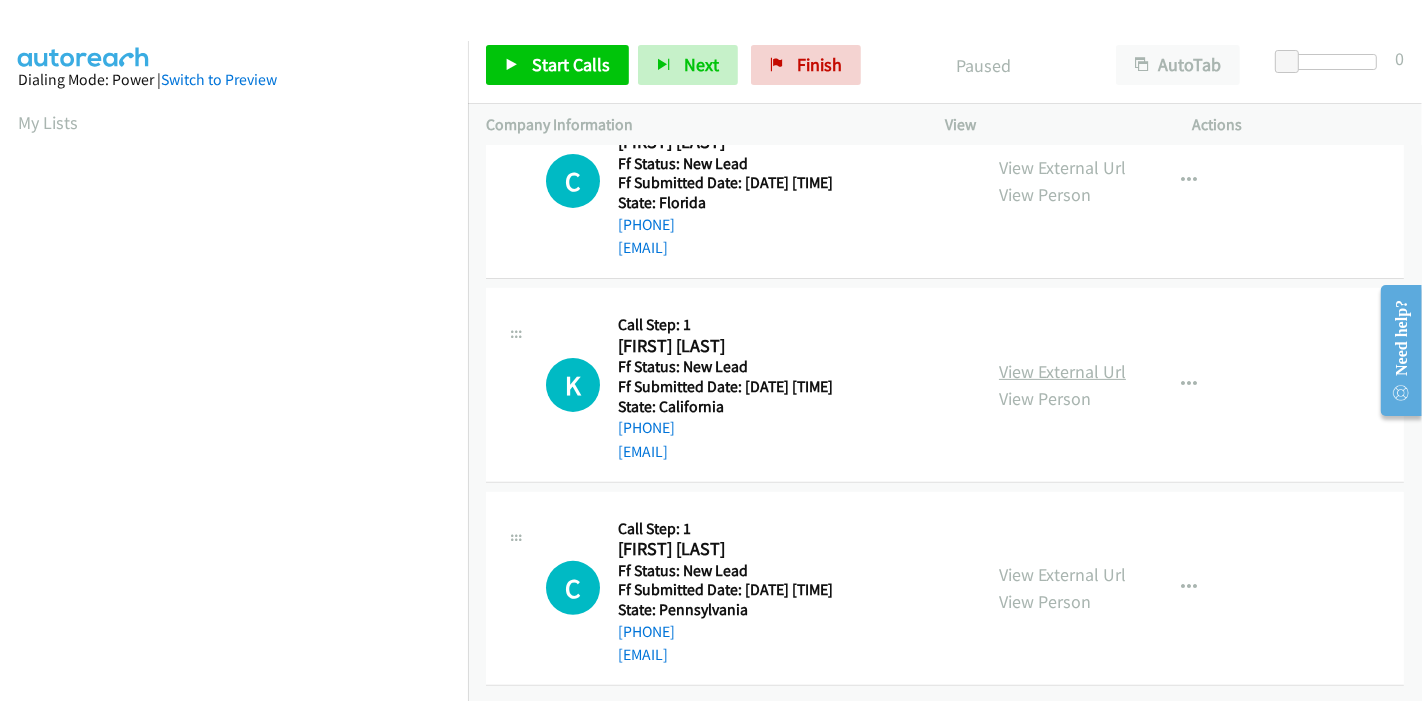 click on "View External Url" at bounding box center (1062, 371) 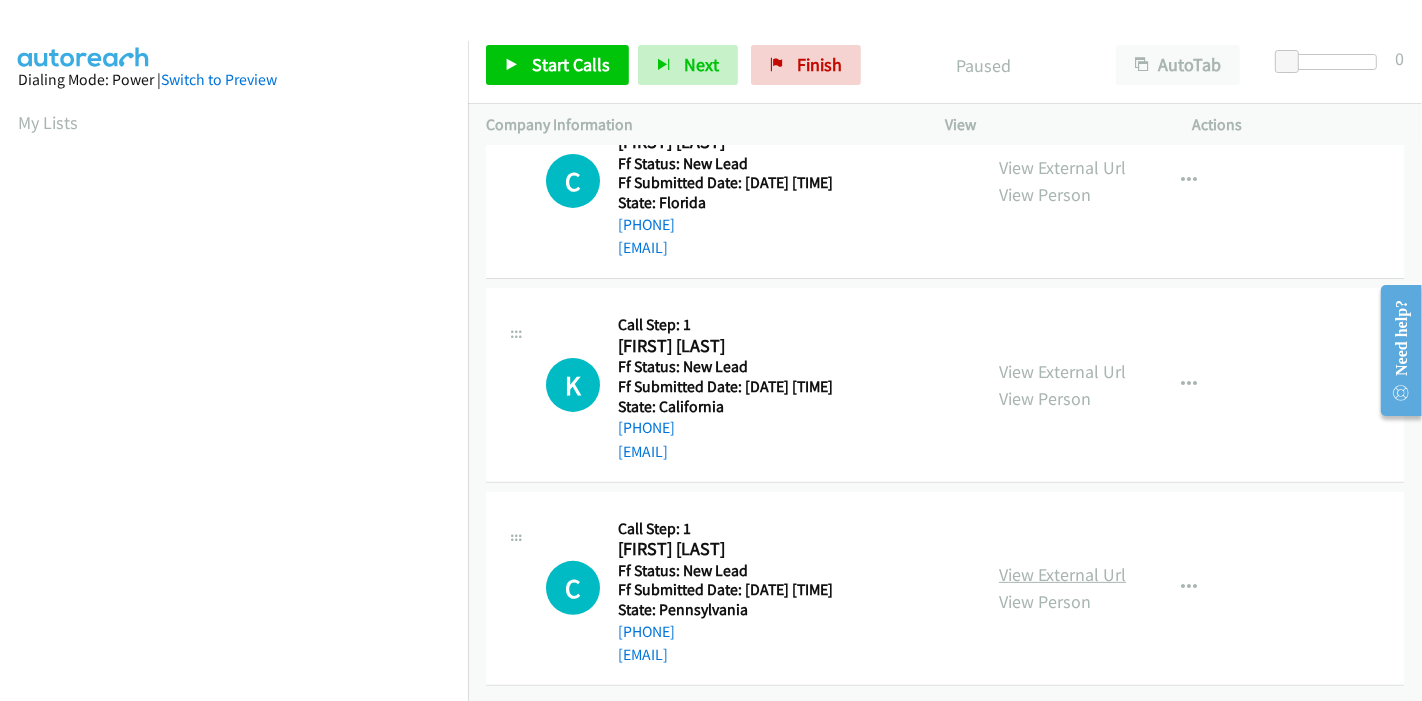 click on "View External Url" at bounding box center (1062, 574) 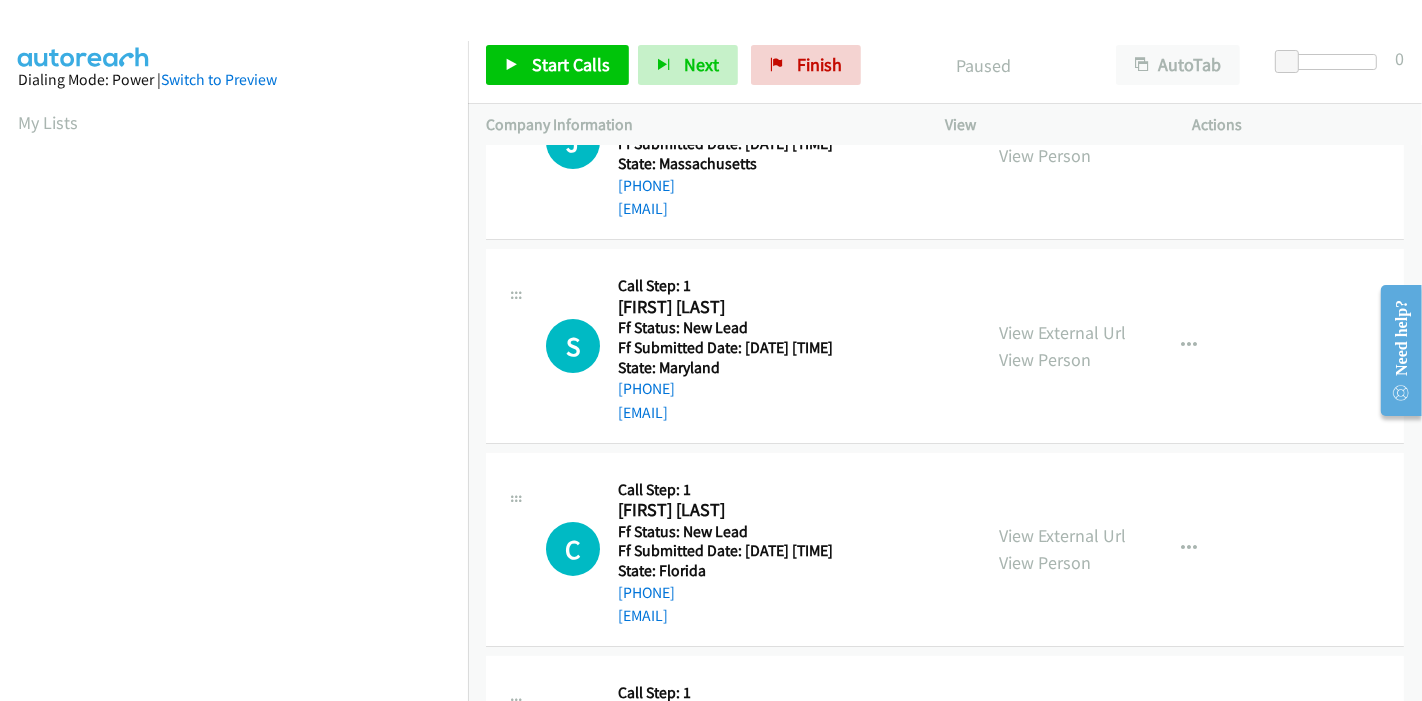 scroll, scrollTop: 0, scrollLeft: 0, axis: both 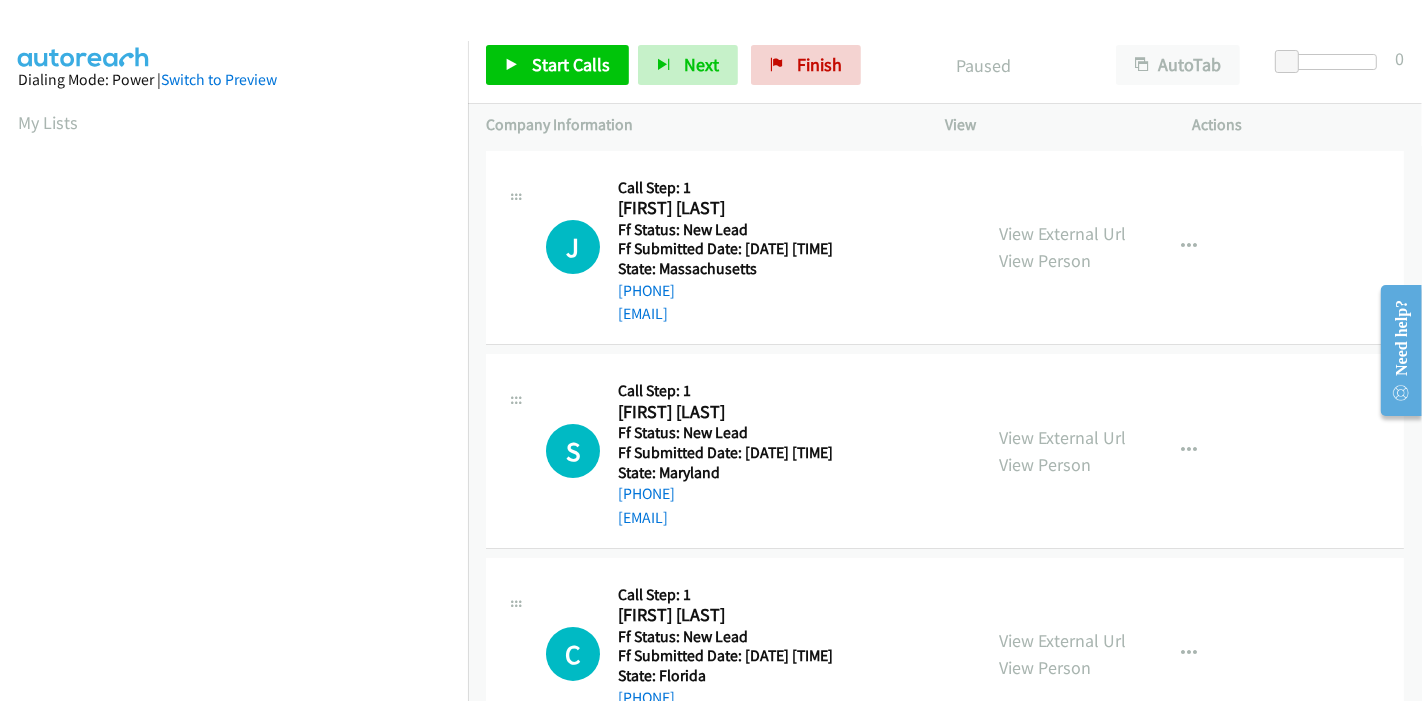 click on "Start Calls
Pause
Next
Finish
Paused
AutoTab
AutoTab
0" at bounding box center [945, 65] 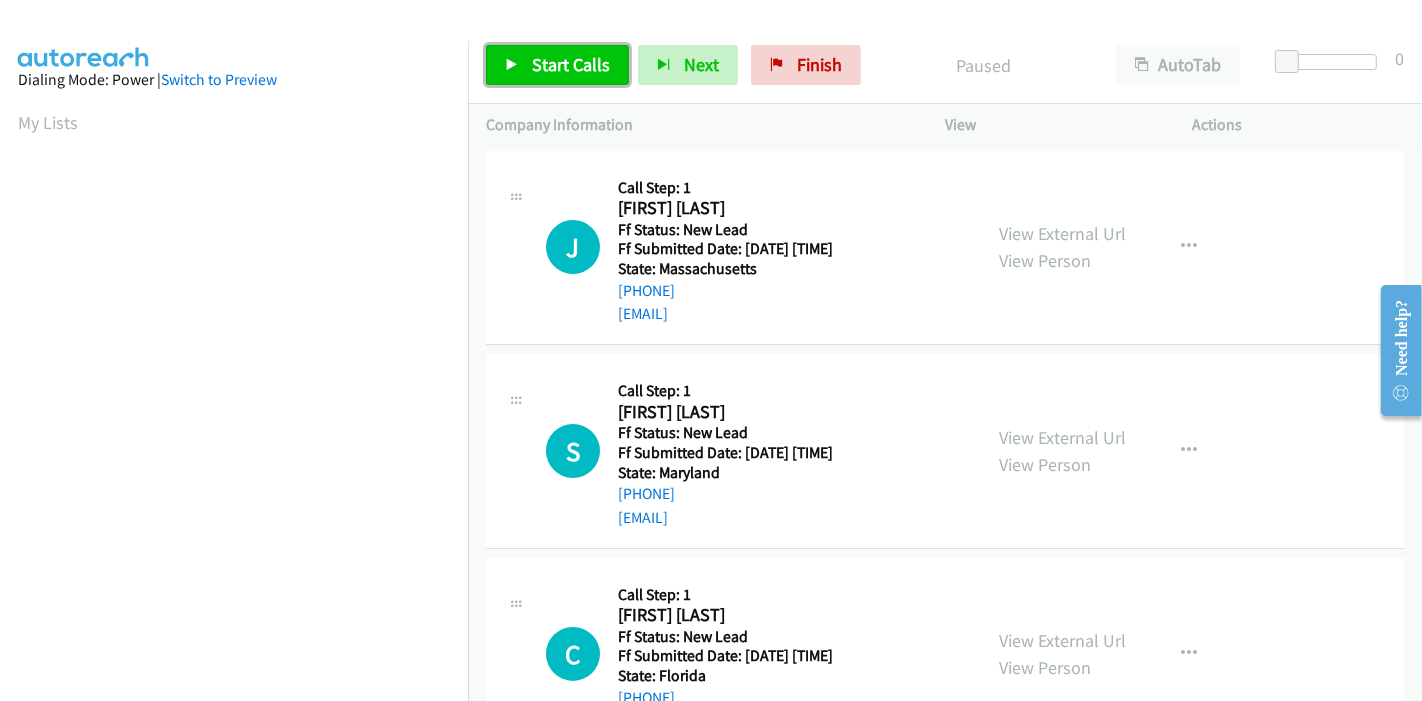 click on "Start Calls" at bounding box center (557, 65) 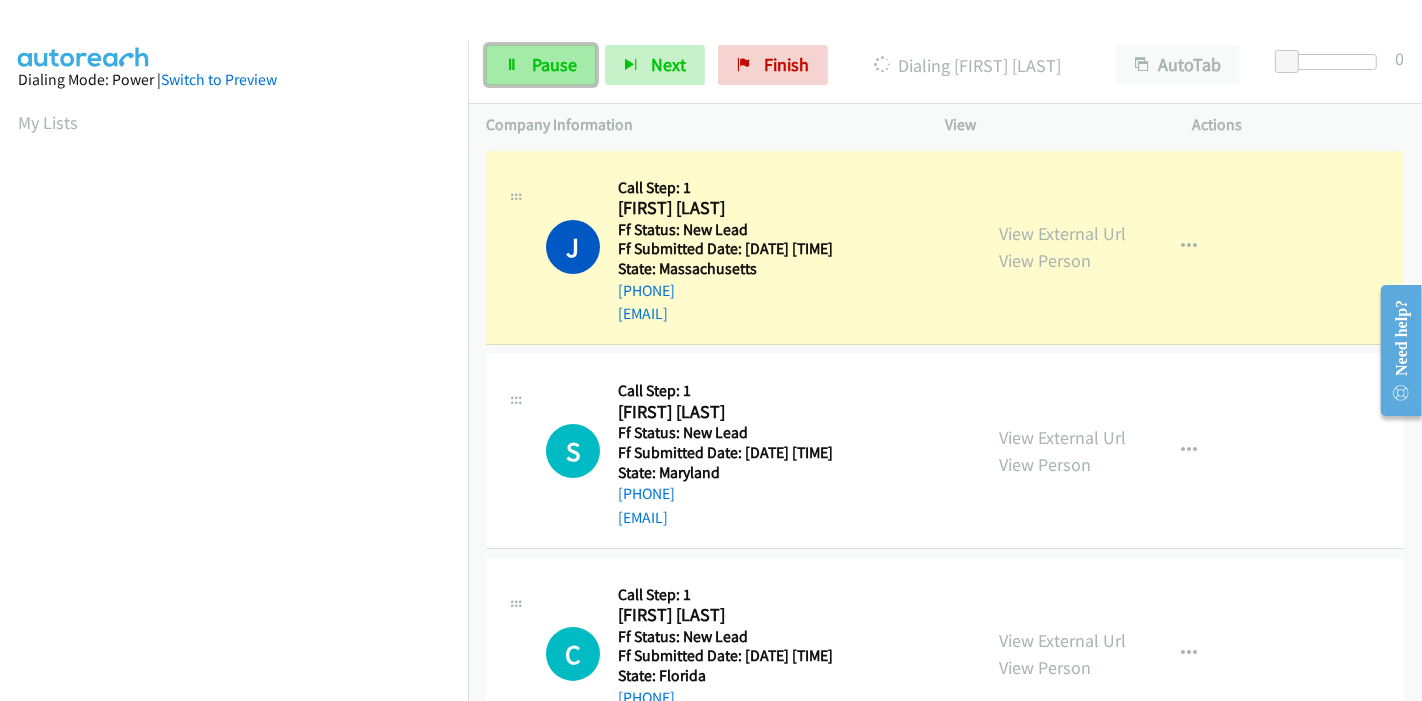 click on "Pause" at bounding box center (554, 64) 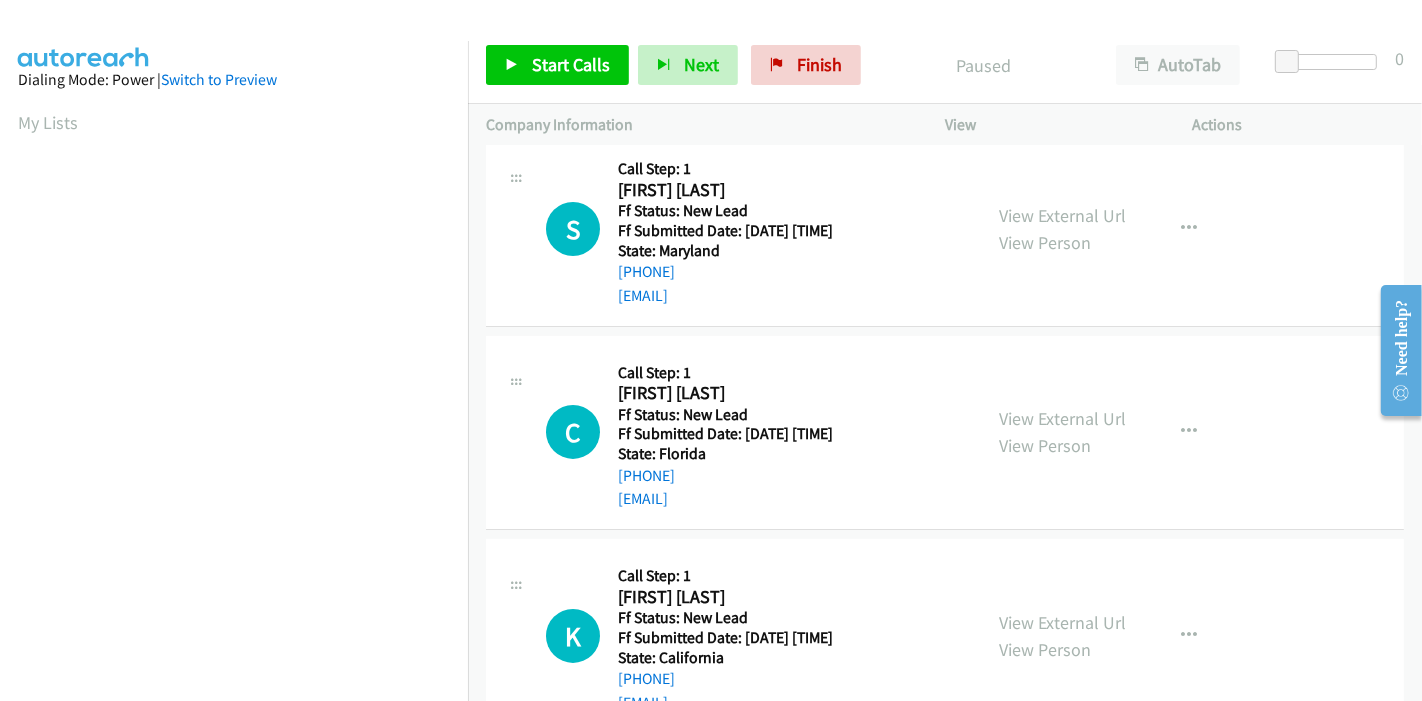 scroll, scrollTop: 0, scrollLeft: 0, axis: both 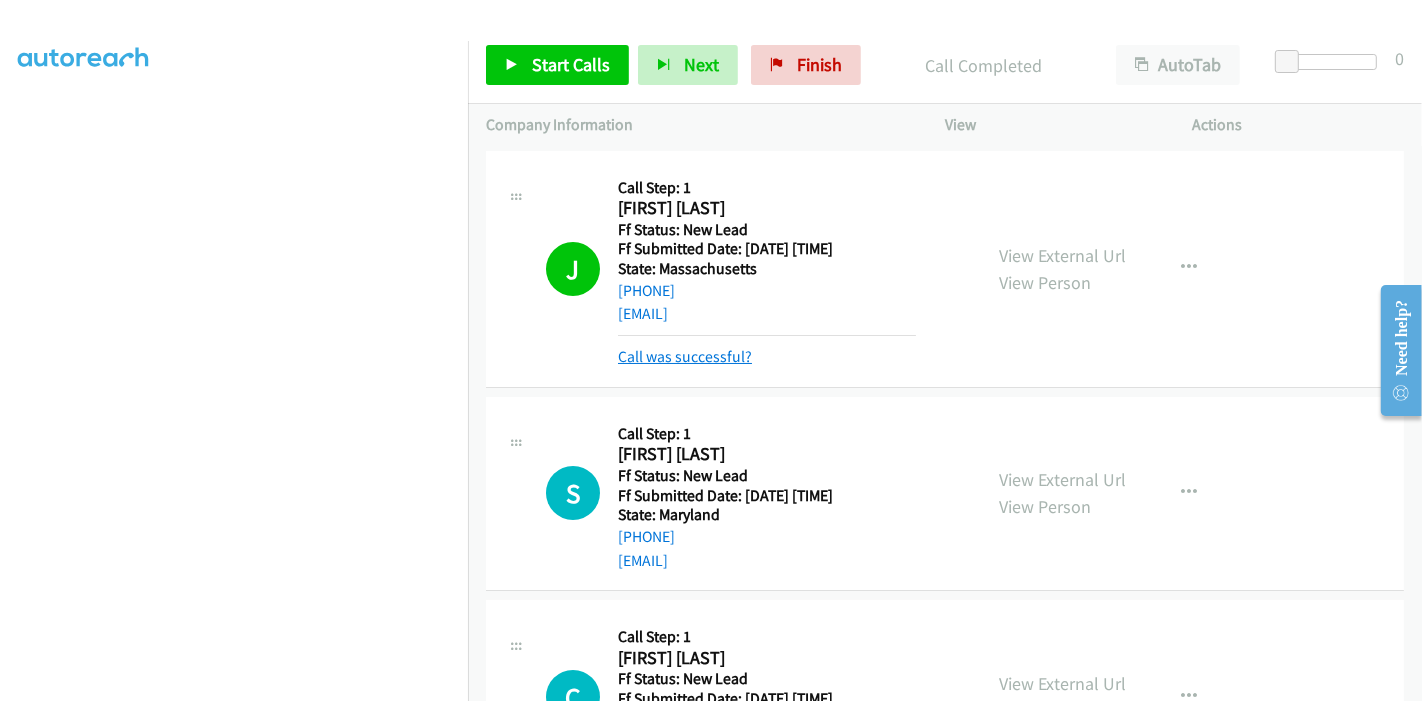 click on "Call was successful?" at bounding box center [685, 356] 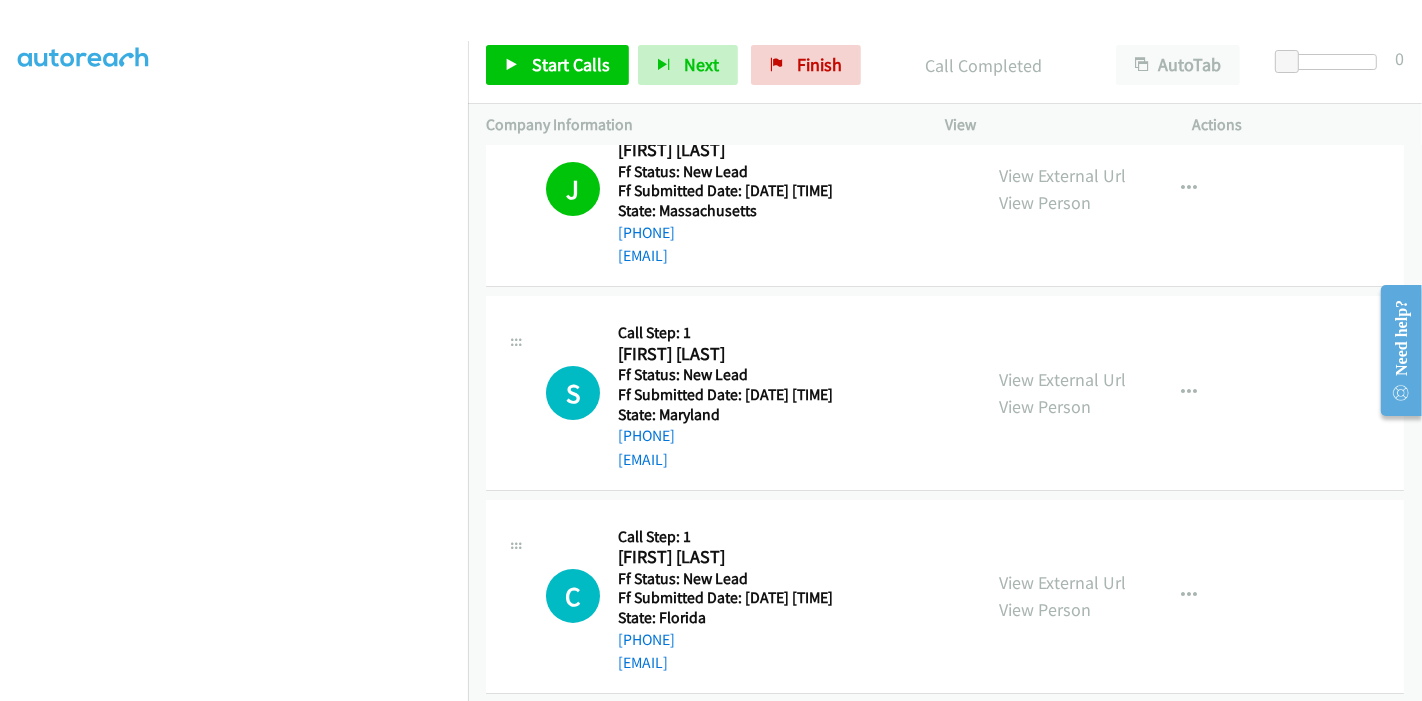 scroll, scrollTop: 222, scrollLeft: 0, axis: vertical 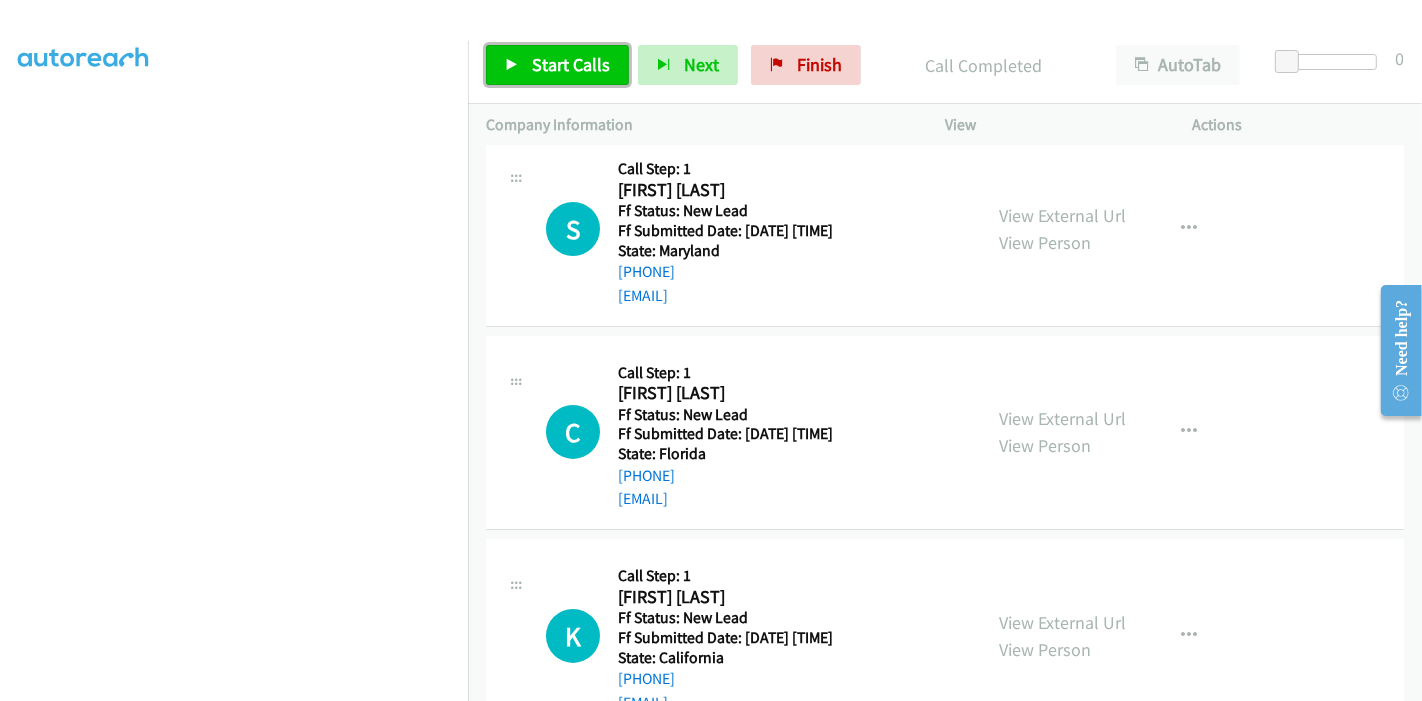 click on "Start Calls" at bounding box center [571, 64] 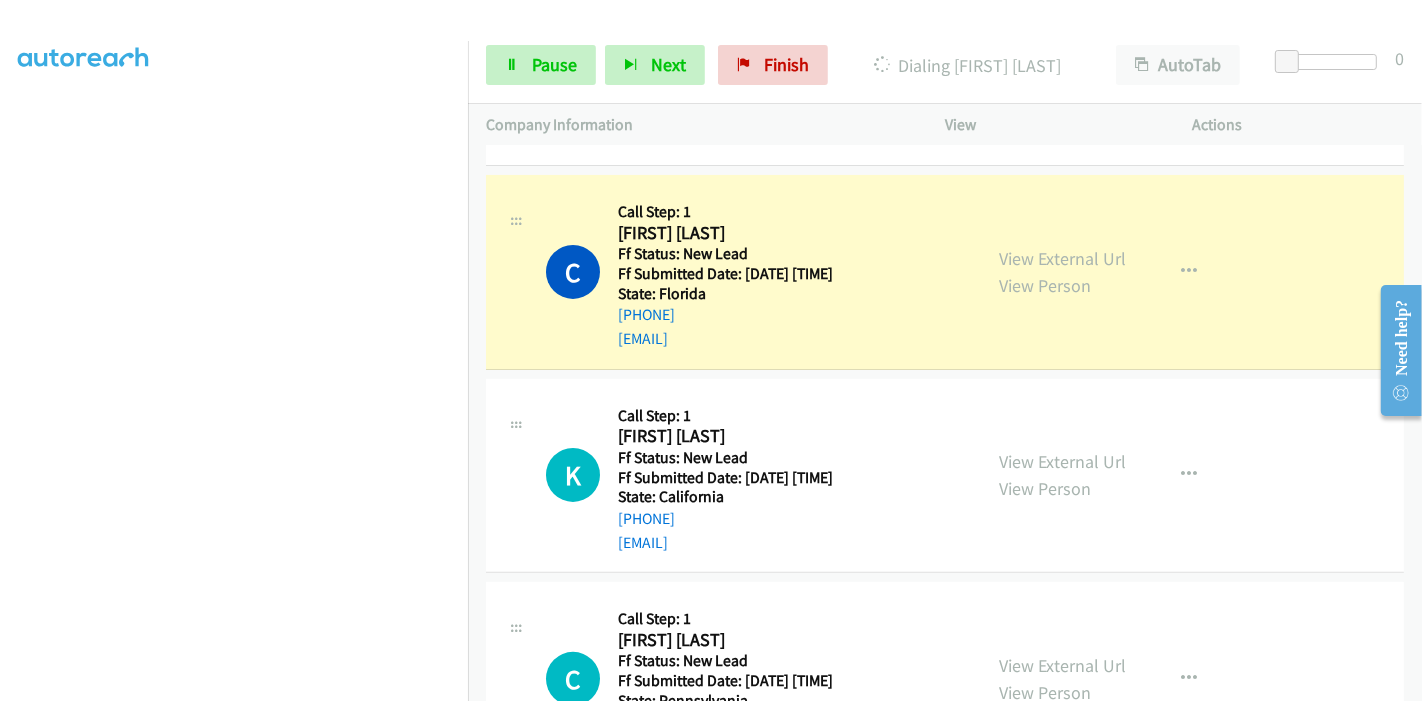 scroll, scrollTop: 307, scrollLeft: 0, axis: vertical 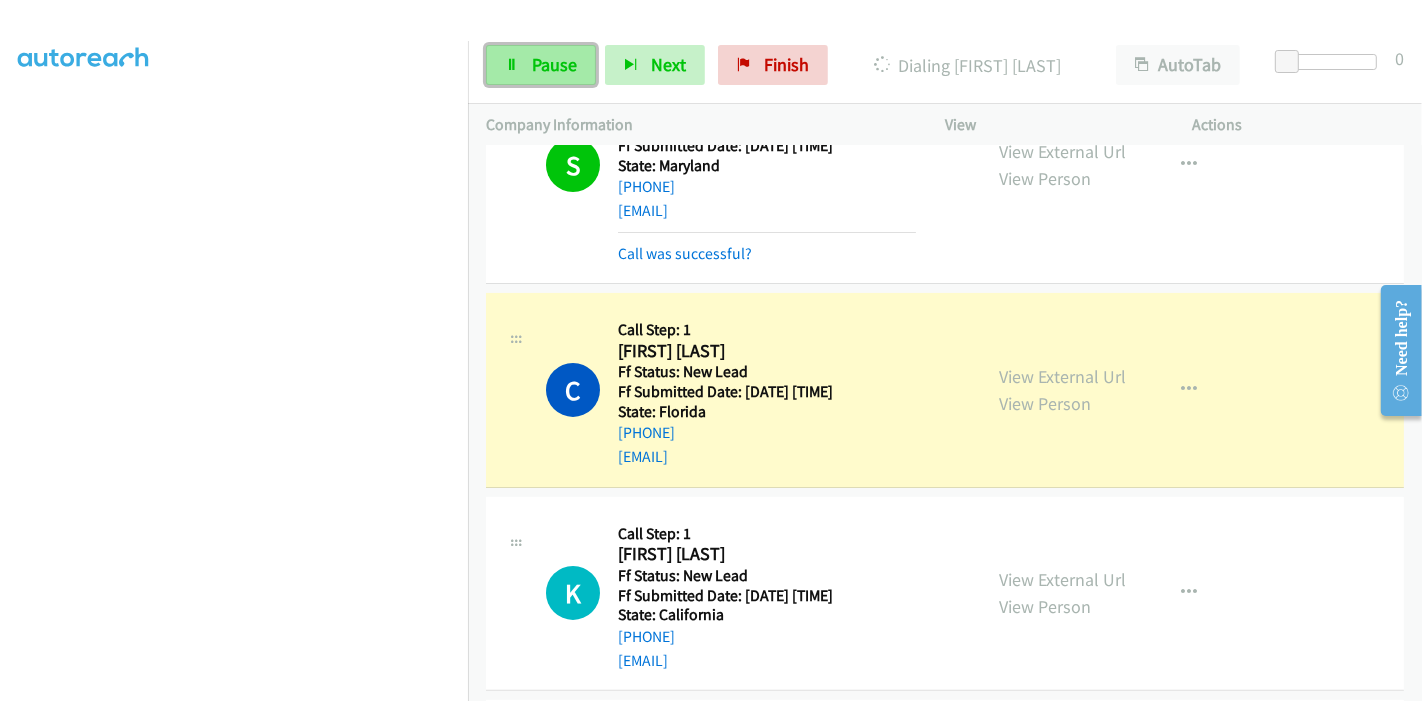 click on "Pause" at bounding box center (554, 64) 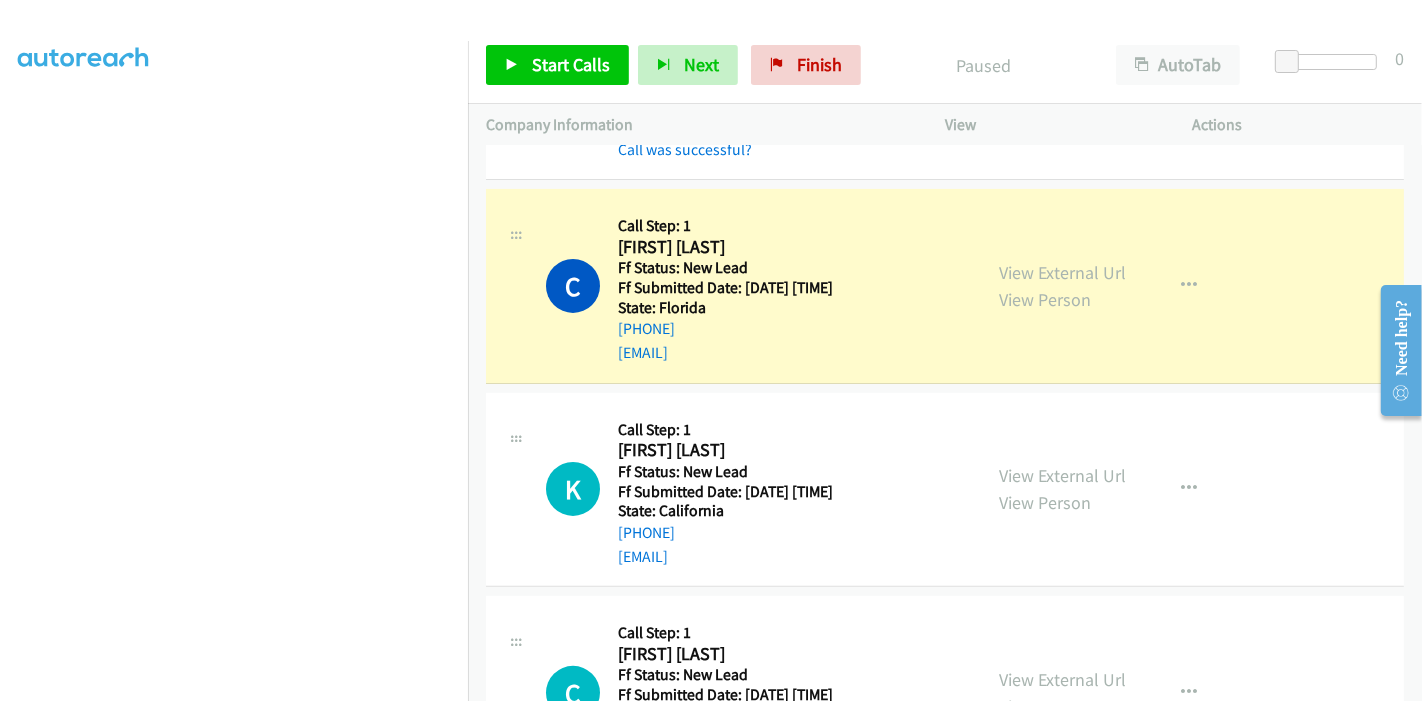 scroll, scrollTop: 529, scrollLeft: 0, axis: vertical 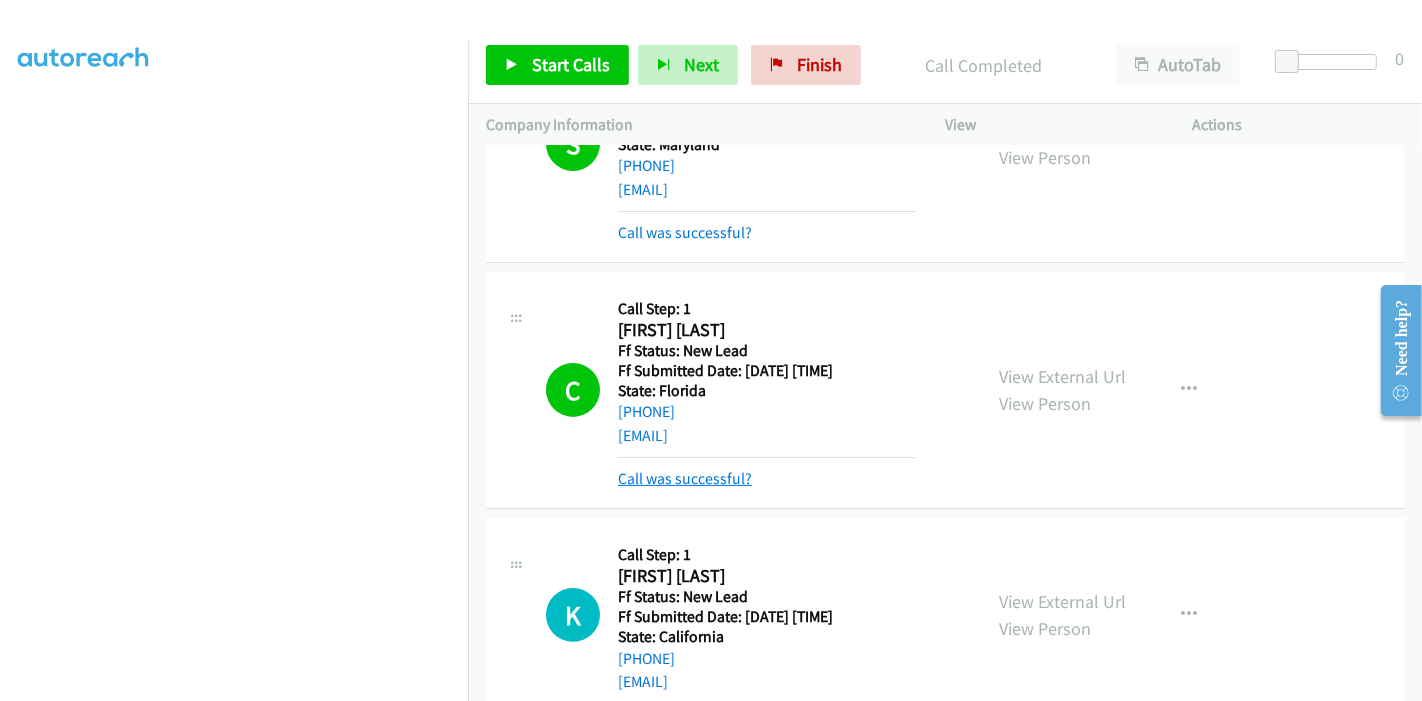 click on "Call was successful?" at bounding box center [685, 478] 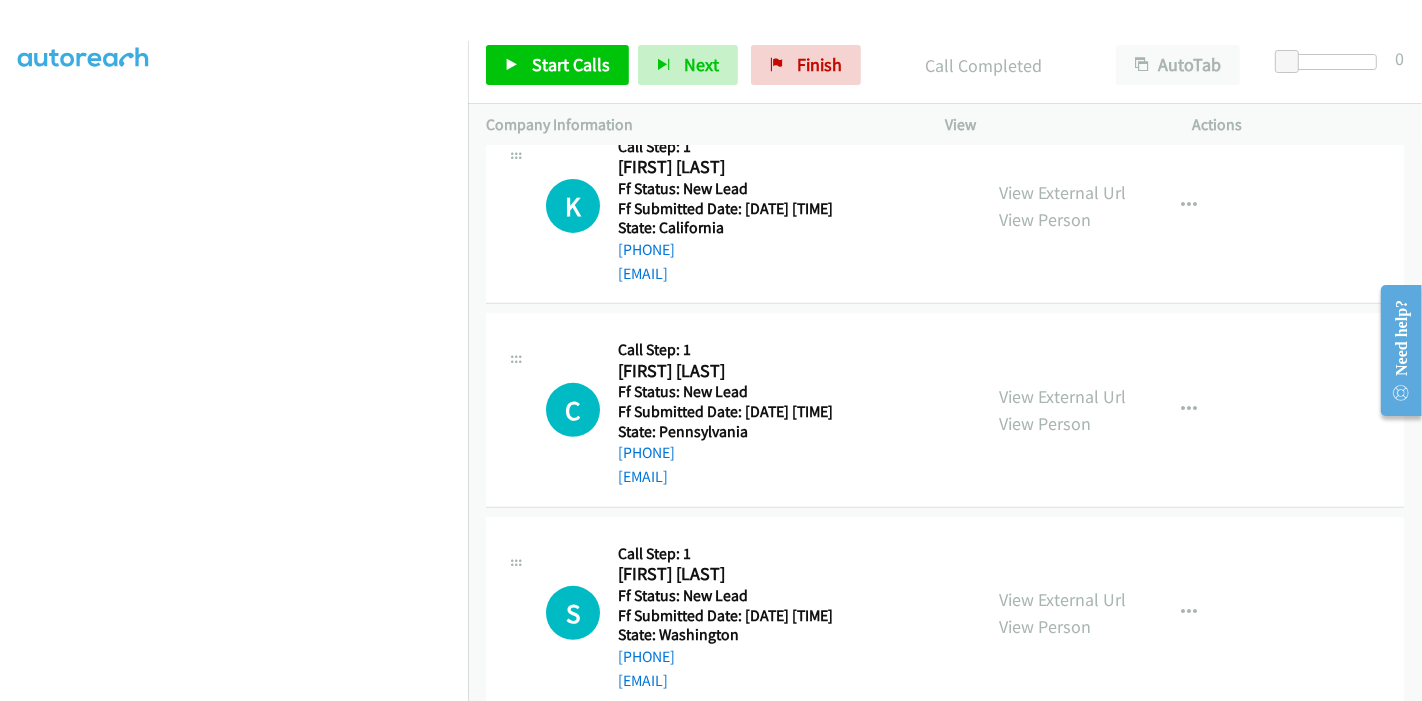 scroll, scrollTop: 662, scrollLeft: 0, axis: vertical 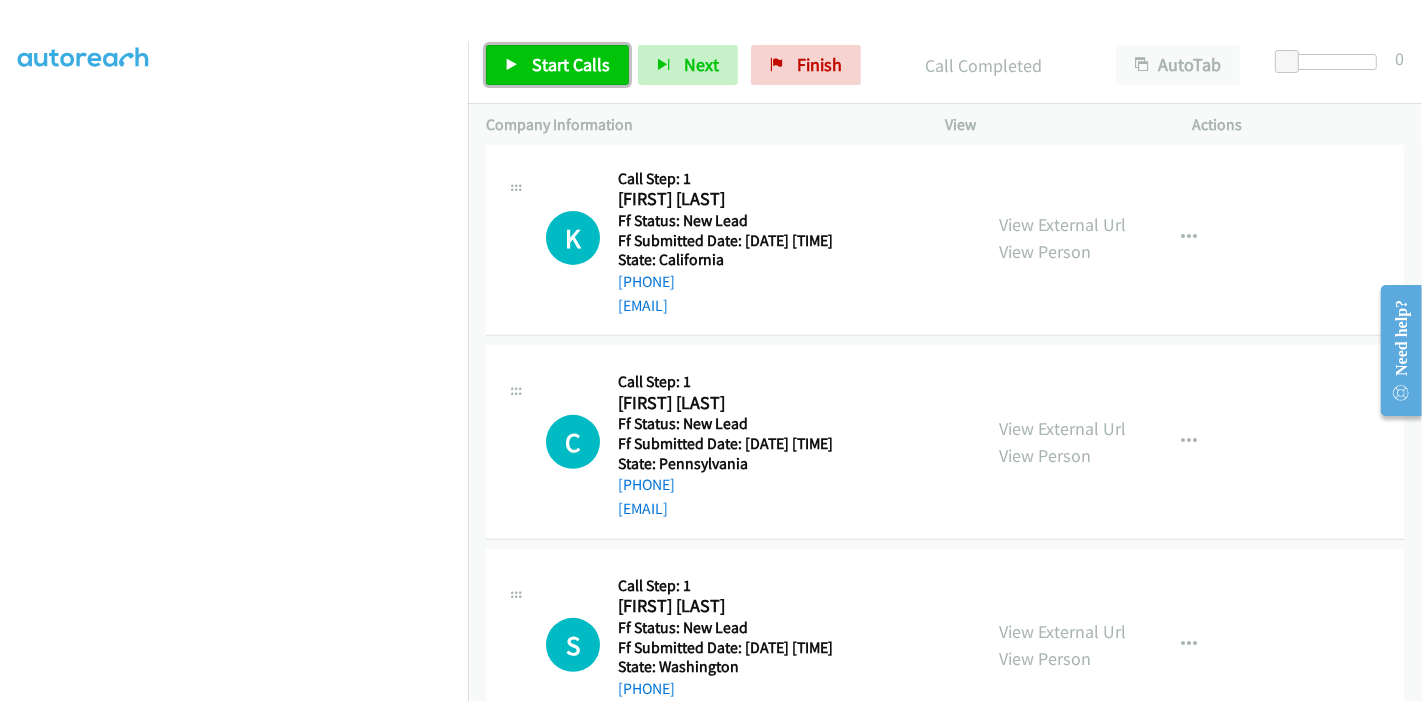 click at bounding box center [512, 66] 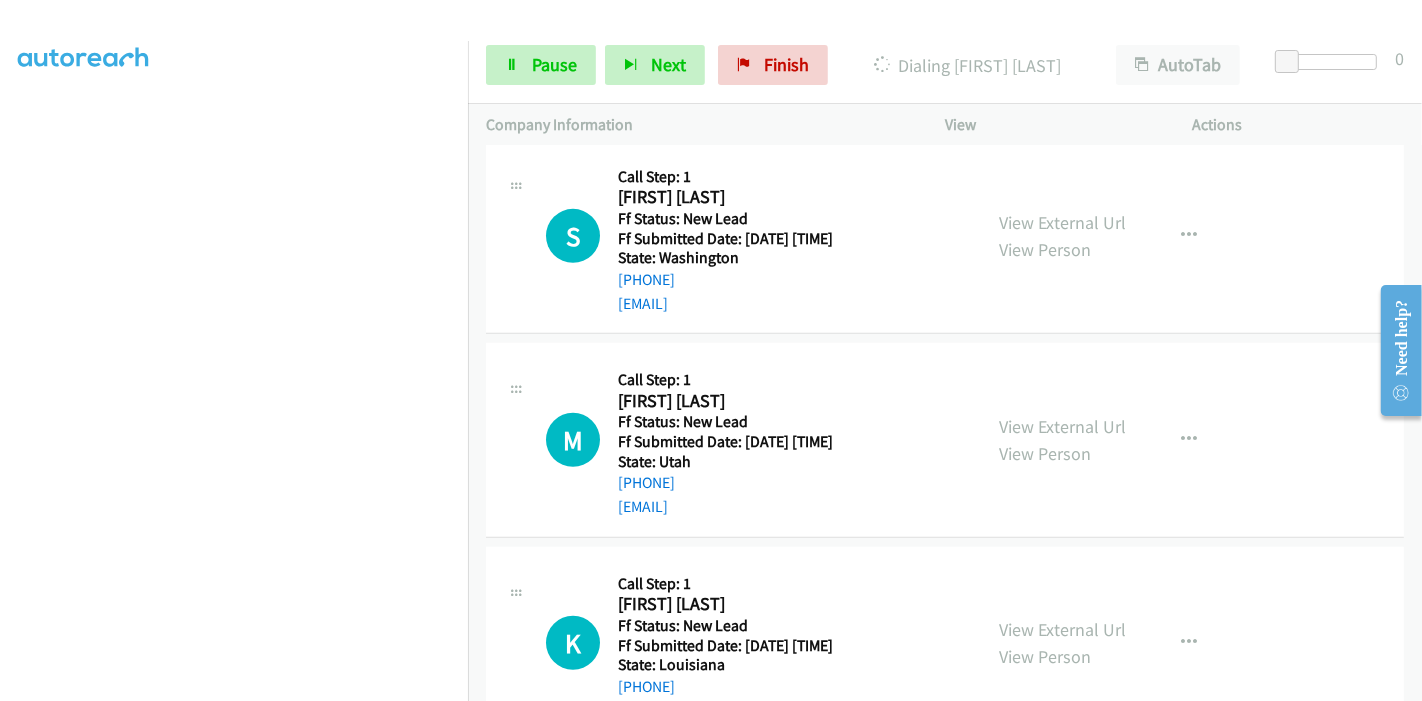 scroll, scrollTop: 1106, scrollLeft: 0, axis: vertical 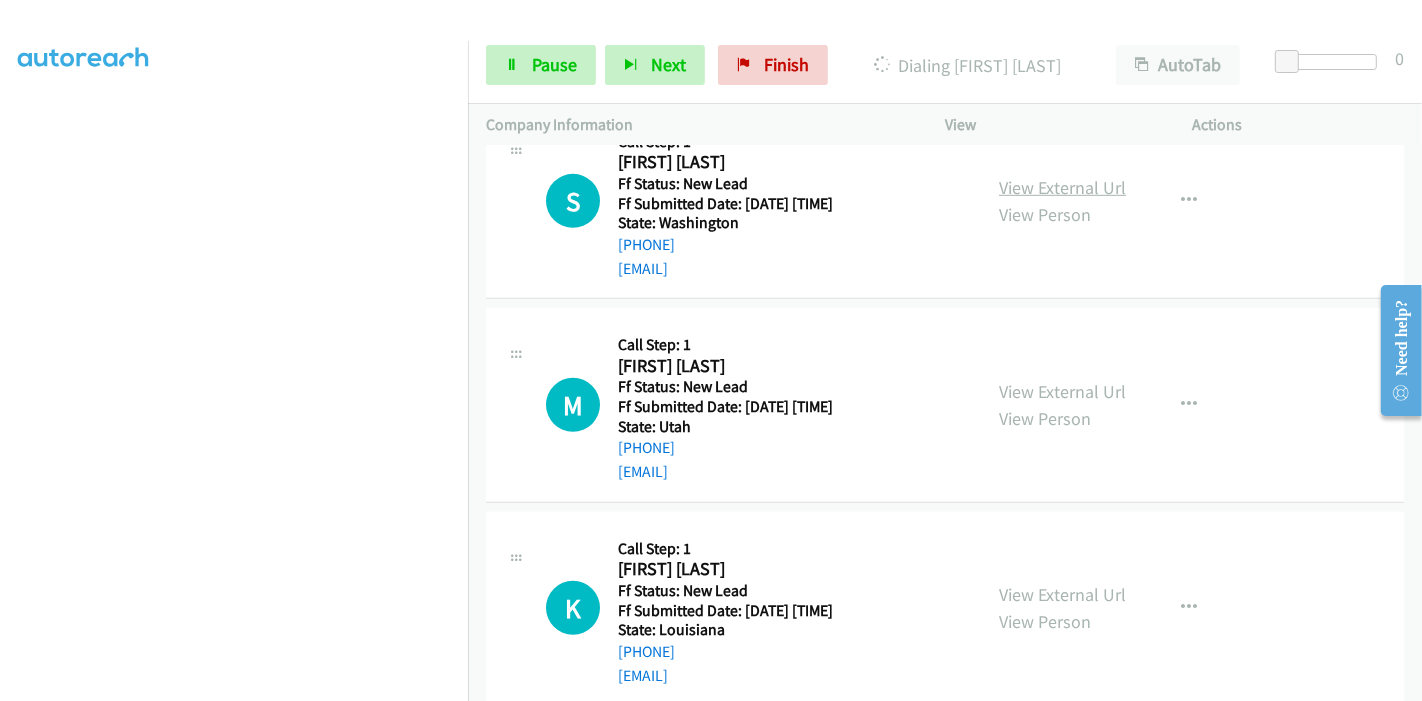 click on "View External Url" at bounding box center [1062, 187] 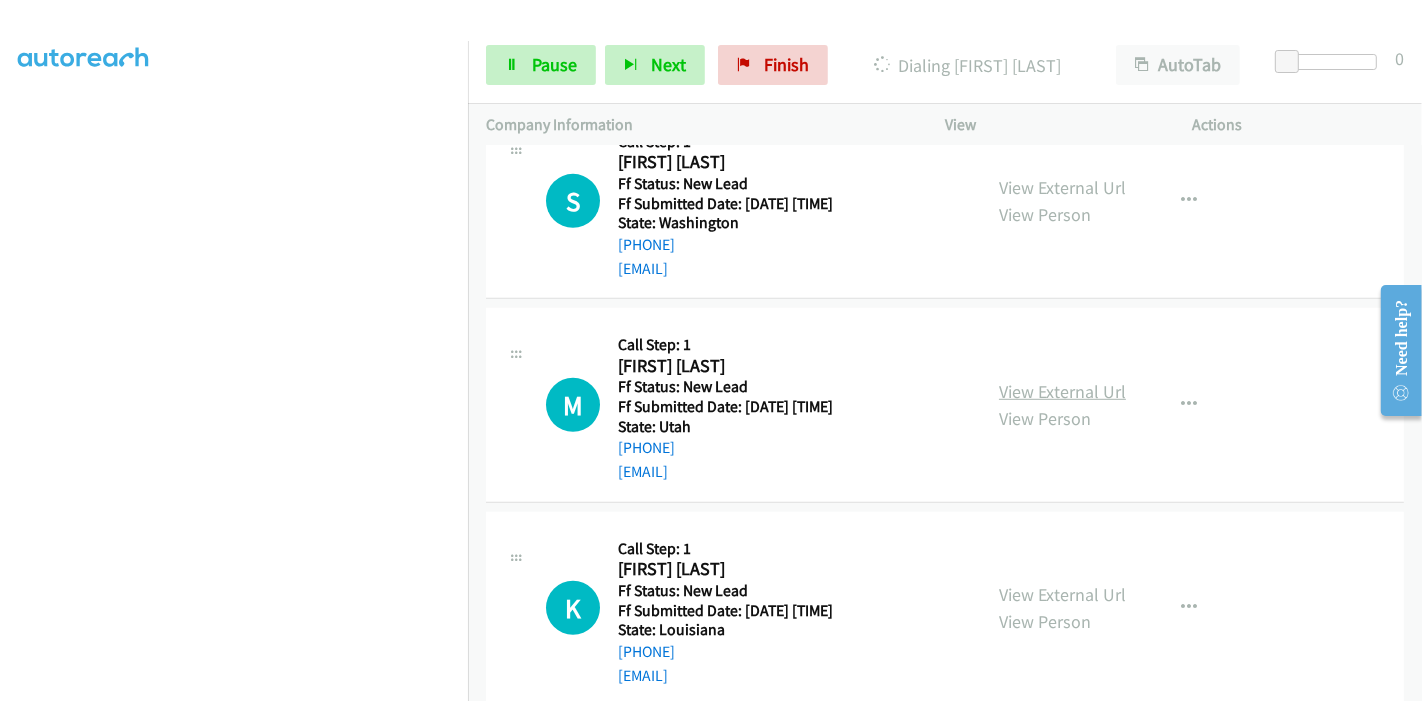 click on "View External Url" at bounding box center (1062, 391) 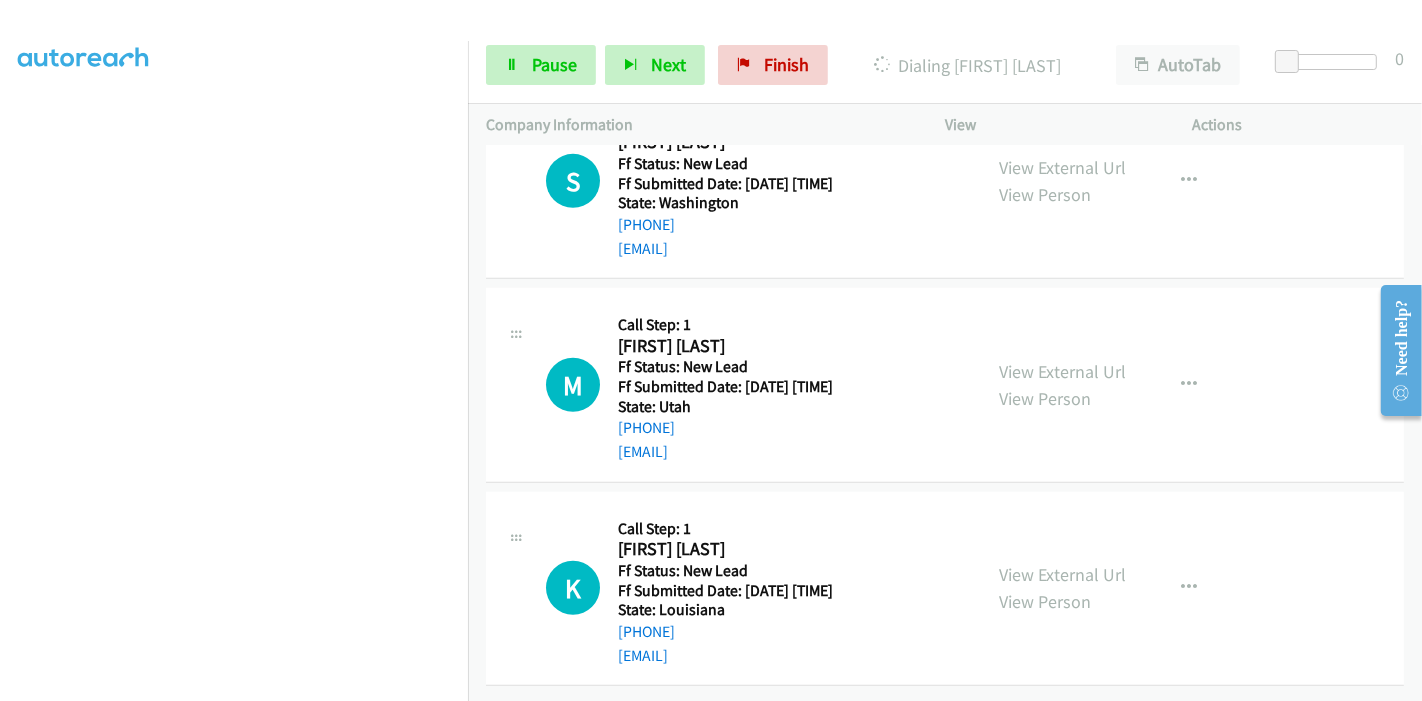 scroll, scrollTop: 1139, scrollLeft: 0, axis: vertical 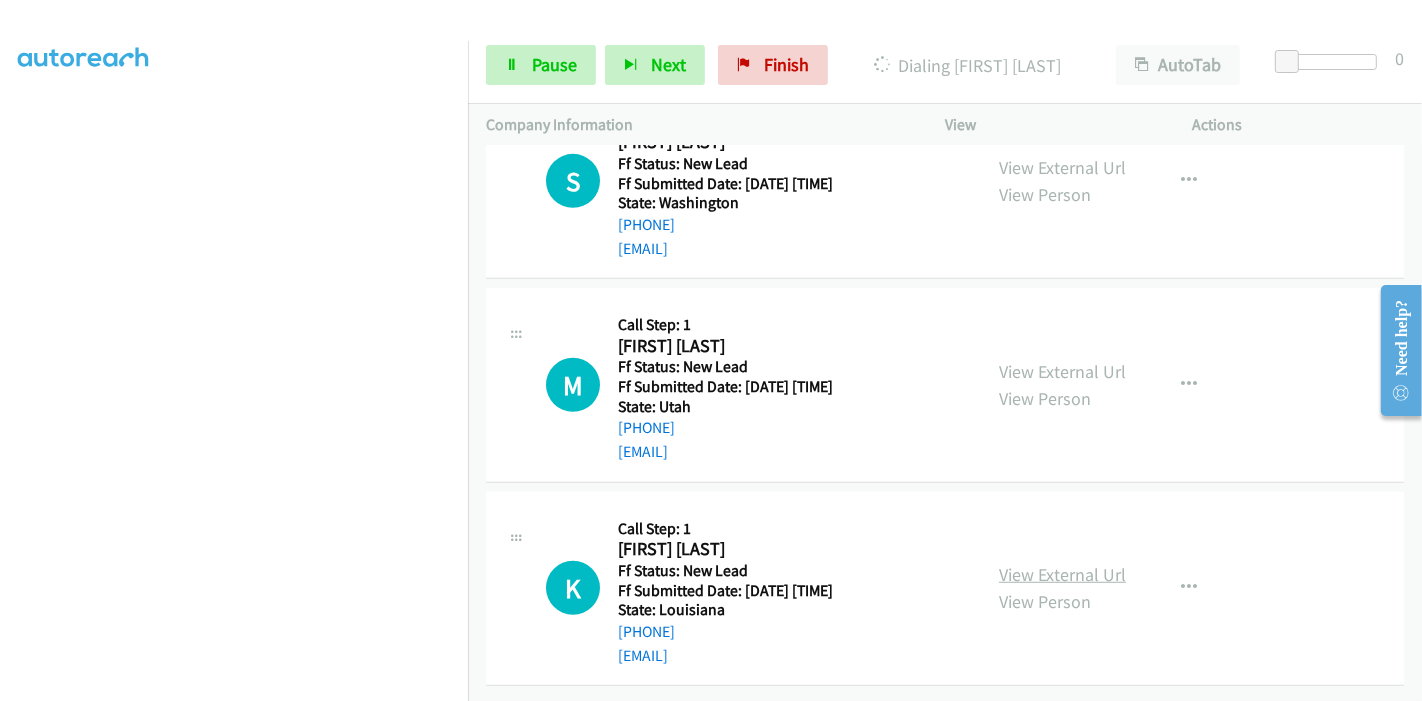 click on "View External Url" at bounding box center (1062, 574) 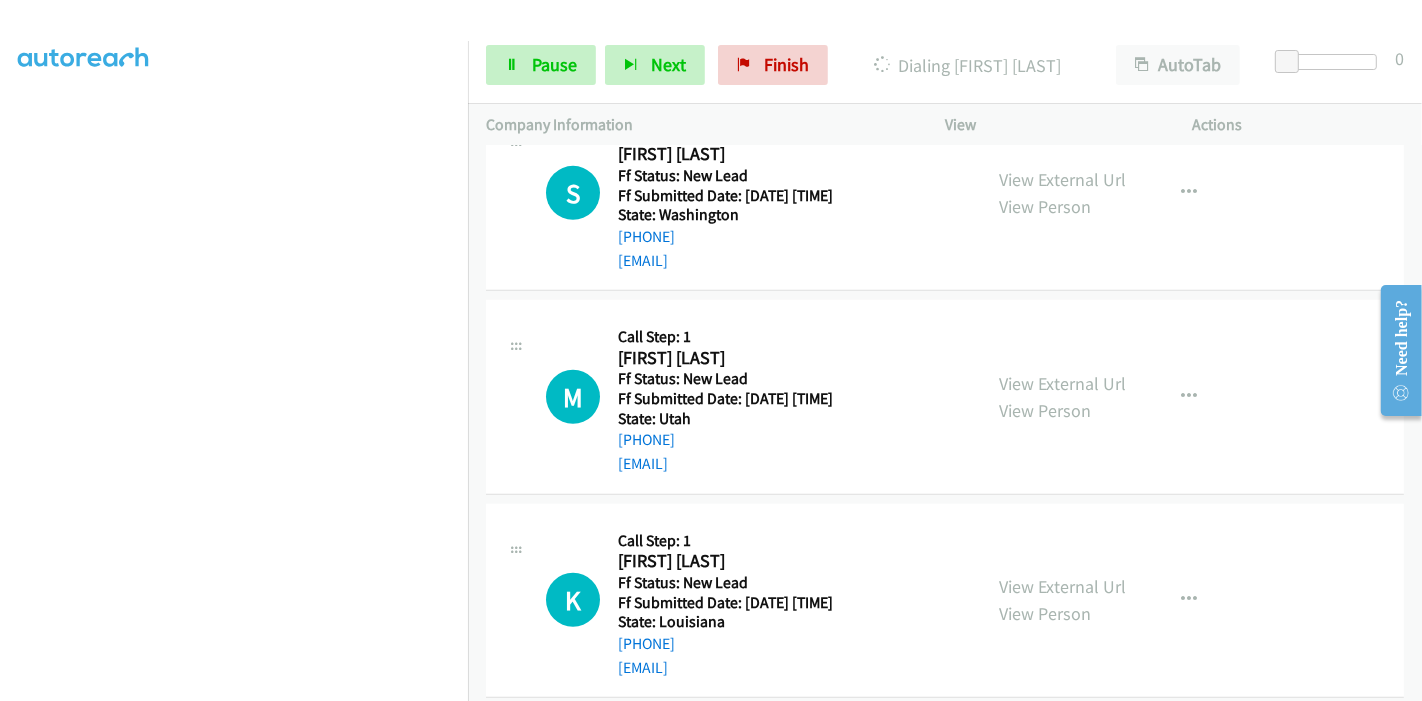 scroll, scrollTop: 1139, scrollLeft: 0, axis: vertical 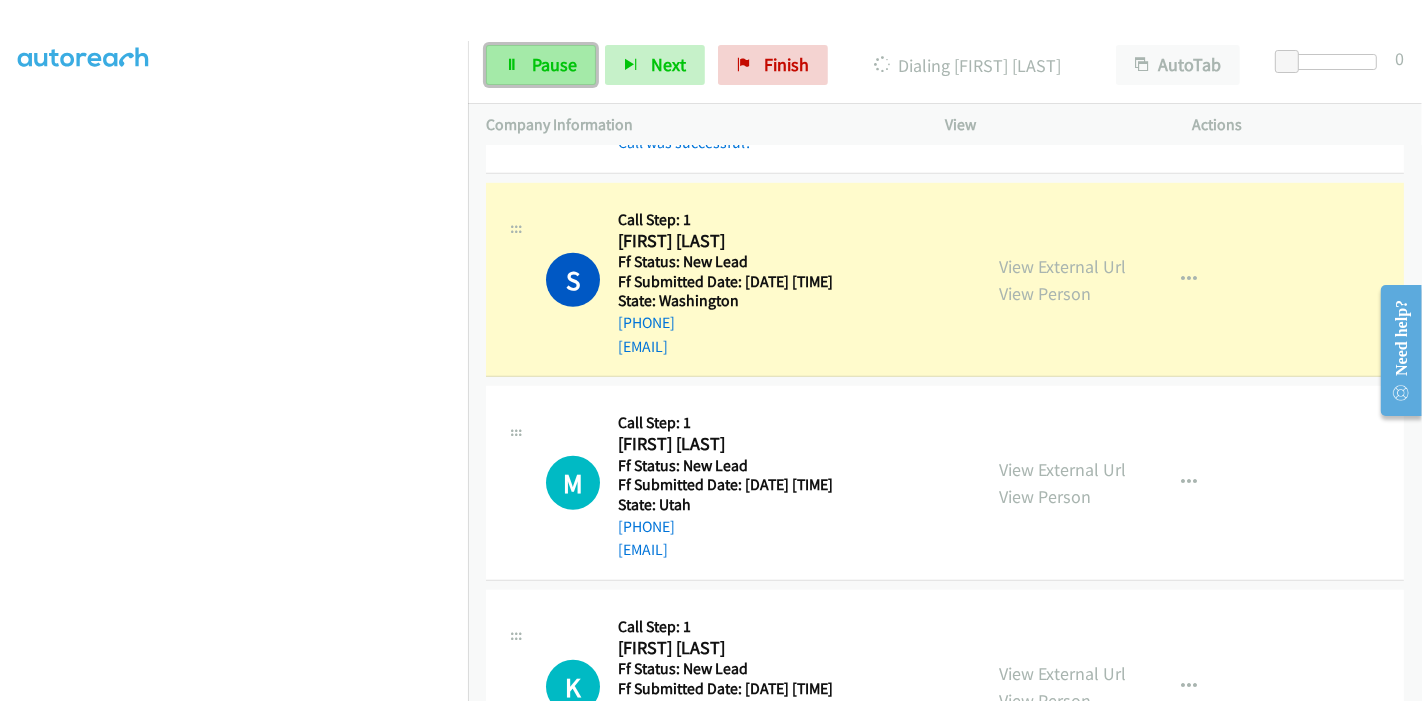 click on "Pause" at bounding box center (541, 65) 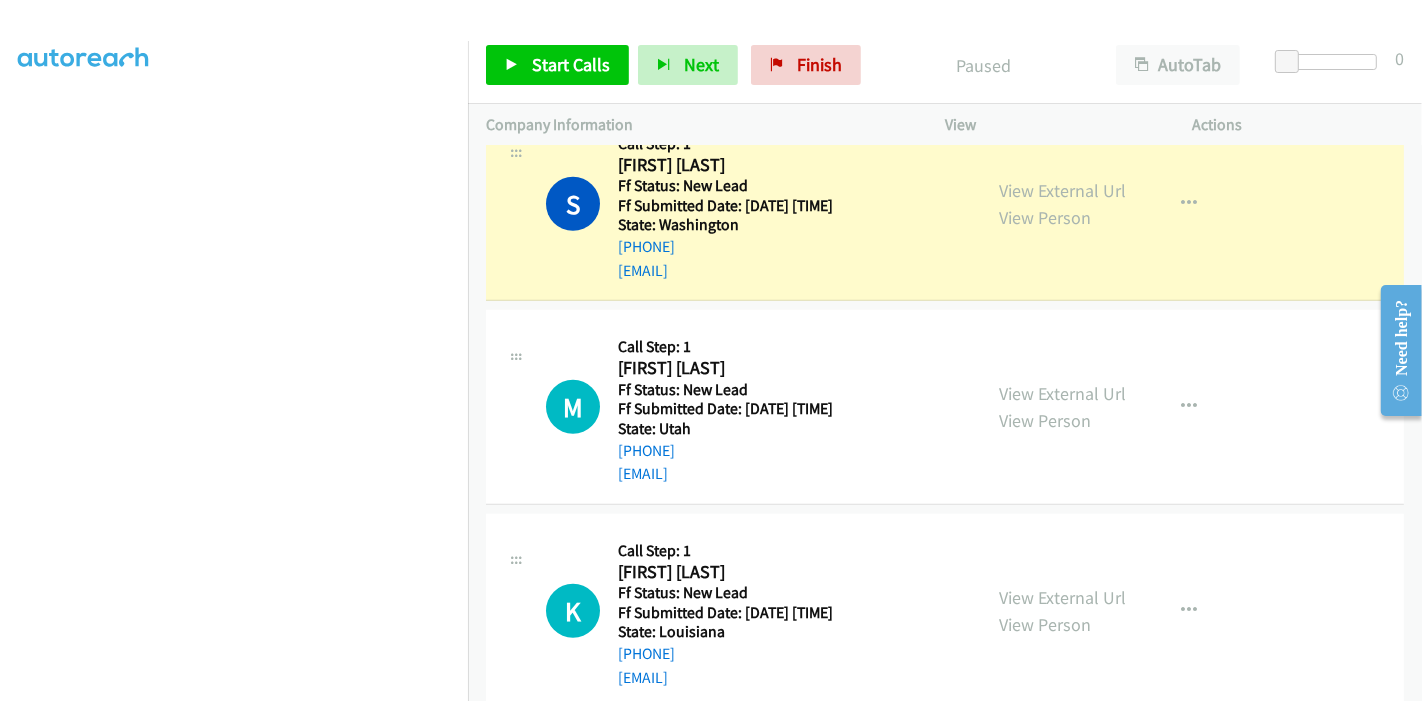 scroll, scrollTop: 1224, scrollLeft: 0, axis: vertical 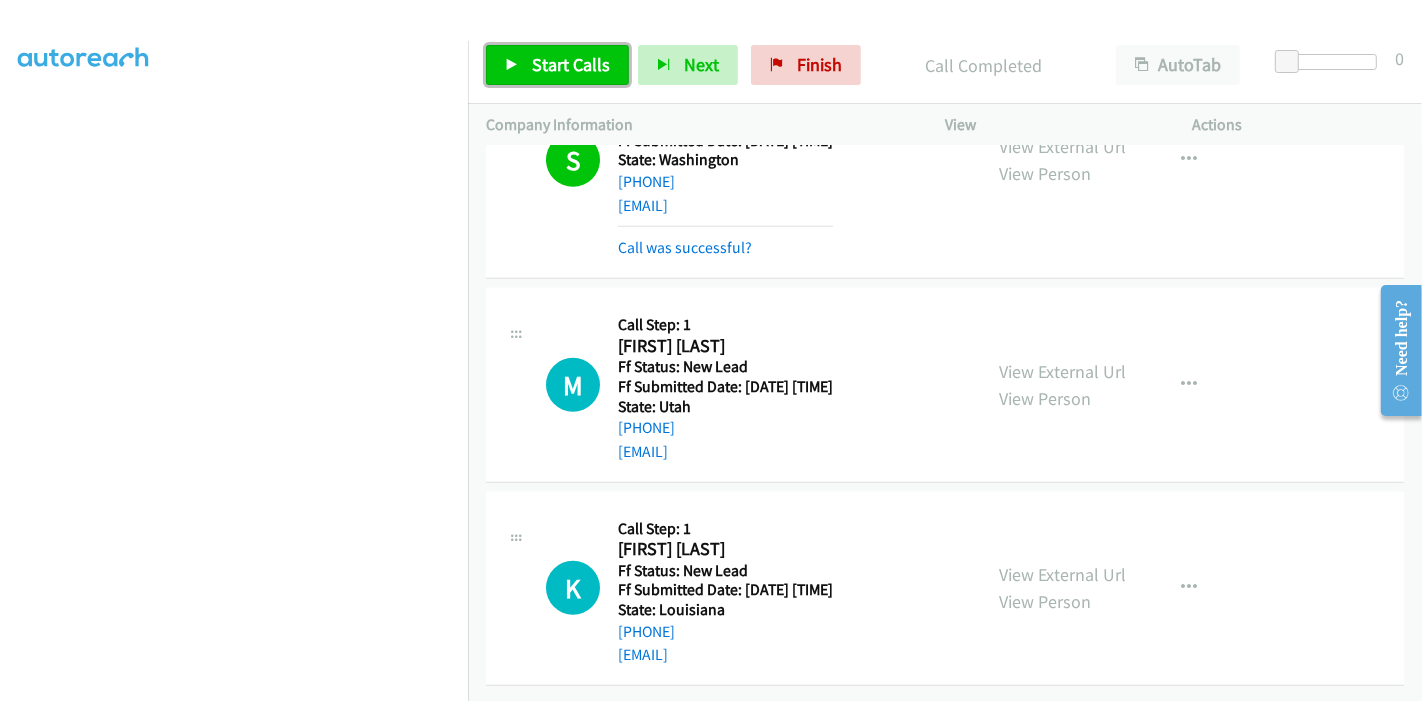 click on "Start Calls" at bounding box center [571, 64] 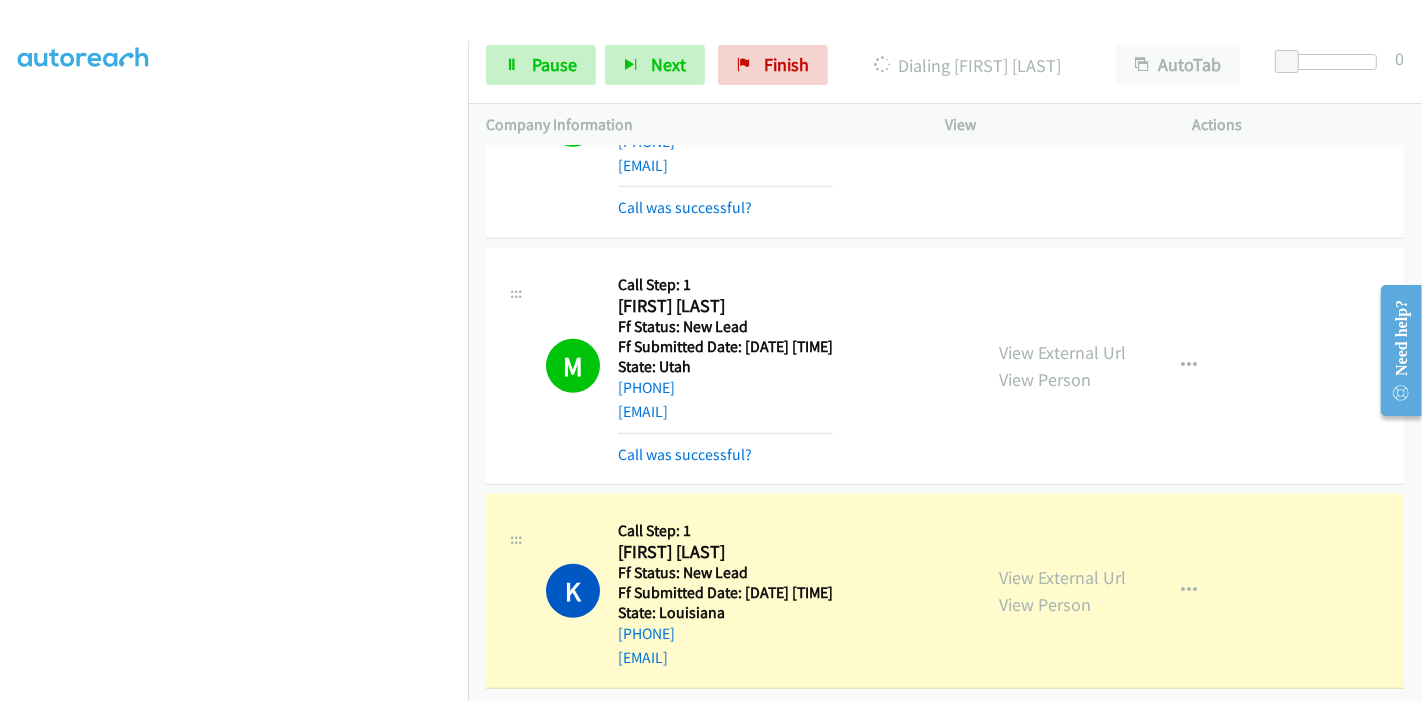 scroll, scrollTop: 1308, scrollLeft: 0, axis: vertical 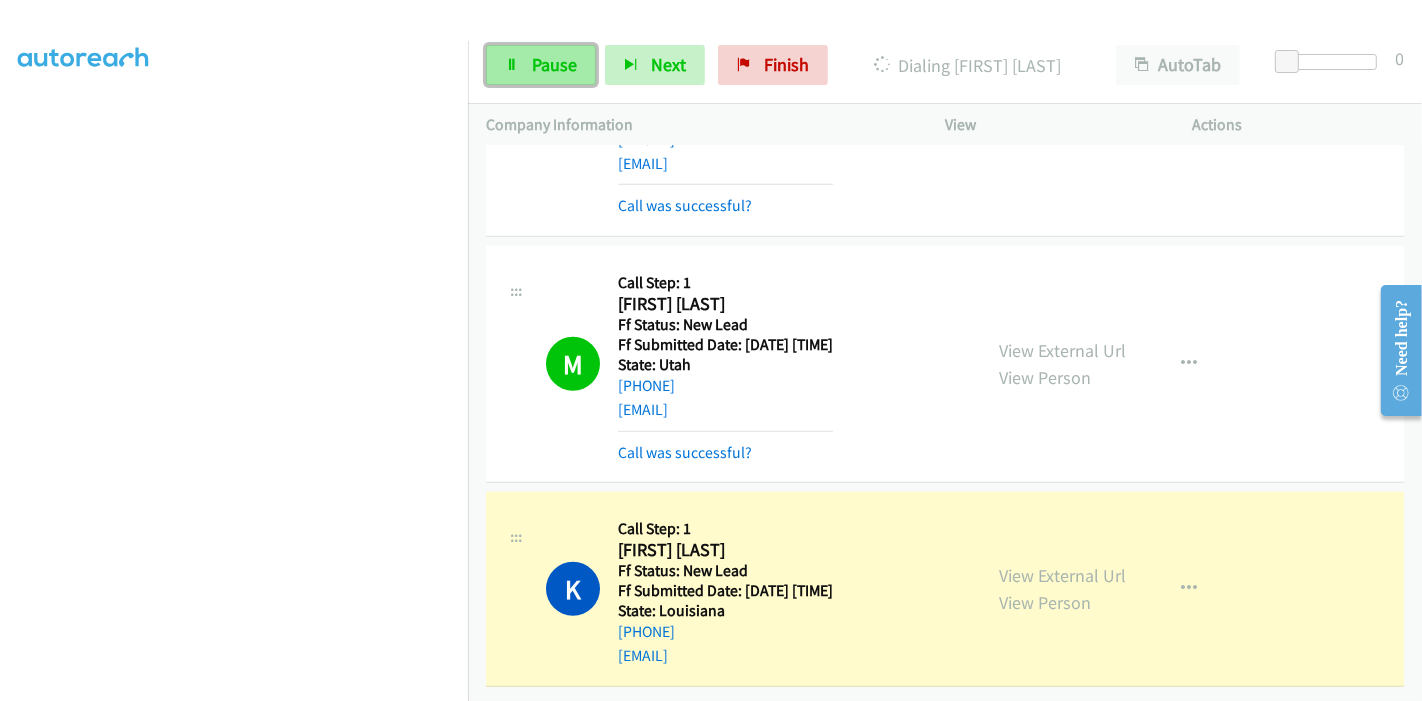 click on "Pause" at bounding box center (541, 65) 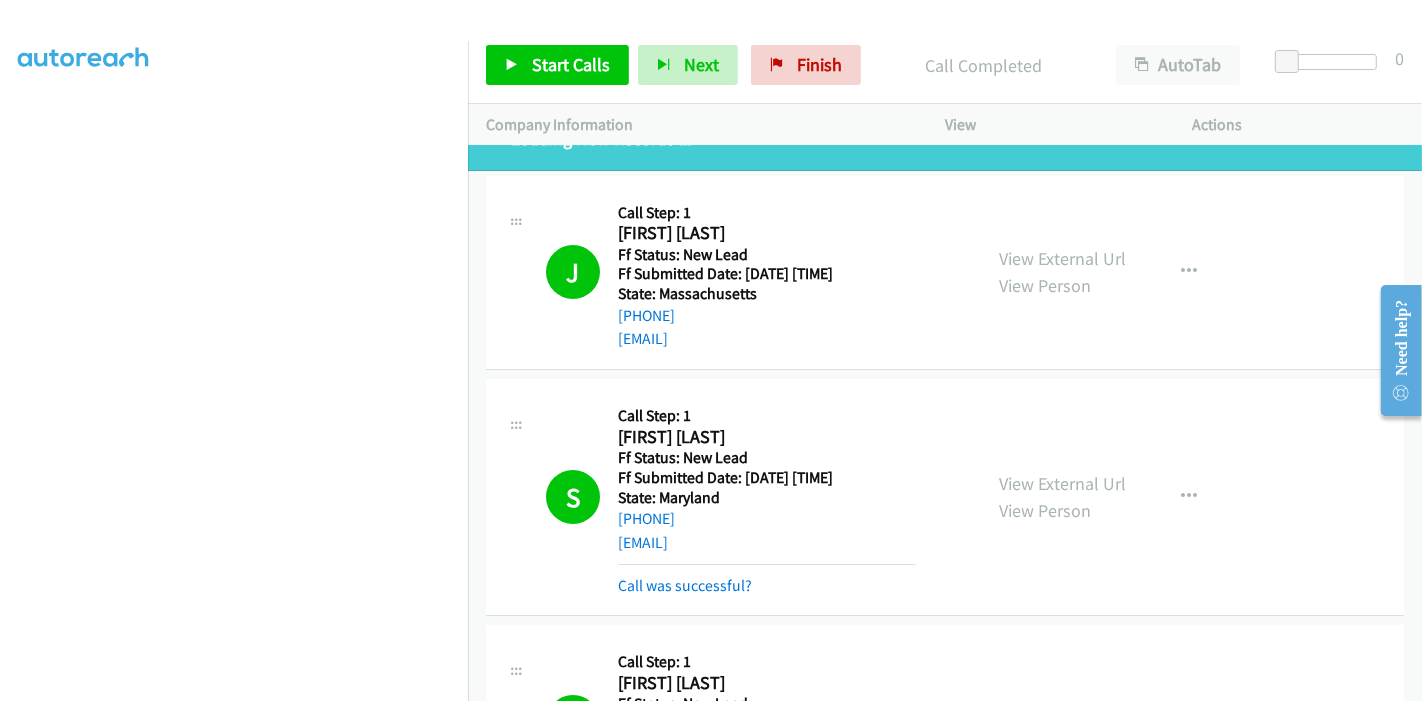scroll, scrollTop: 0, scrollLeft: 0, axis: both 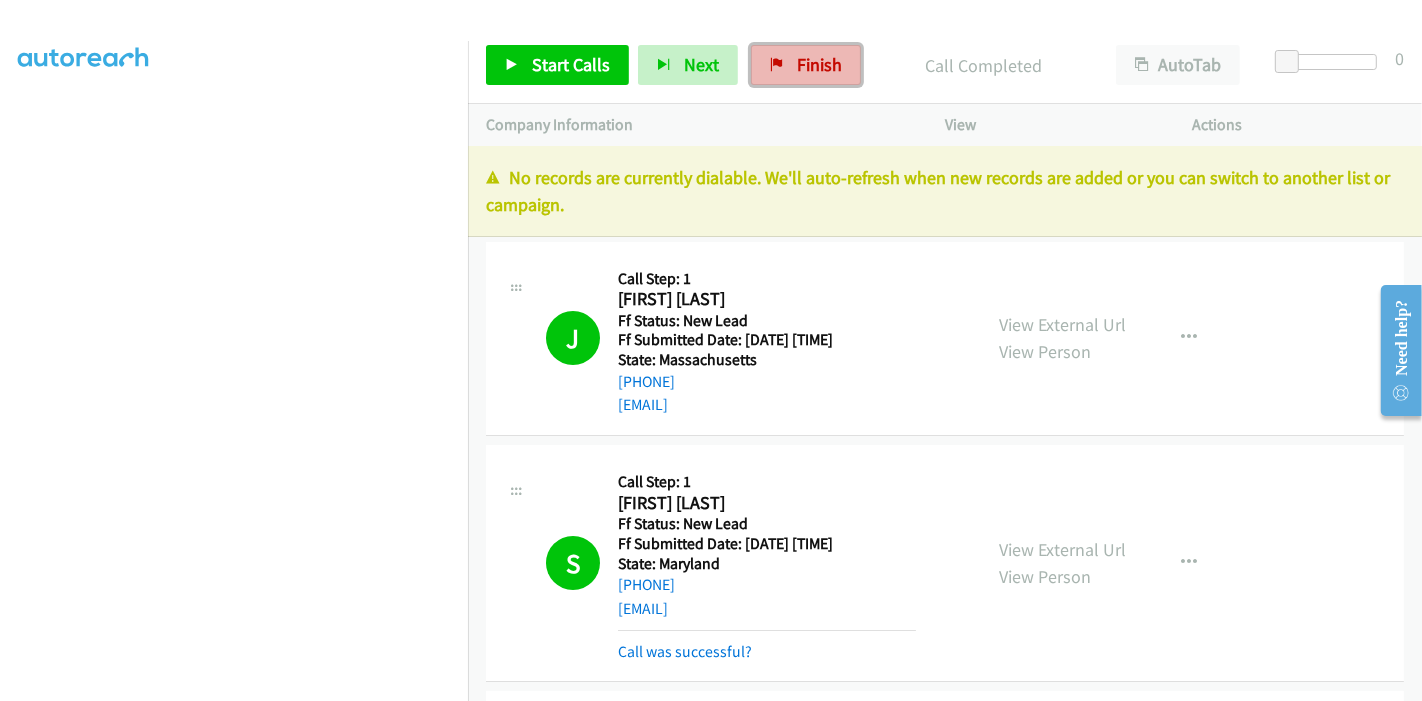 click on "Finish" at bounding box center (819, 64) 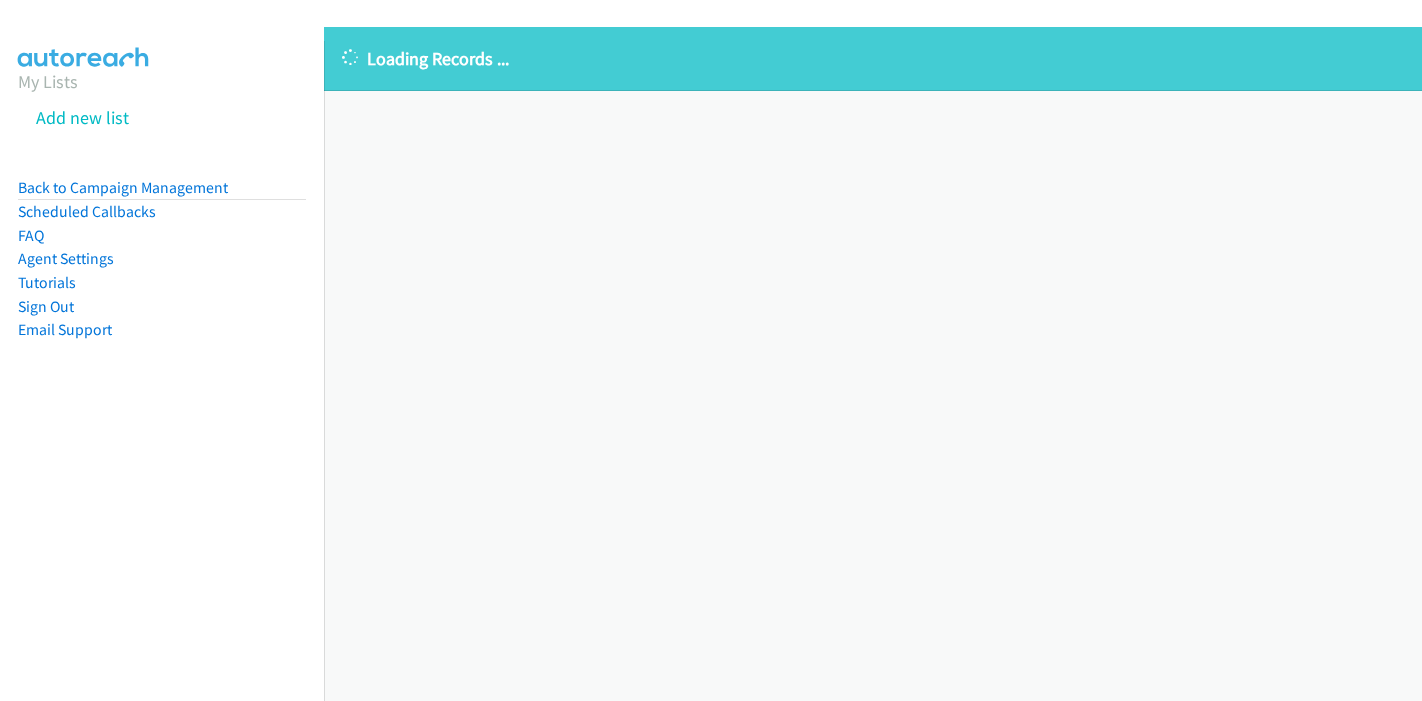 scroll, scrollTop: 0, scrollLeft: 0, axis: both 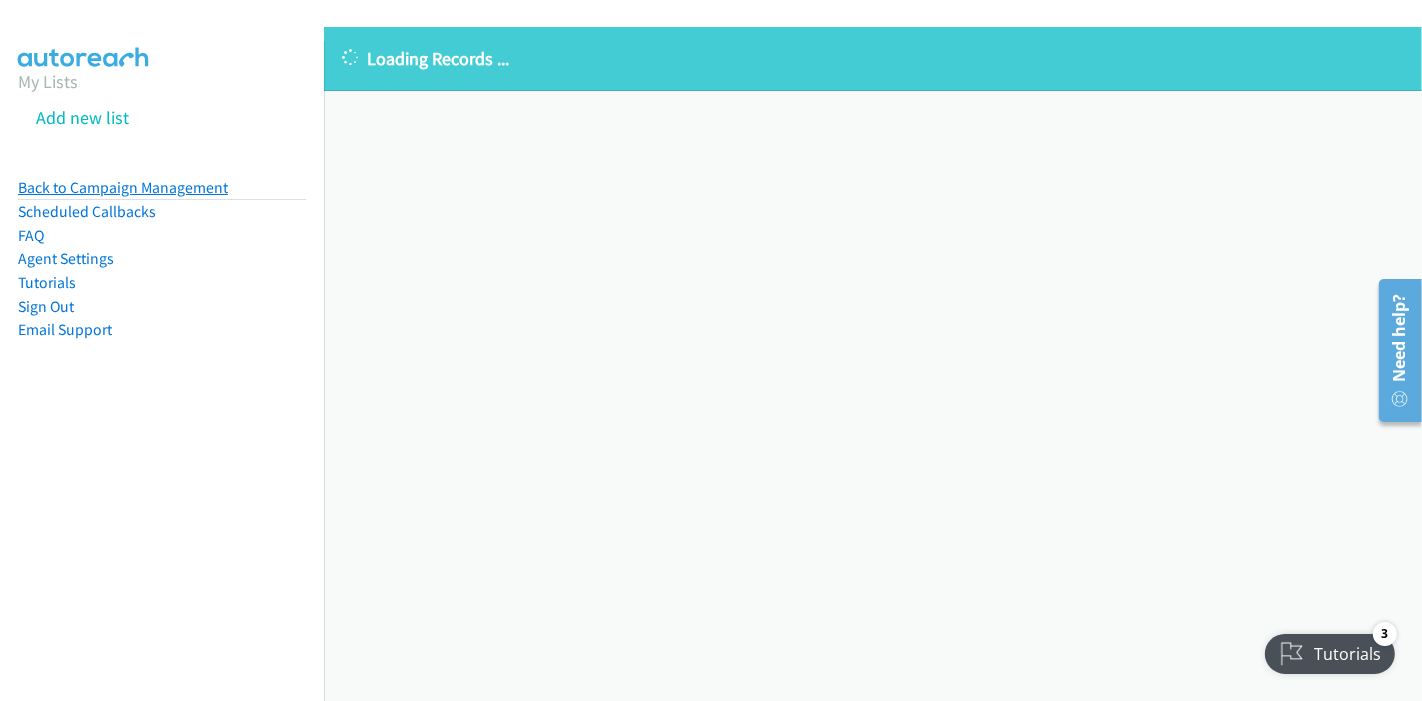 click on "Back to Campaign Management" at bounding box center (123, 187) 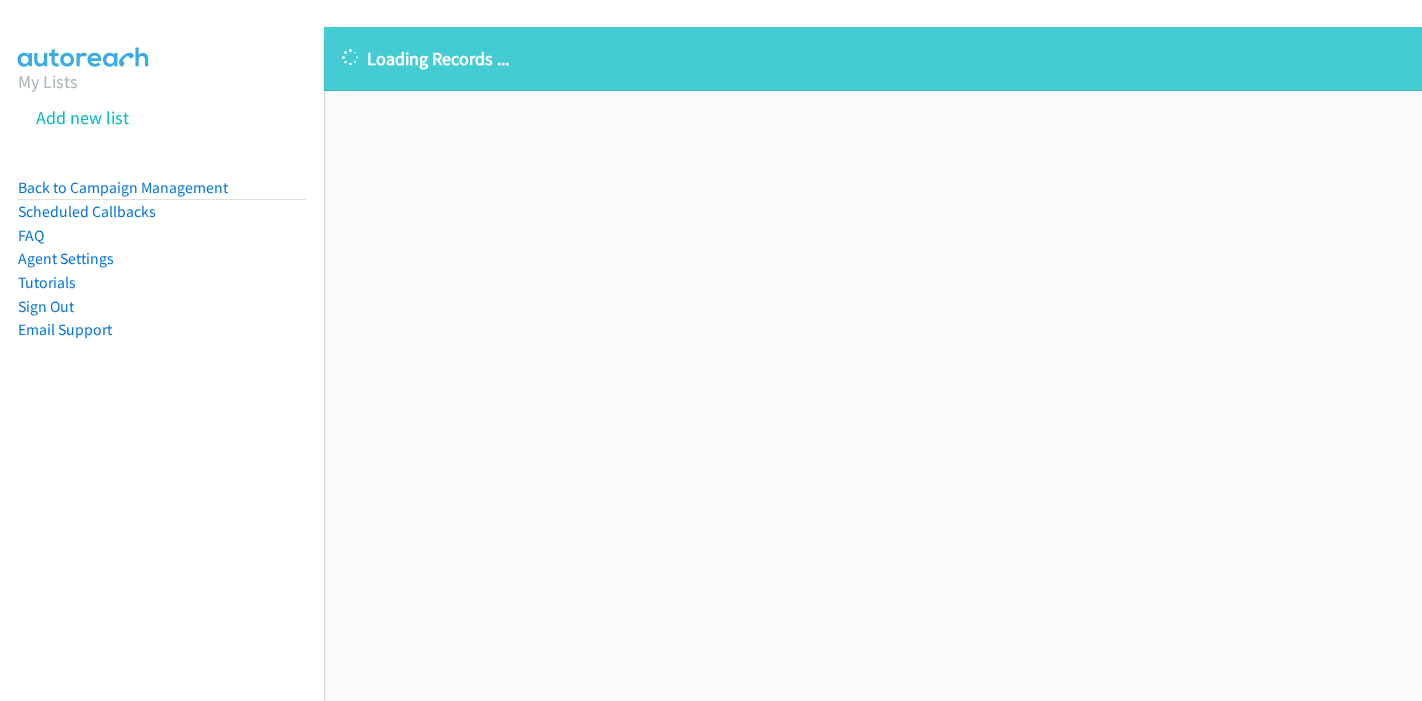 scroll, scrollTop: 0, scrollLeft: 0, axis: both 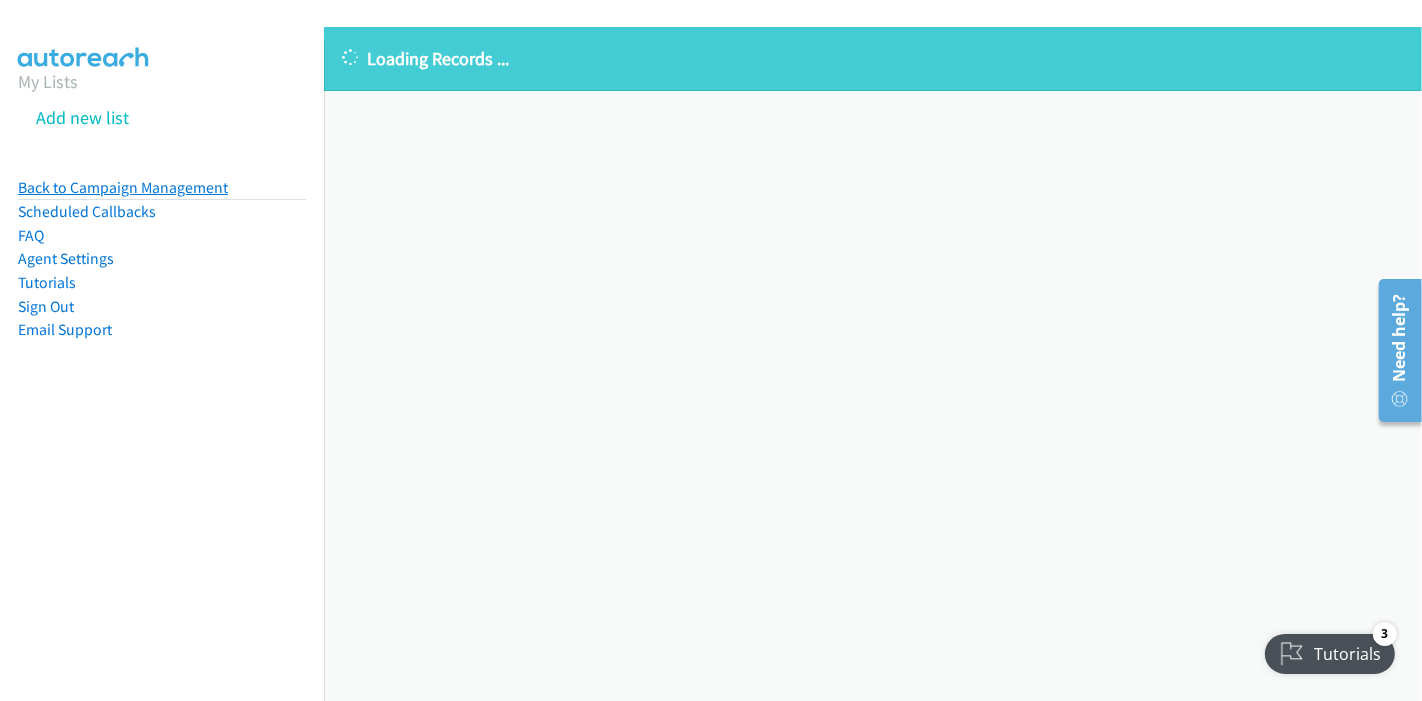 click on "Back to Campaign Management" at bounding box center (123, 187) 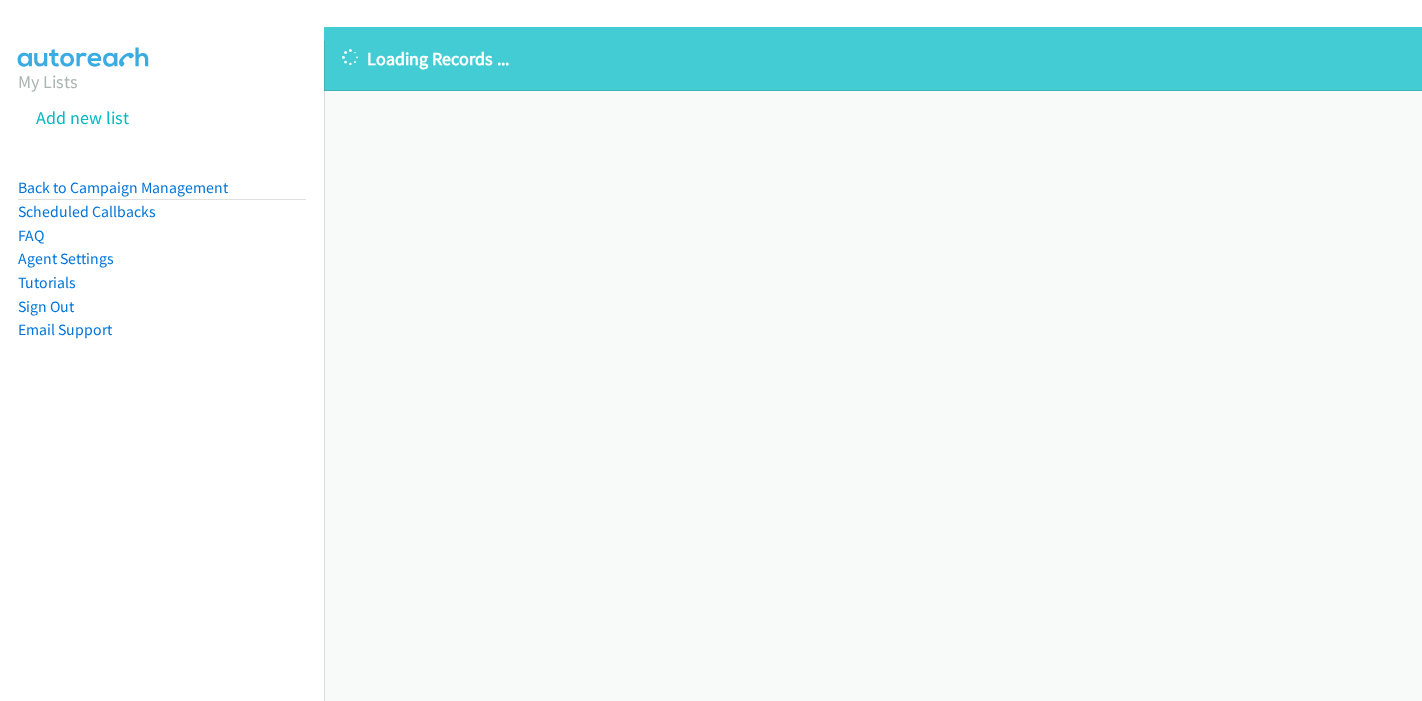 scroll, scrollTop: 0, scrollLeft: 0, axis: both 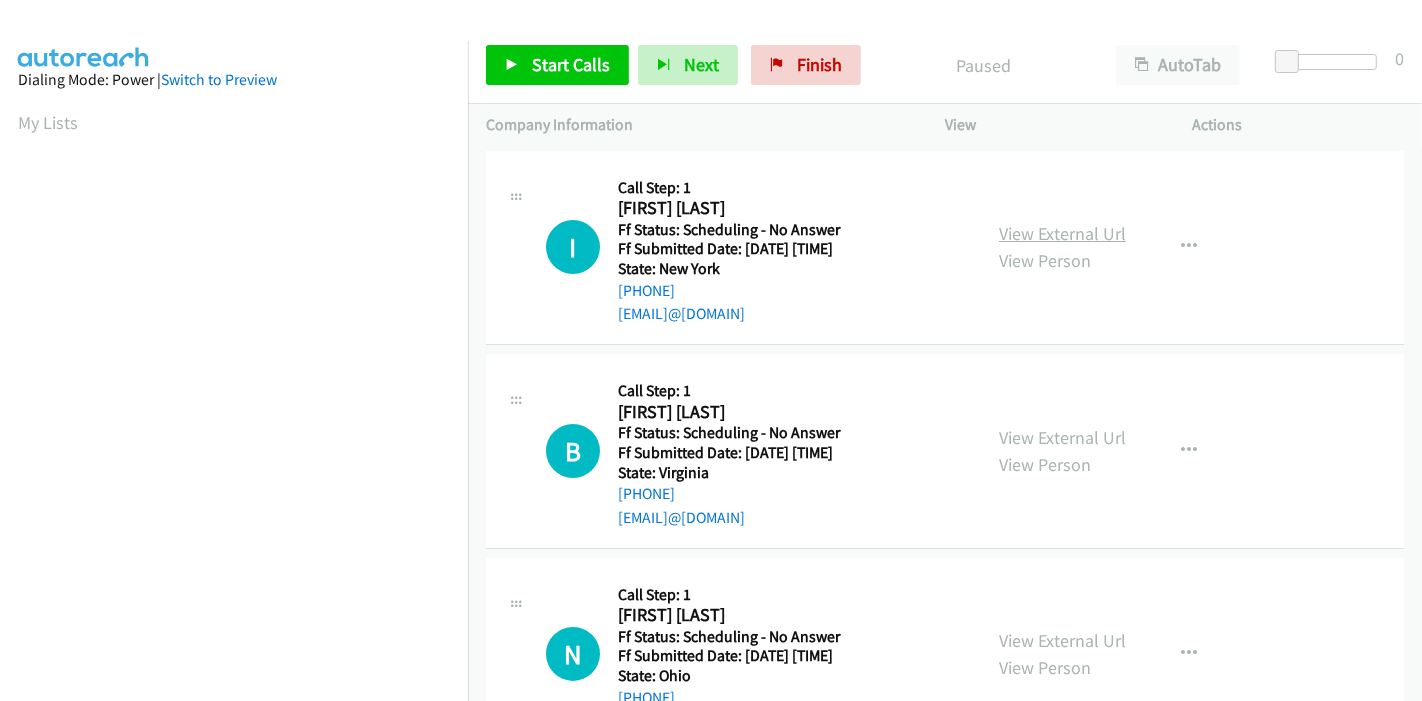click on "View External Url" at bounding box center [1062, 233] 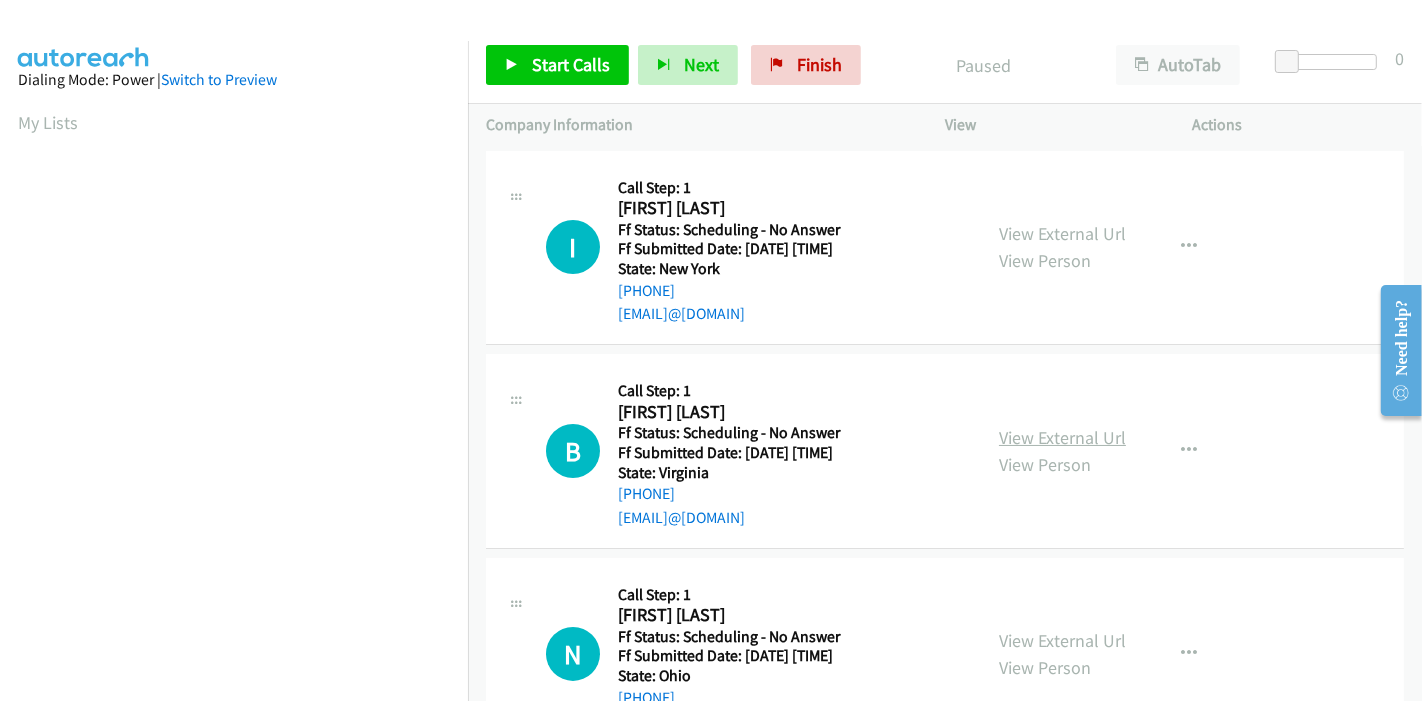 click on "View External Url" at bounding box center [1062, 437] 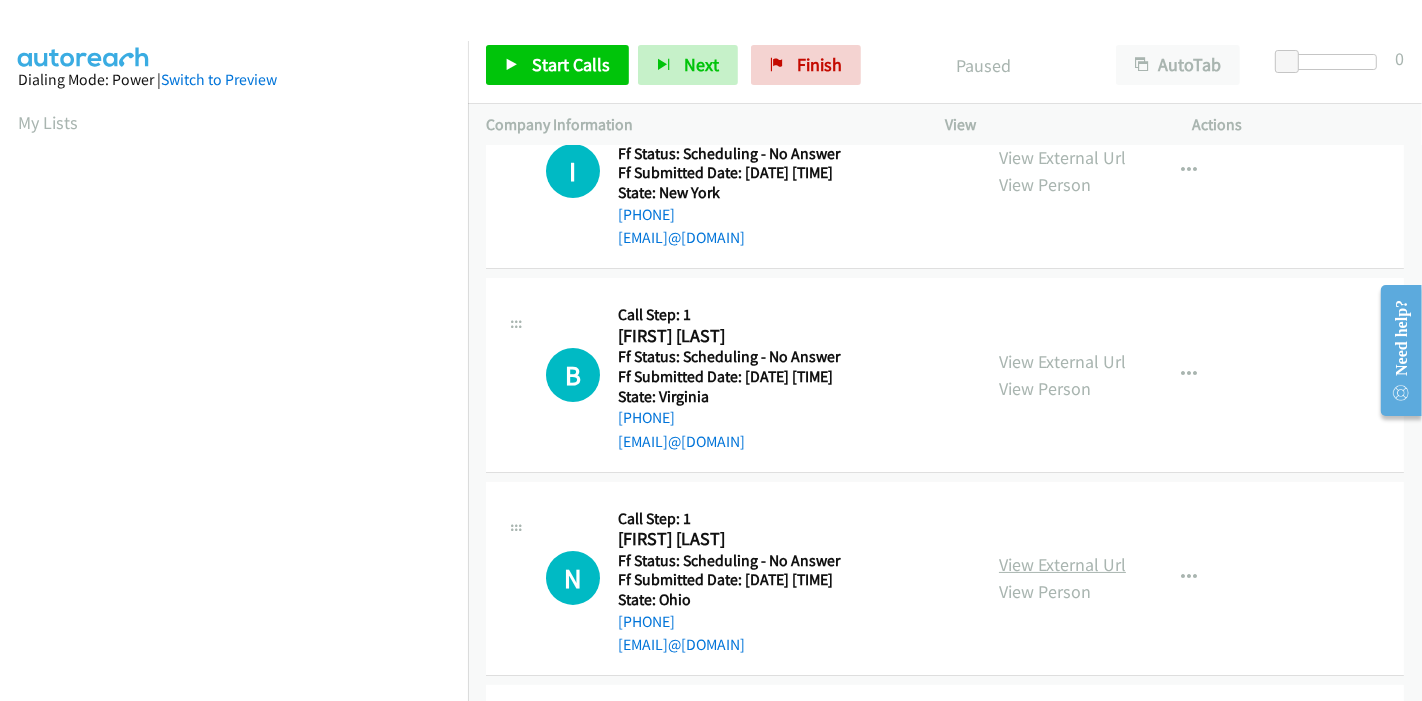 scroll, scrollTop: 111, scrollLeft: 0, axis: vertical 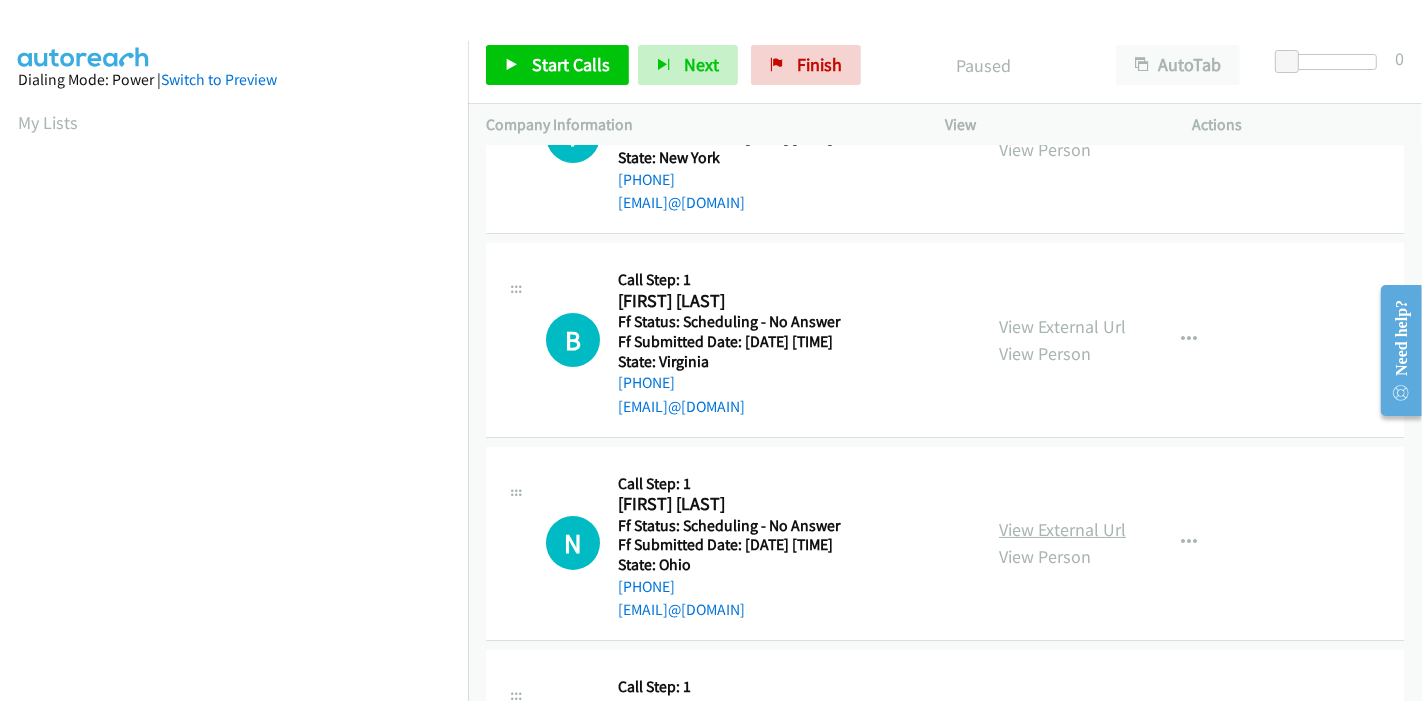 click on "View External Url" at bounding box center [1062, 529] 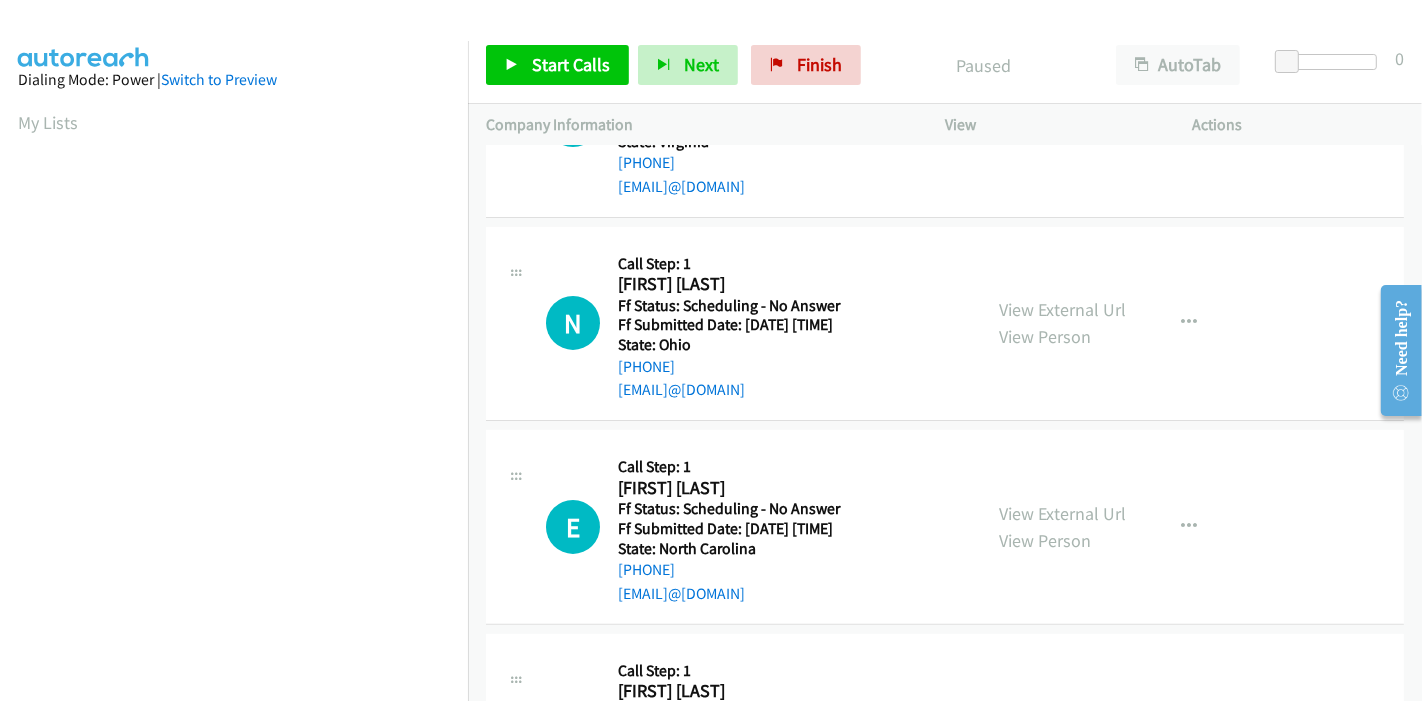 scroll, scrollTop: 333, scrollLeft: 0, axis: vertical 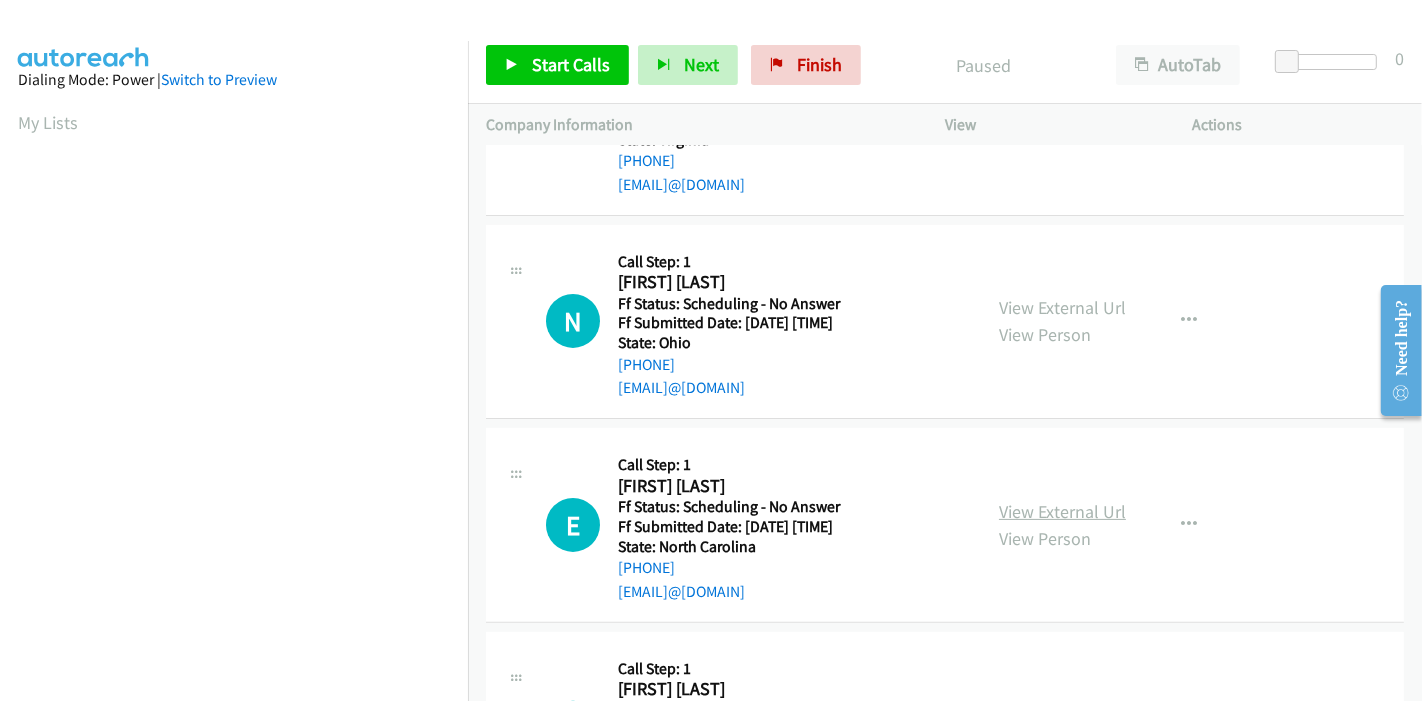 click on "View External Url" at bounding box center (1062, 511) 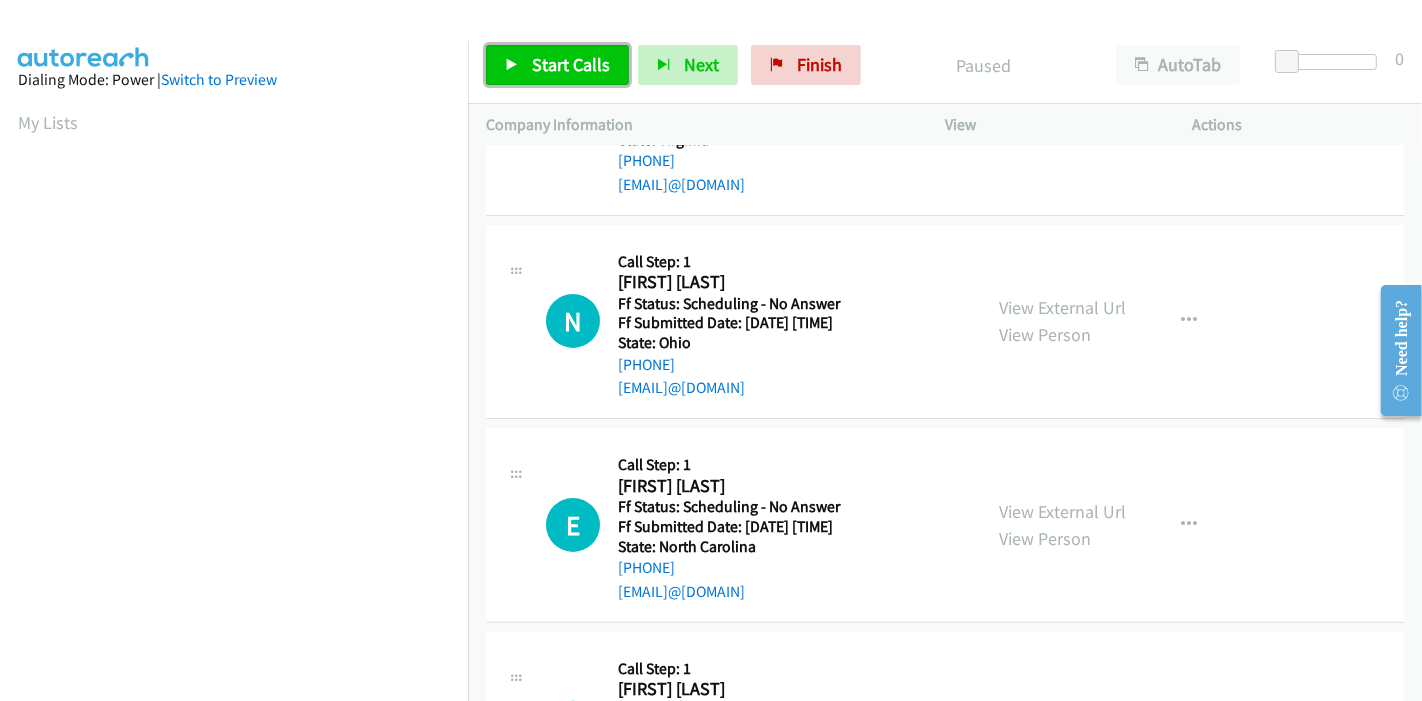click on "Start Calls" at bounding box center (571, 64) 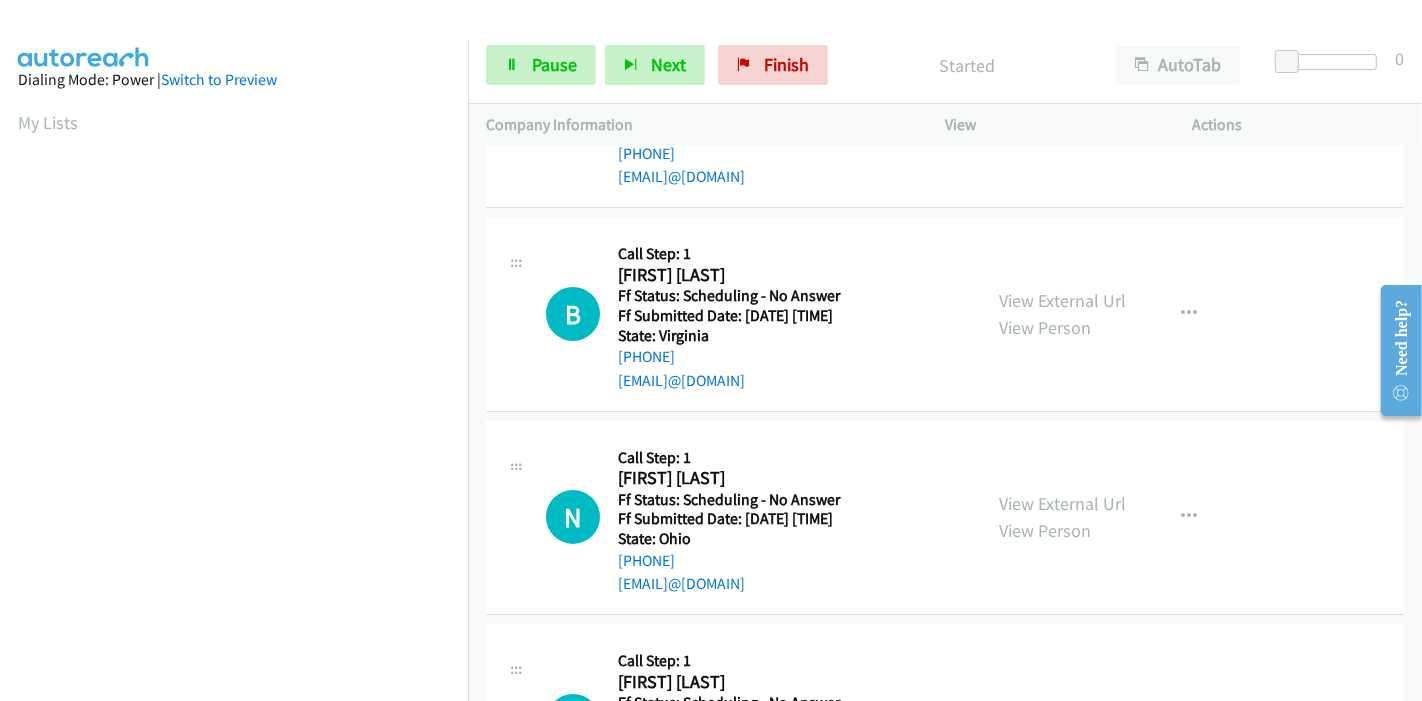 scroll, scrollTop: 0, scrollLeft: 0, axis: both 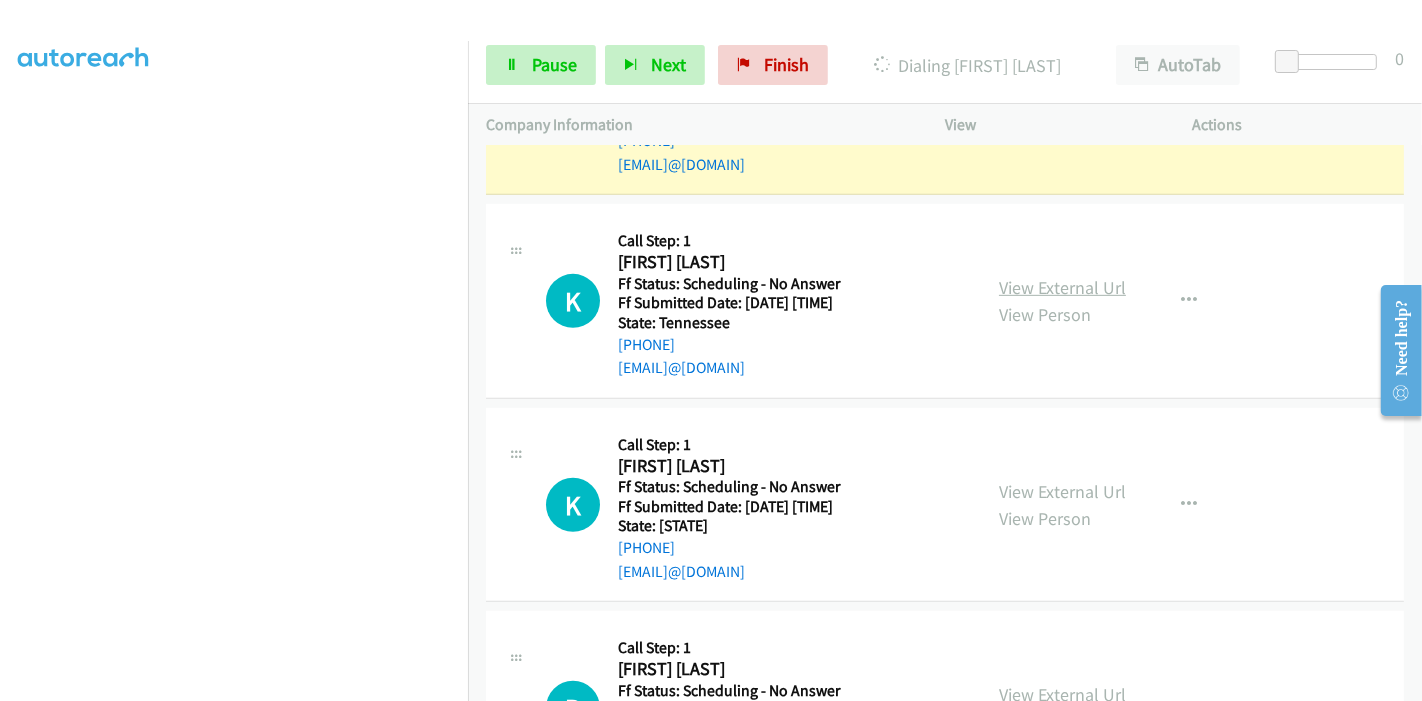 click on "View External Url" at bounding box center (1062, 287) 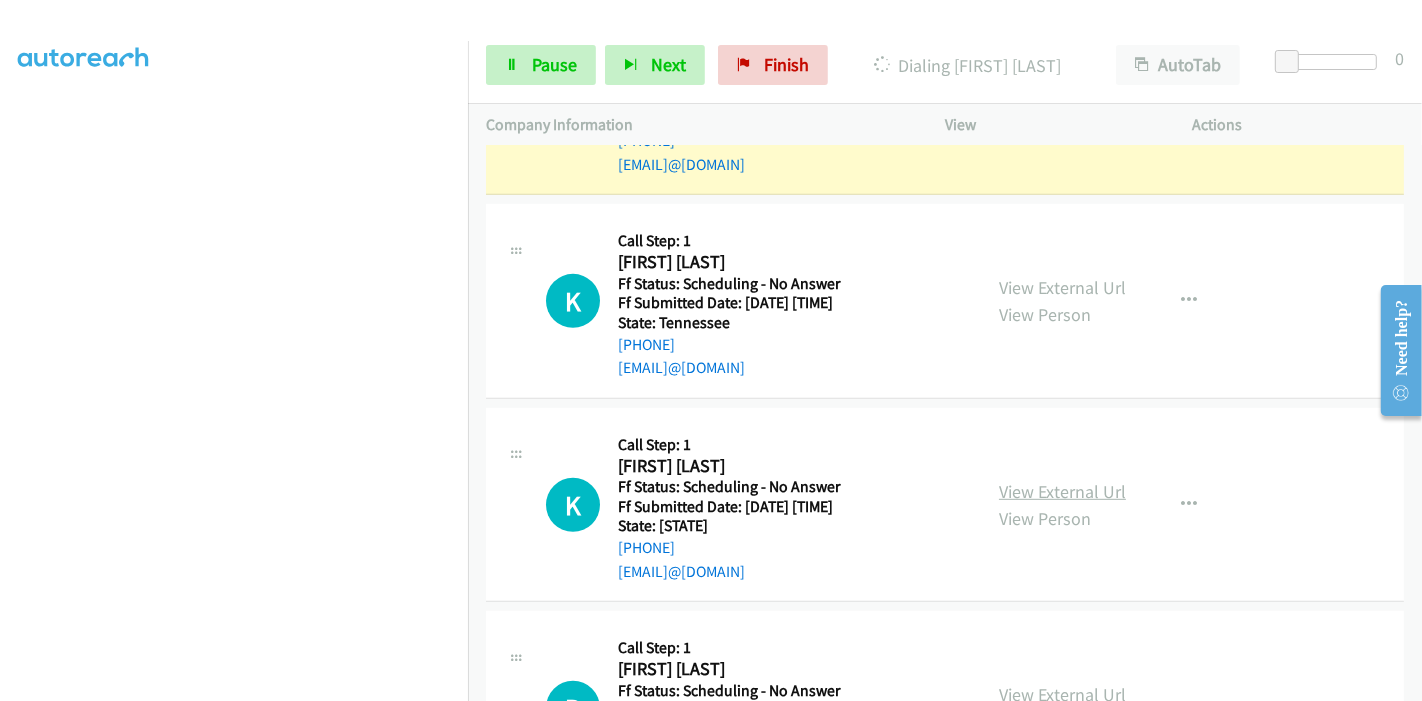 click on "View External Url" at bounding box center [1062, 491] 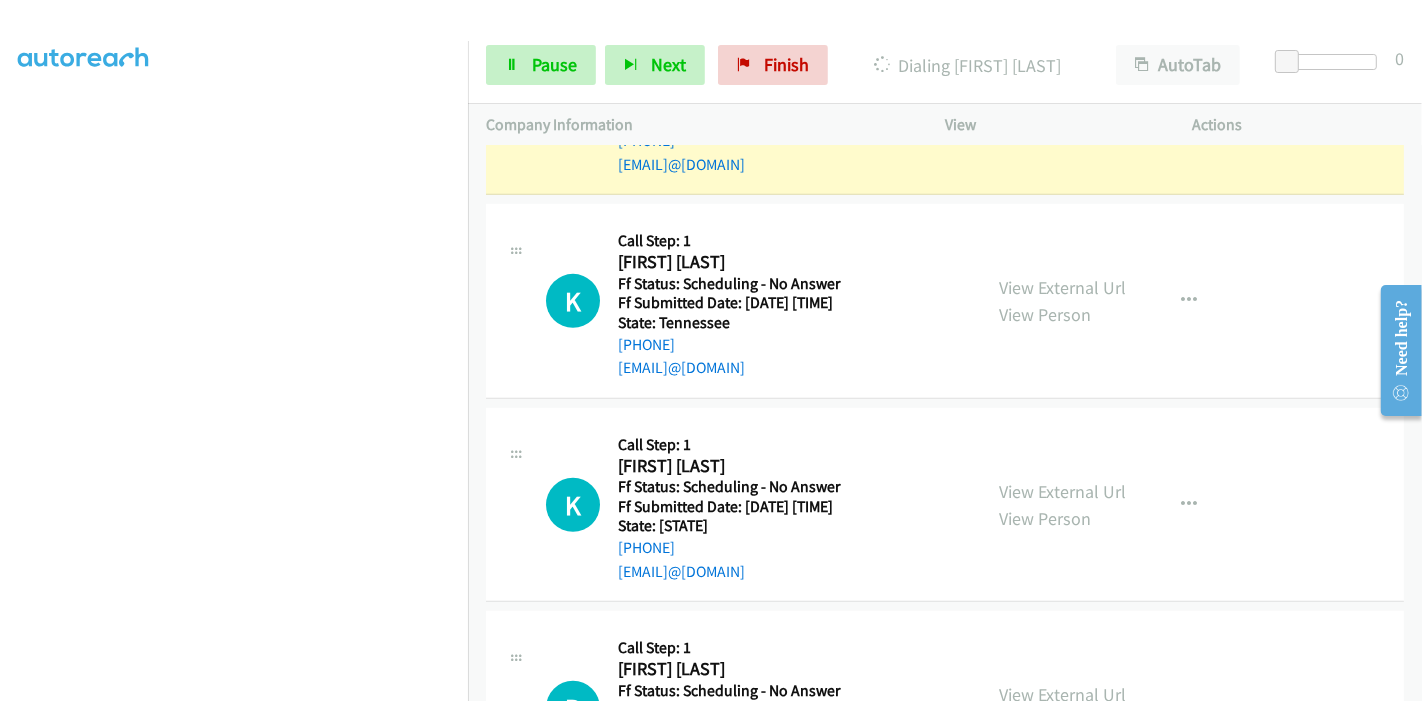 scroll, scrollTop: 1000, scrollLeft: 0, axis: vertical 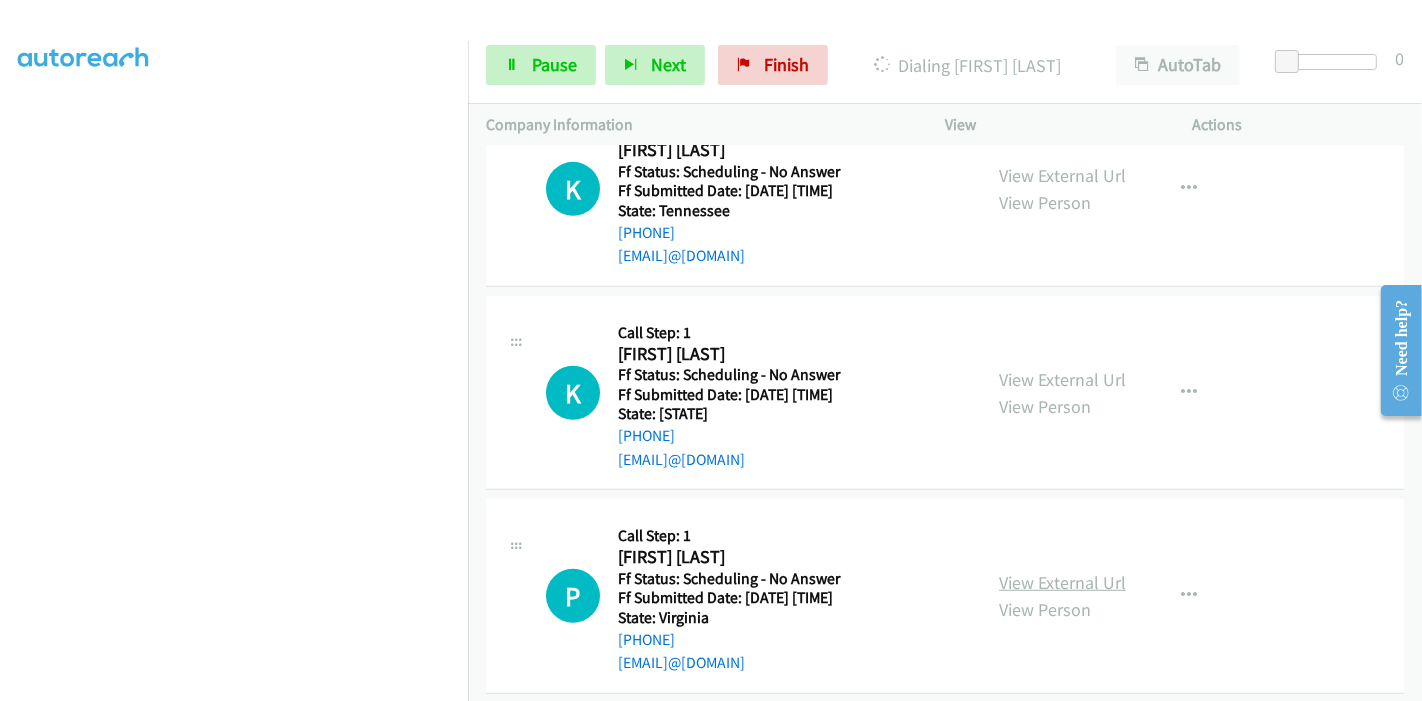 click on "View External Url" at bounding box center [1062, 582] 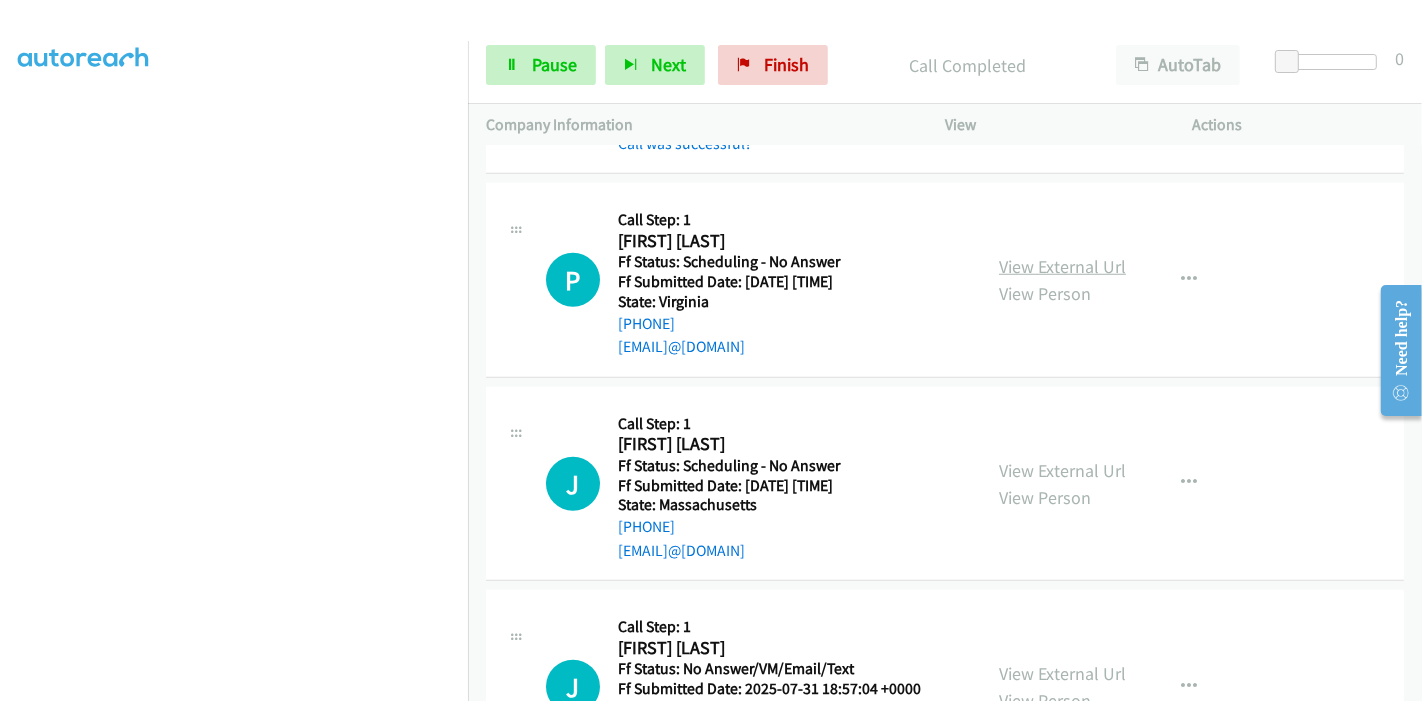 scroll, scrollTop: 1555, scrollLeft: 0, axis: vertical 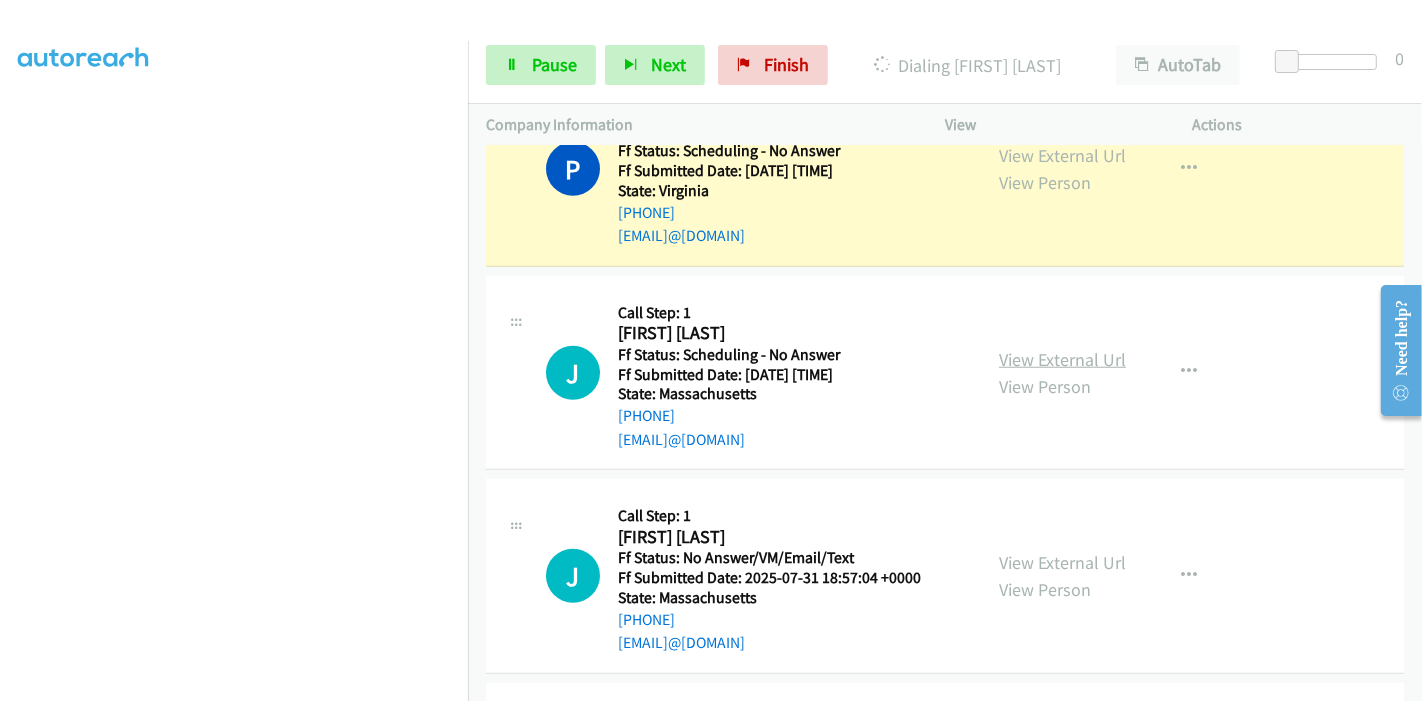 click on "View External Url" at bounding box center [1062, 359] 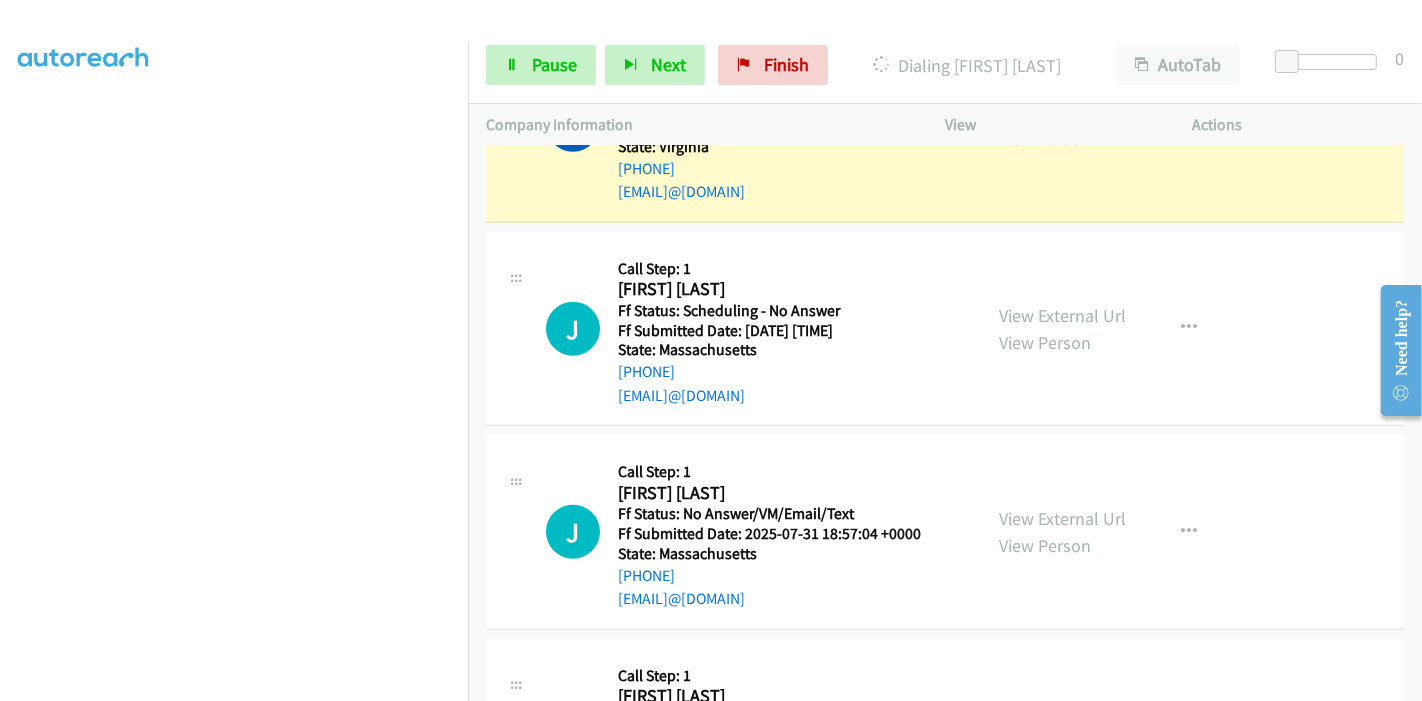 scroll, scrollTop: 1666, scrollLeft: 0, axis: vertical 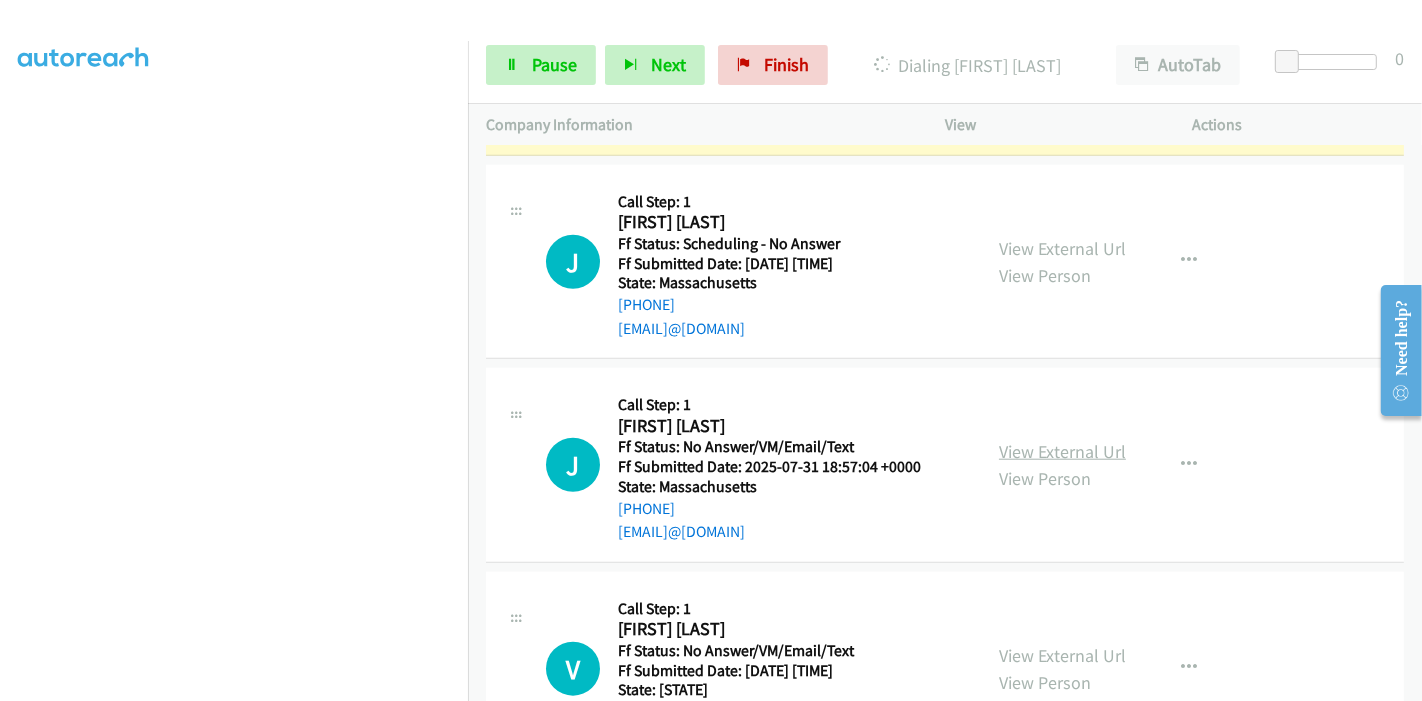 click on "View External Url" at bounding box center [1062, 451] 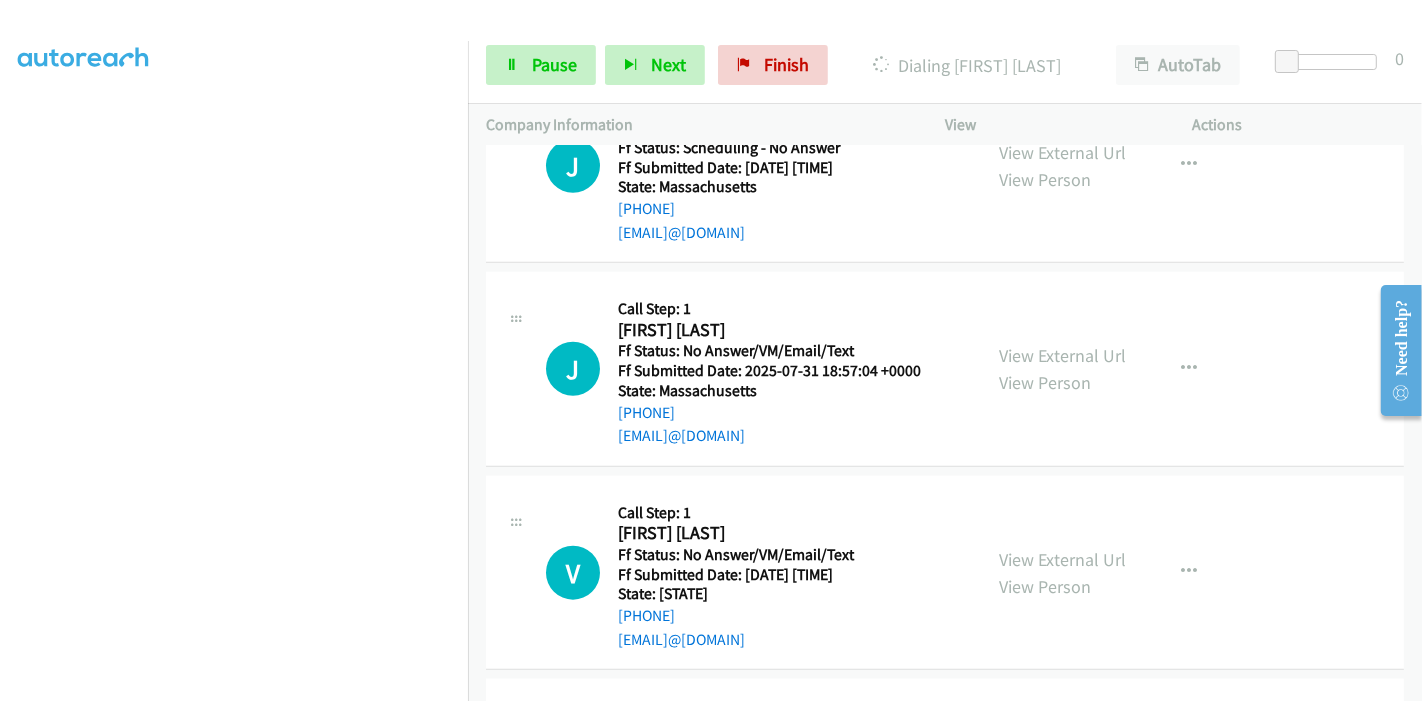 scroll, scrollTop: 1888, scrollLeft: 0, axis: vertical 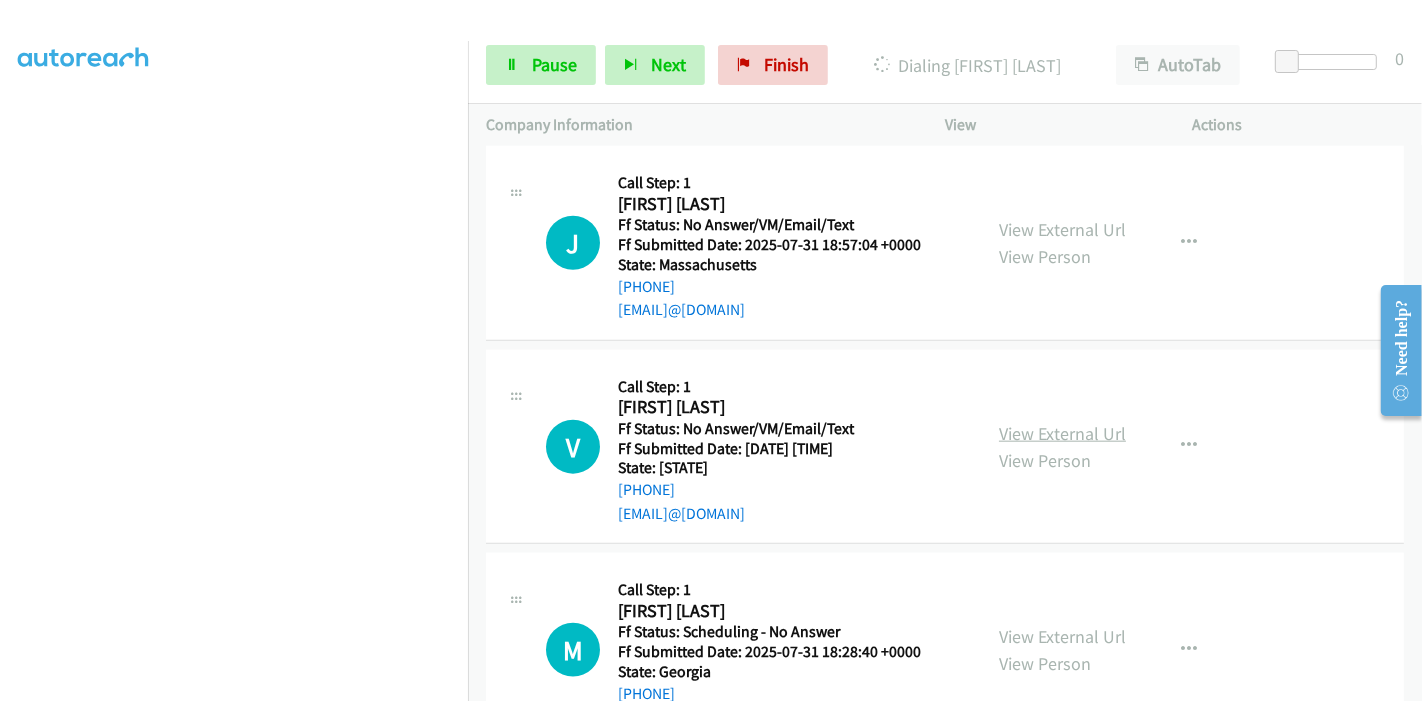 click on "View External Url" at bounding box center [1062, 433] 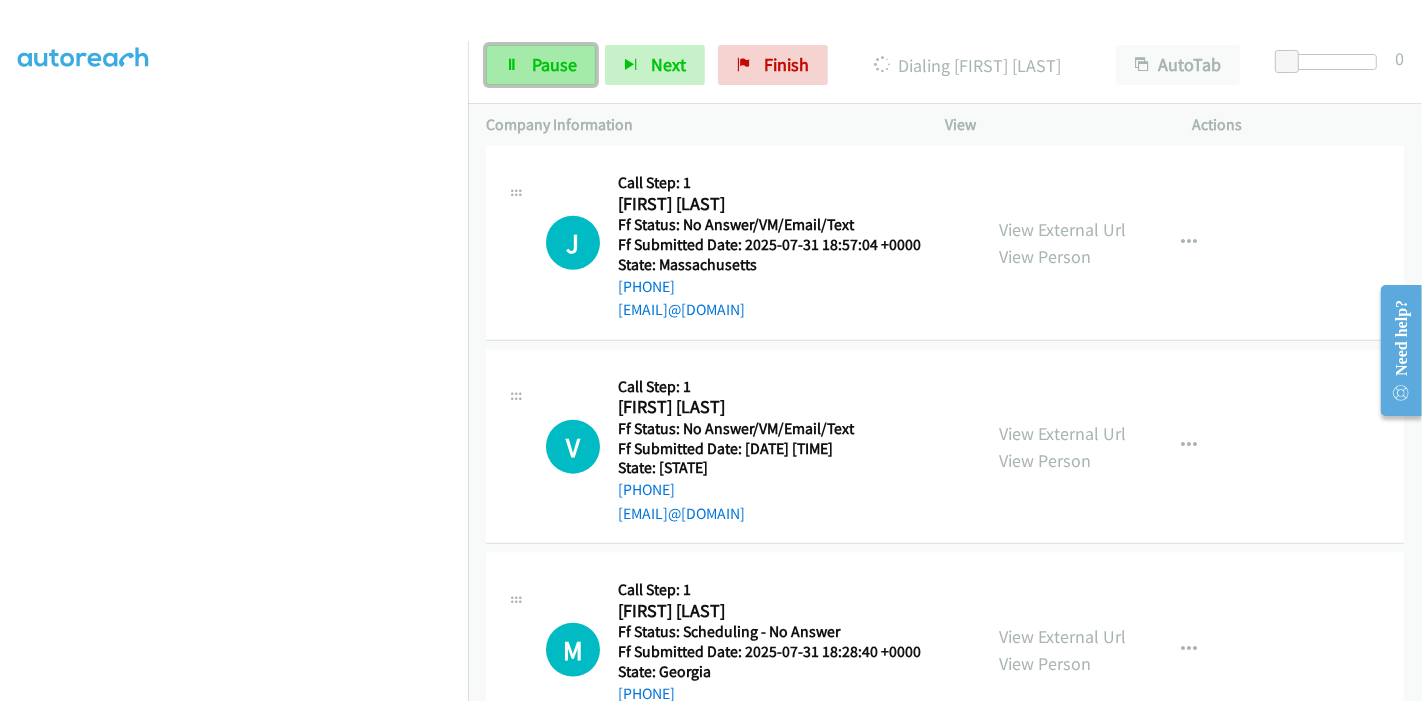 click on "Pause" at bounding box center [541, 65] 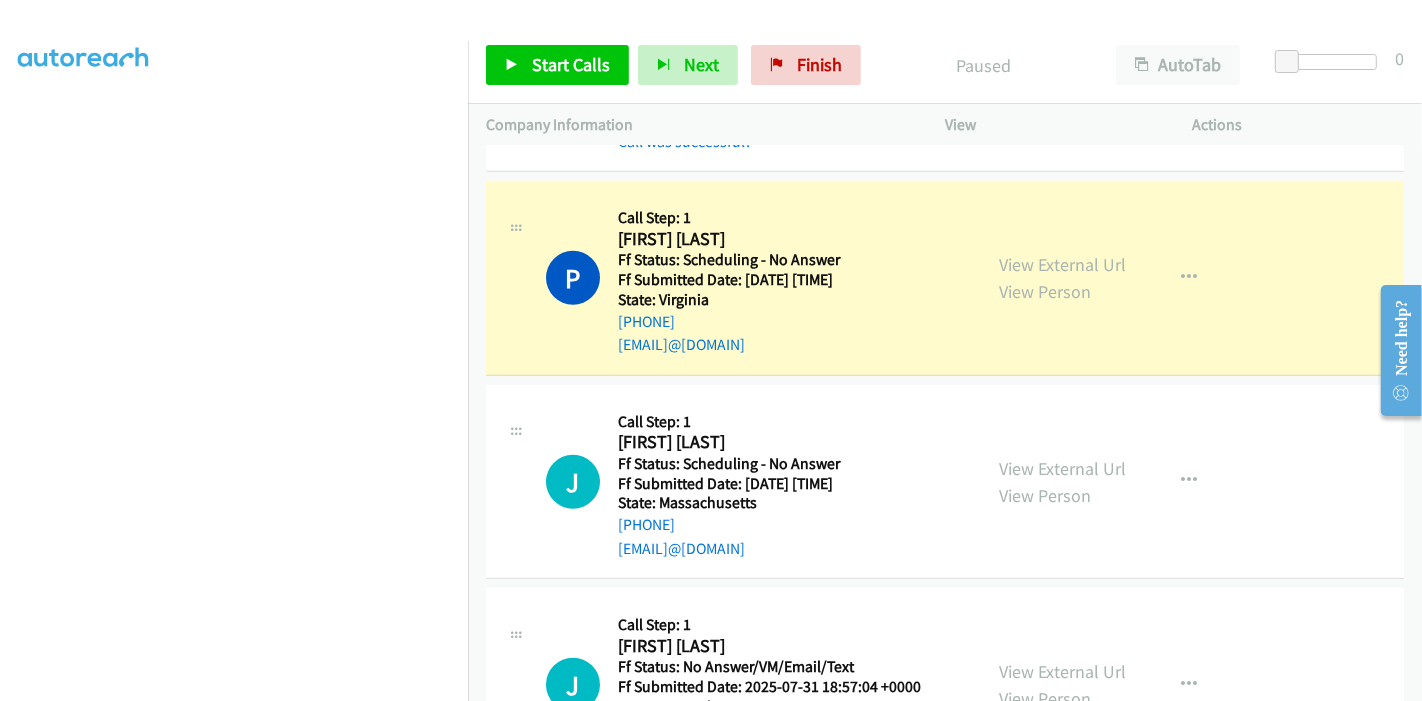 scroll, scrollTop: 1444, scrollLeft: 0, axis: vertical 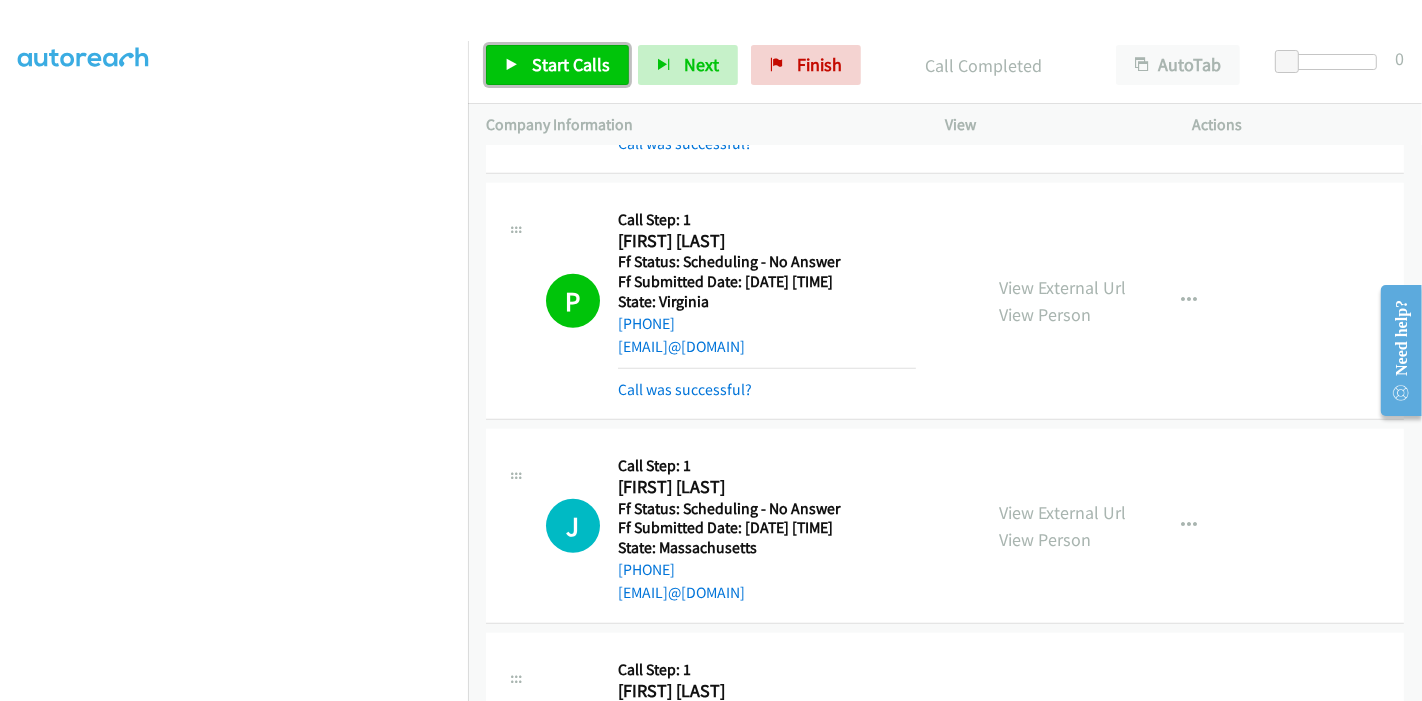 click on "Start Calls" at bounding box center (571, 64) 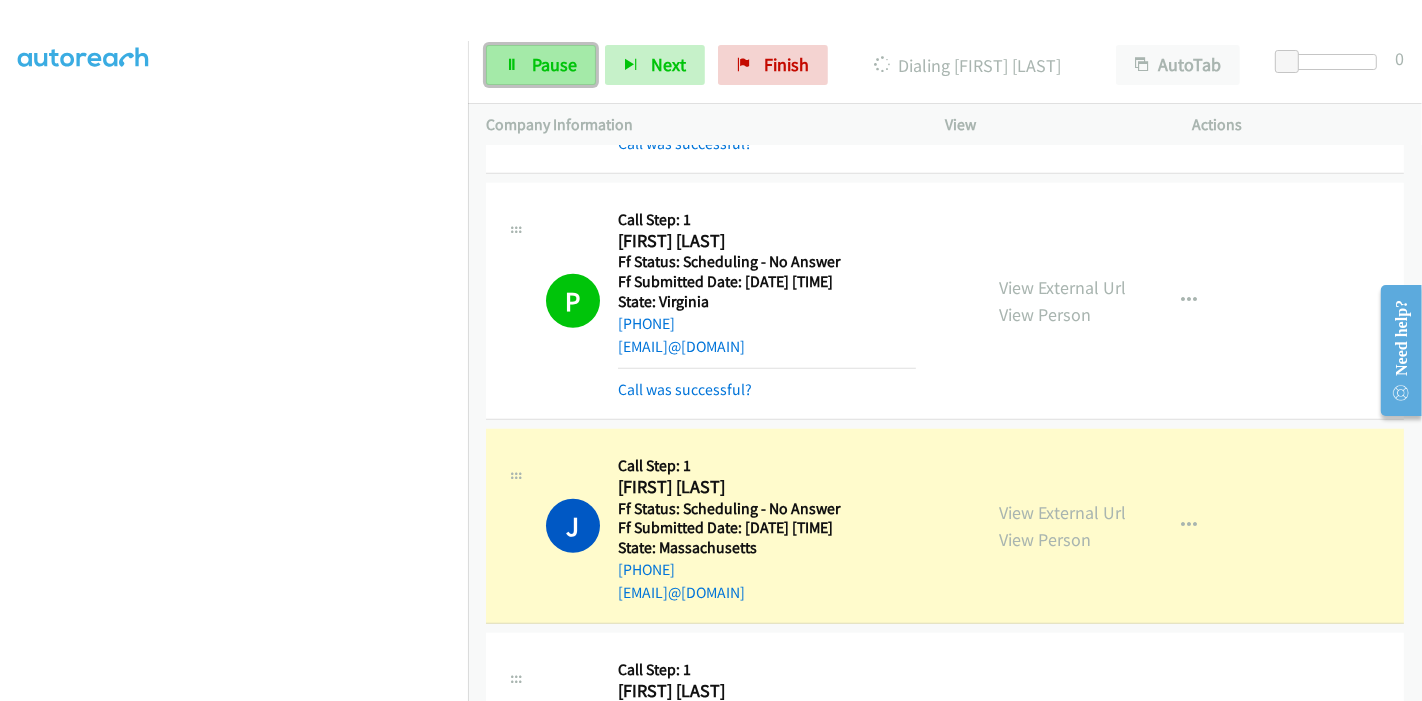 click on "Pause" at bounding box center (541, 65) 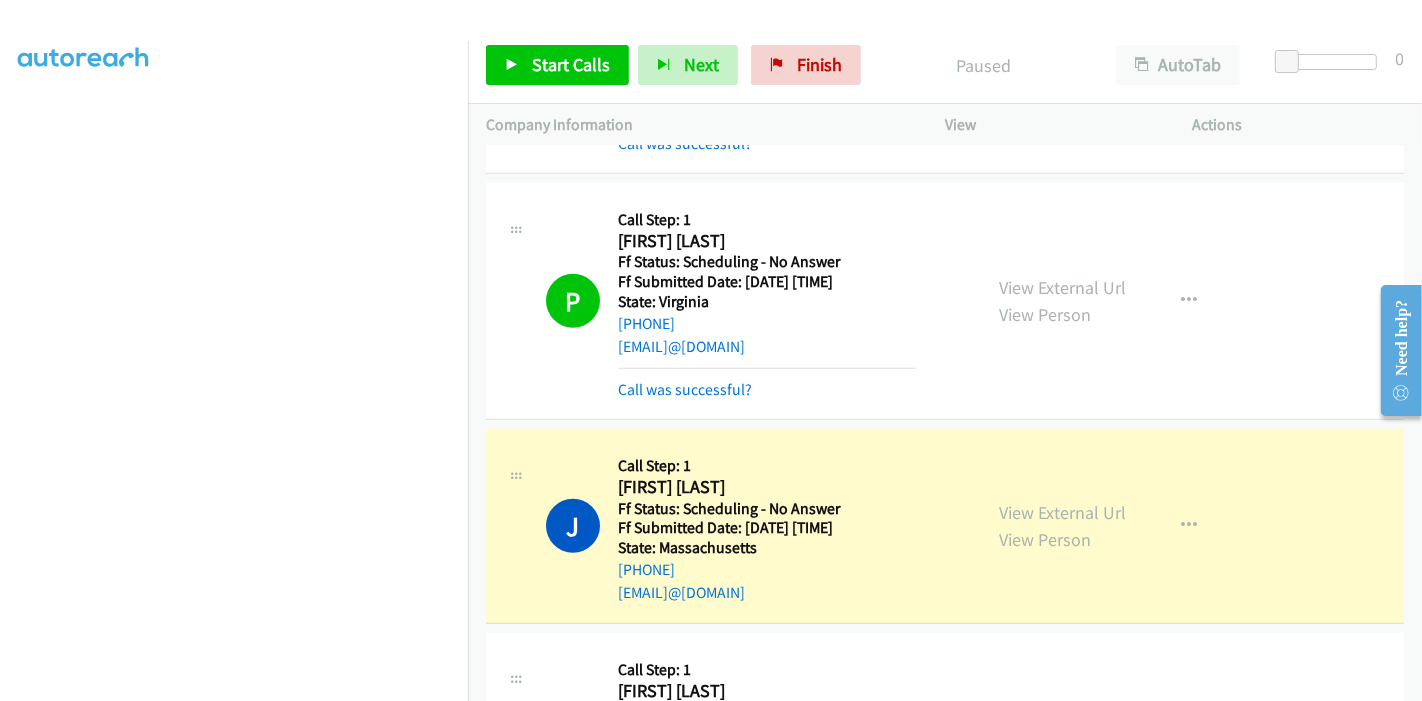 scroll, scrollTop: 1555, scrollLeft: 0, axis: vertical 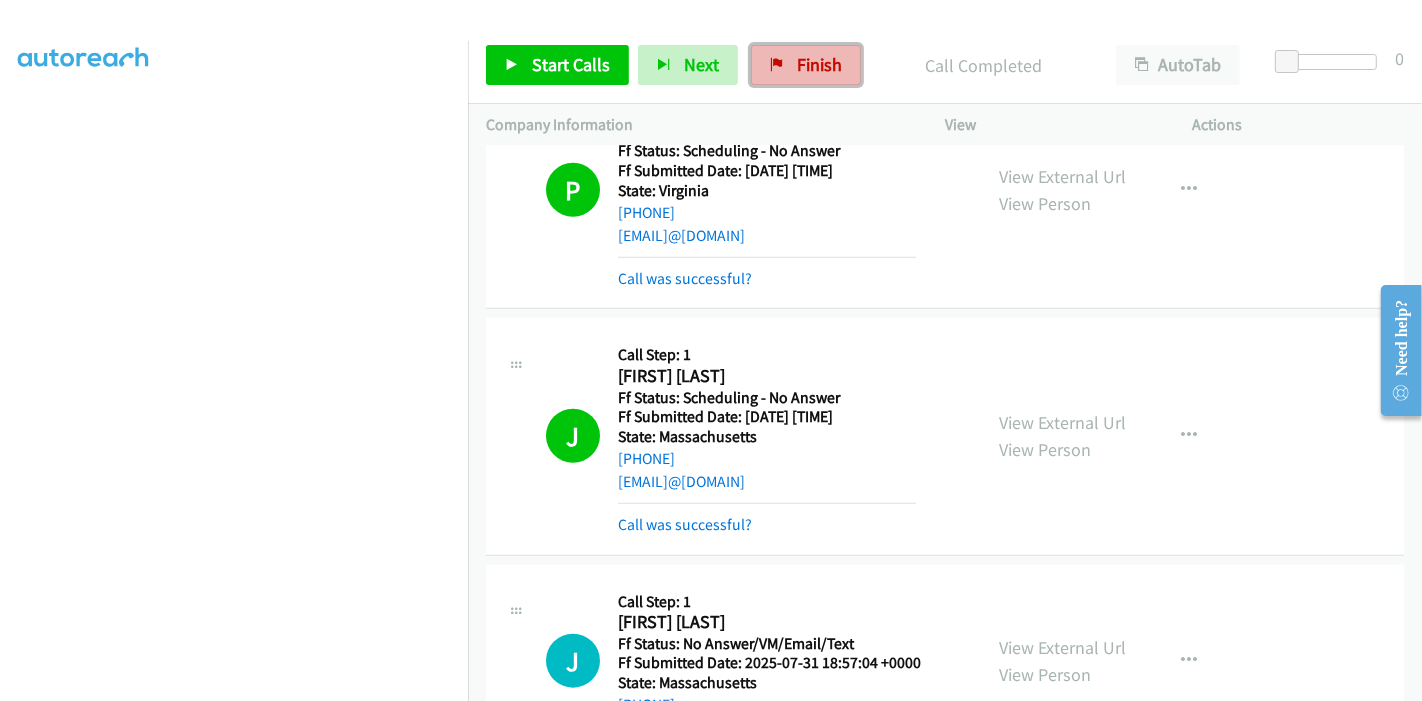 click on "Finish" at bounding box center [806, 65] 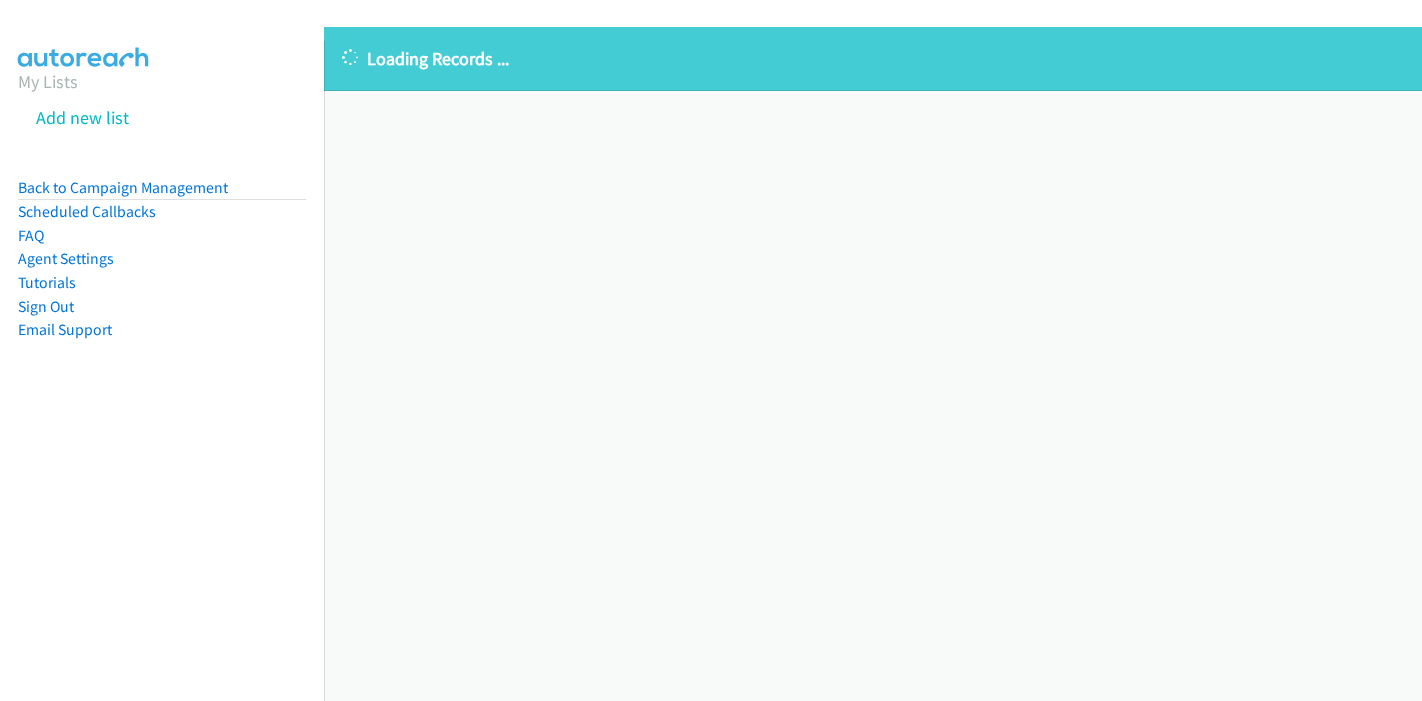 scroll, scrollTop: 0, scrollLeft: 0, axis: both 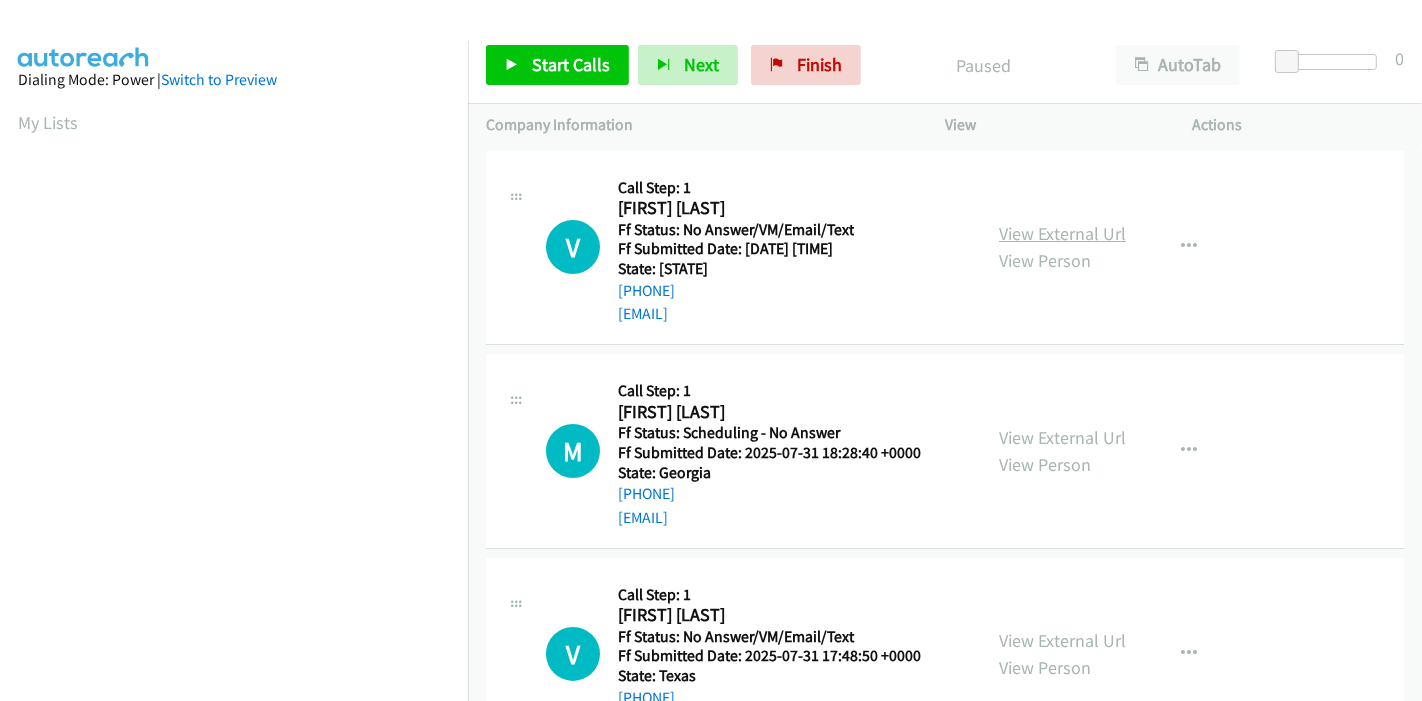 click on "View External Url" at bounding box center [1062, 233] 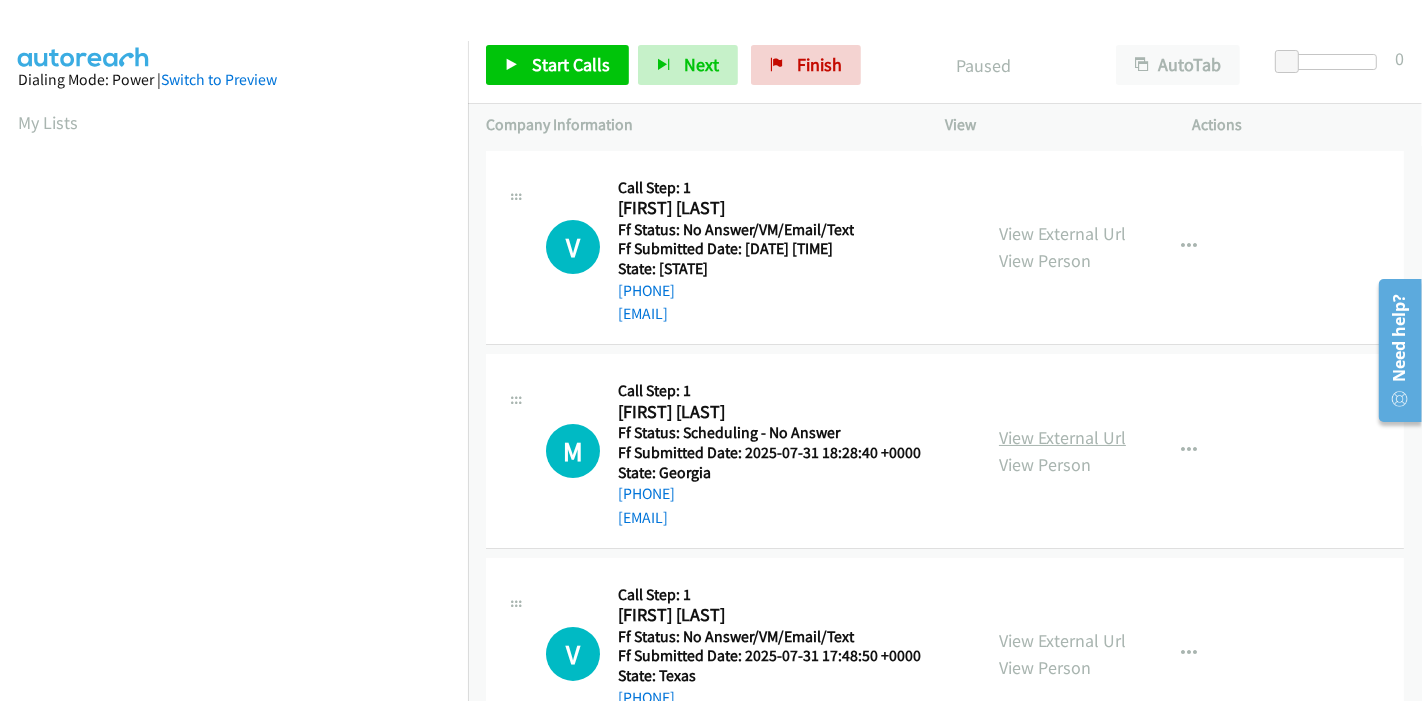 click on "View External Url" at bounding box center [1062, 437] 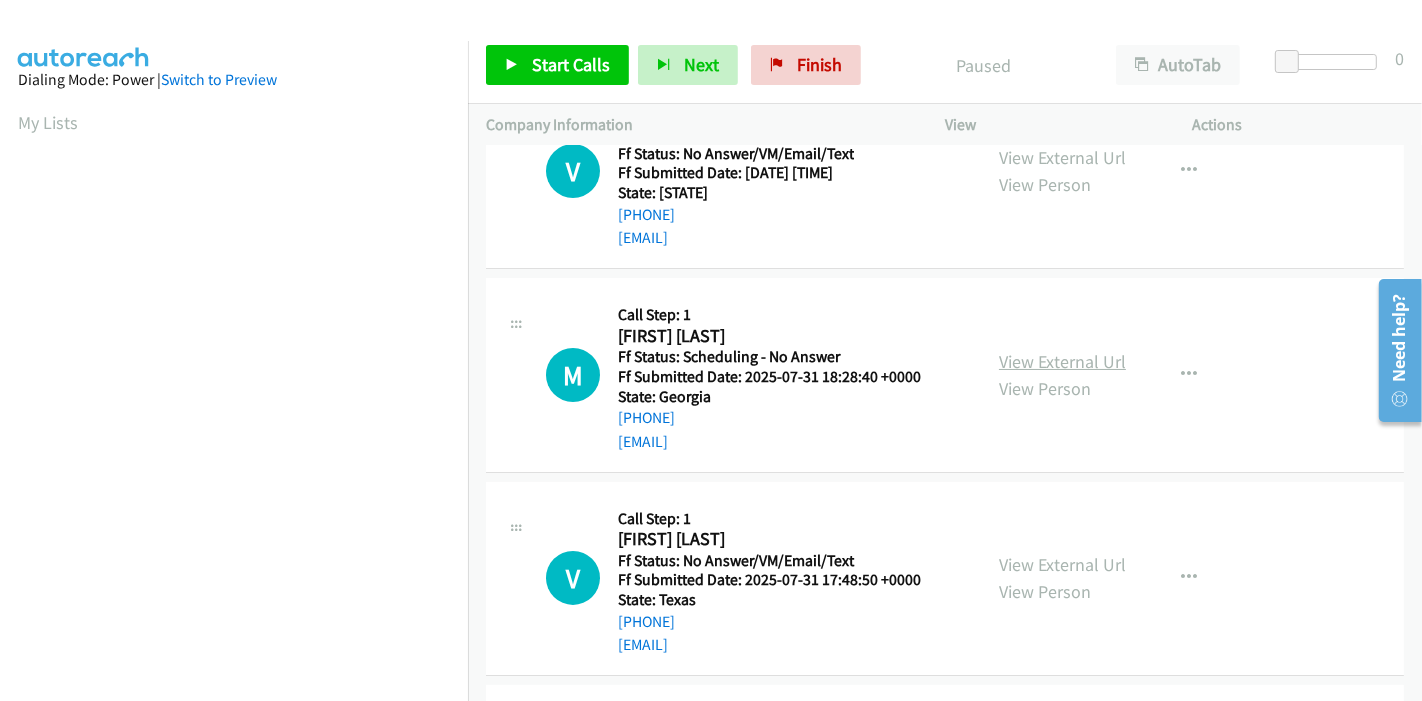 scroll, scrollTop: 222, scrollLeft: 0, axis: vertical 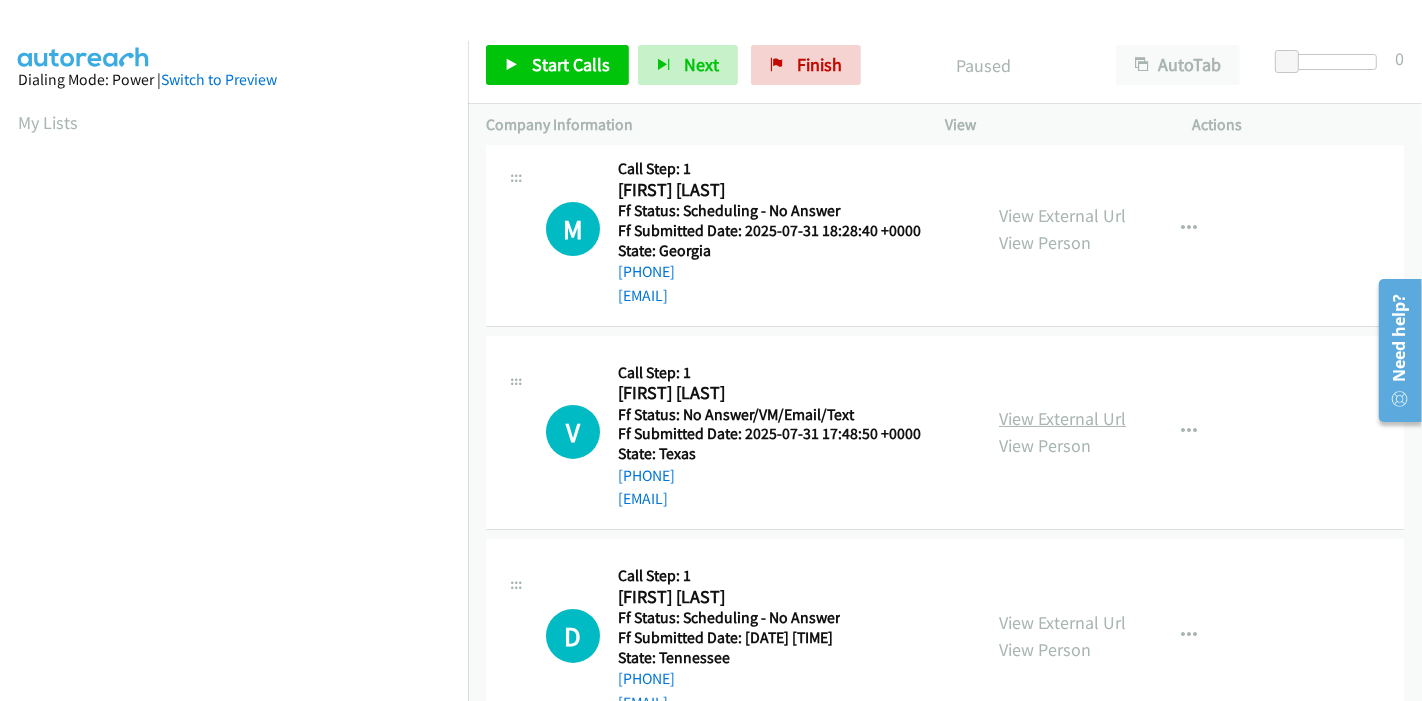 click on "View External Url" at bounding box center (1062, 418) 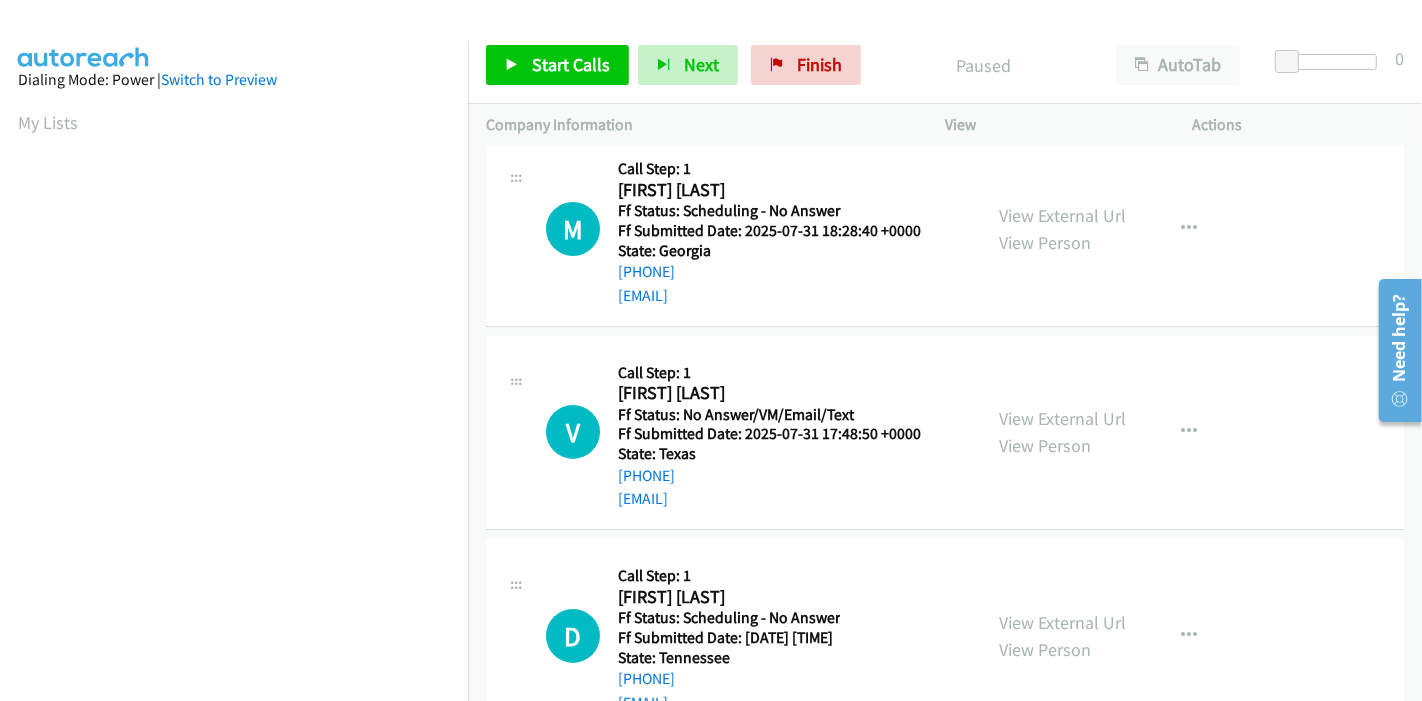 scroll, scrollTop: 333, scrollLeft: 0, axis: vertical 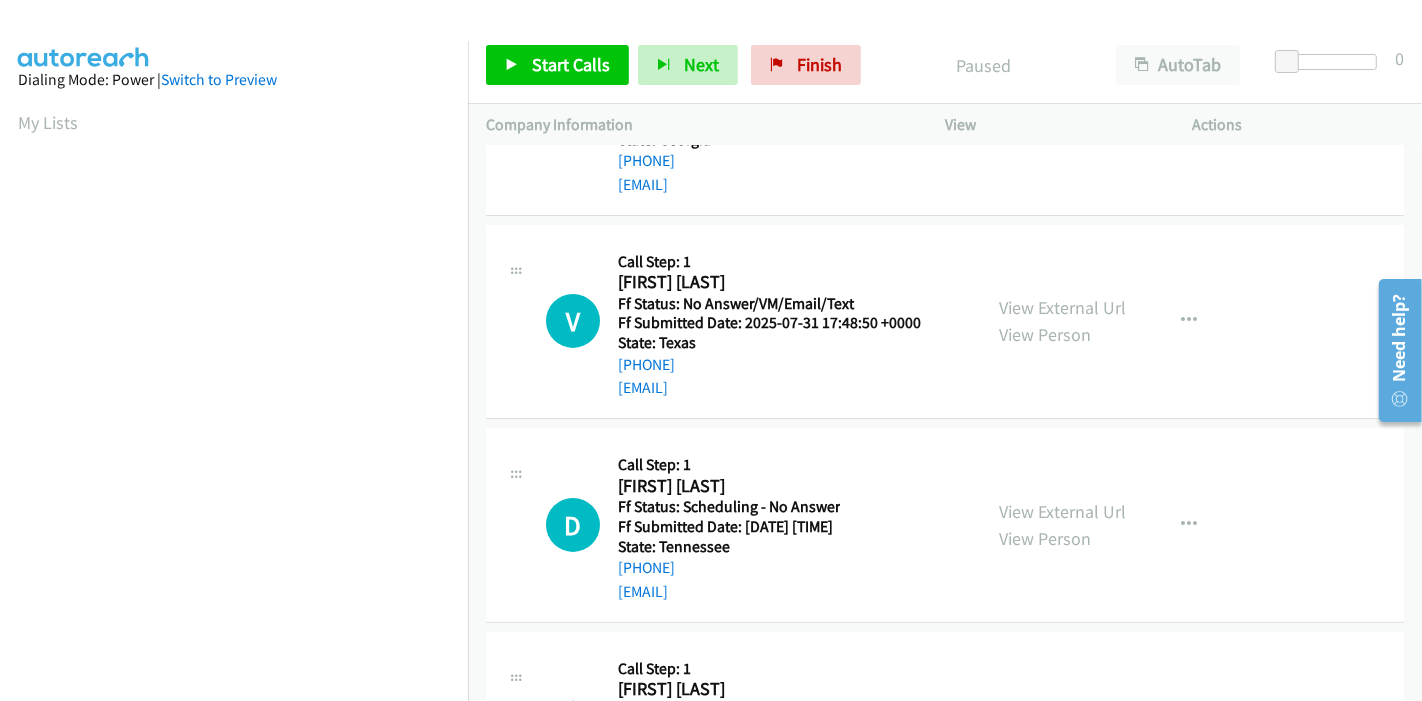 click on "View External Url" at bounding box center [1062, 511] 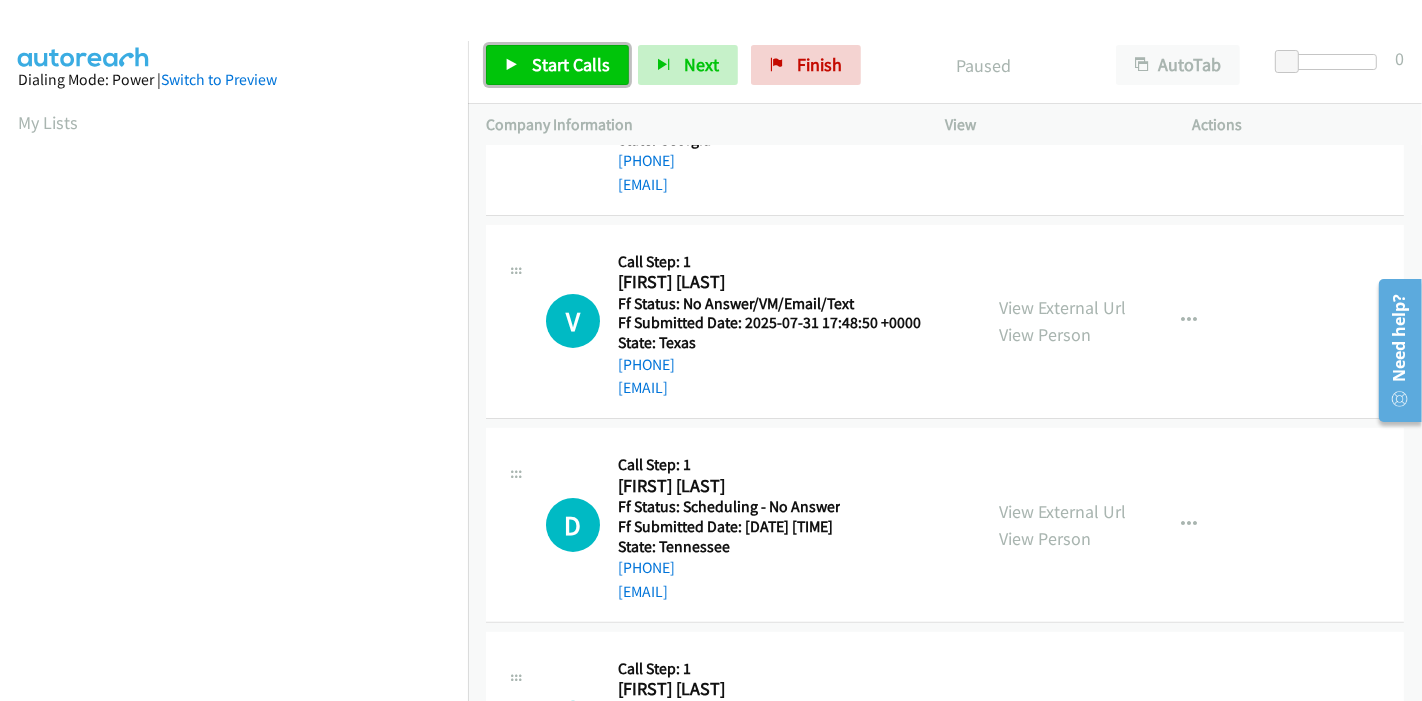 click on "Start Calls" at bounding box center [571, 64] 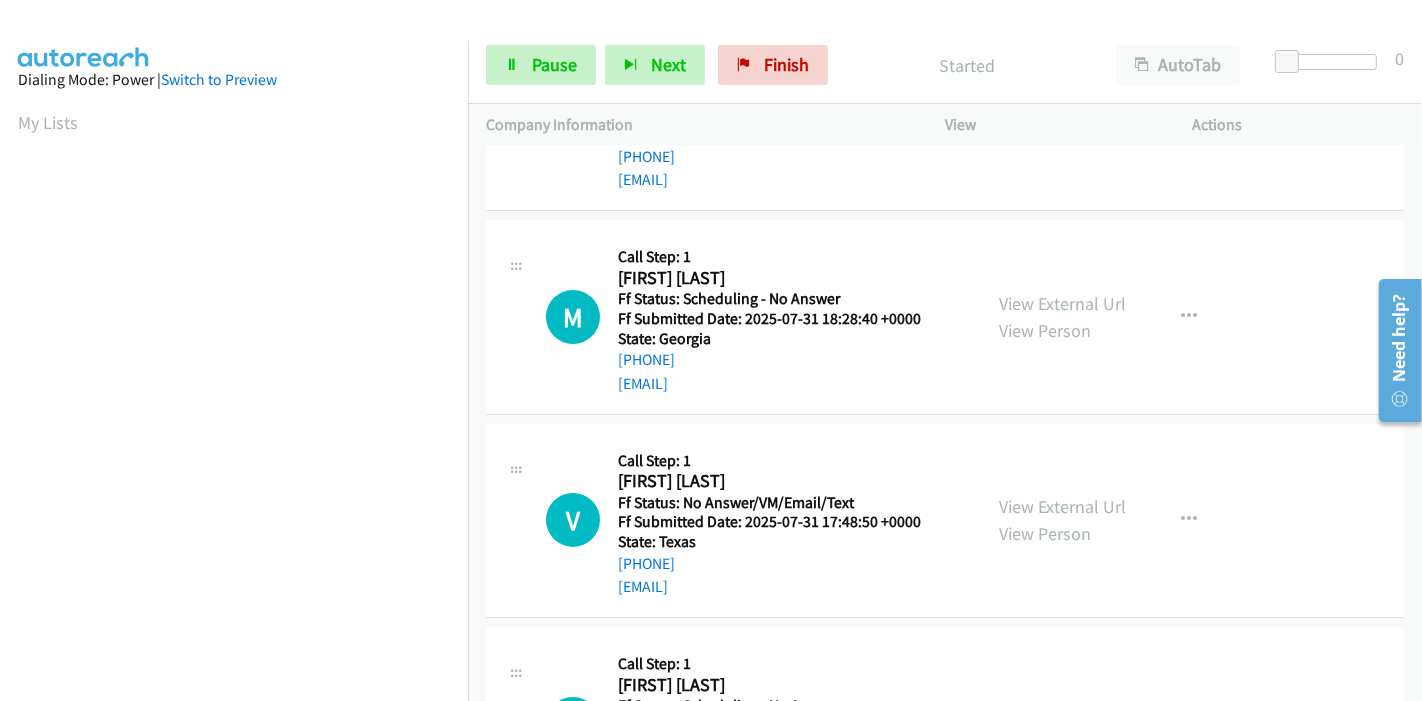 scroll, scrollTop: 0, scrollLeft: 0, axis: both 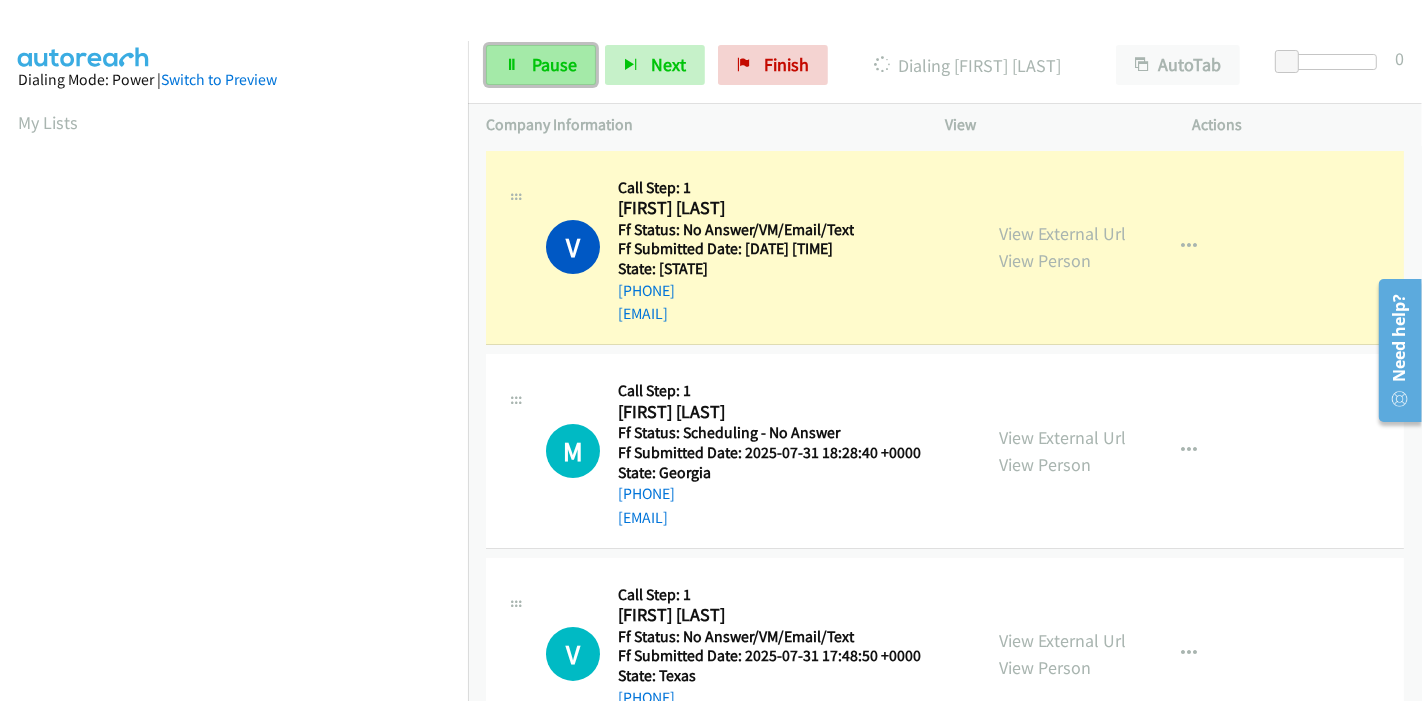 click on "Pause" at bounding box center [554, 64] 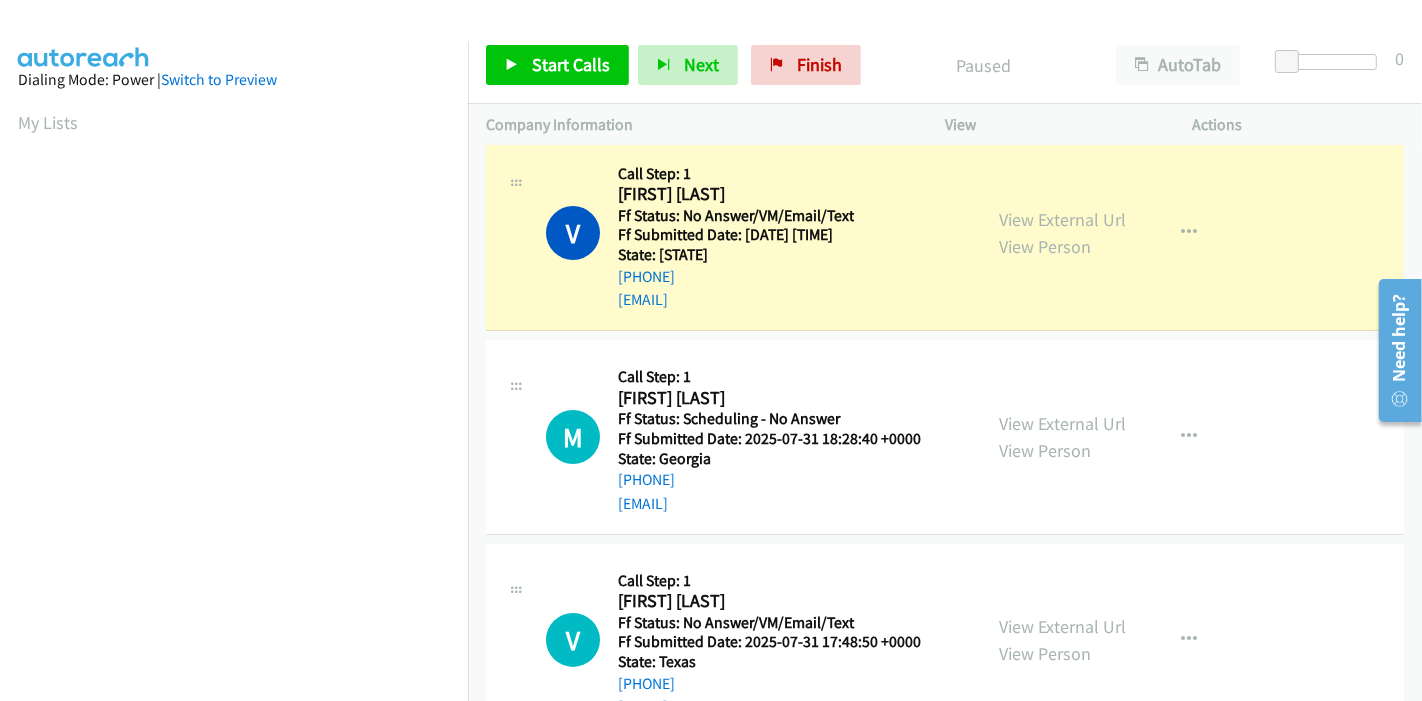 scroll, scrollTop: 0, scrollLeft: 0, axis: both 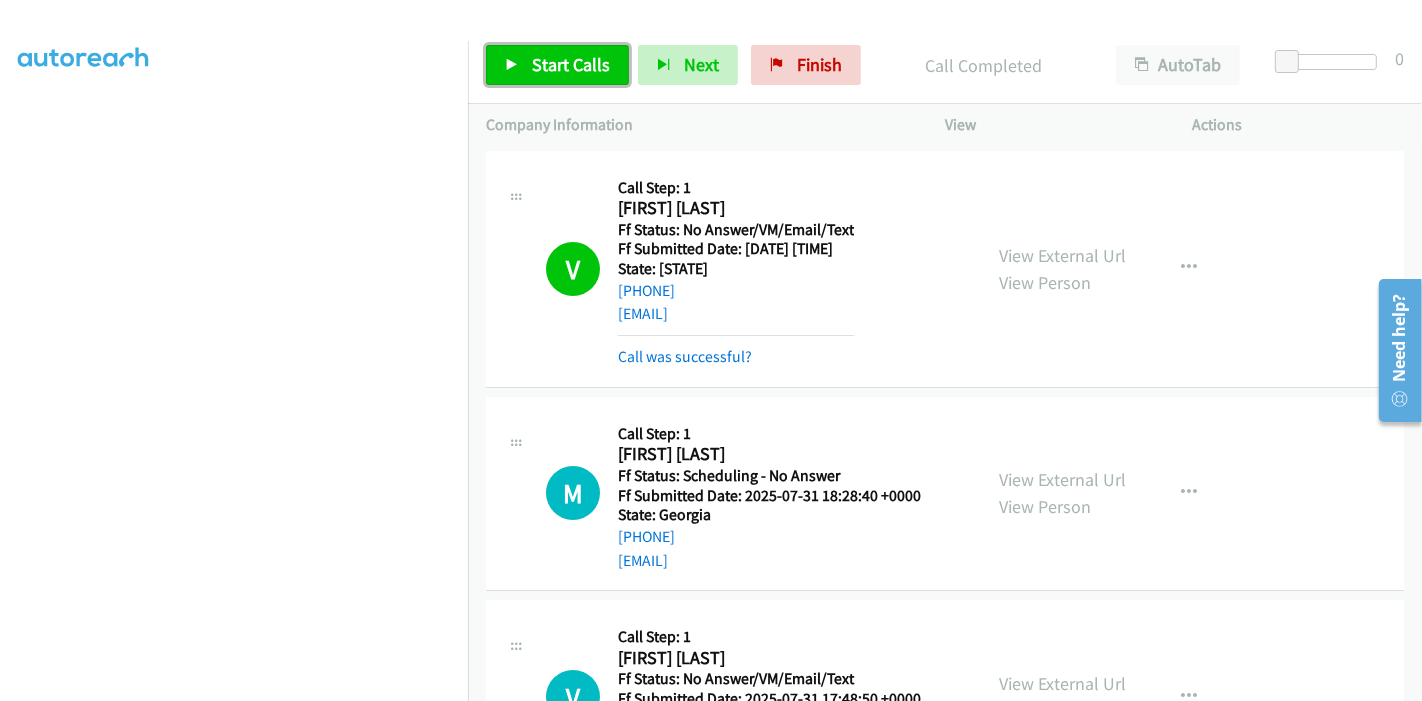 click on "Start Calls" at bounding box center [571, 64] 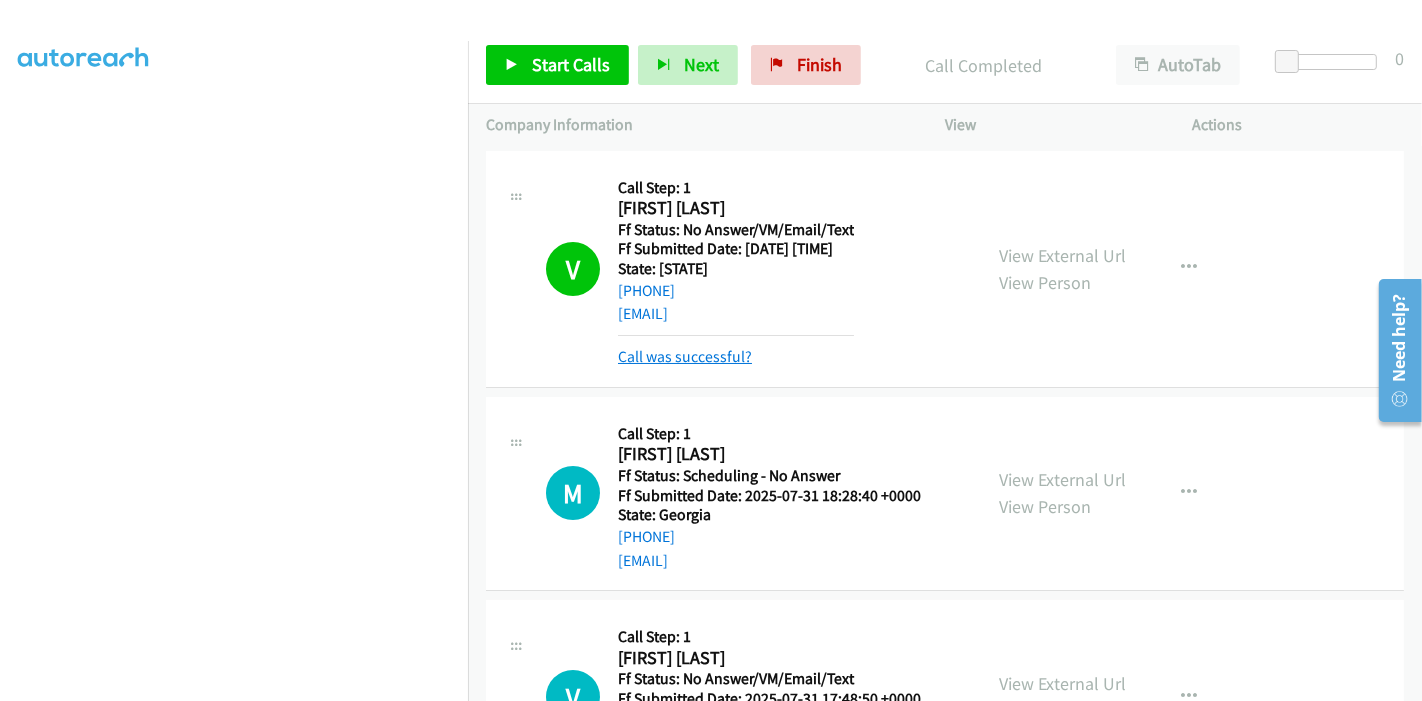 click on "Call was successful?" at bounding box center [685, 356] 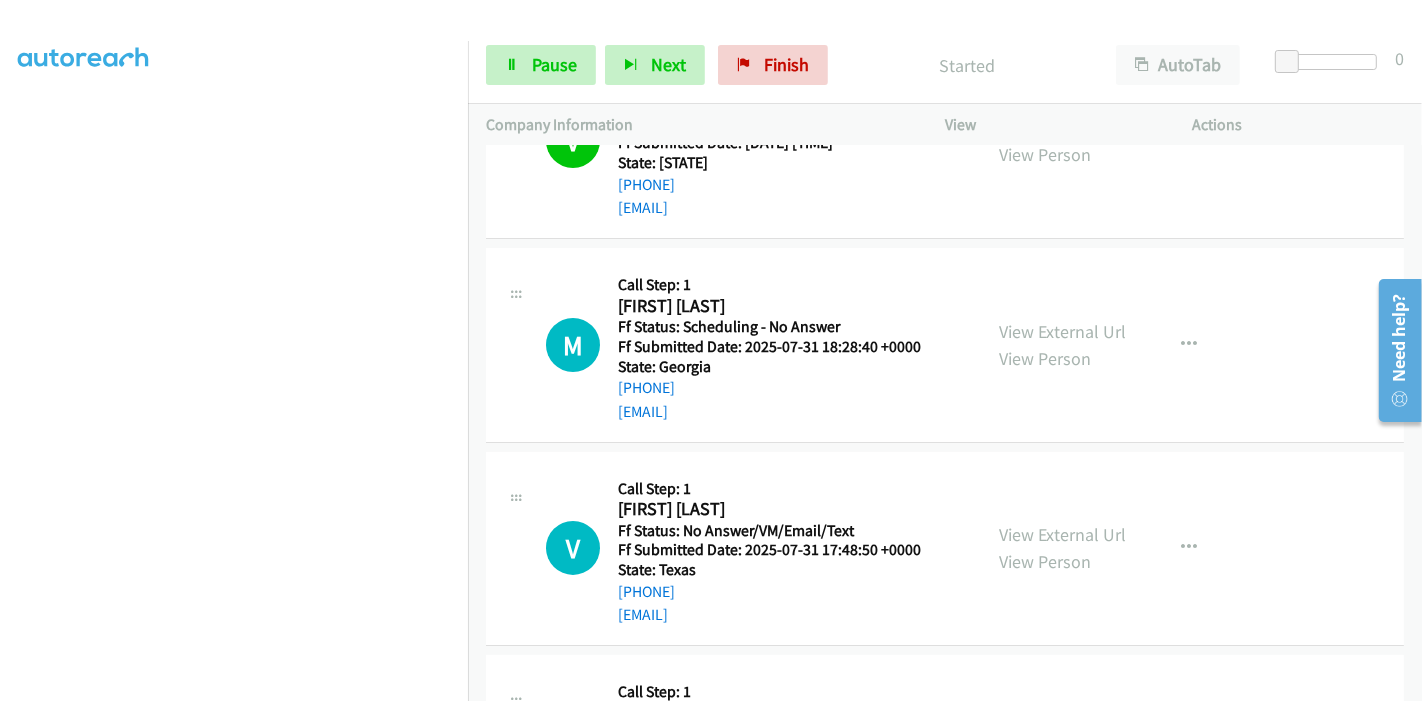 scroll, scrollTop: 222, scrollLeft: 0, axis: vertical 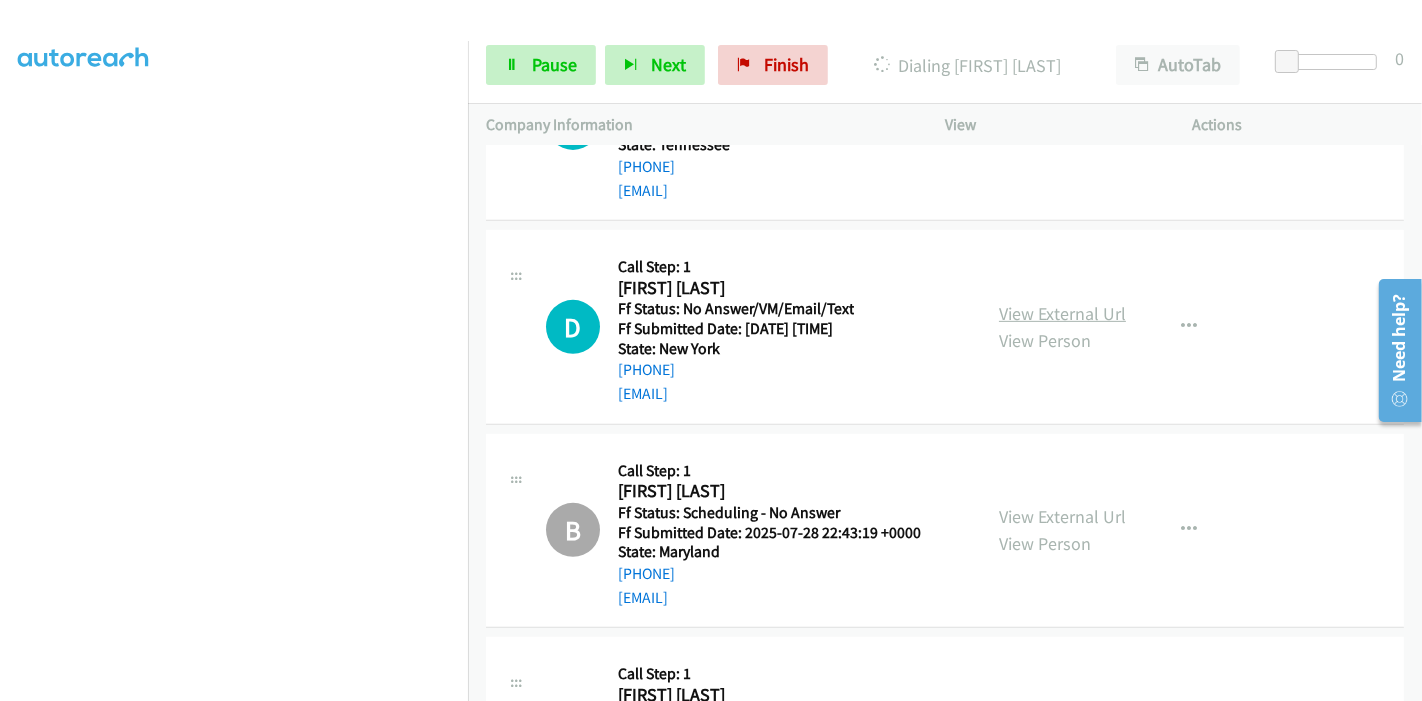 click on "View External Url" at bounding box center (1062, 313) 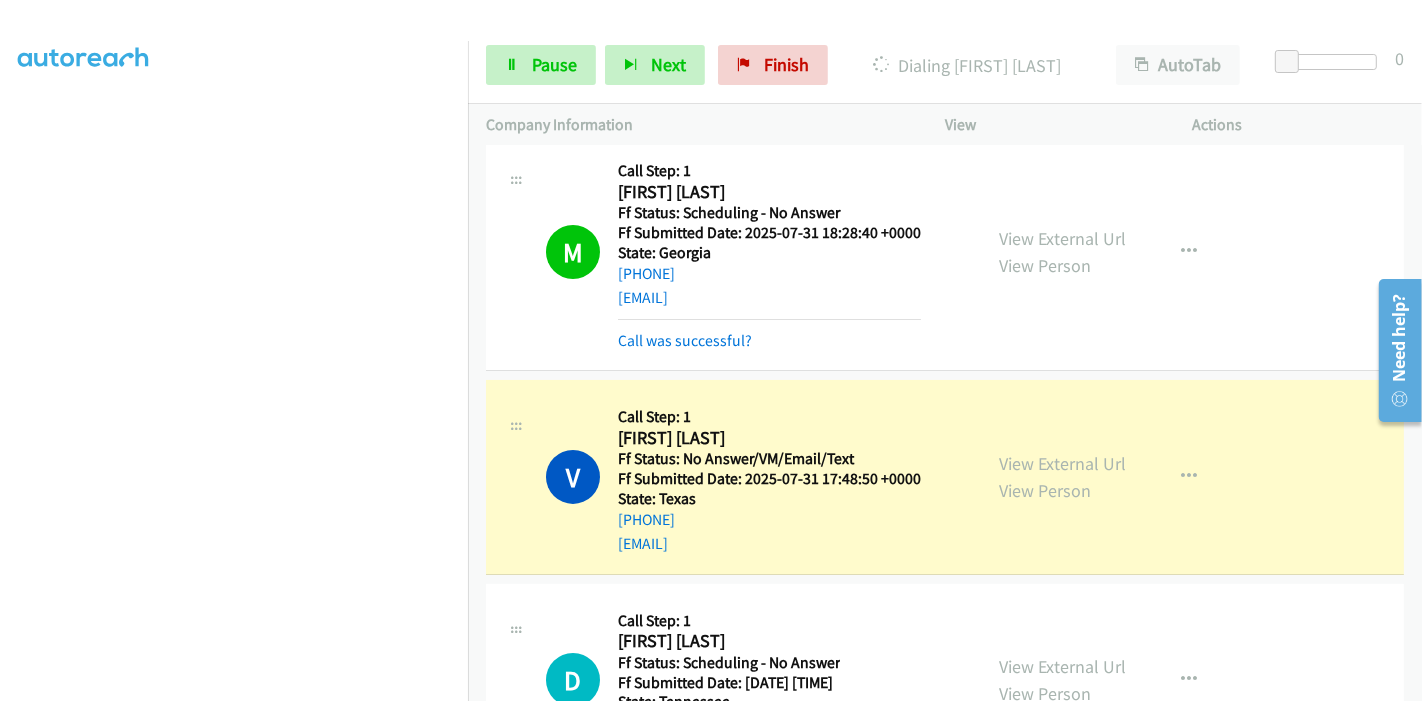 scroll, scrollTop: 111, scrollLeft: 0, axis: vertical 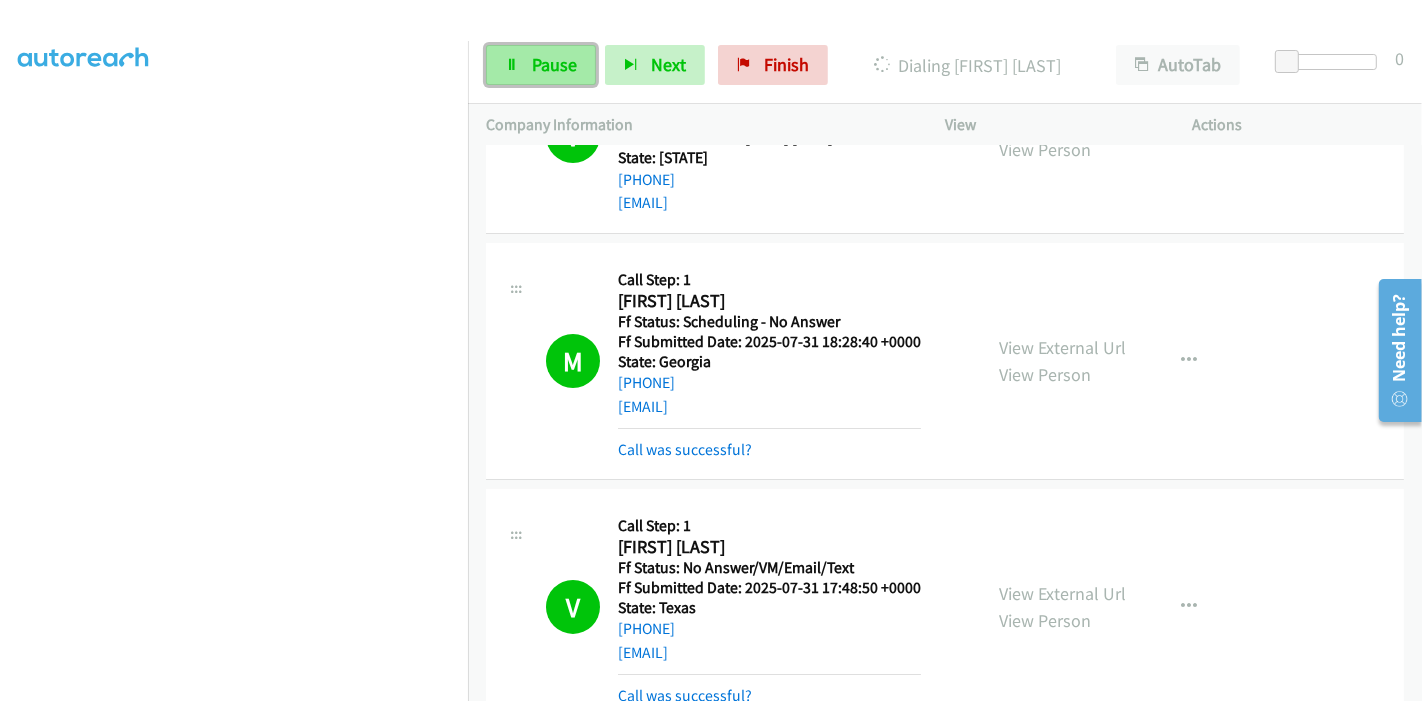 click on "Pause" at bounding box center [541, 65] 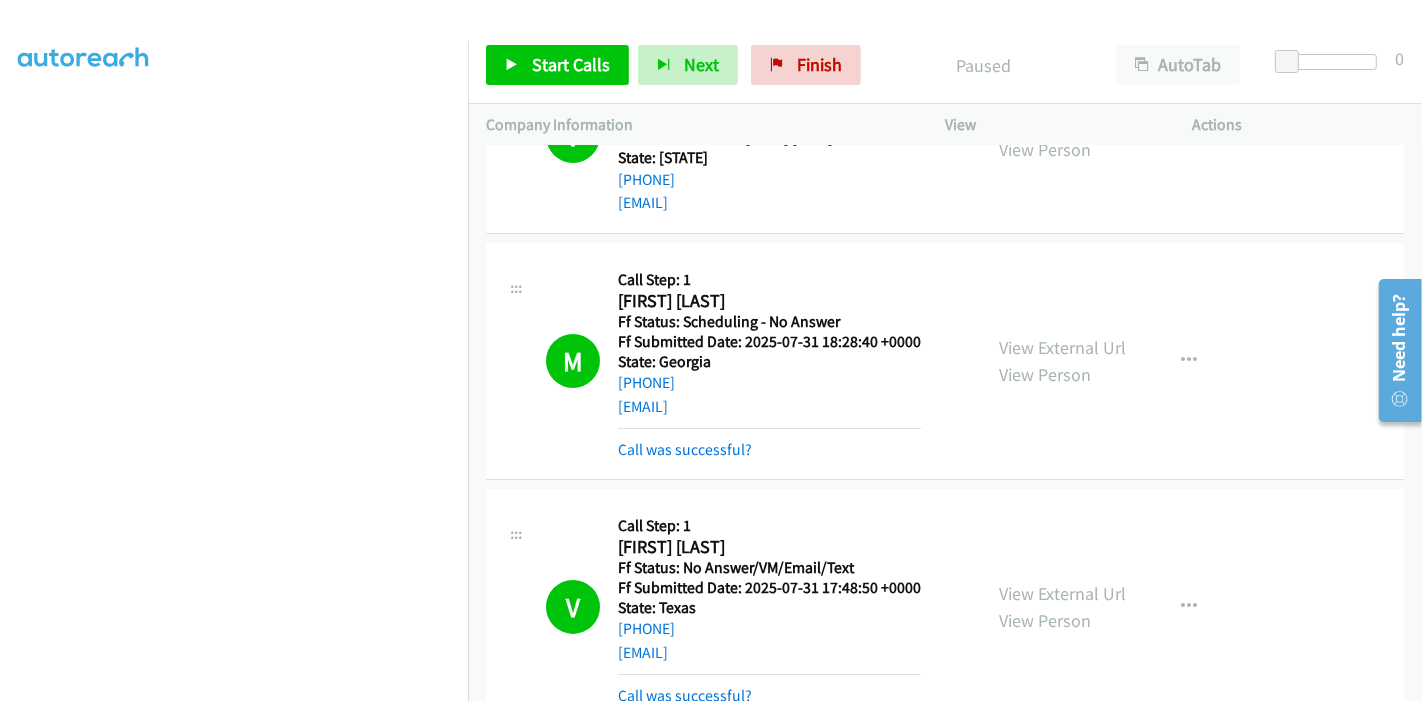 scroll, scrollTop: 422, scrollLeft: 0, axis: vertical 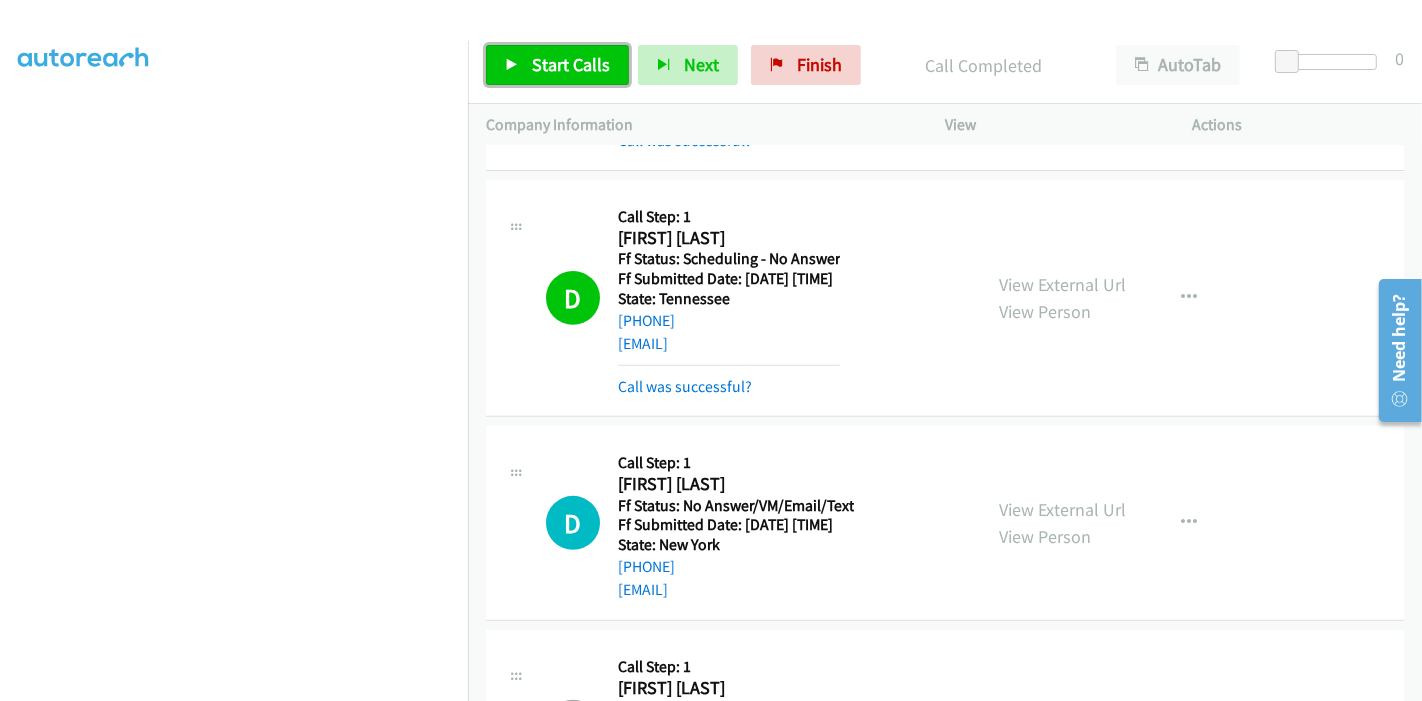 click at bounding box center [512, 66] 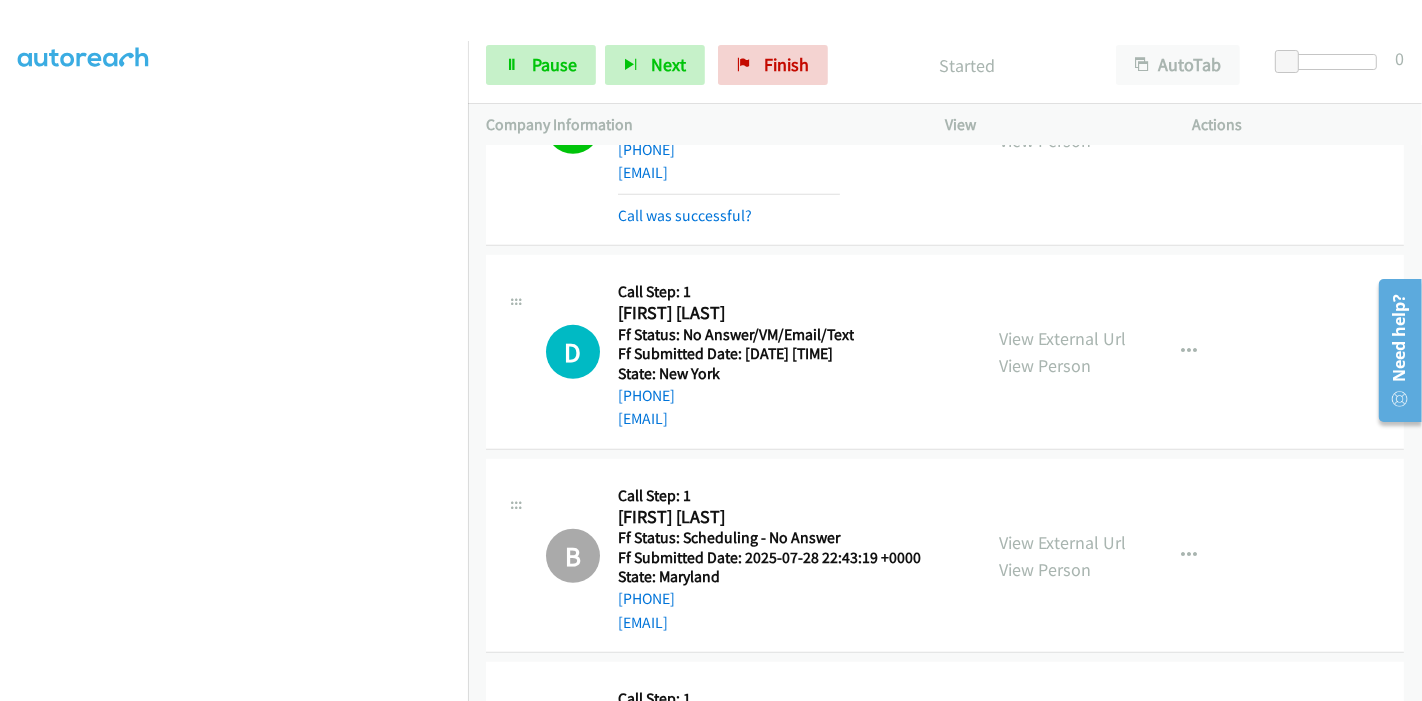 scroll, scrollTop: 1000, scrollLeft: 0, axis: vertical 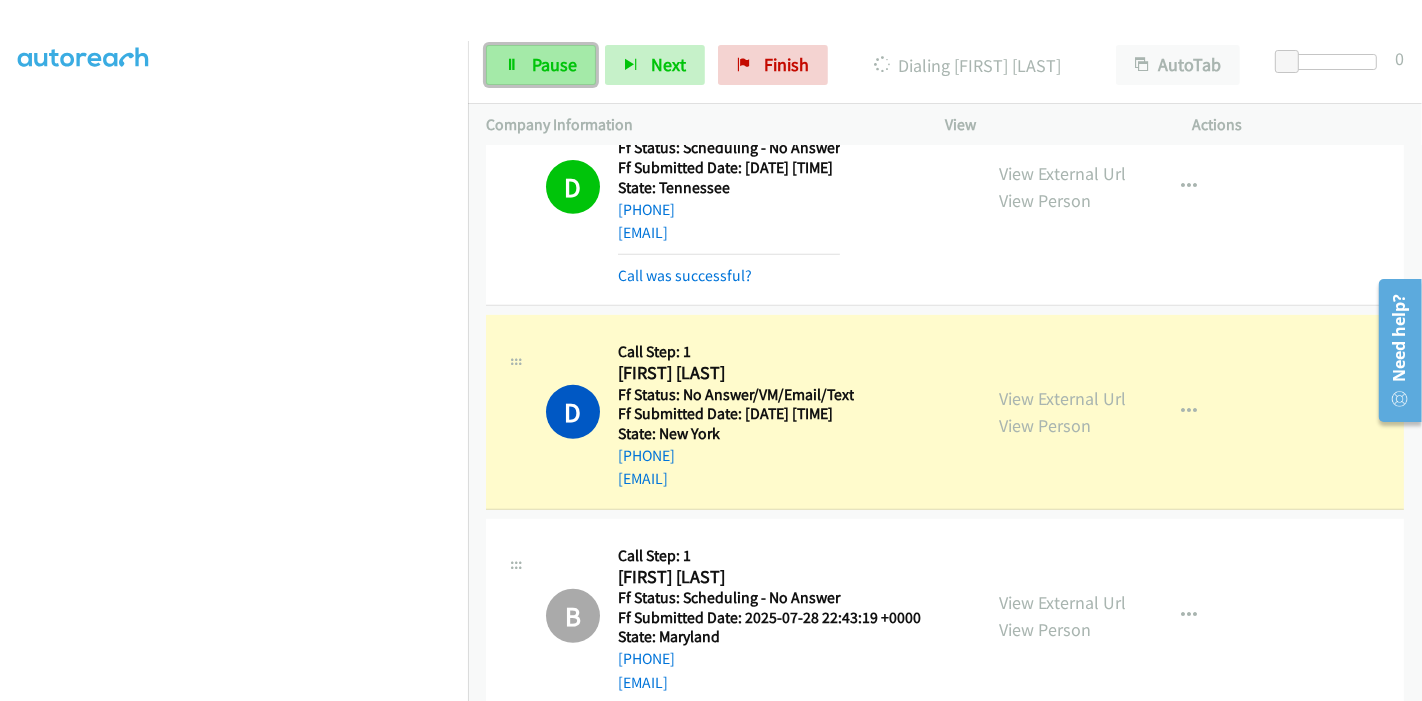 click on "Pause" at bounding box center (541, 65) 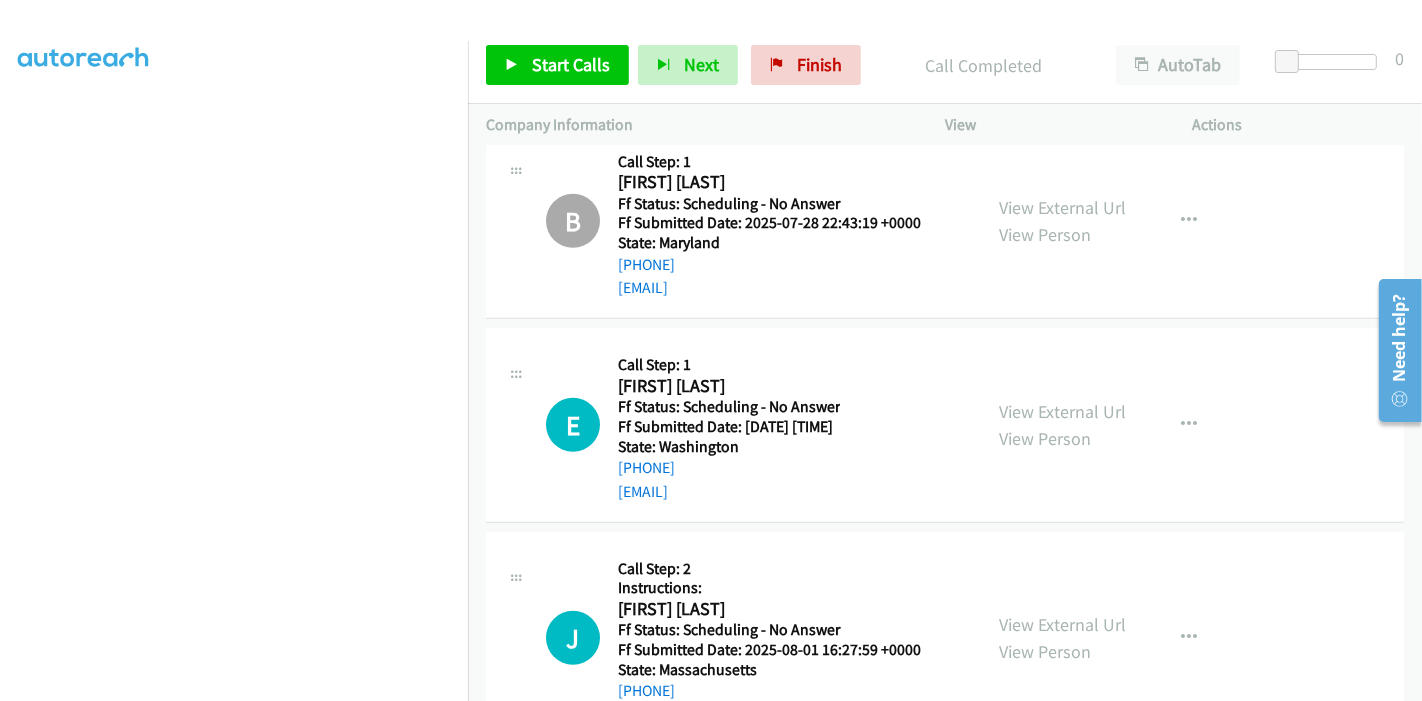 scroll, scrollTop: 1555, scrollLeft: 0, axis: vertical 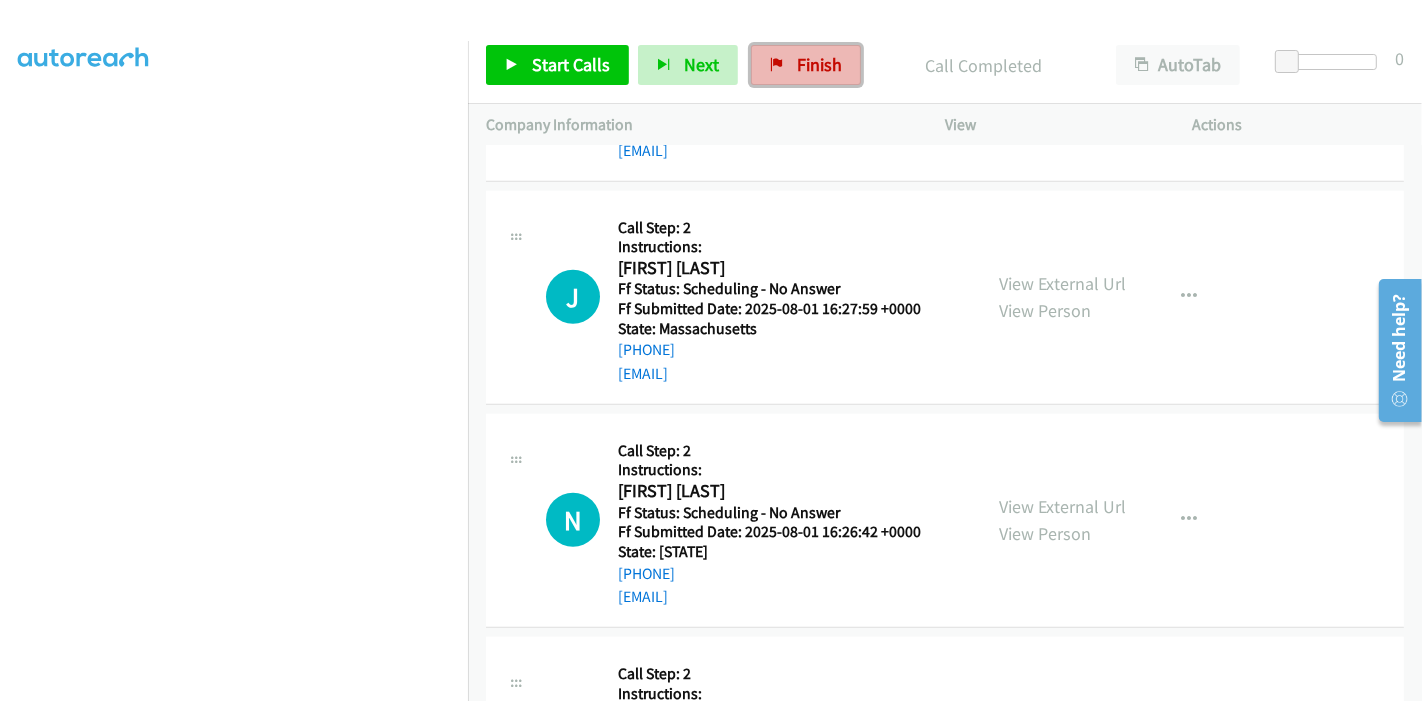 click on "Finish" at bounding box center (806, 65) 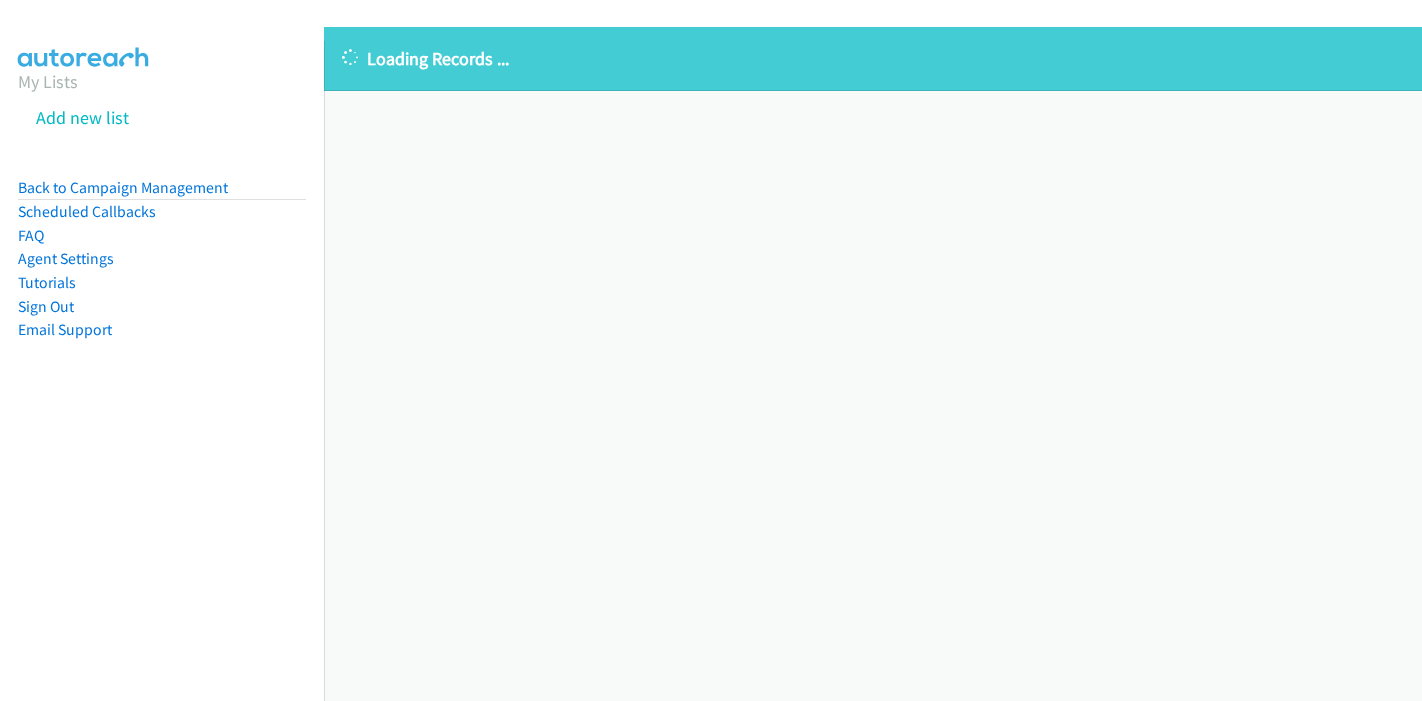 scroll, scrollTop: 0, scrollLeft: 0, axis: both 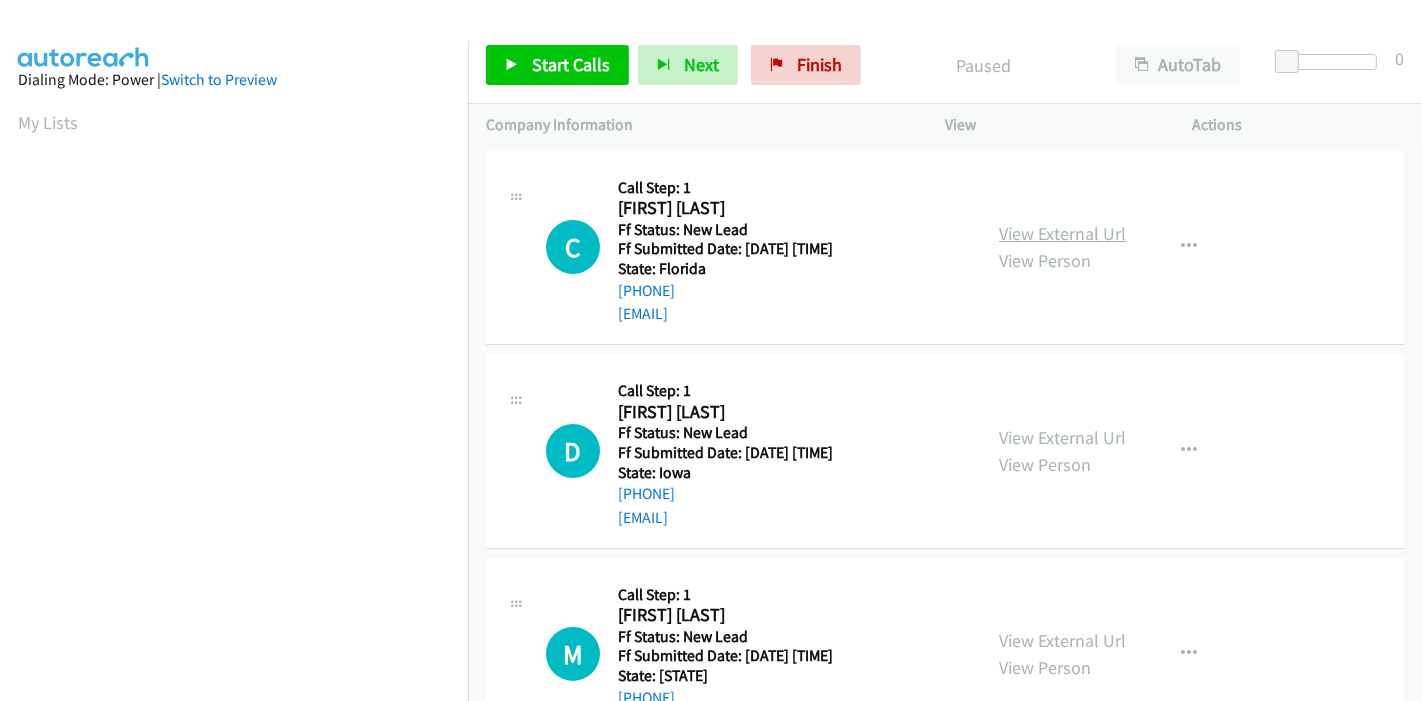 click on "View External Url" at bounding box center [1062, 233] 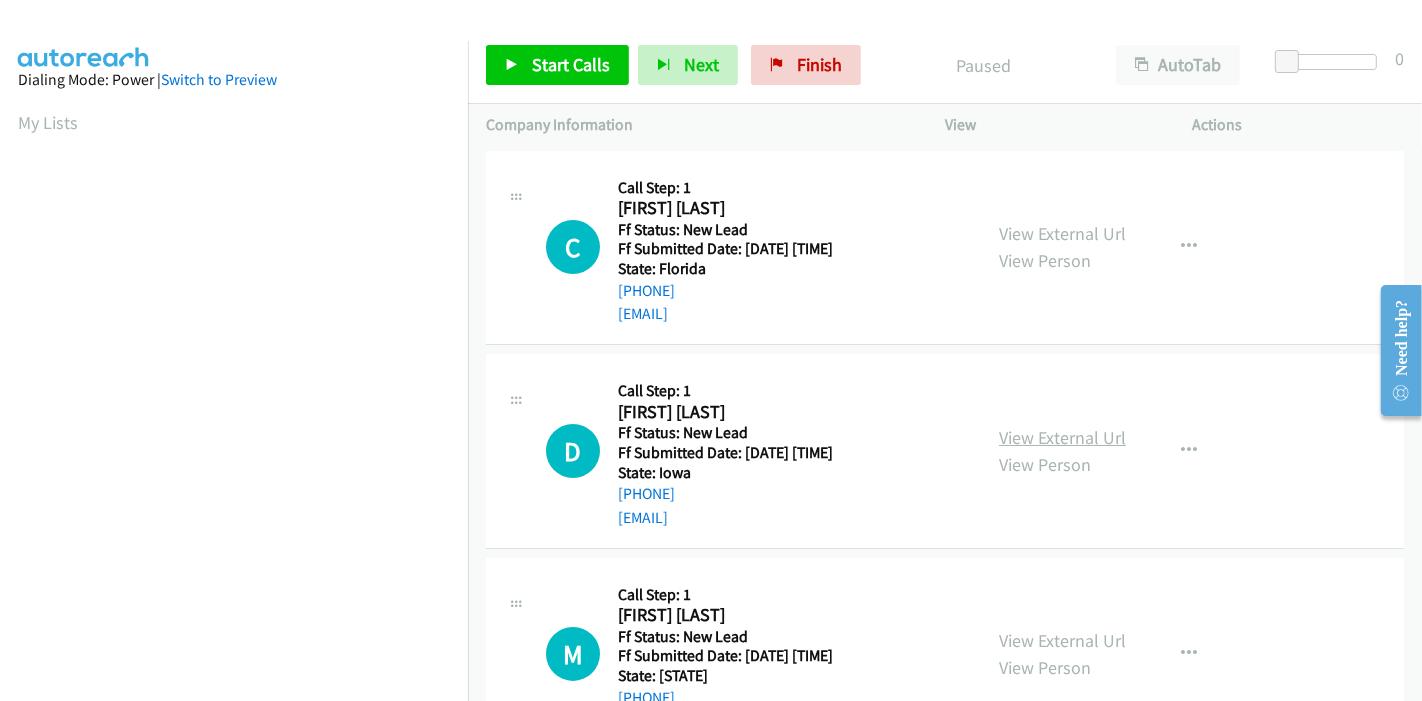 click on "View External Url" at bounding box center [1062, 437] 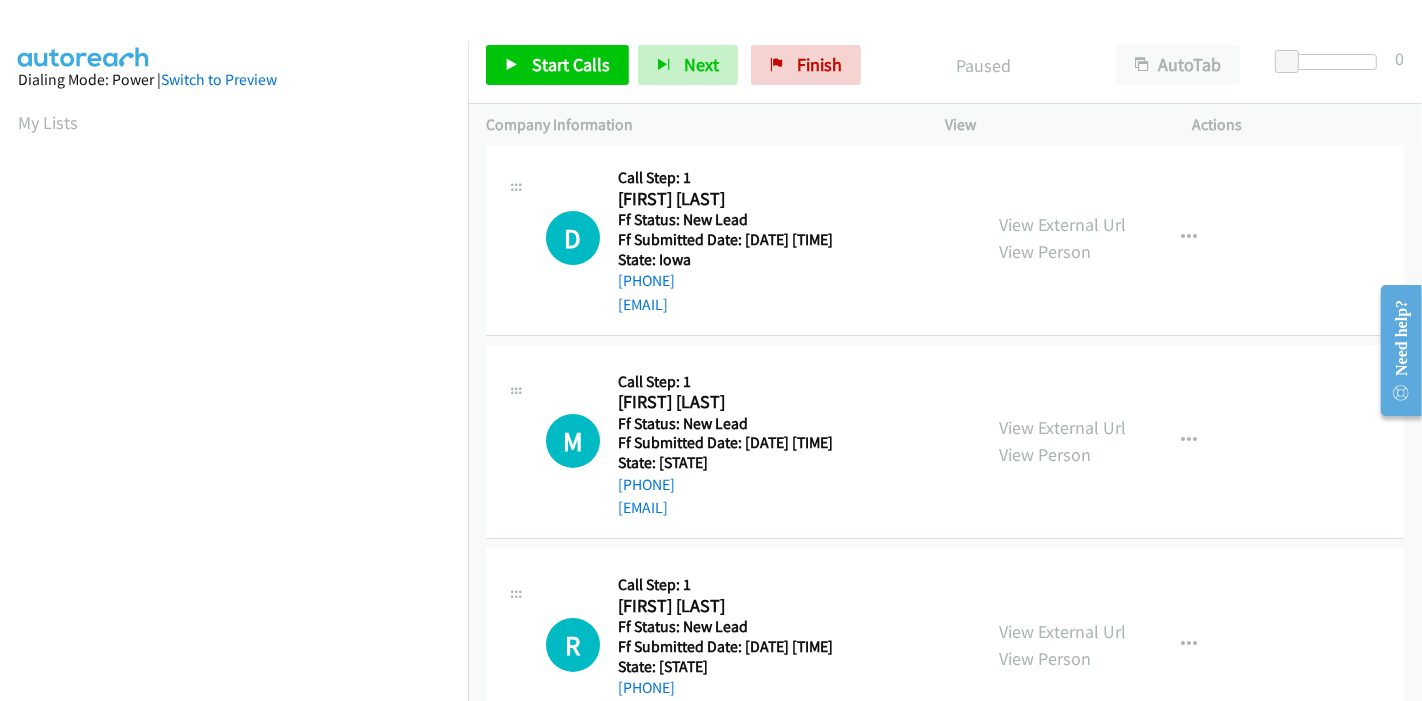 scroll, scrollTop: 222, scrollLeft: 0, axis: vertical 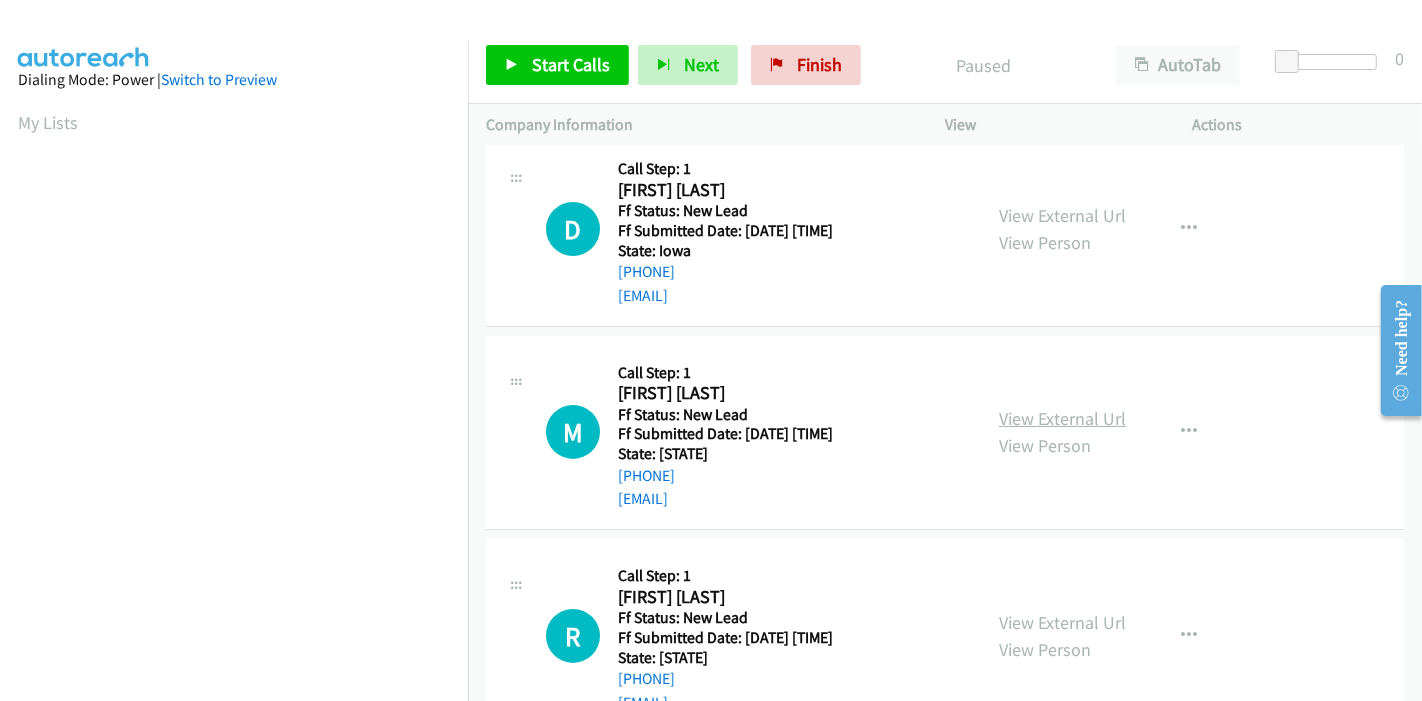 click on "View External Url" at bounding box center [1062, 418] 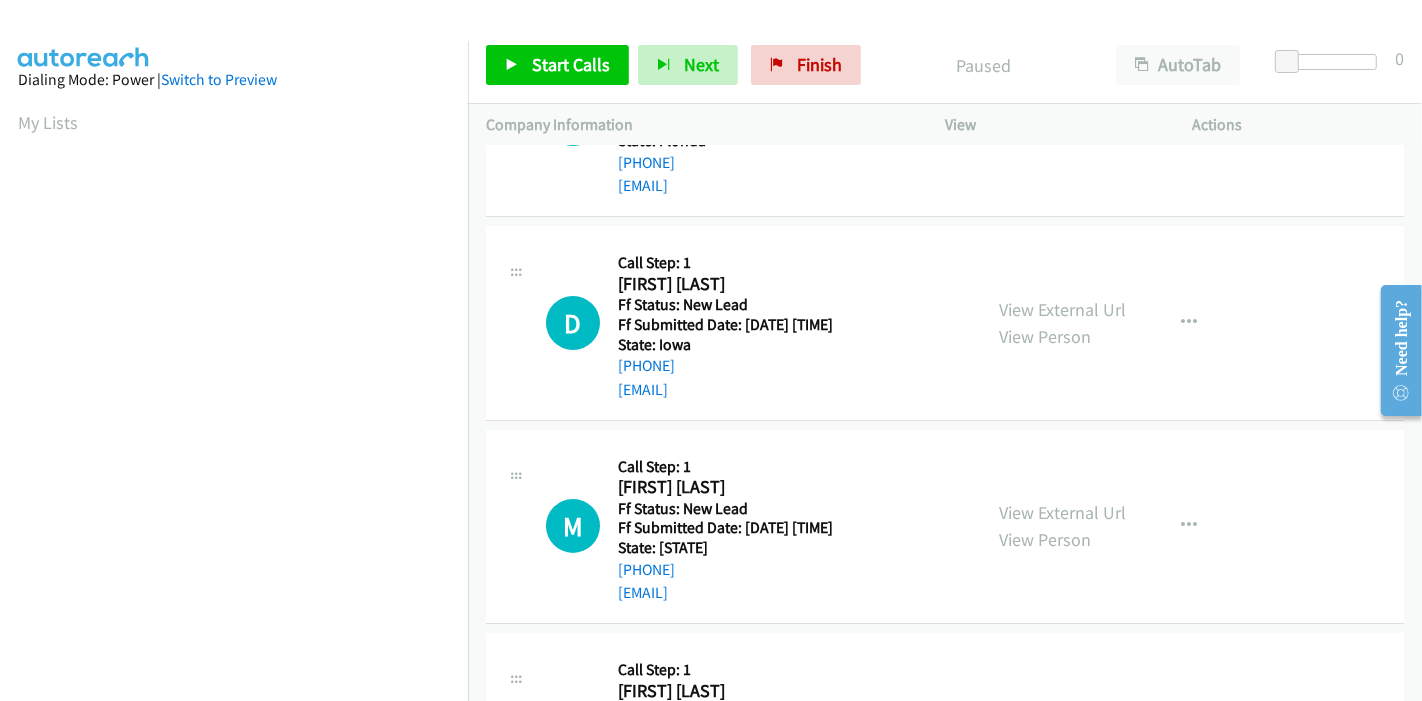 scroll, scrollTop: 0, scrollLeft: 0, axis: both 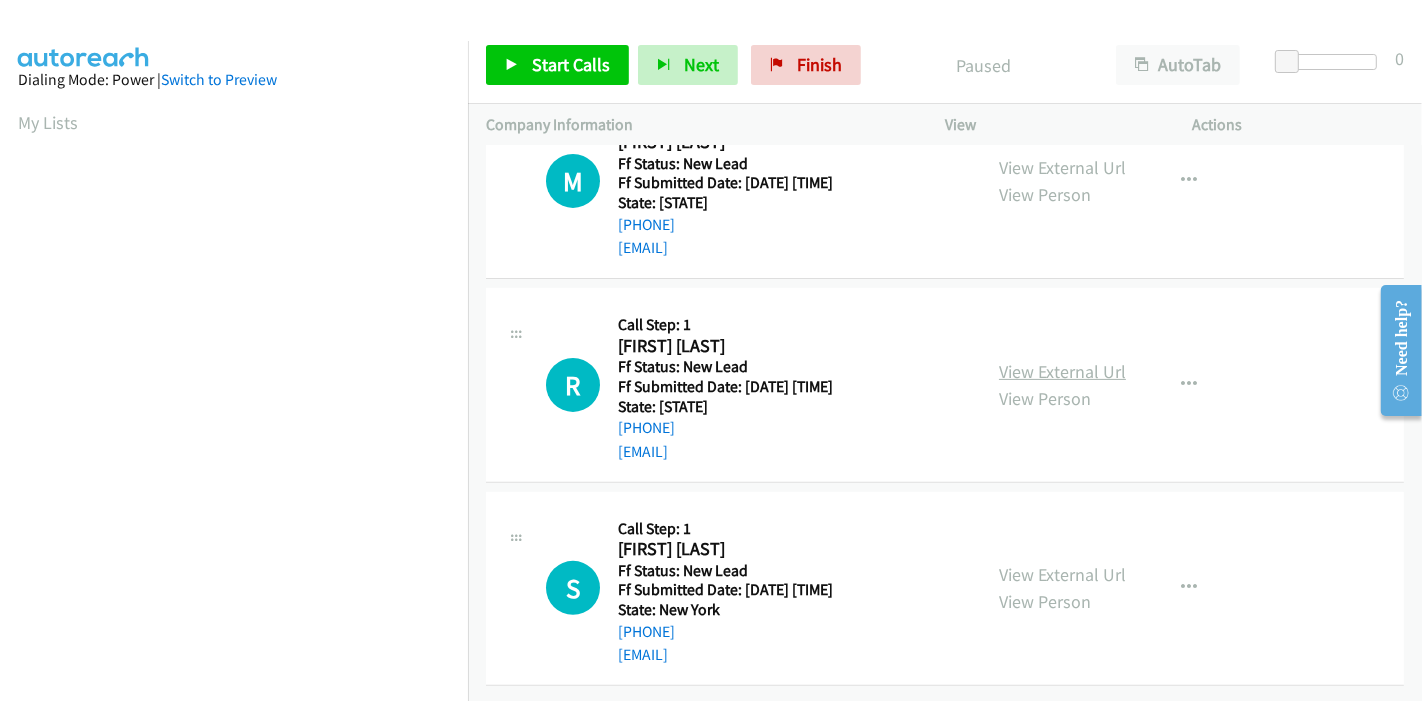 click on "View External Url" at bounding box center (1062, 371) 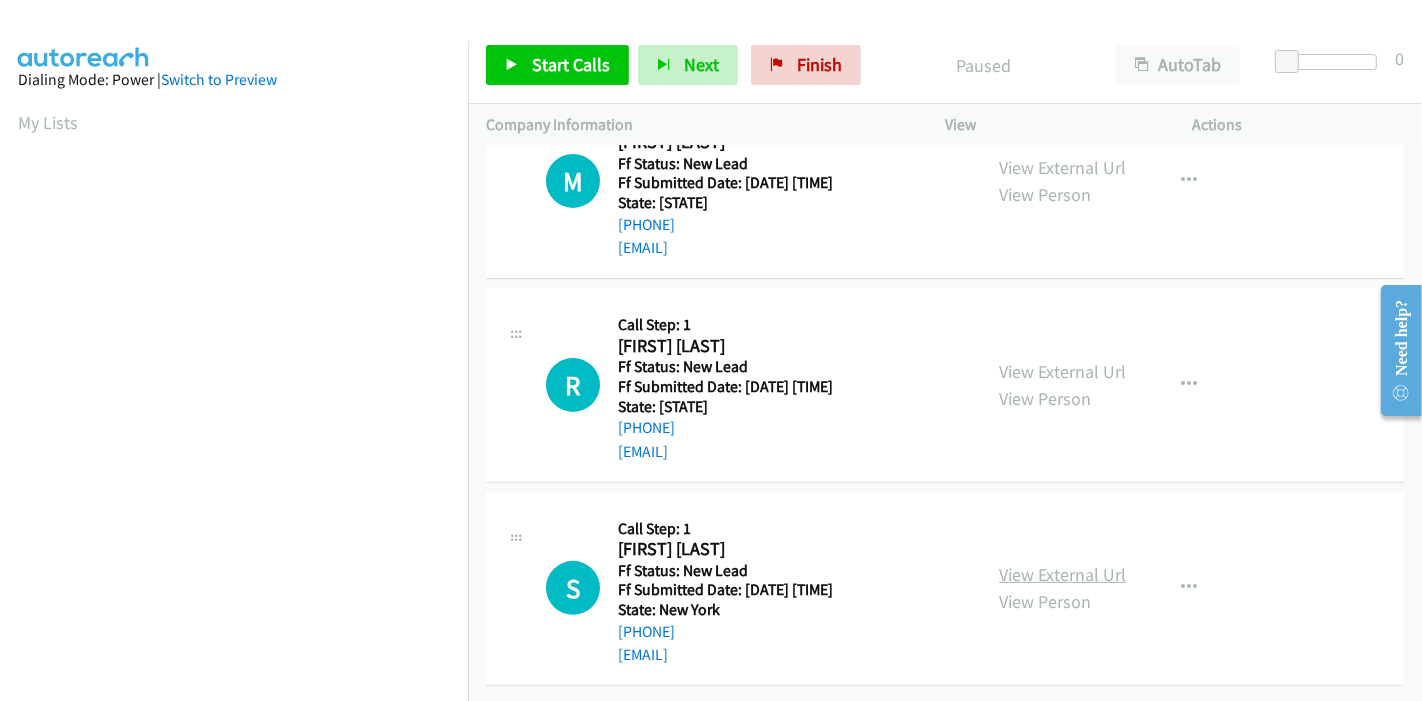 click on "View External Url" at bounding box center [1062, 574] 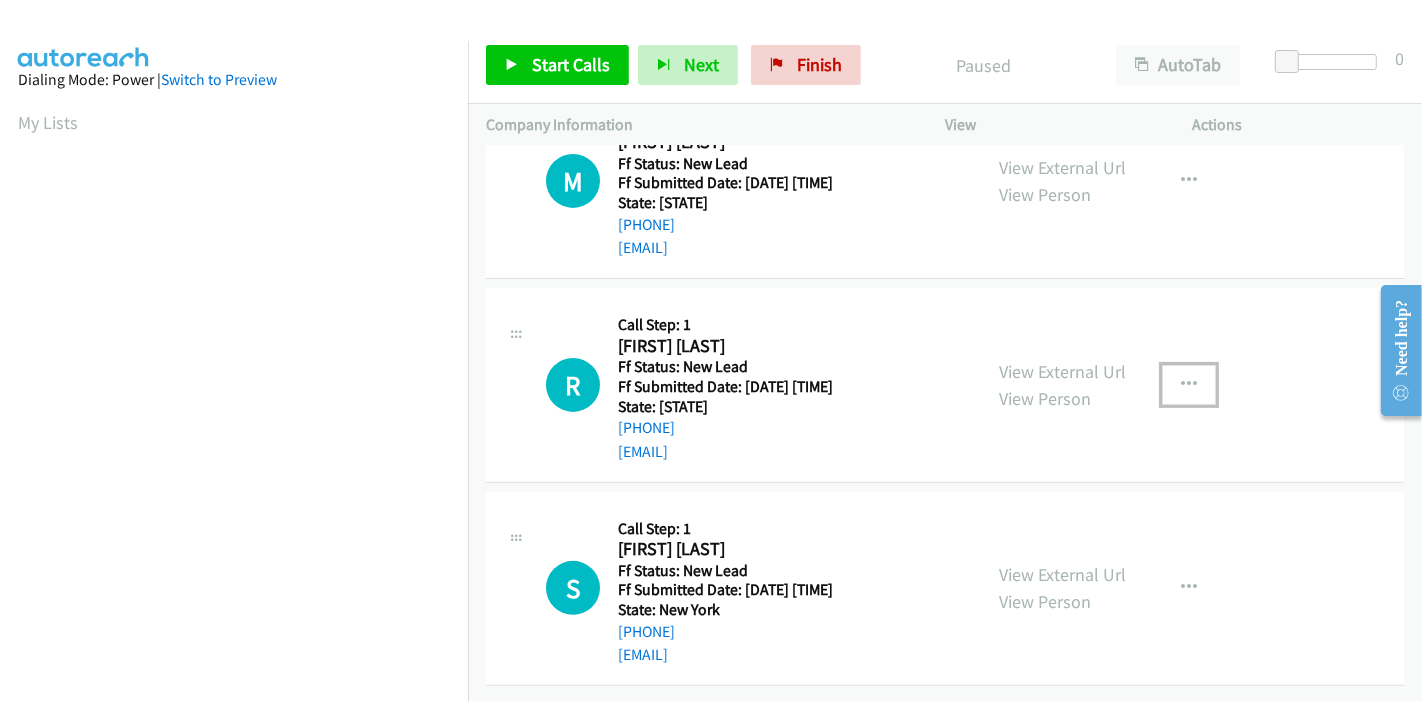click at bounding box center [1189, 385] 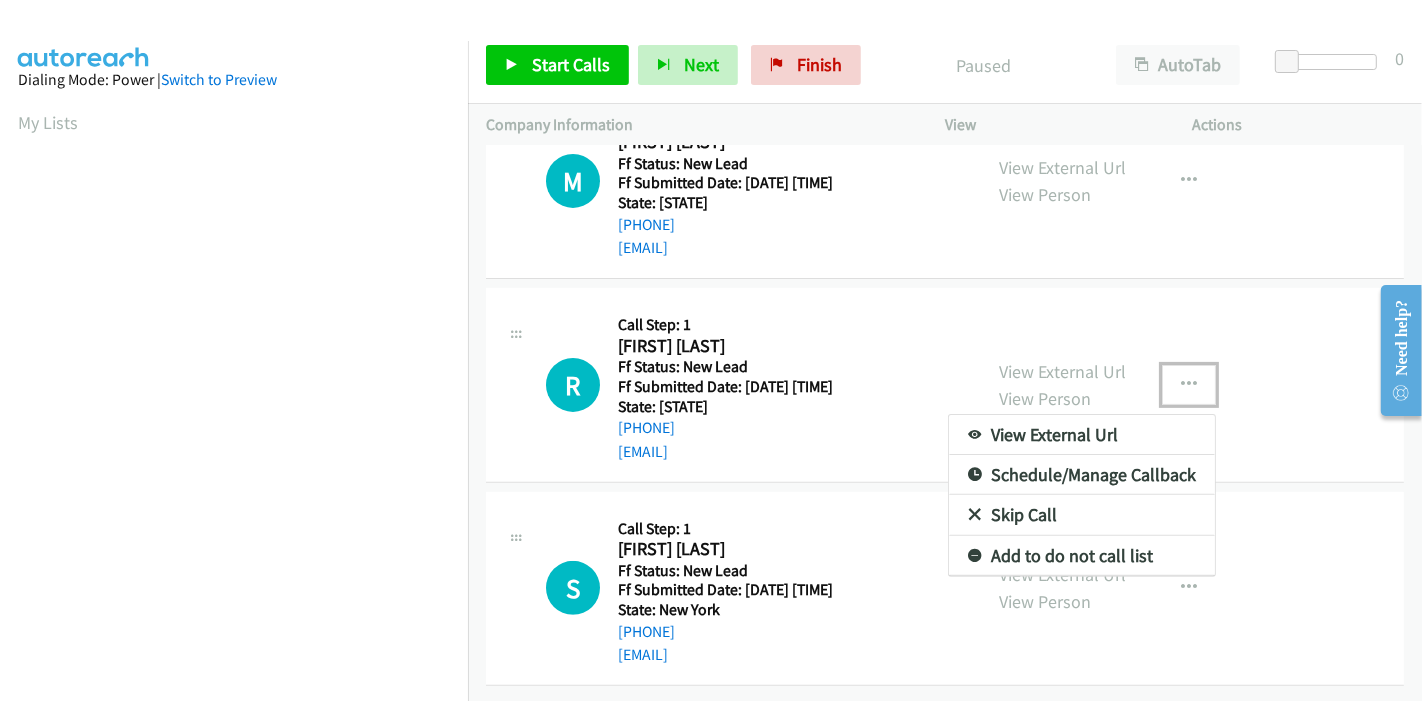 click on "Skip Call" at bounding box center [1082, 515] 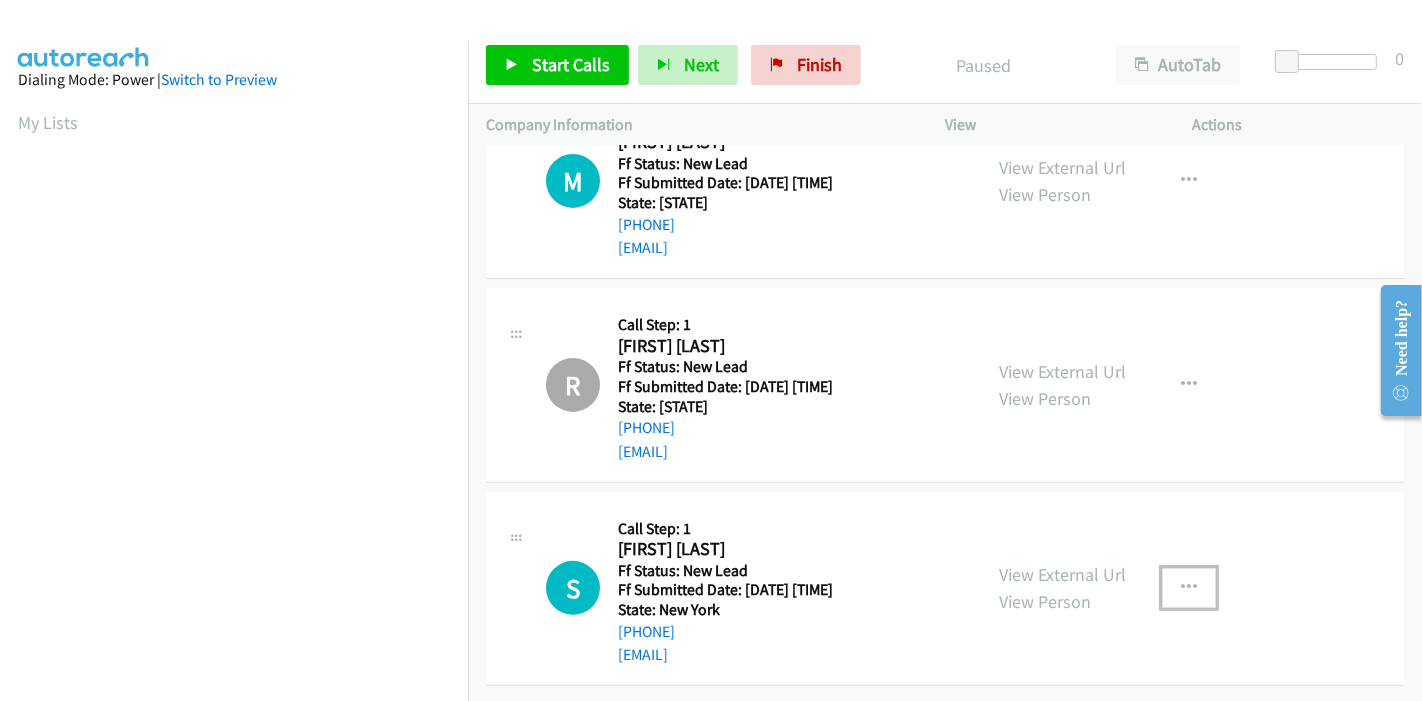 click at bounding box center (1189, 588) 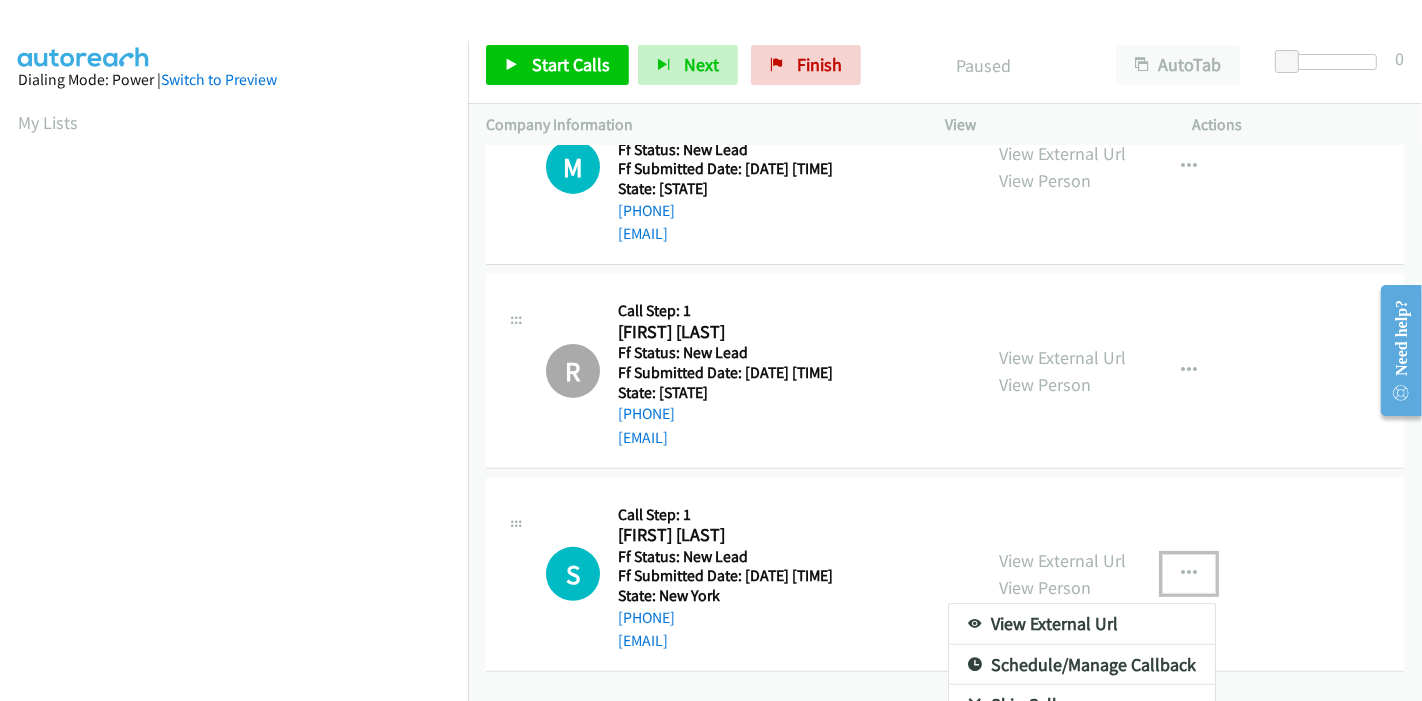 click at bounding box center (711, 350) 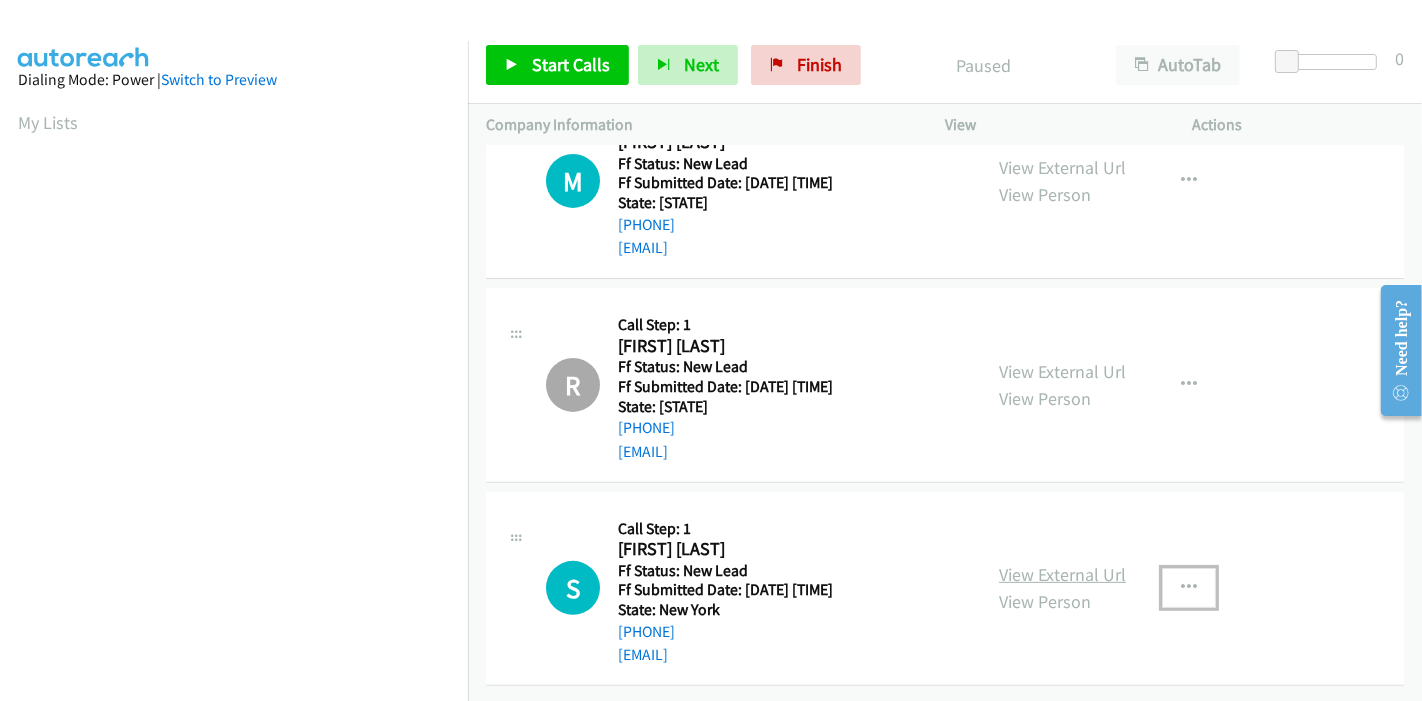 click on "View External Url" at bounding box center (1062, 574) 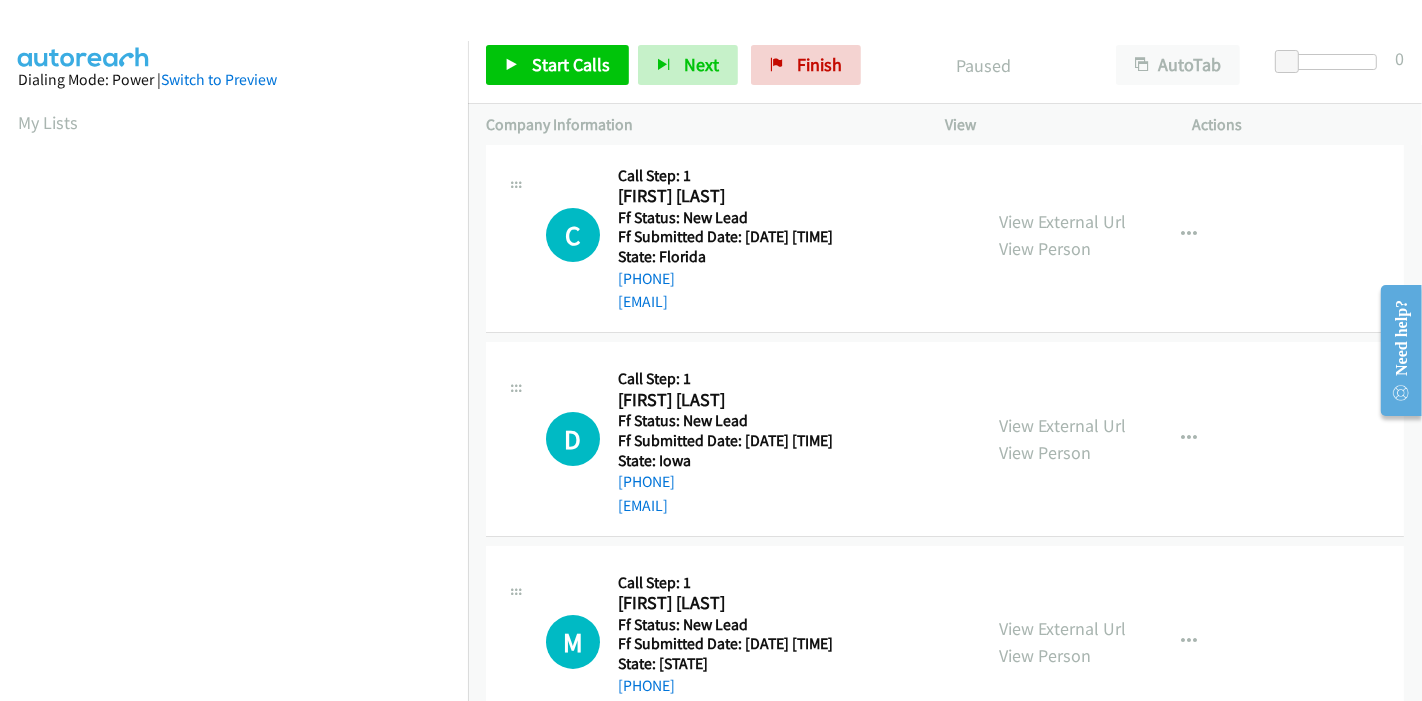 scroll, scrollTop: 0, scrollLeft: 0, axis: both 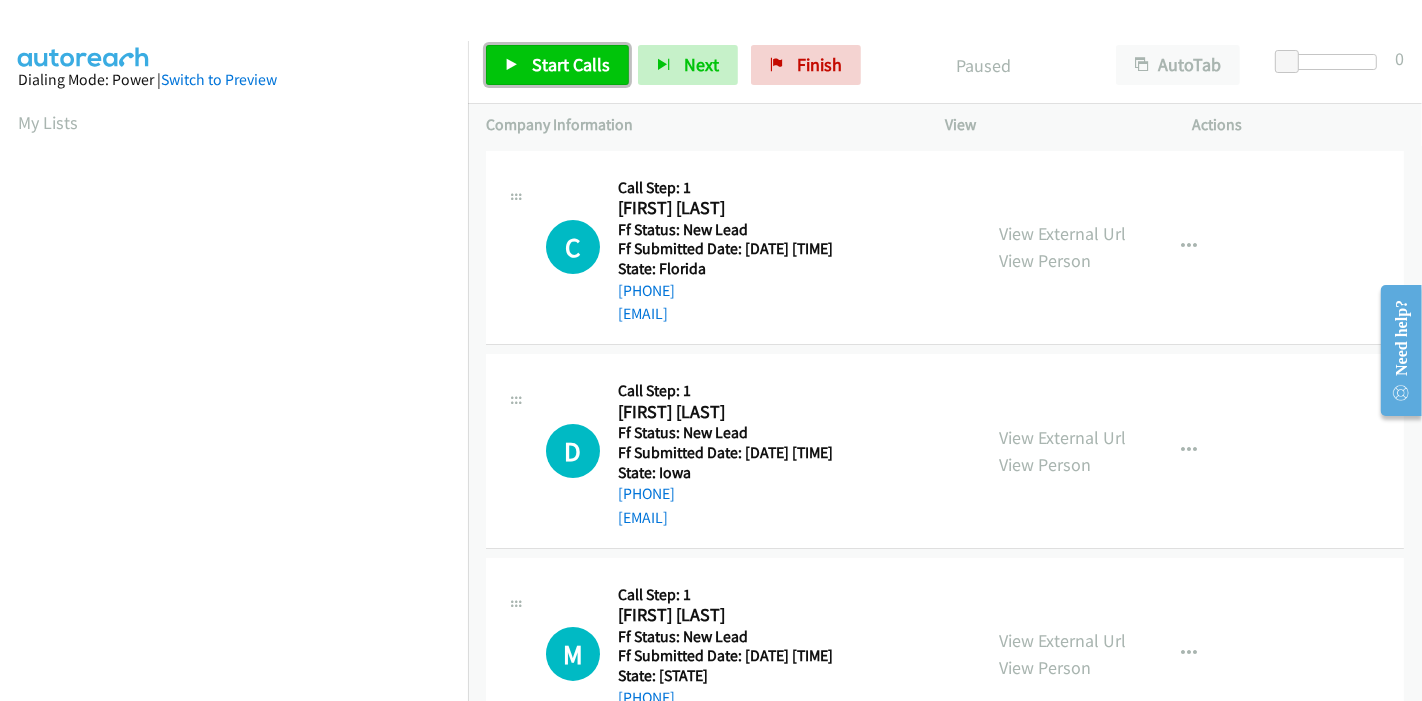 click on "Start Calls" at bounding box center (571, 64) 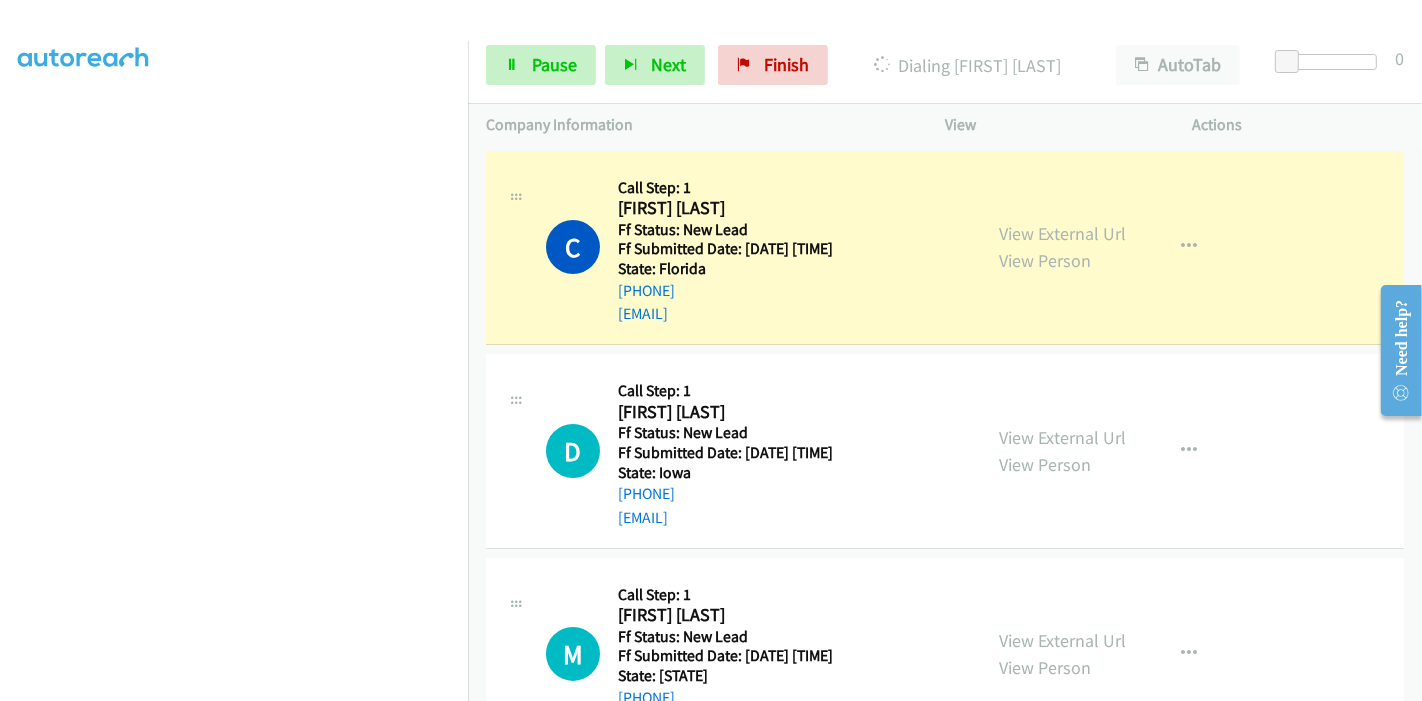 scroll, scrollTop: 422, scrollLeft: 0, axis: vertical 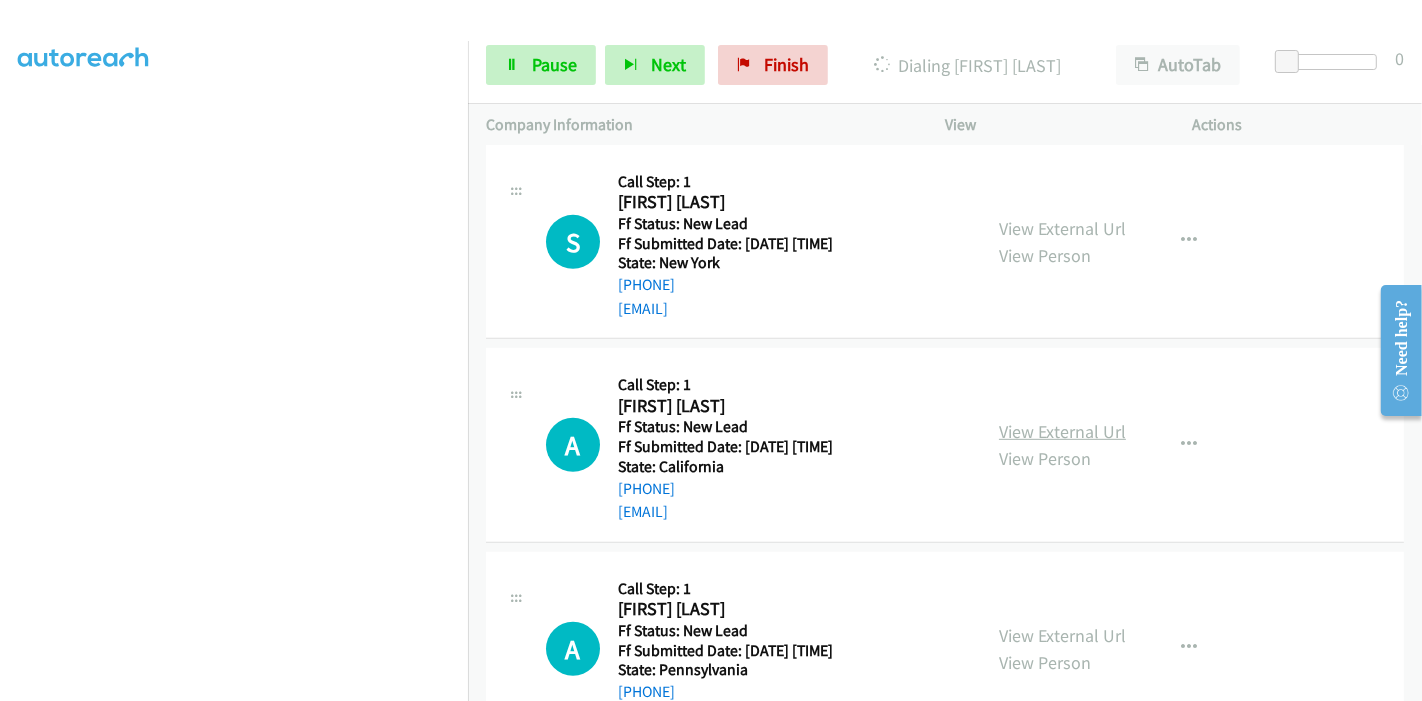 click on "View External Url" at bounding box center [1062, 431] 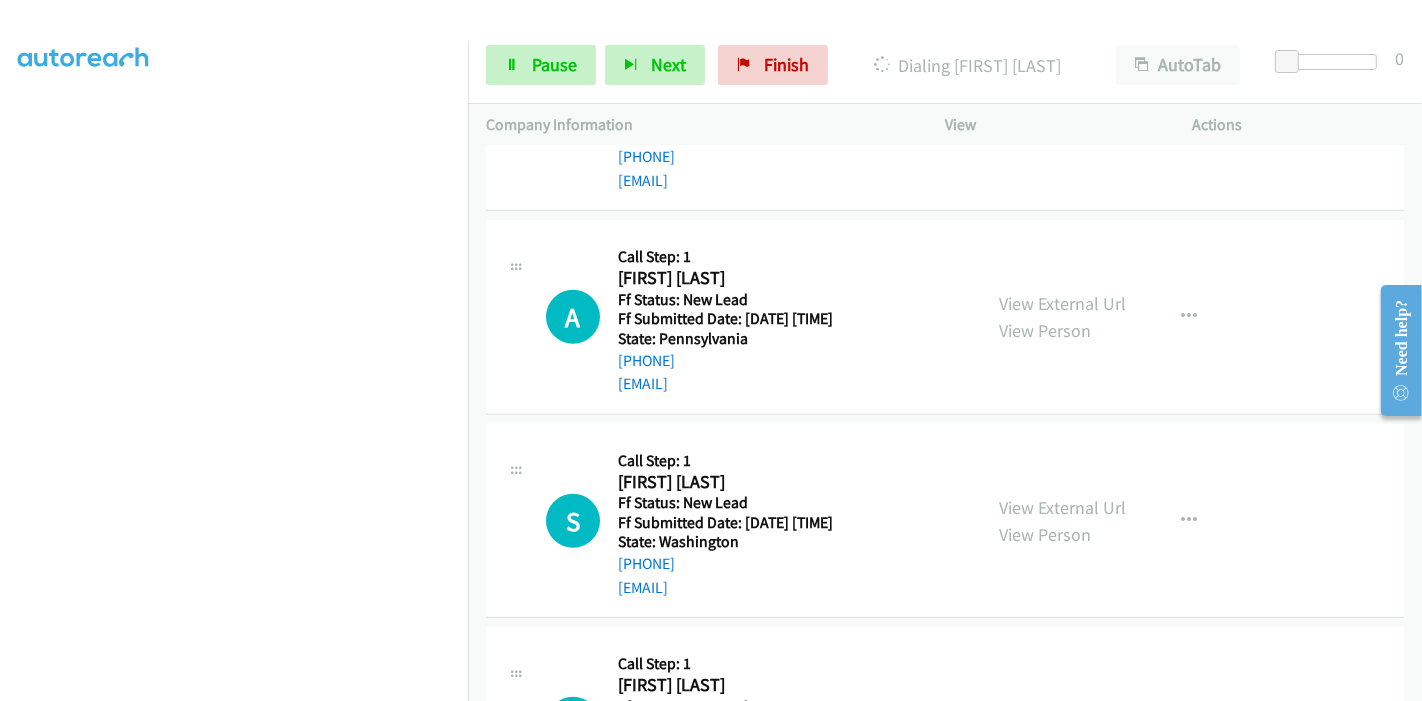 scroll, scrollTop: 1280, scrollLeft: 0, axis: vertical 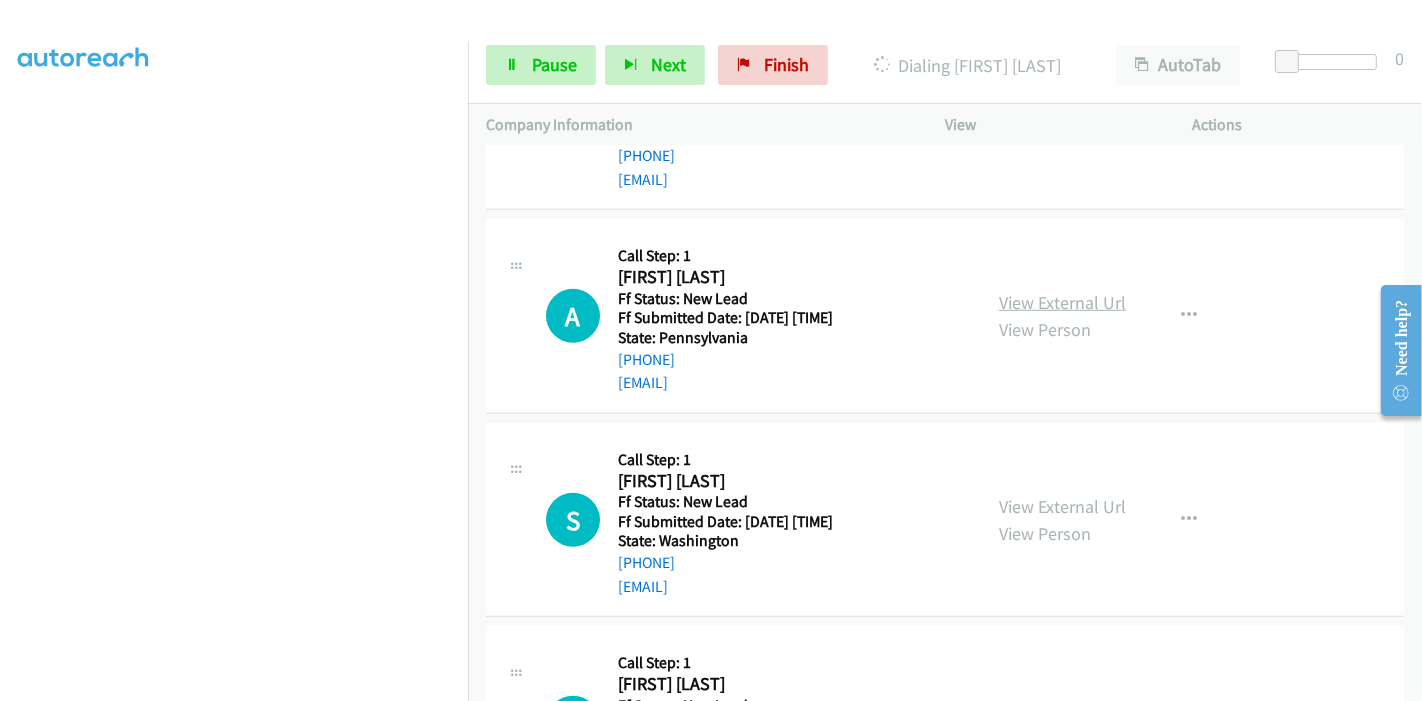 click on "View External Url" at bounding box center [1062, 302] 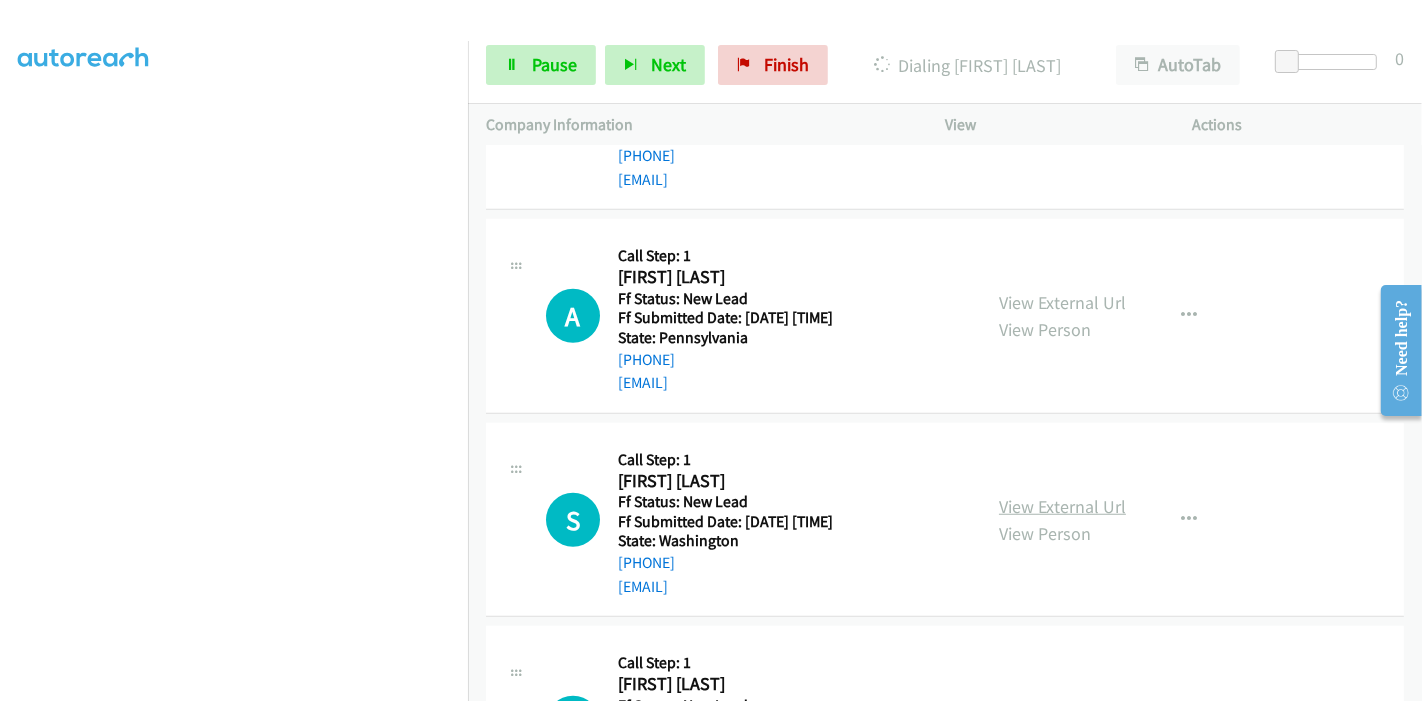 click on "View External Url" at bounding box center (1062, 506) 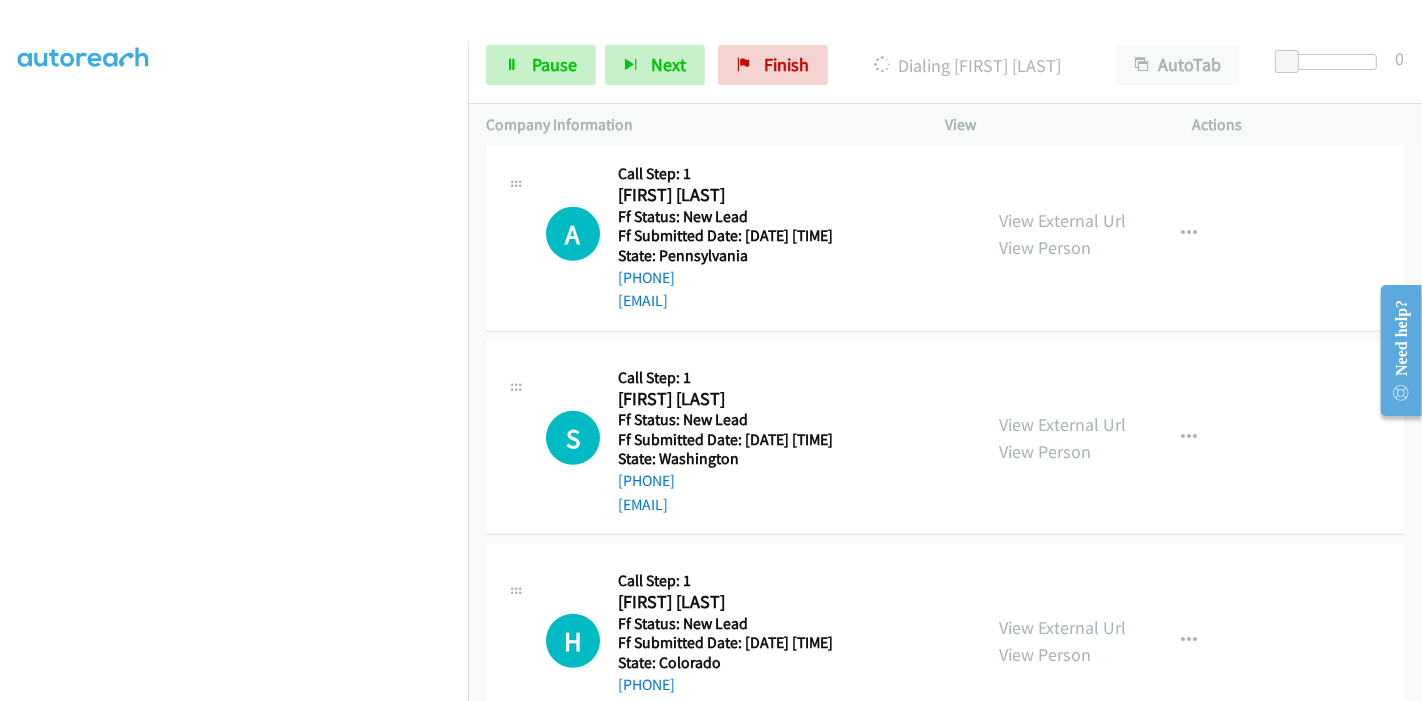 scroll, scrollTop: 1427, scrollLeft: 0, axis: vertical 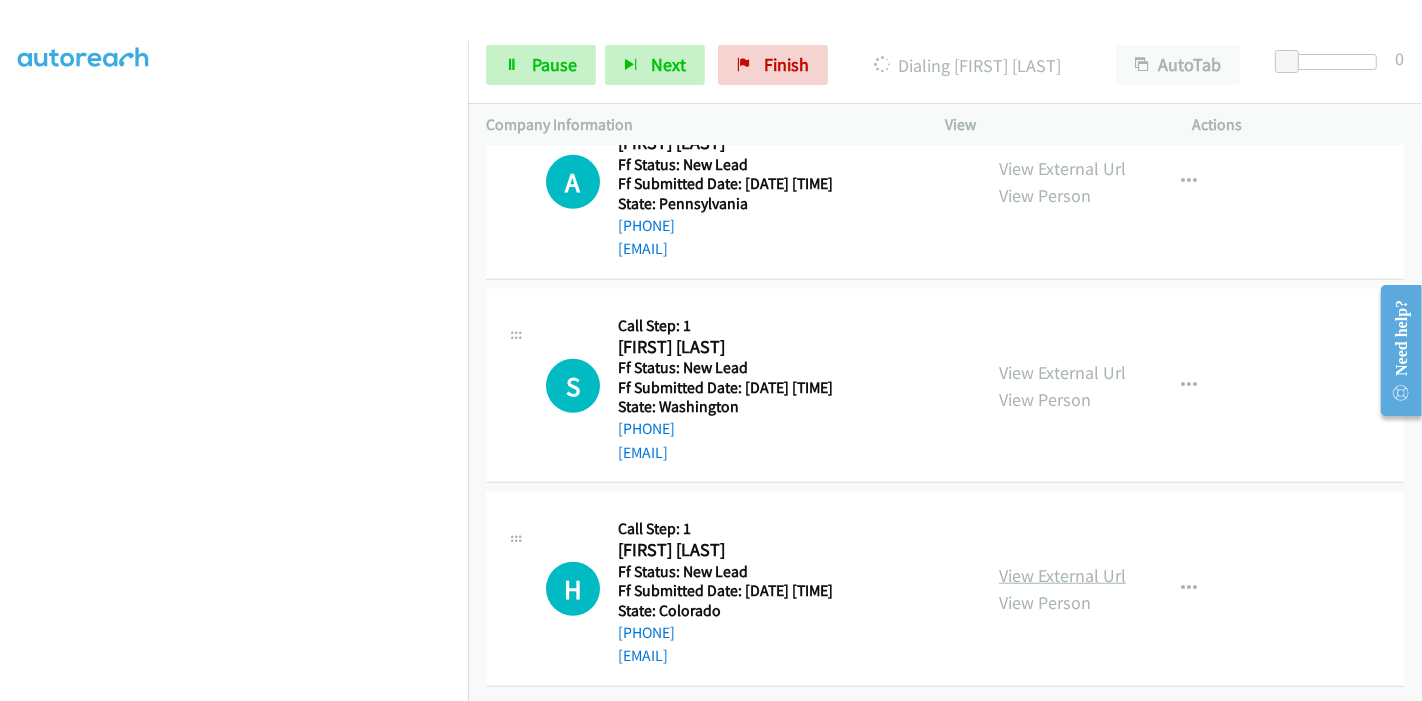 click on "View External Url" at bounding box center [1062, 575] 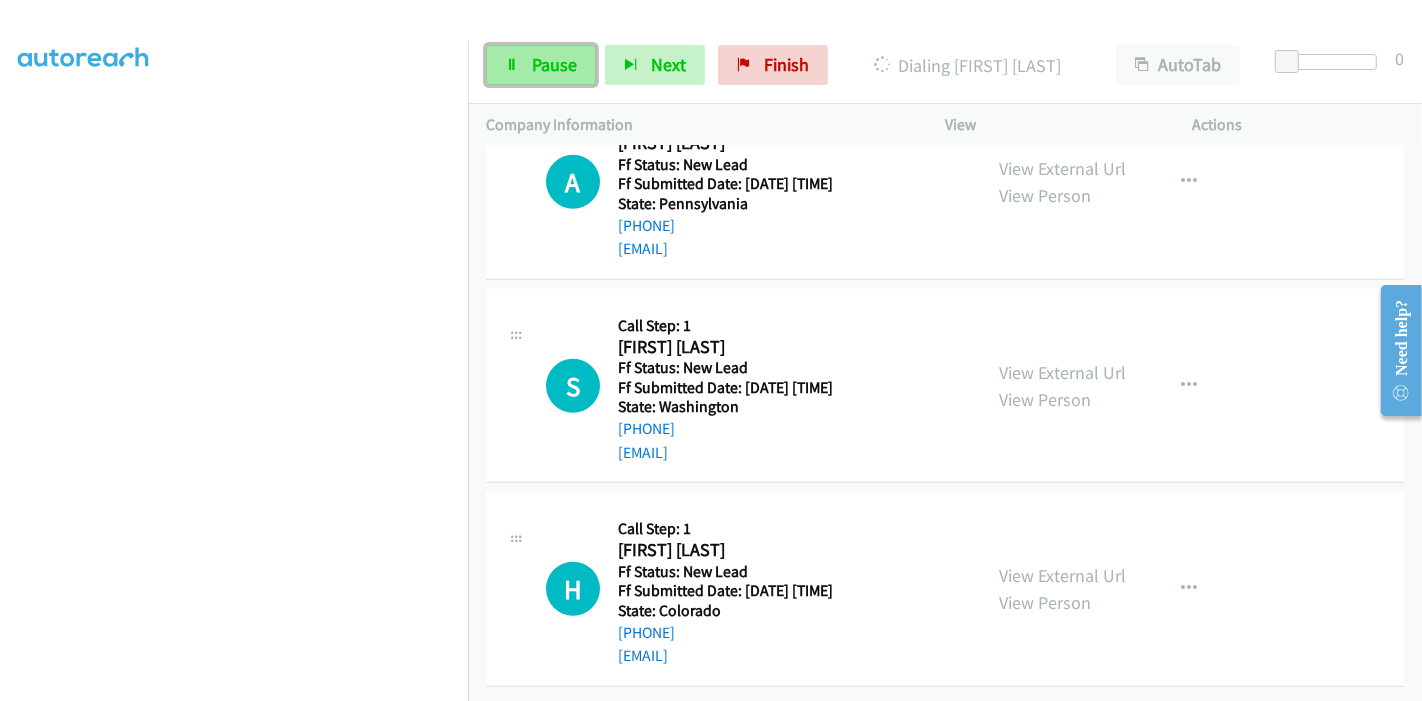 click on "Pause" at bounding box center [554, 64] 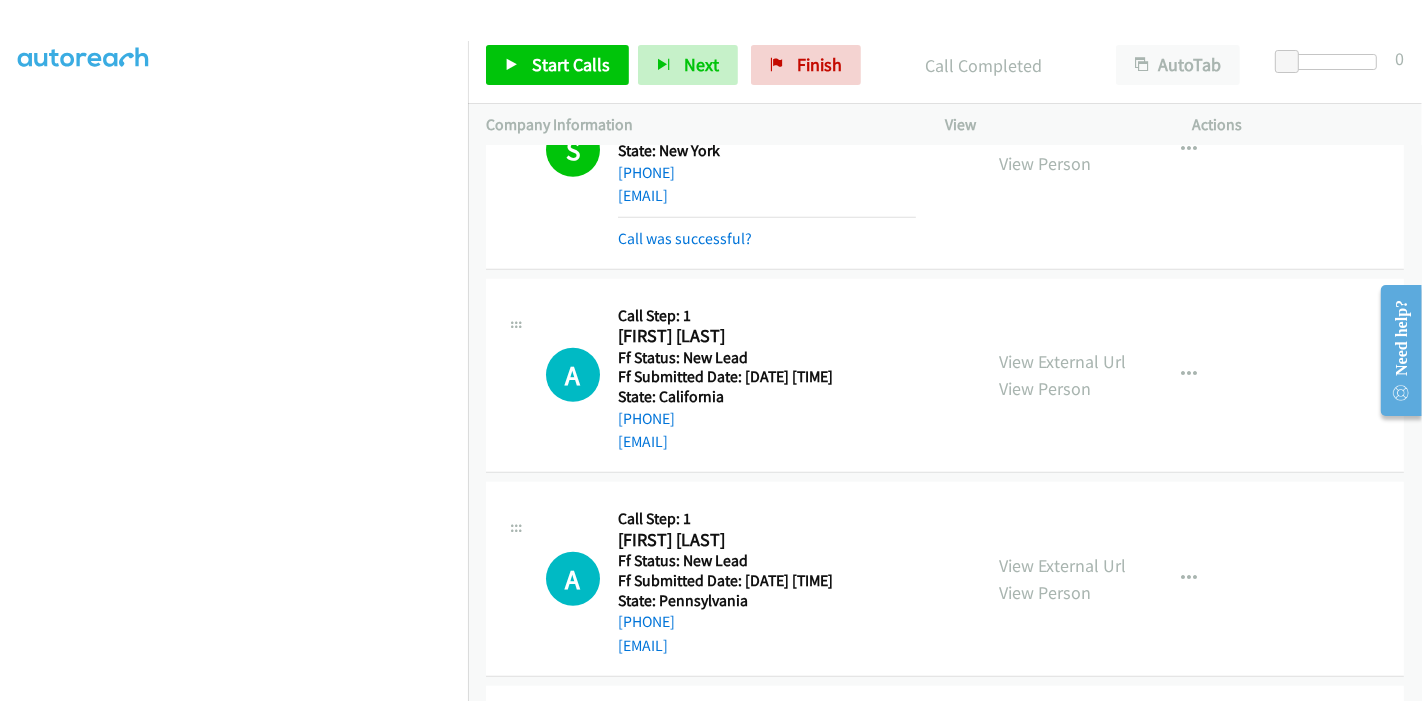 scroll, scrollTop: 1025, scrollLeft: 0, axis: vertical 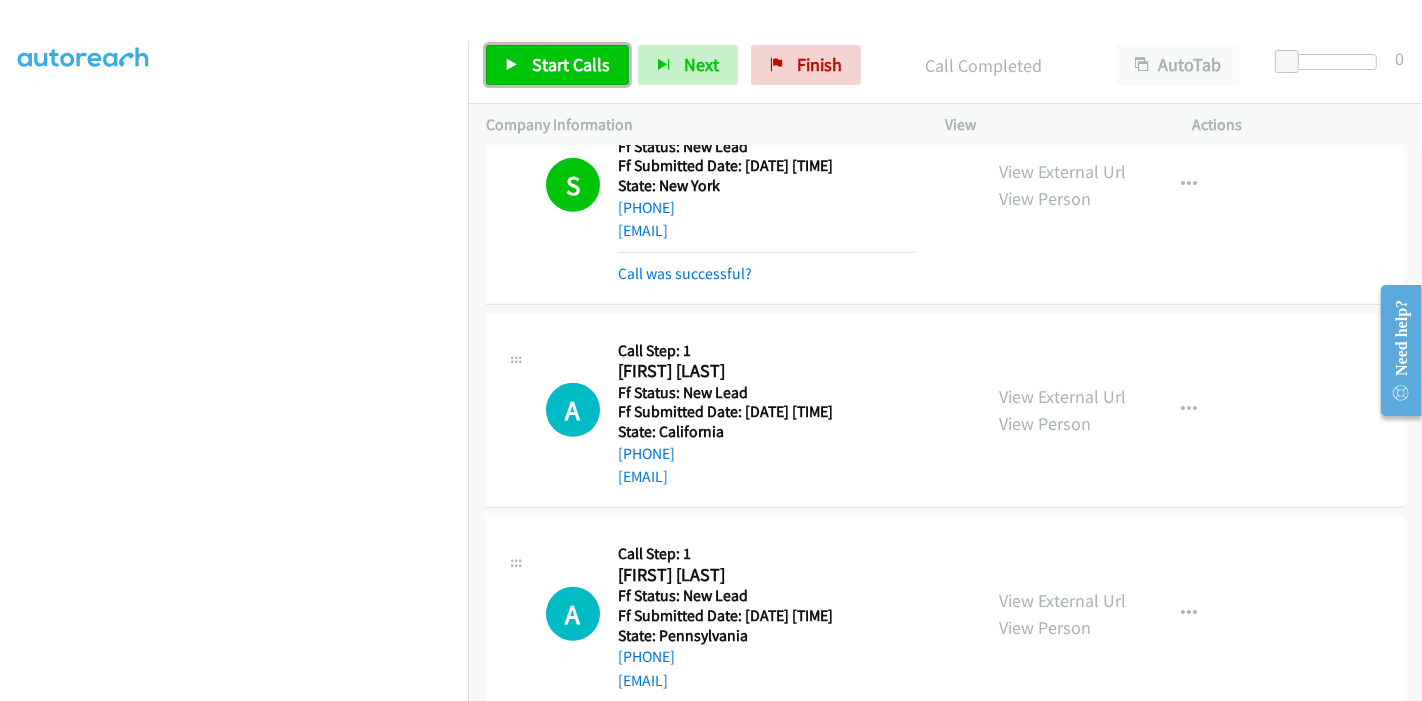 click on "Start Calls" at bounding box center (571, 64) 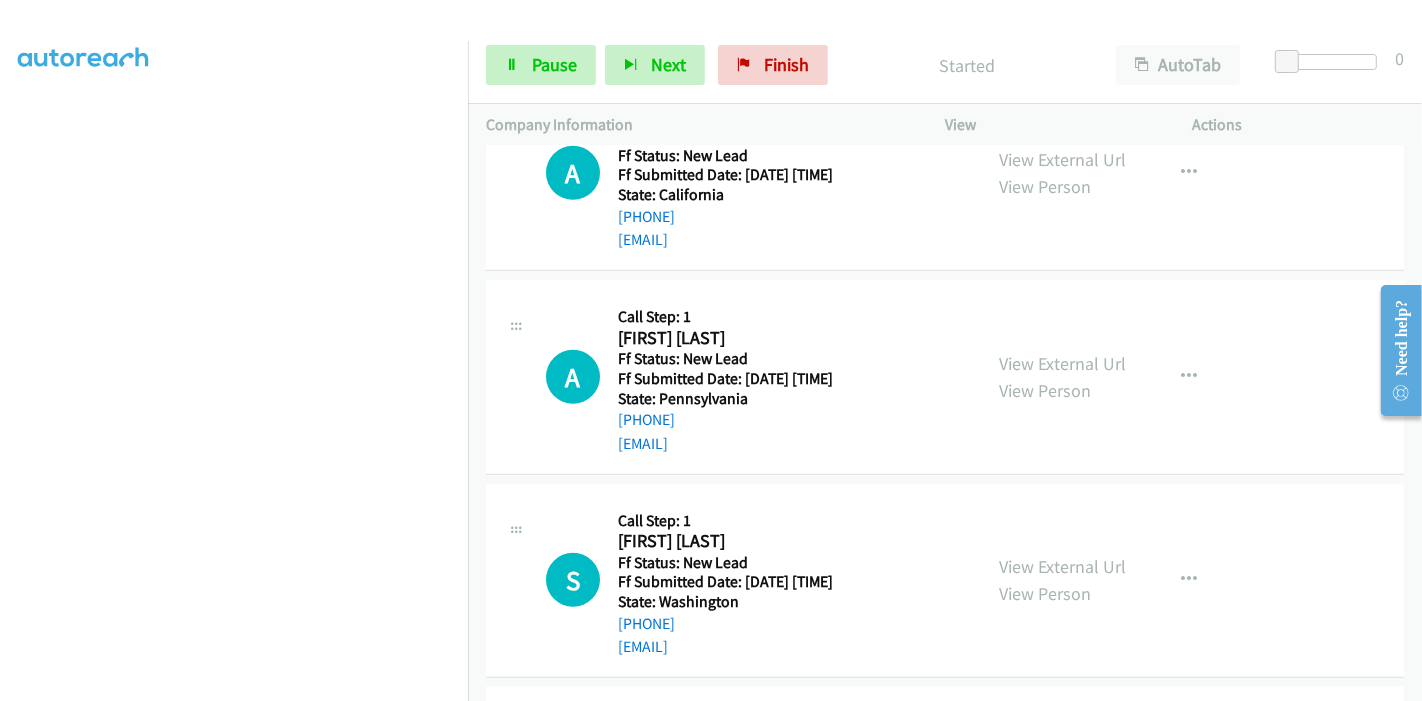 scroll, scrollTop: 1247, scrollLeft: 0, axis: vertical 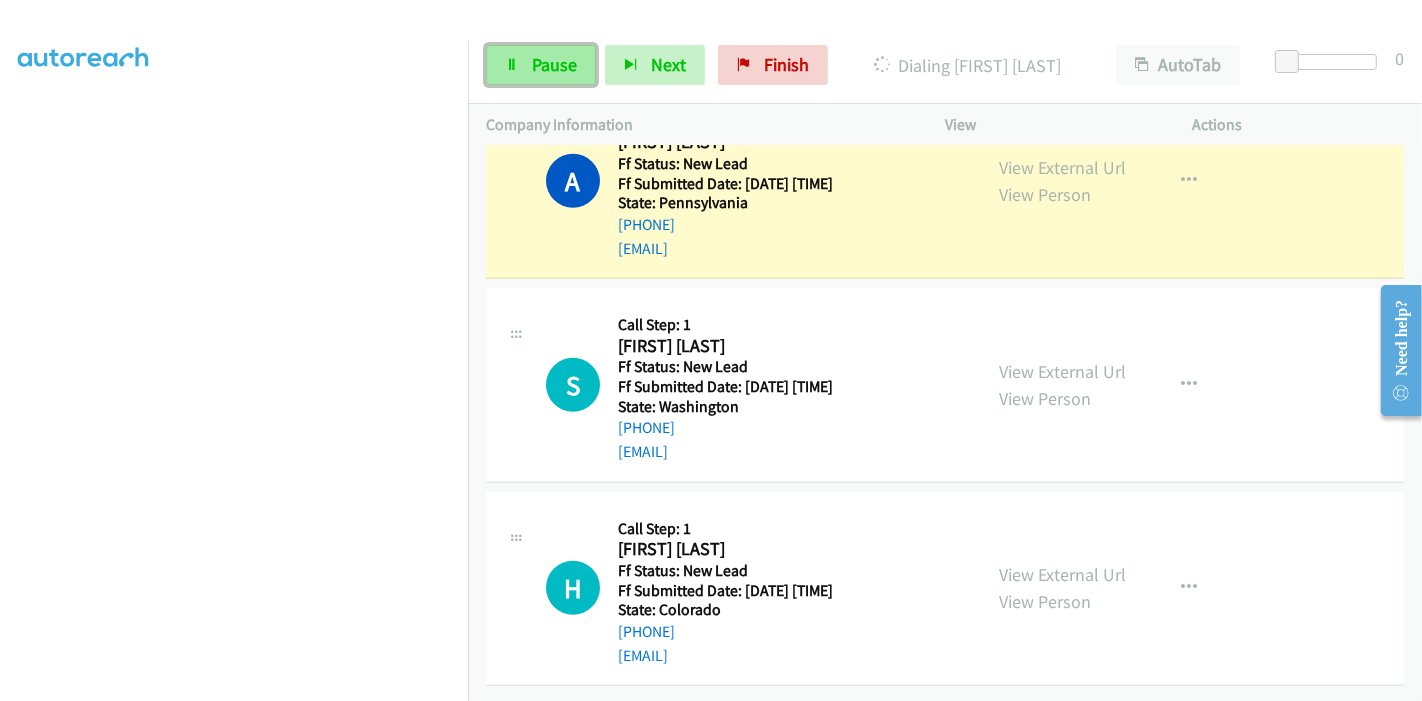 click on "Pause" at bounding box center (554, 64) 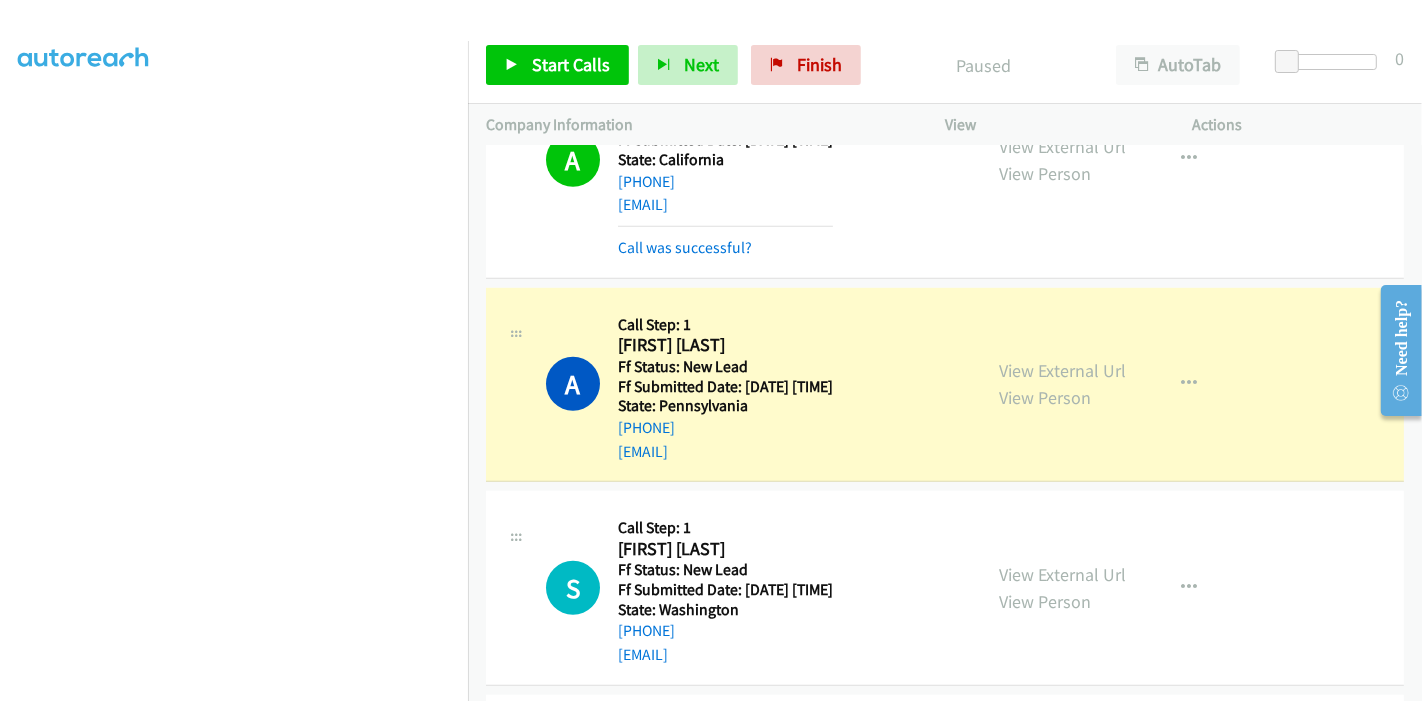scroll, scrollTop: 1289, scrollLeft: 0, axis: vertical 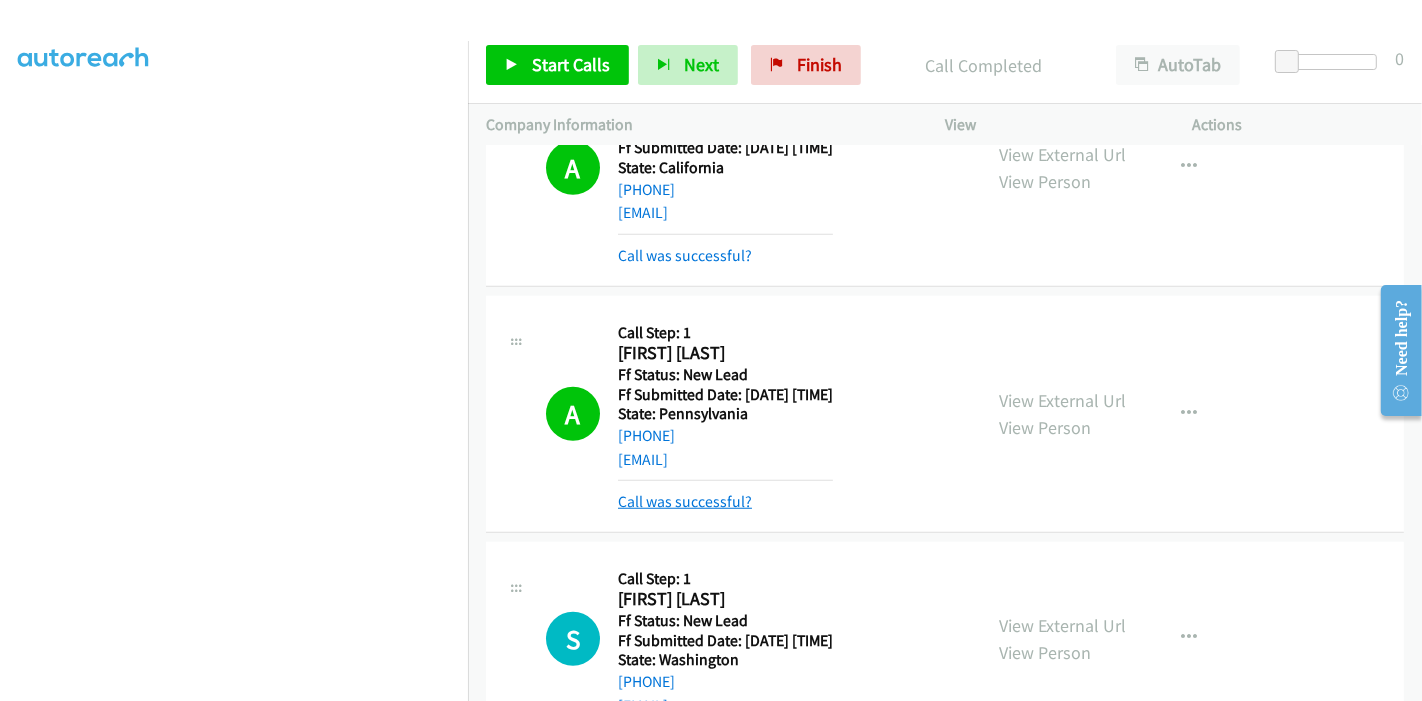 click on "Call was successful?" at bounding box center (685, 501) 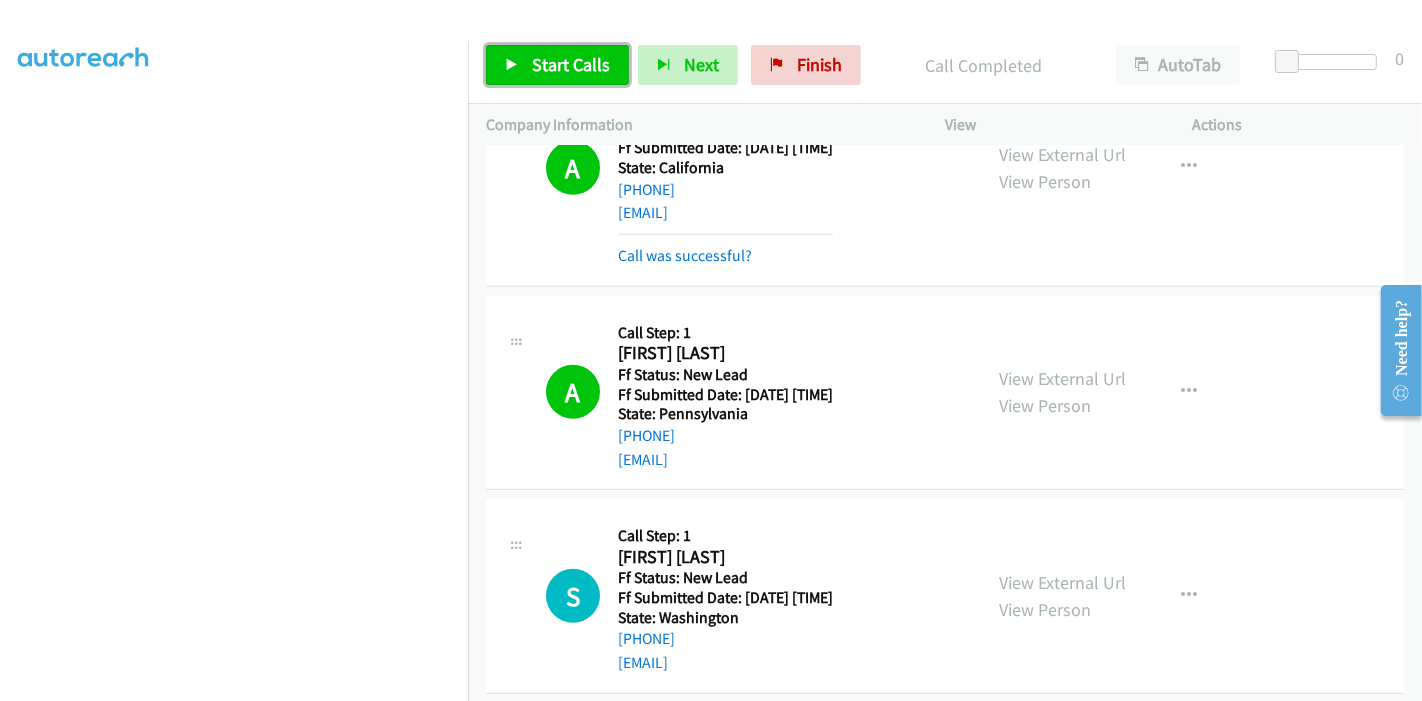 click on "Start Calls" at bounding box center (557, 65) 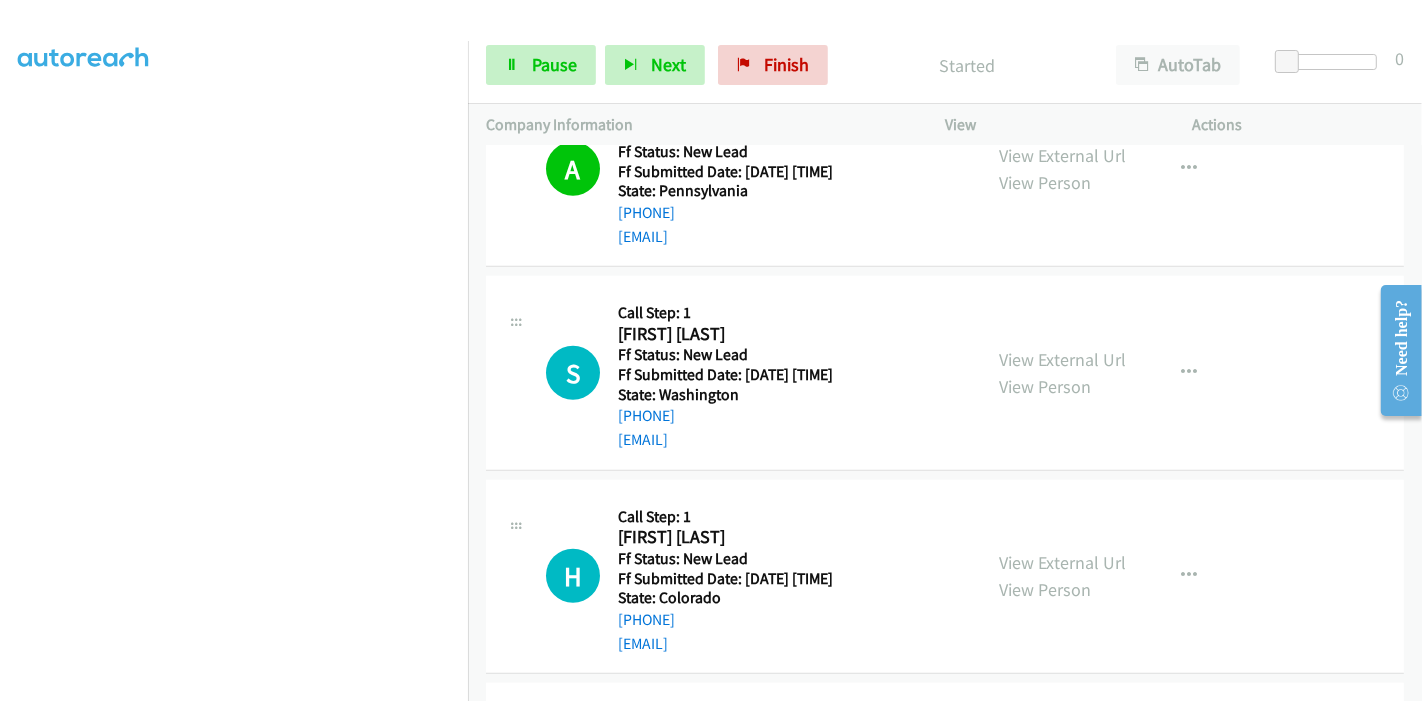 scroll, scrollTop: 1511, scrollLeft: 0, axis: vertical 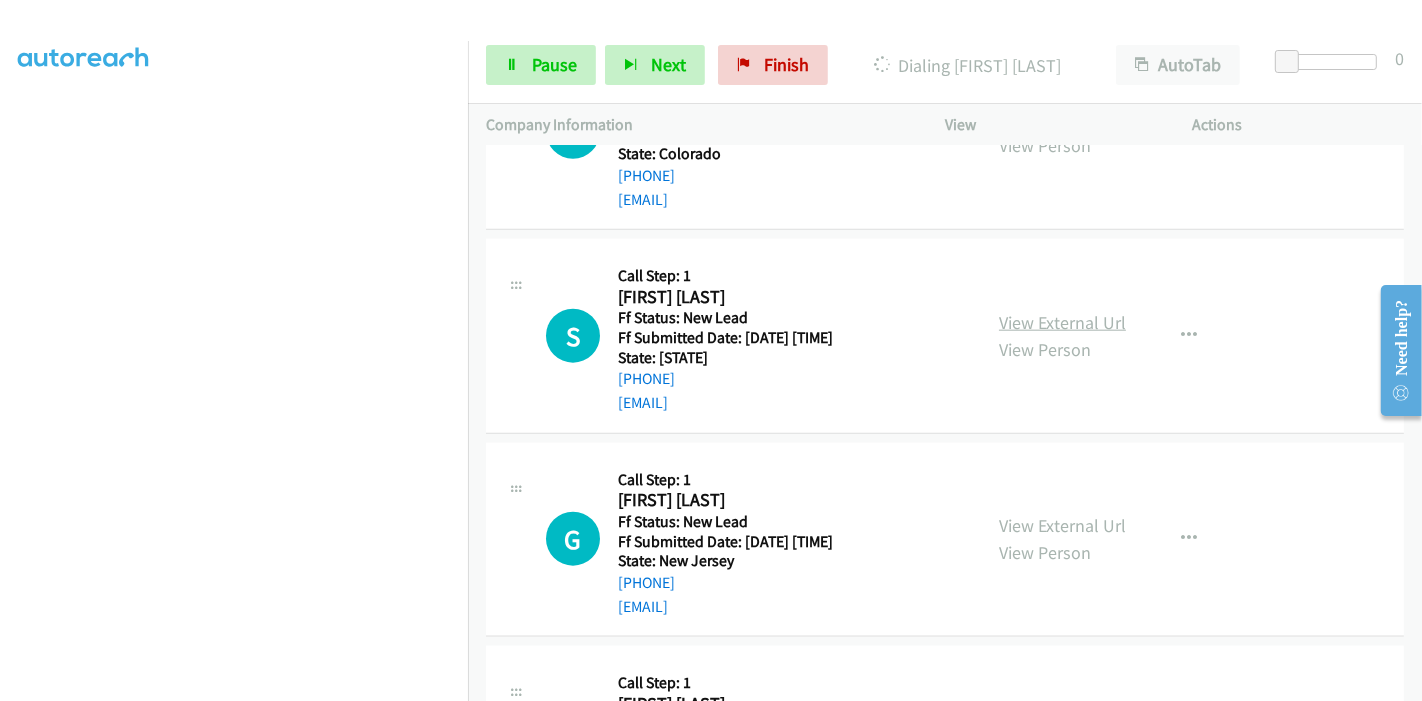 click on "View External Url" at bounding box center [1062, 322] 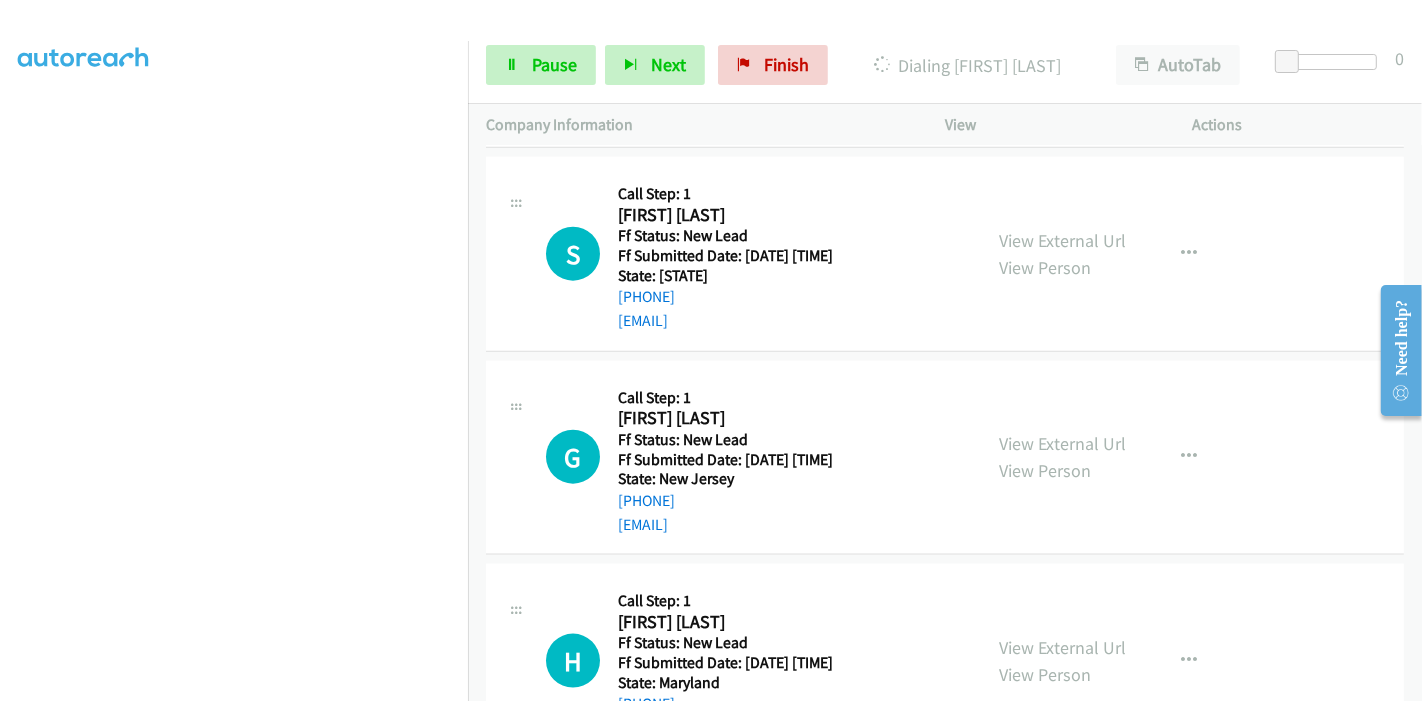 scroll, scrollTop: 2121, scrollLeft: 0, axis: vertical 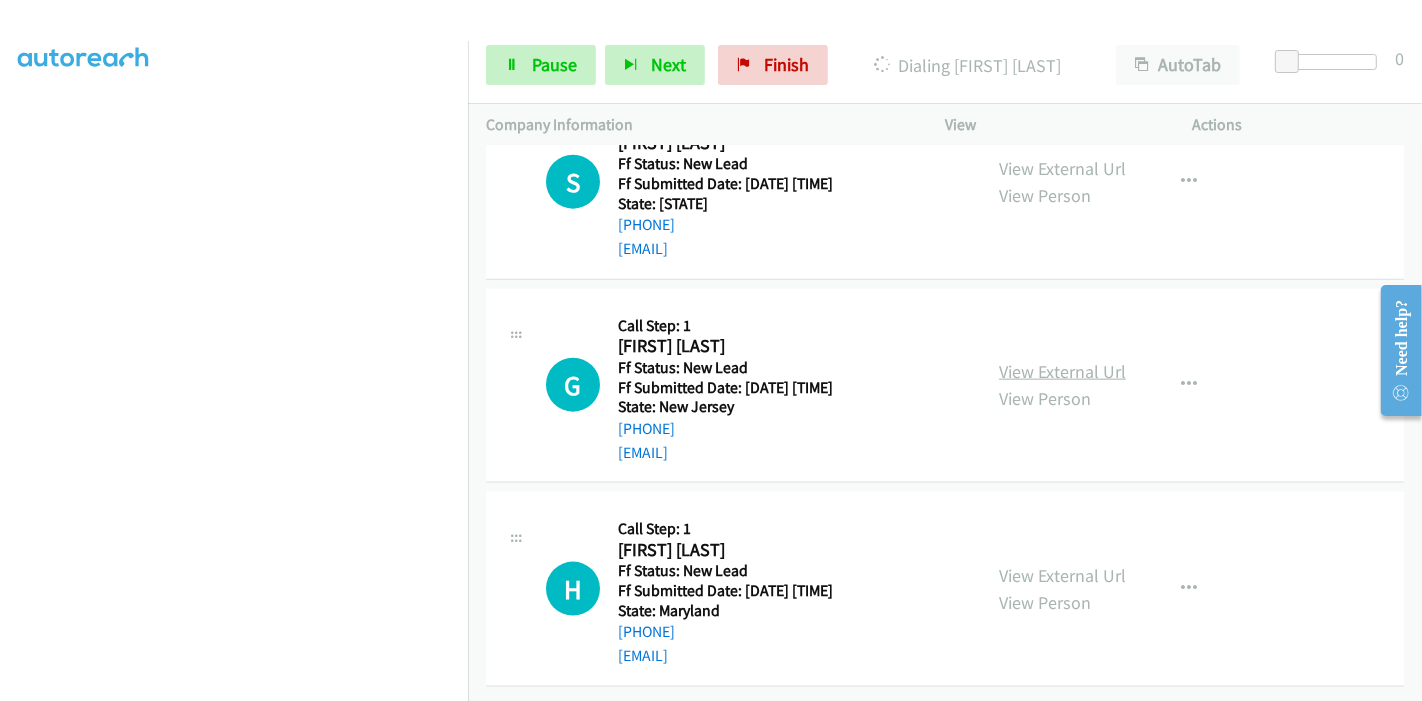 click on "View External Url" at bounding box center [1062, 371] 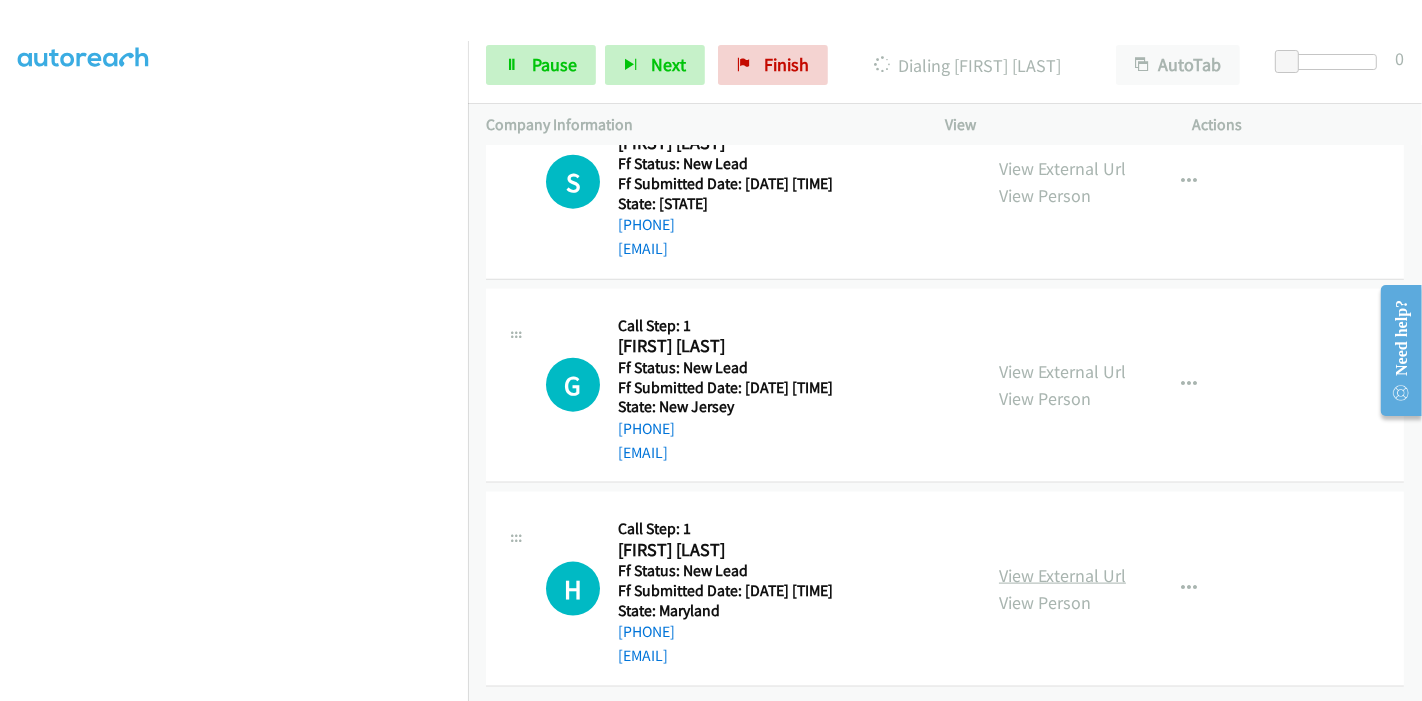 click on "View External Url" at bounding box center (1062, 575) 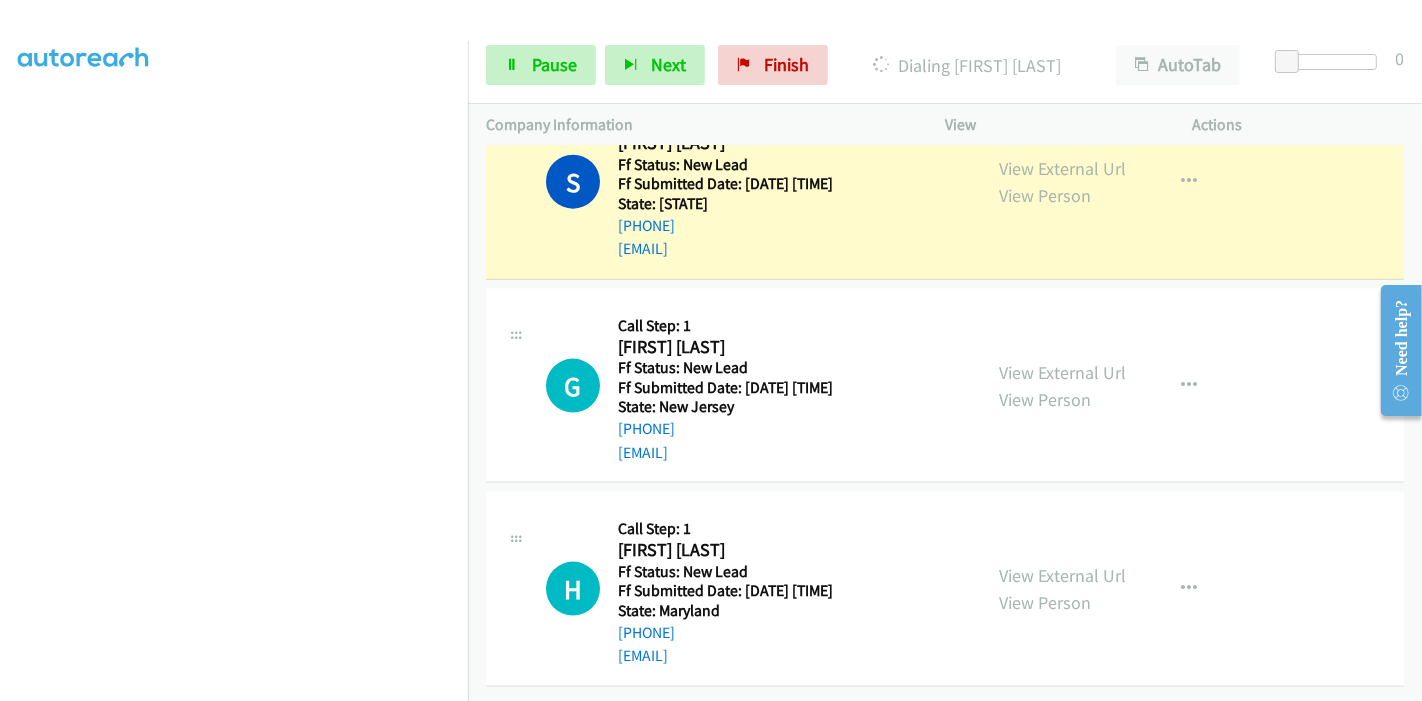 scroll, scrollTop: 2205, scrollLeft: 0, axis: vertical 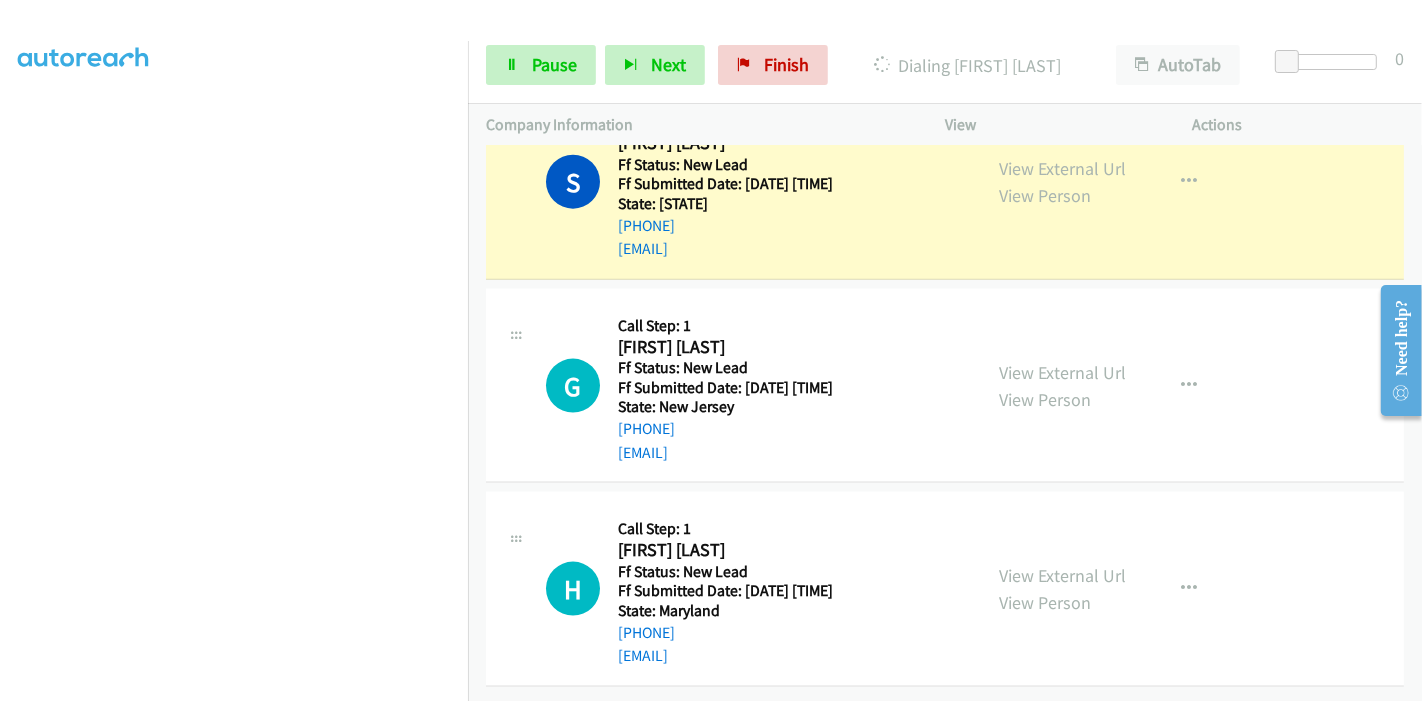 click on "Start Calls
Pause
Next
Finish
Dialing Susana Mendoza
AutoTab
AutoTab
0" at bounding box center (945, 65) 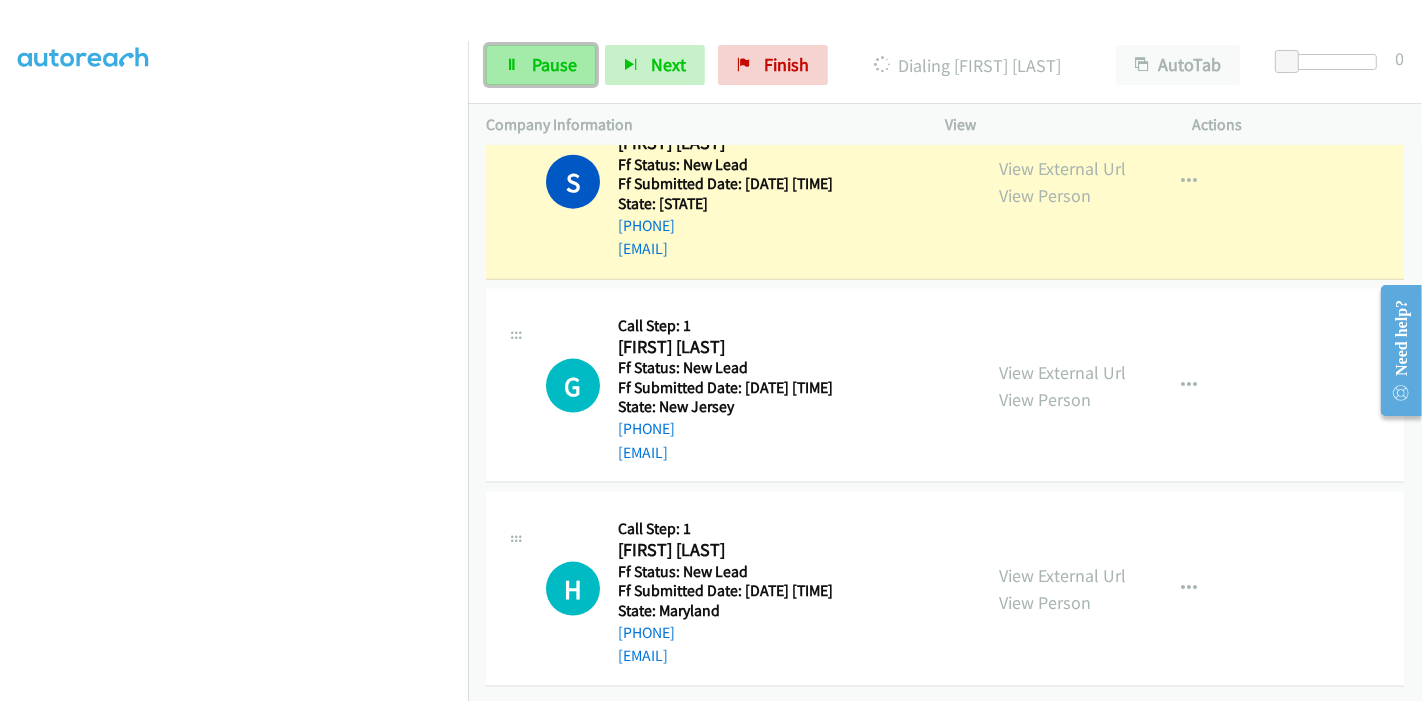 click on "Pause" at bounding box center [554, 64] 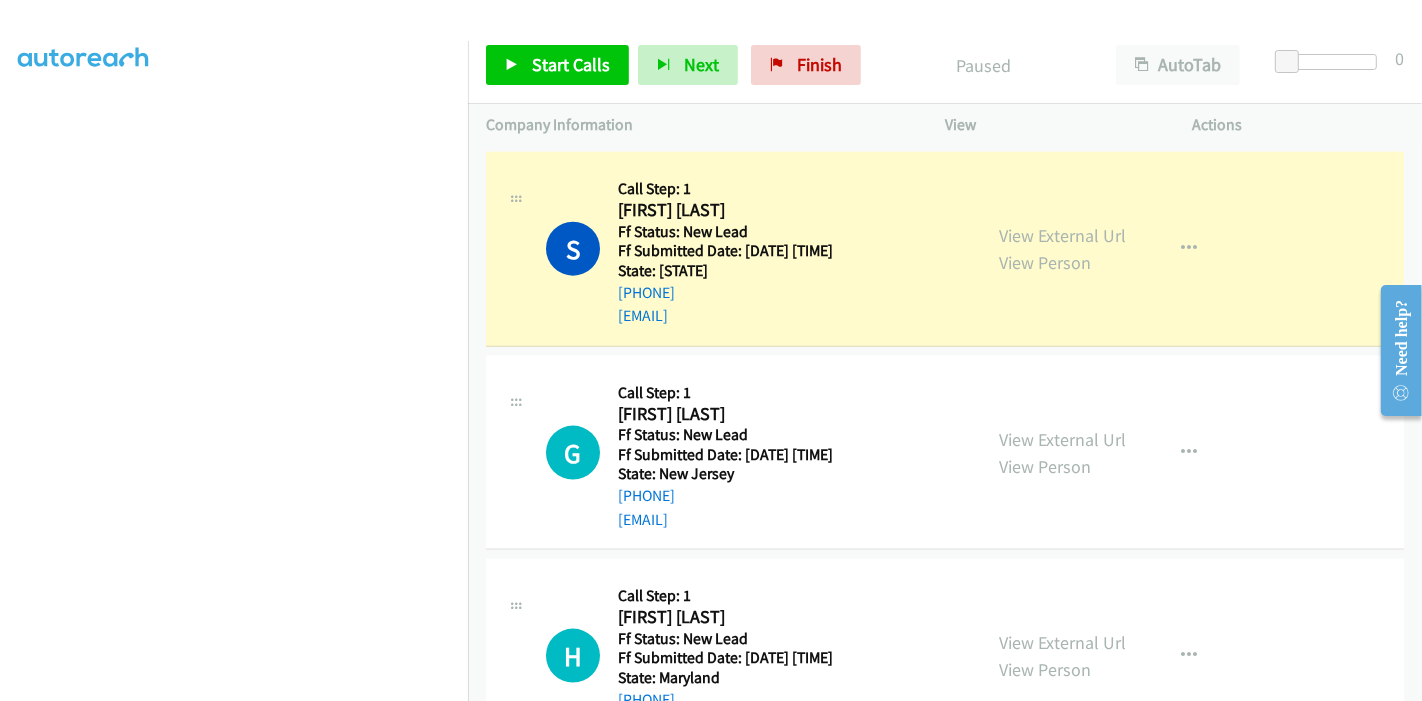 scroll, scrollTop: 2205, scrollLeft: 0, axis: vertical 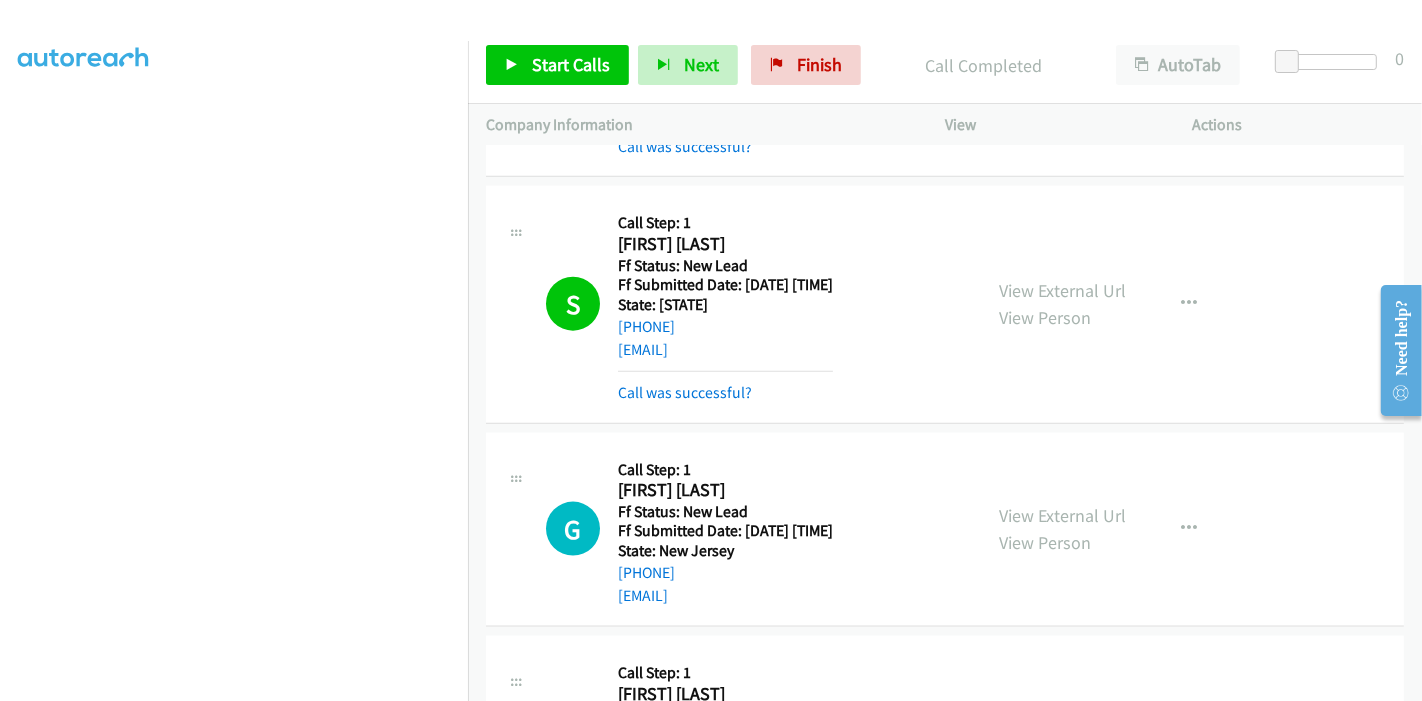 click on "Call was successful?" at bounding box center (725, 393) 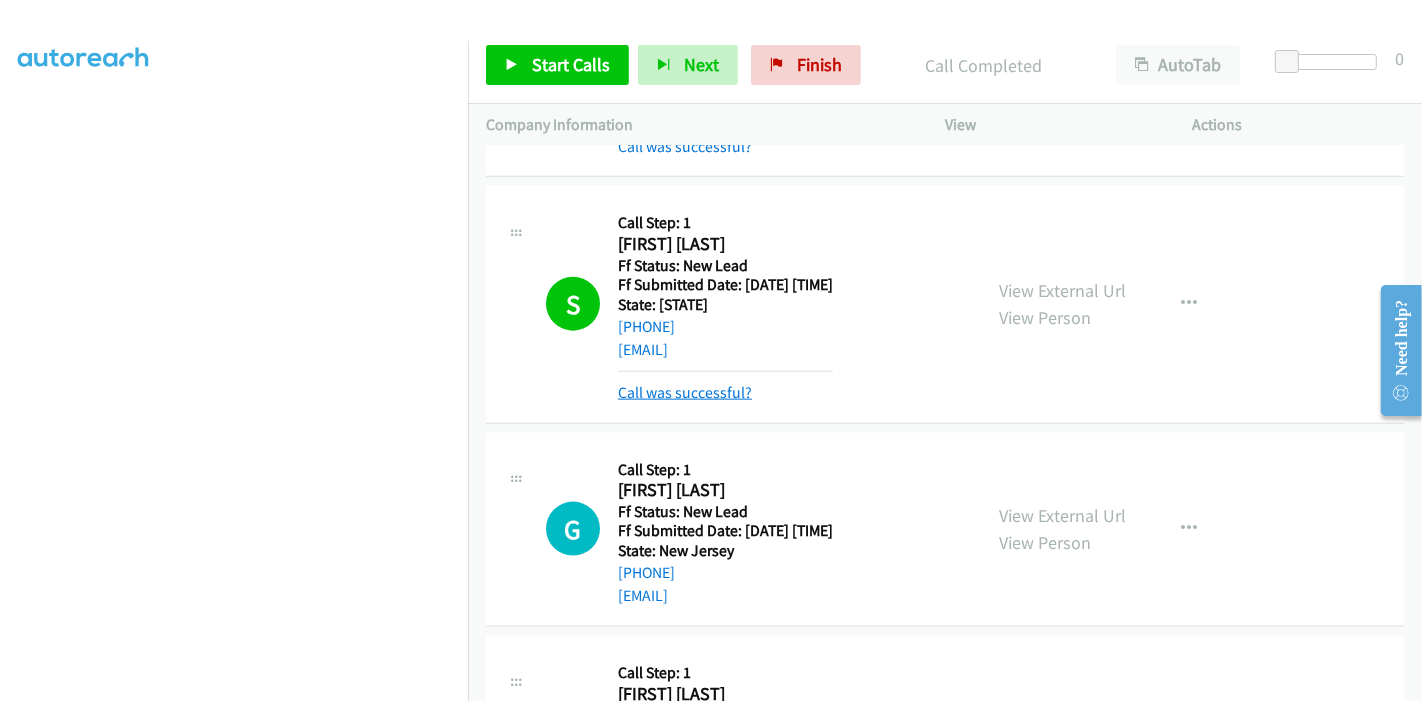 click on "Call was successful?" at bounding box center (685, 392) 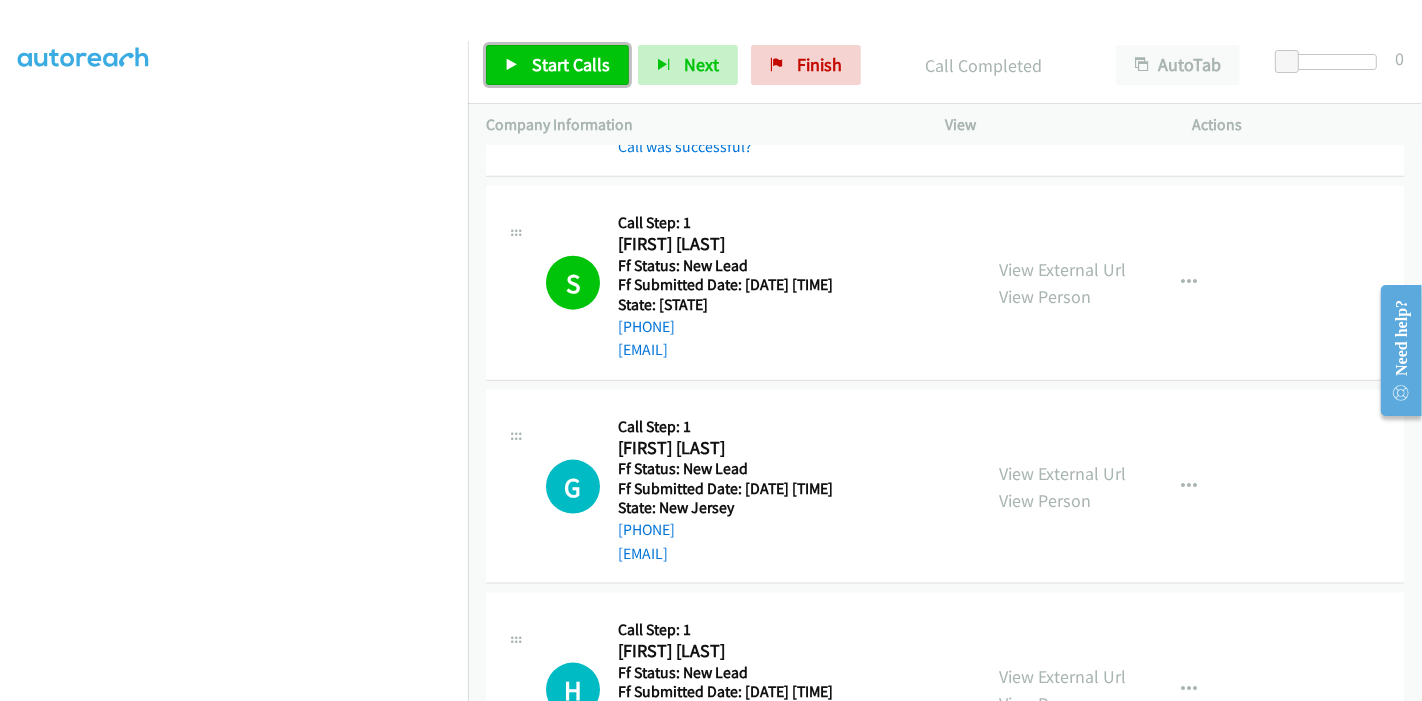 click on "Start Calls" at bounding box center [557, 65] 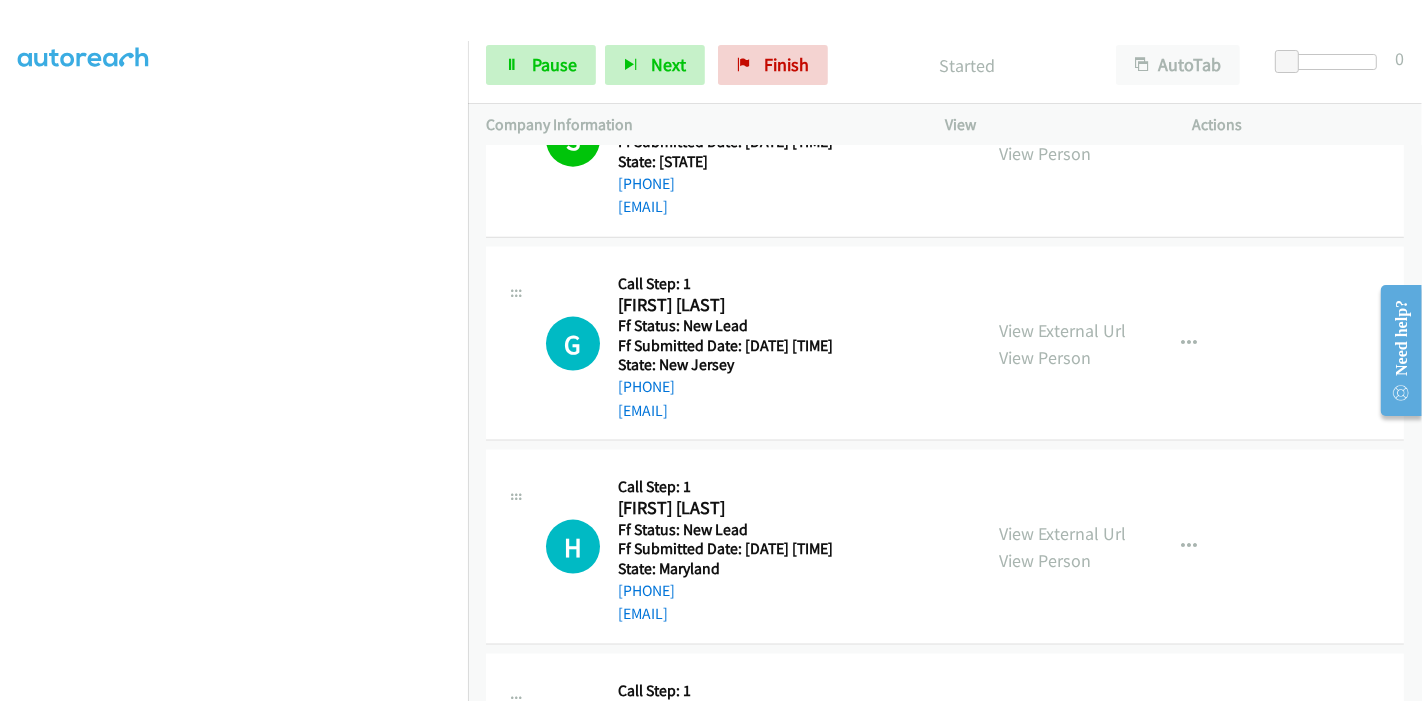 scroll, scrollTop: 2205, scrollLeft: 0, axis: vertical 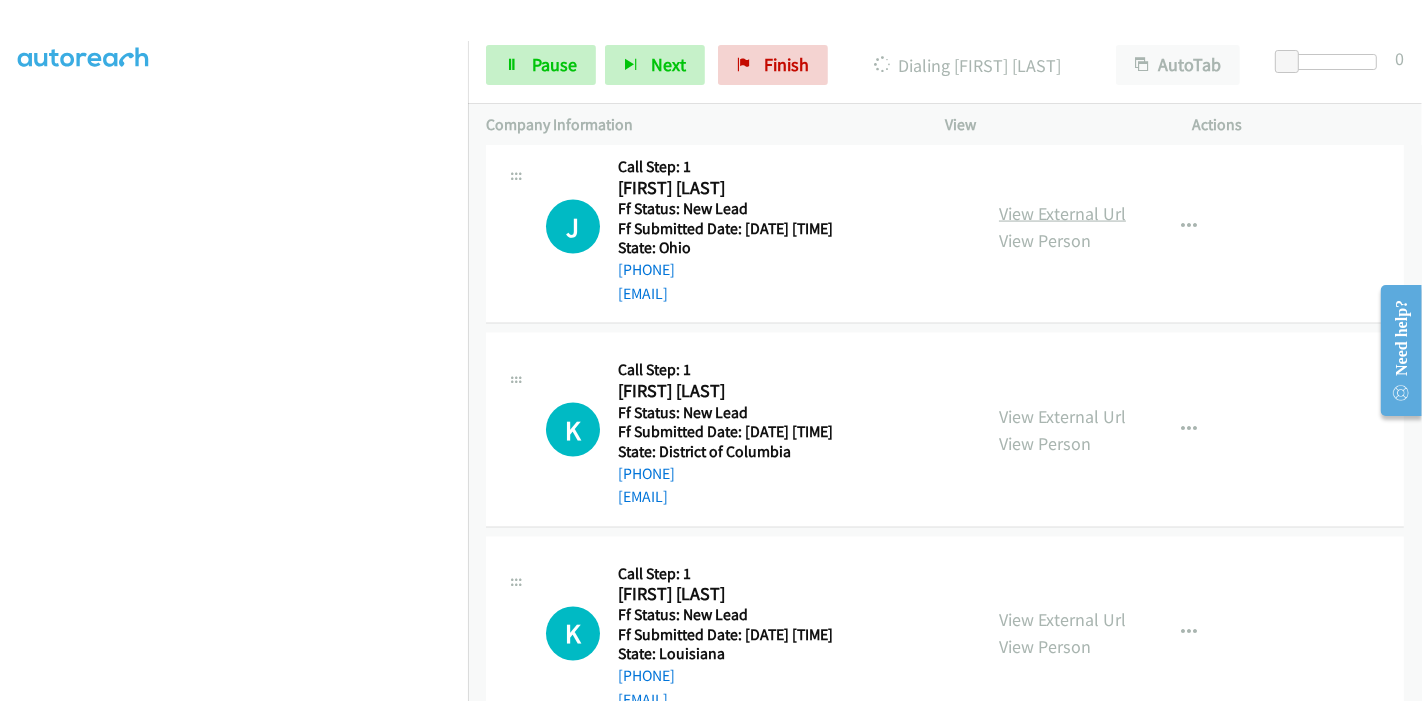 click on "View External Url" at bounding box center (1062, 213) 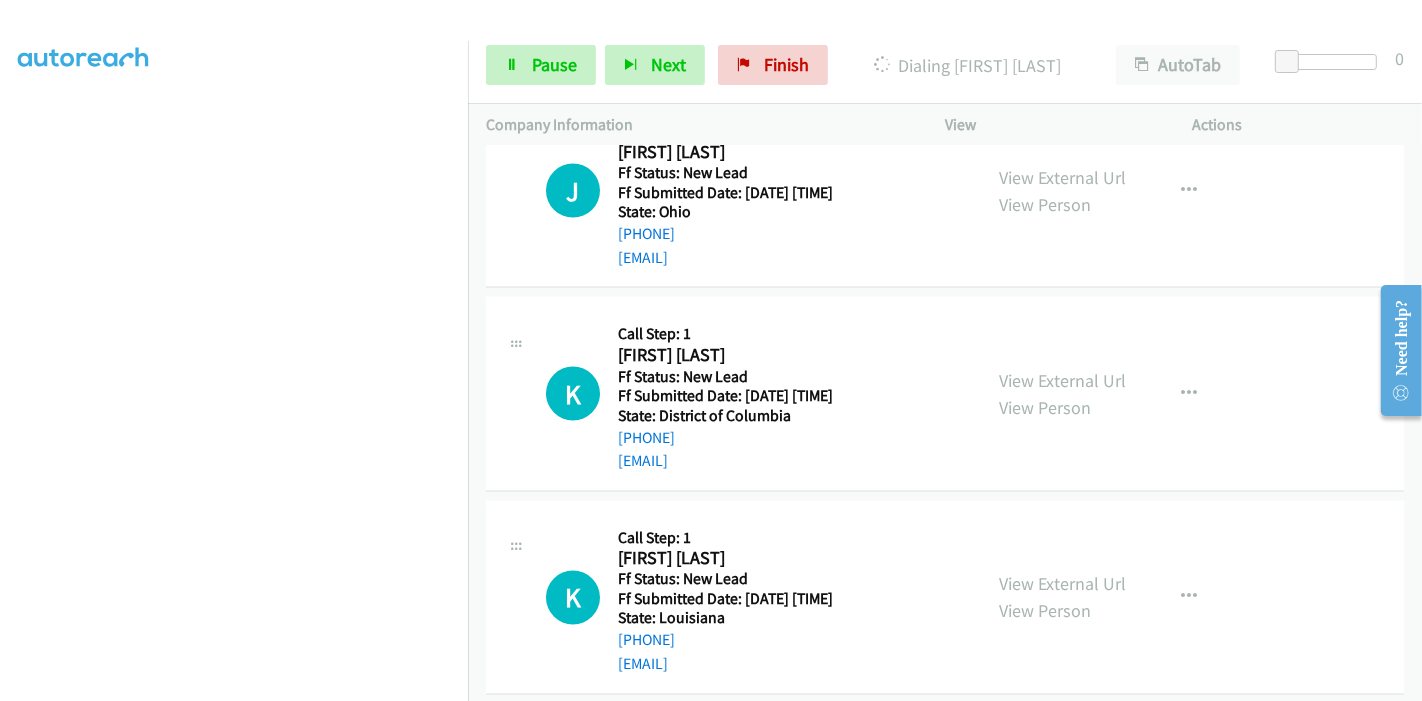 scroll, scrollTop: 2815, scrollLeft: 0, axis: vertical 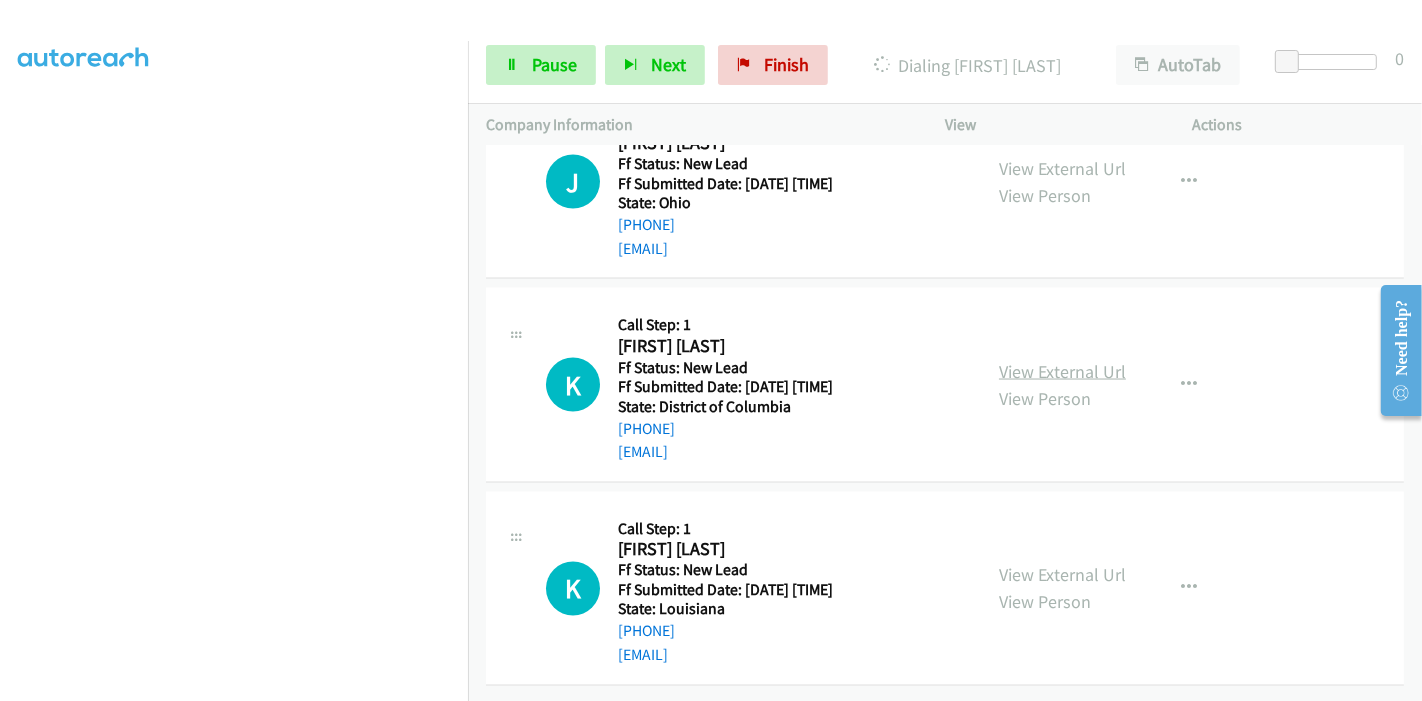 click on "View External Url" at bounding box center [1062, 371] 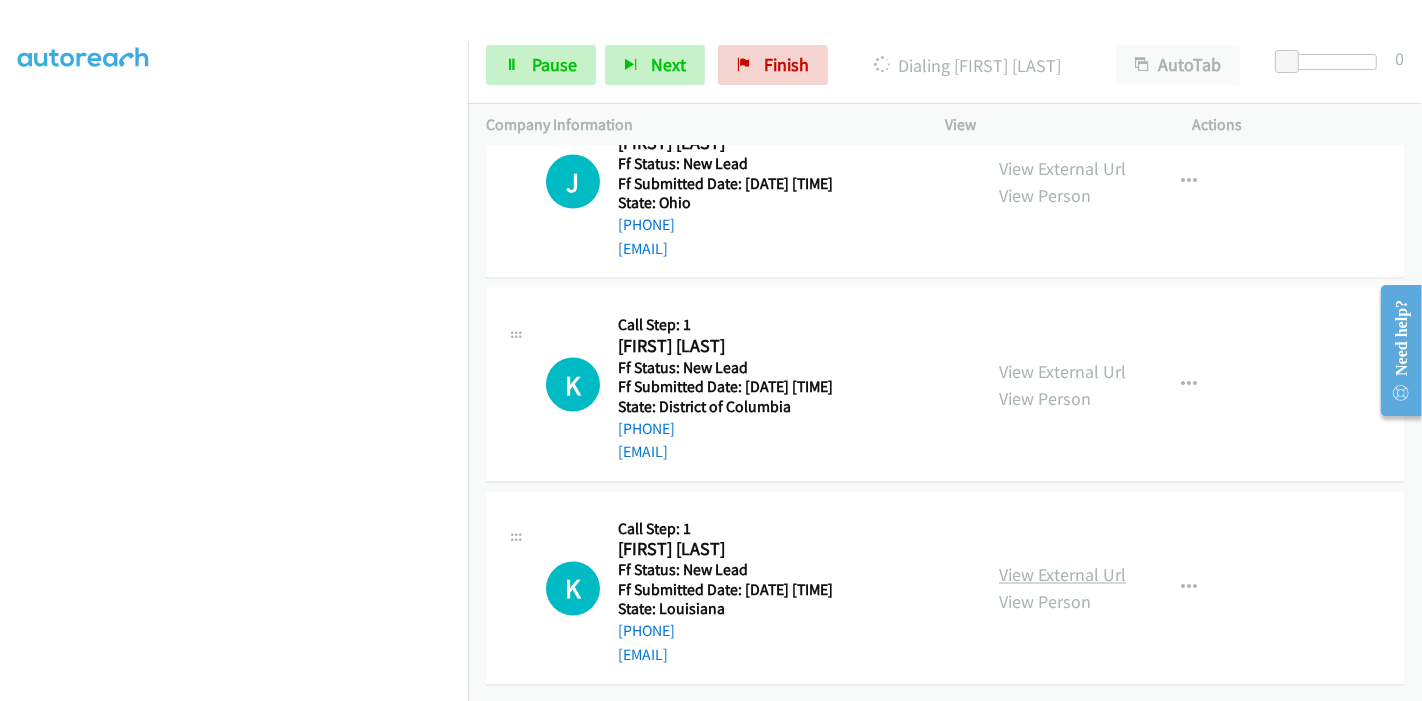 click on "View External Url" at bounding box center (1062, 575) 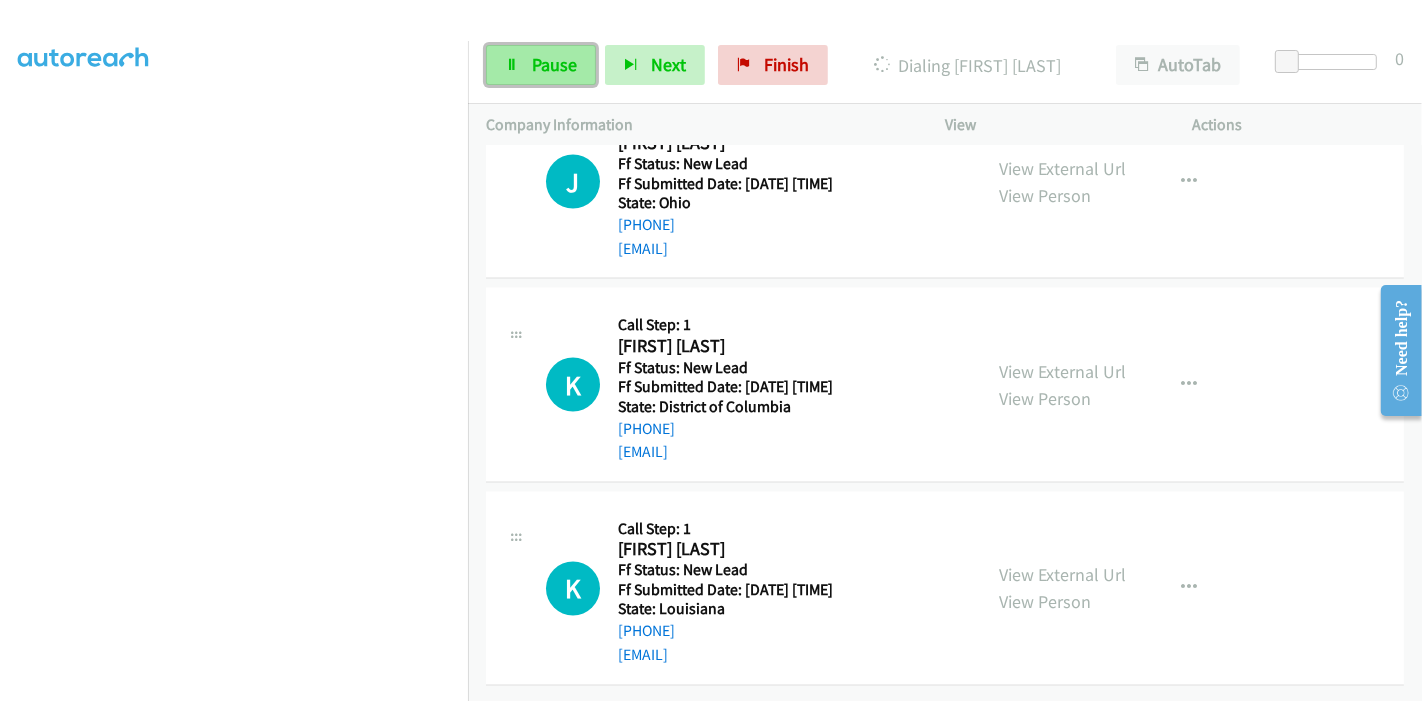 click on "Pause" at bounding box center (554, 64) 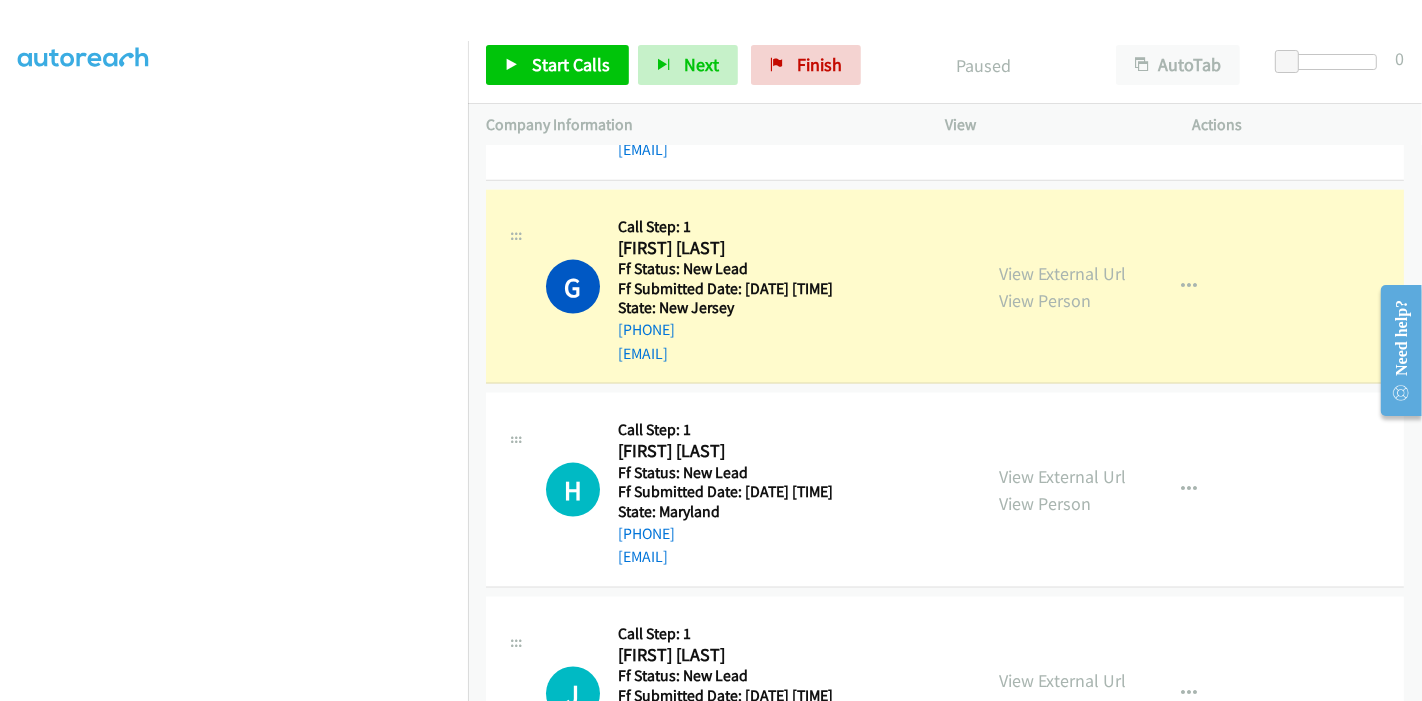 scroll, scrollTop: 2260, scrollLeft: 0, axis: vertical 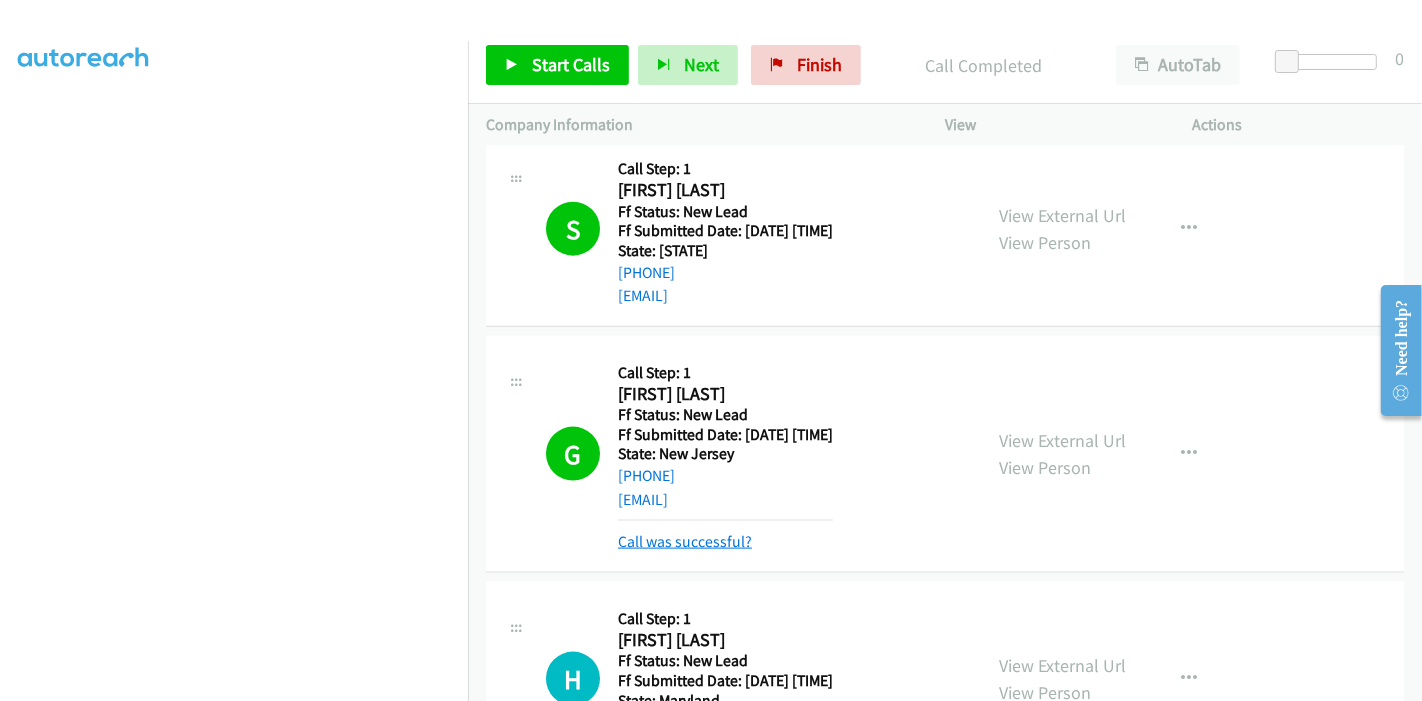 click on "Call was successful?" at bounding box center [685, 541] 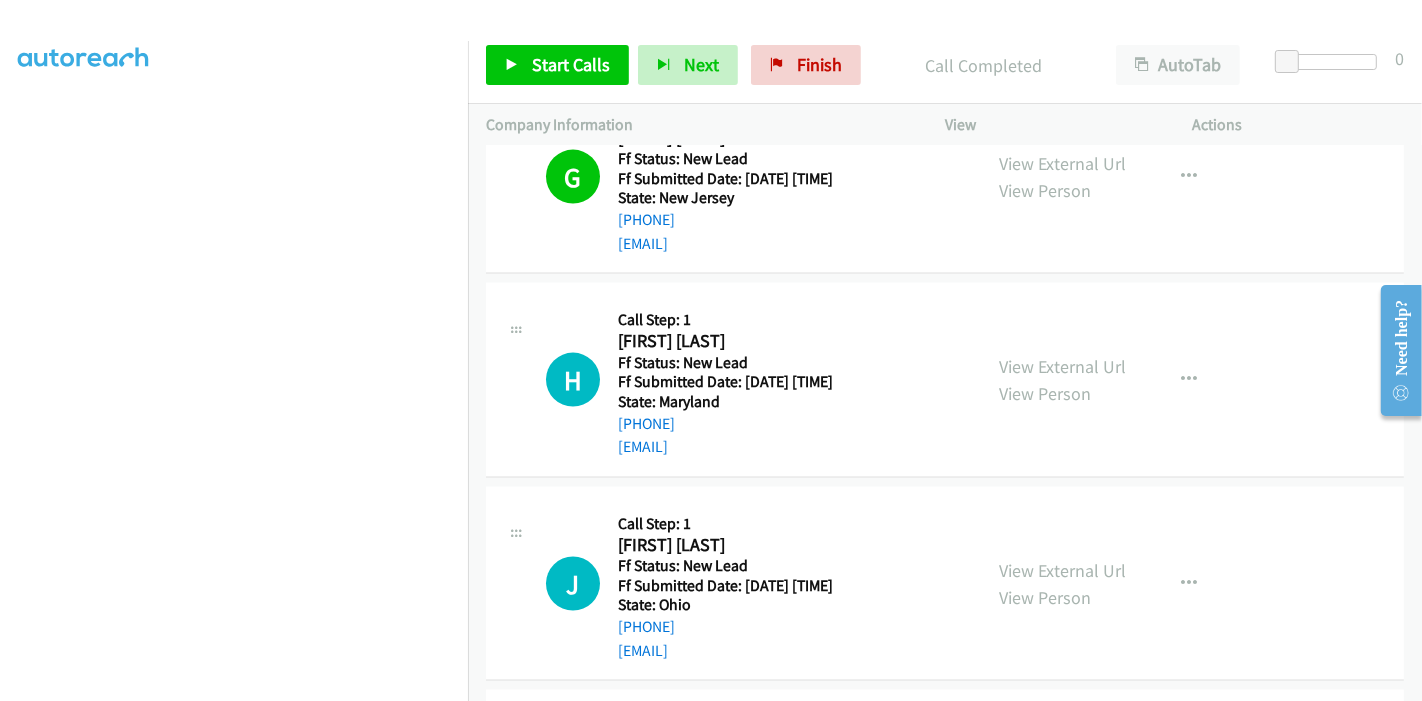scroll, scrollTop: 2482, scrollLeft: 0, axis: vertical 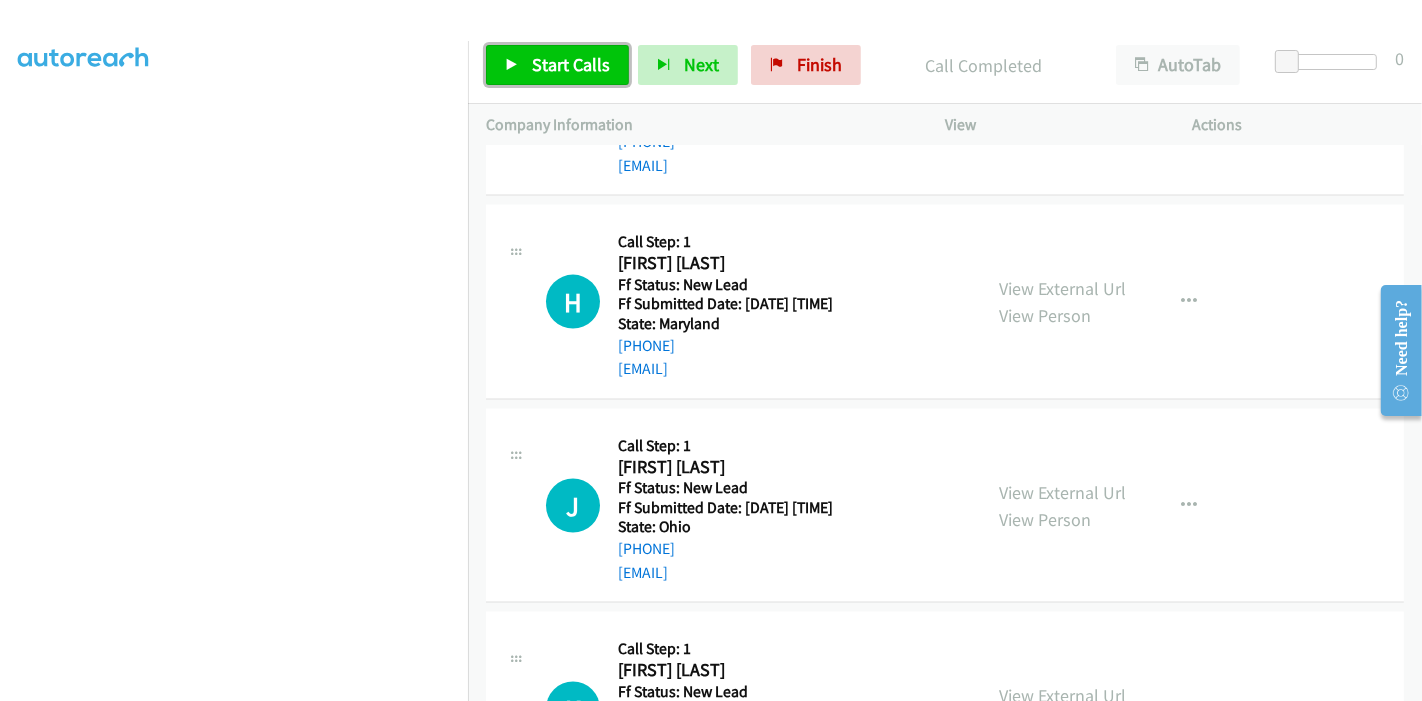 click on "Start Calls" at bounding box center (571, 64) 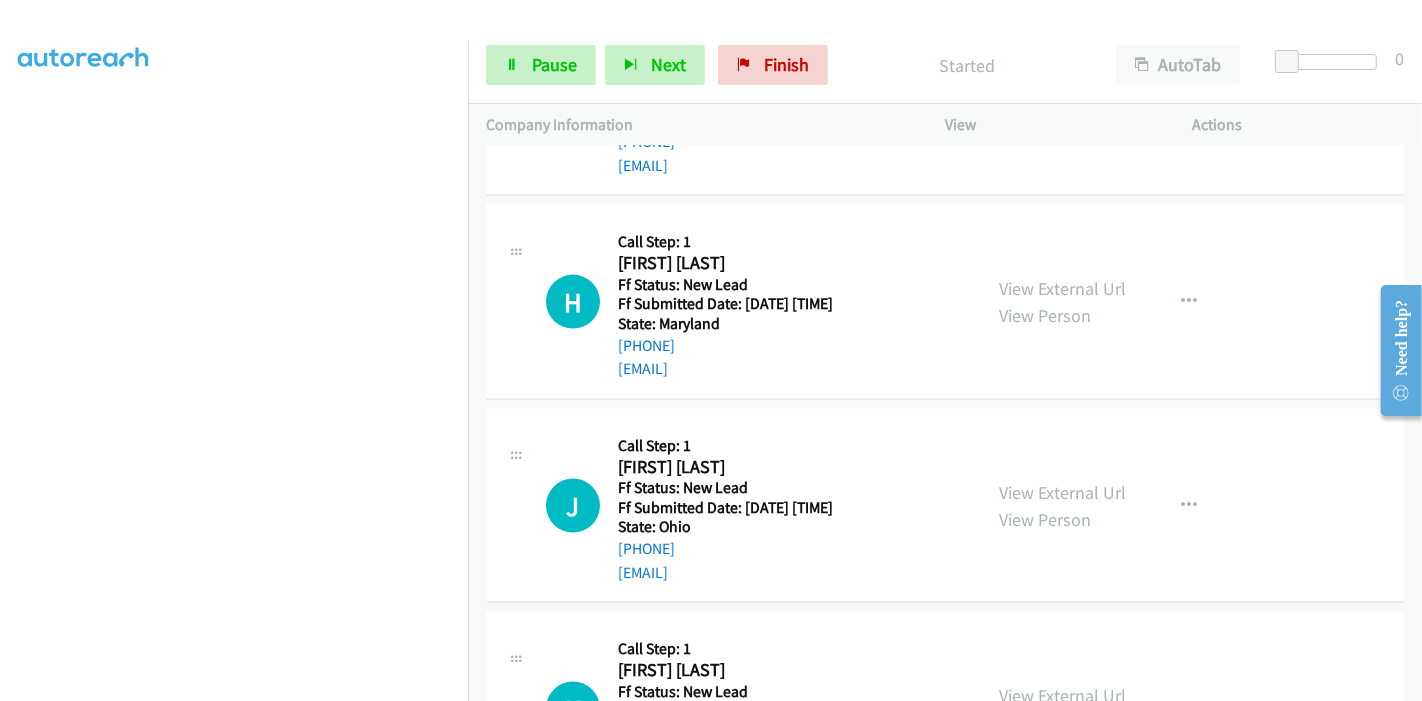 scroll, scrollTop: 2593, scrollLeft: 0, axis: vertical 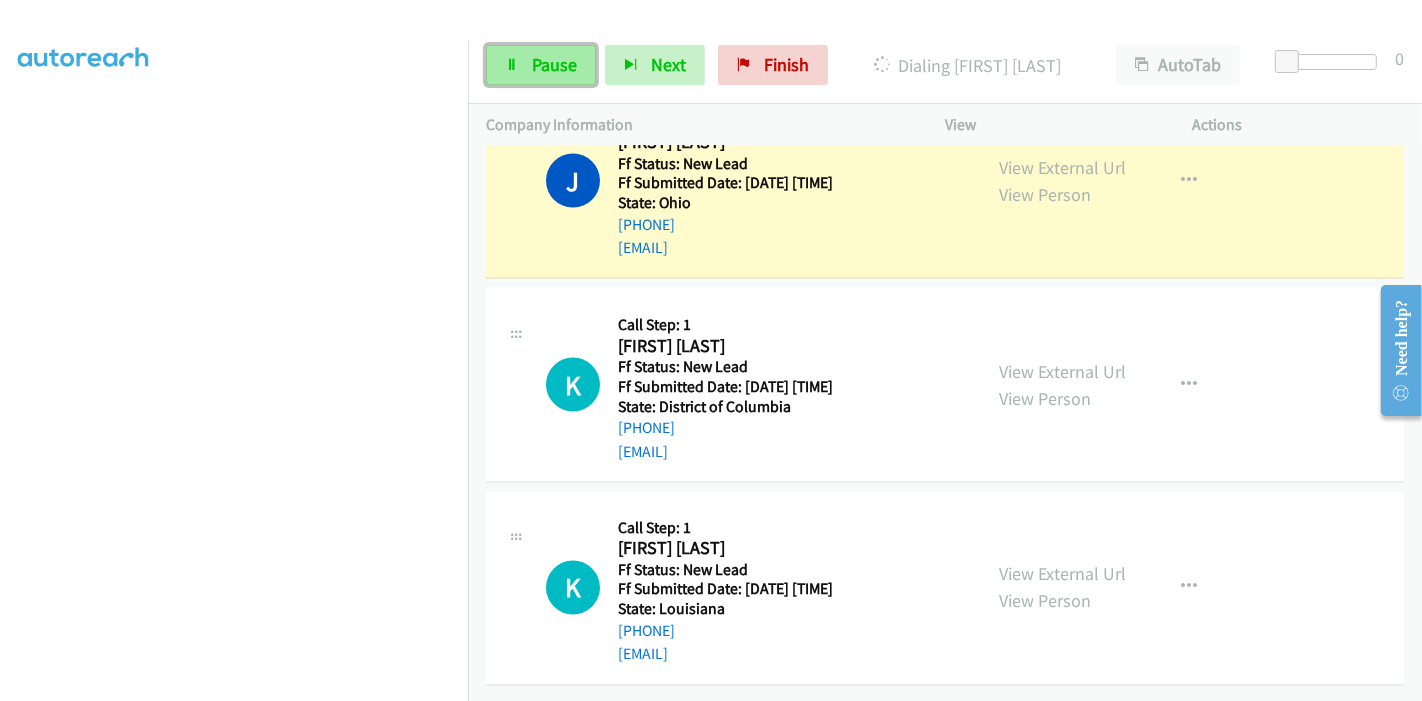 click on "Pause" at bounding box center [554, 64] 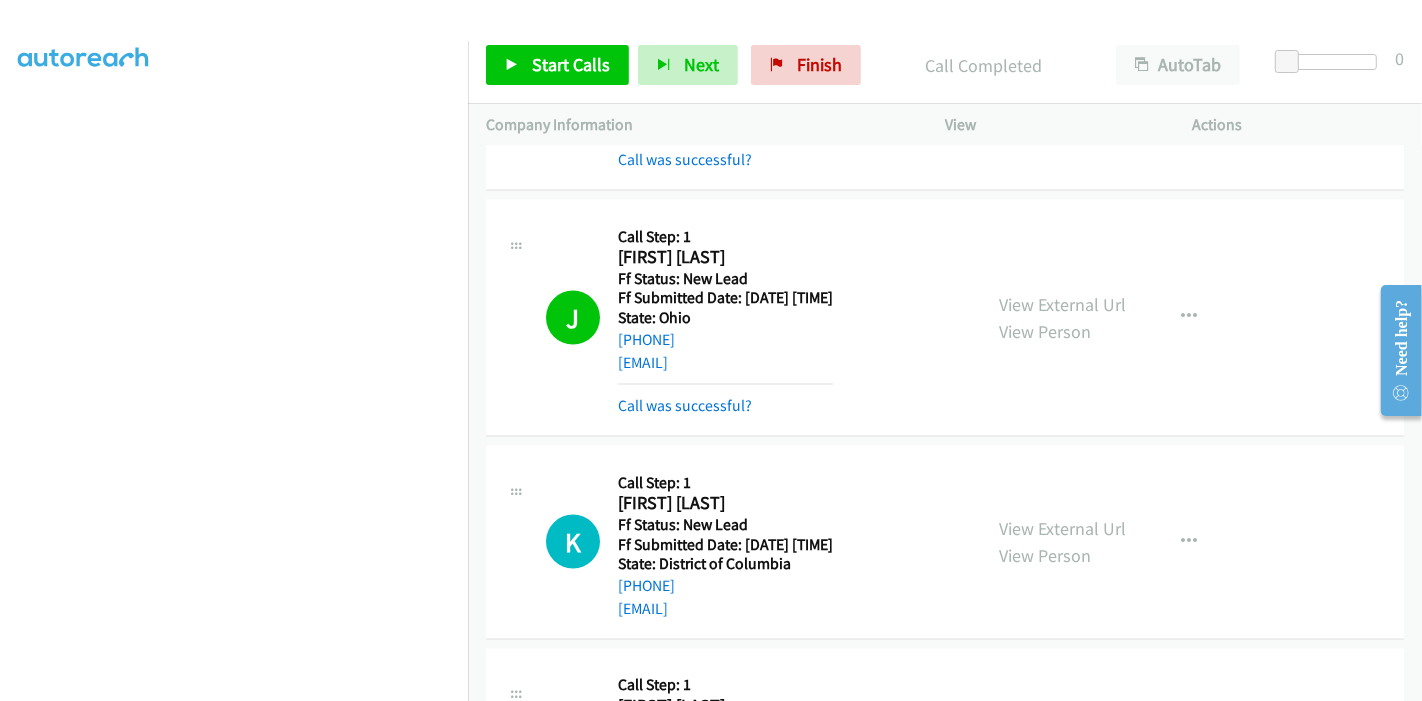 scroll, scrollTop: 2768, scrollLeft: 0, axis: vertical 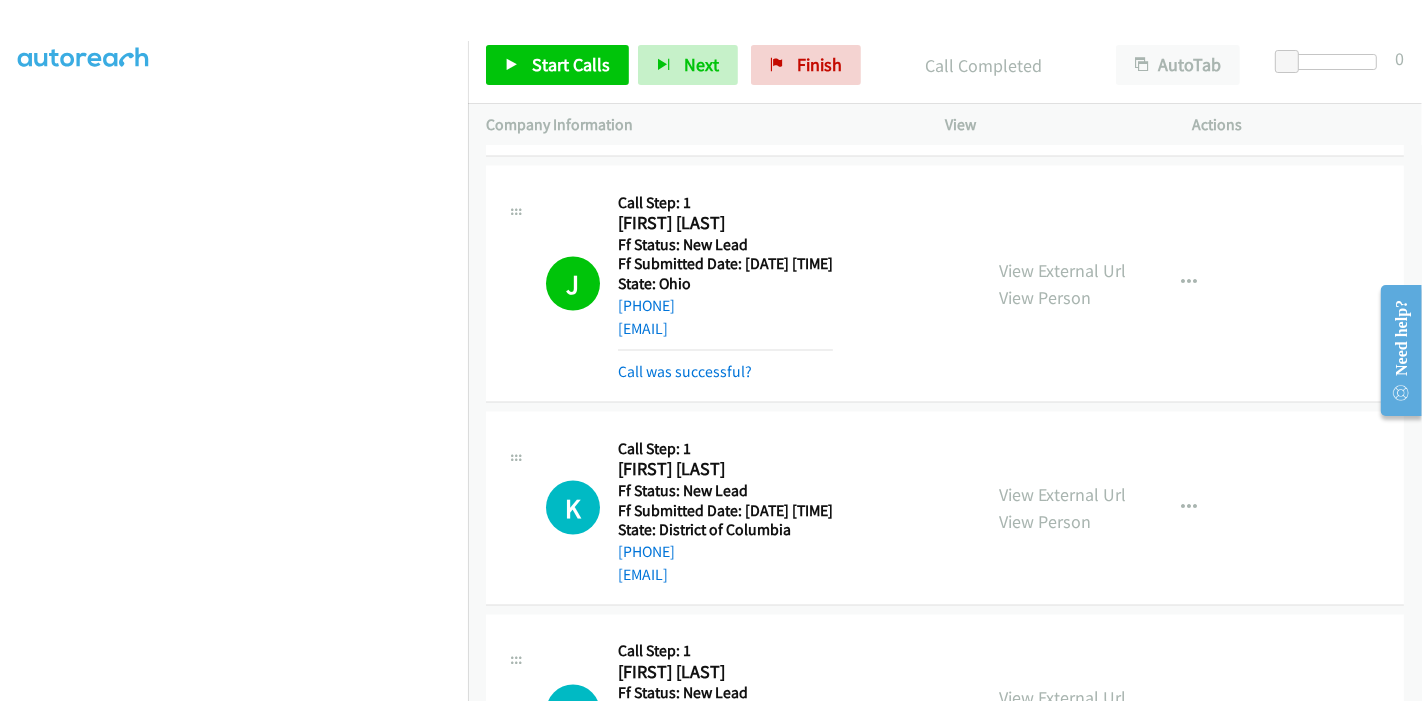 click on "Call was successful?" at bounding box center (725, 372) 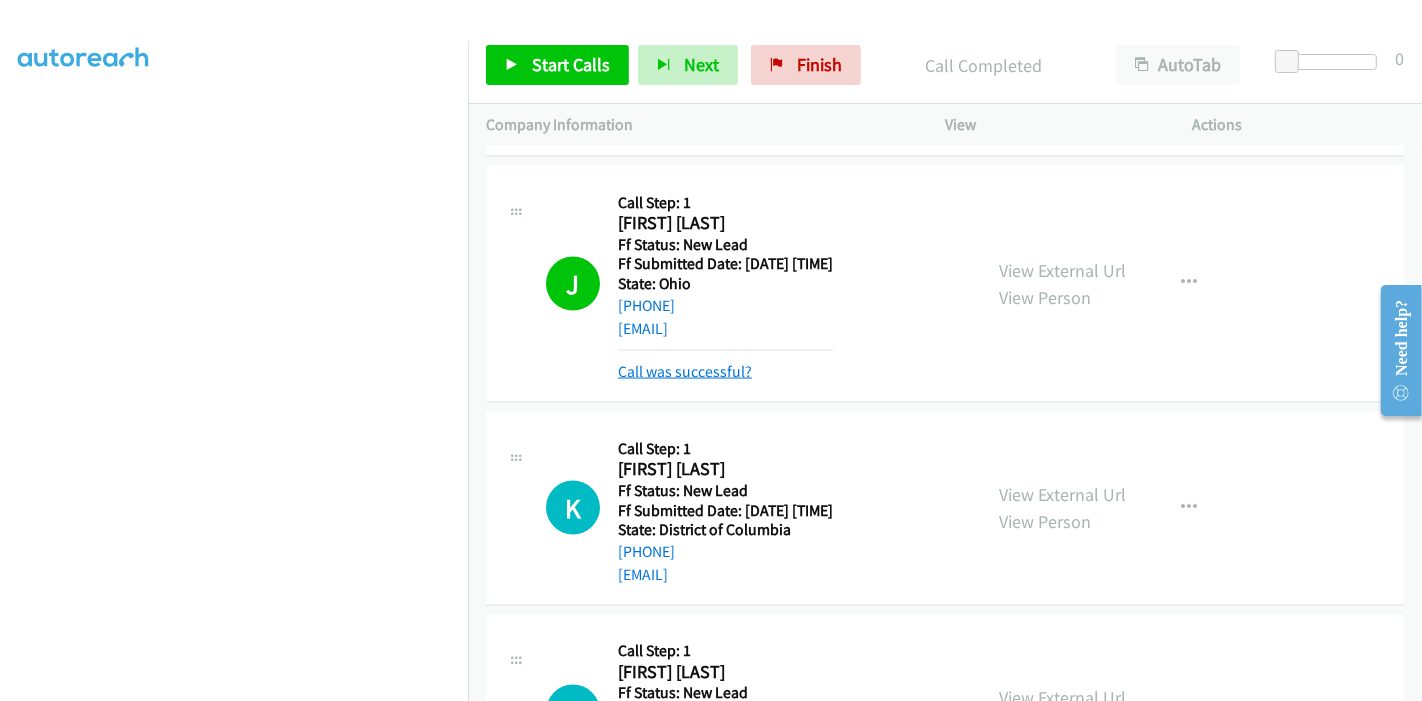 click on "Call was successful?" at bounding box center [685, 371] 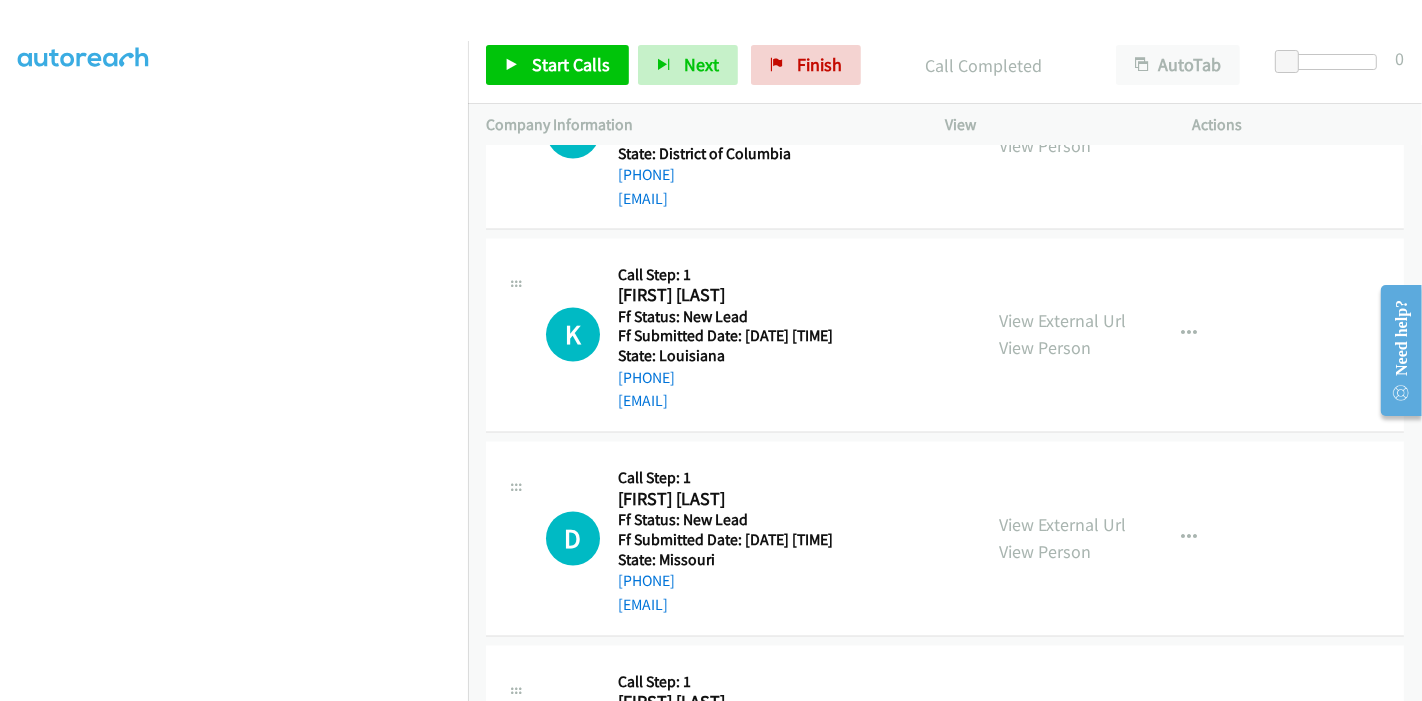 scroll, scrollTop: 2880, scrollLeft: 0, axis: vertical 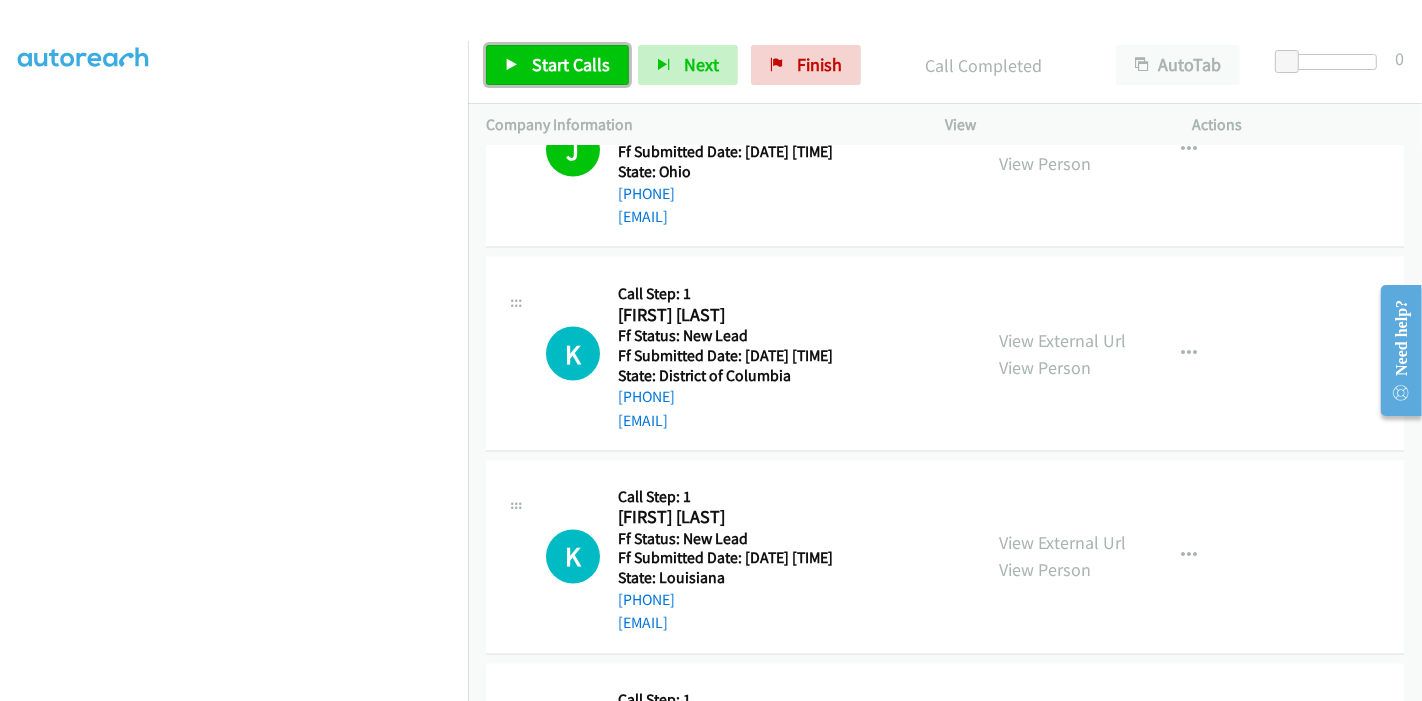 click on "Start Calls" at bounding box center [571, 64] 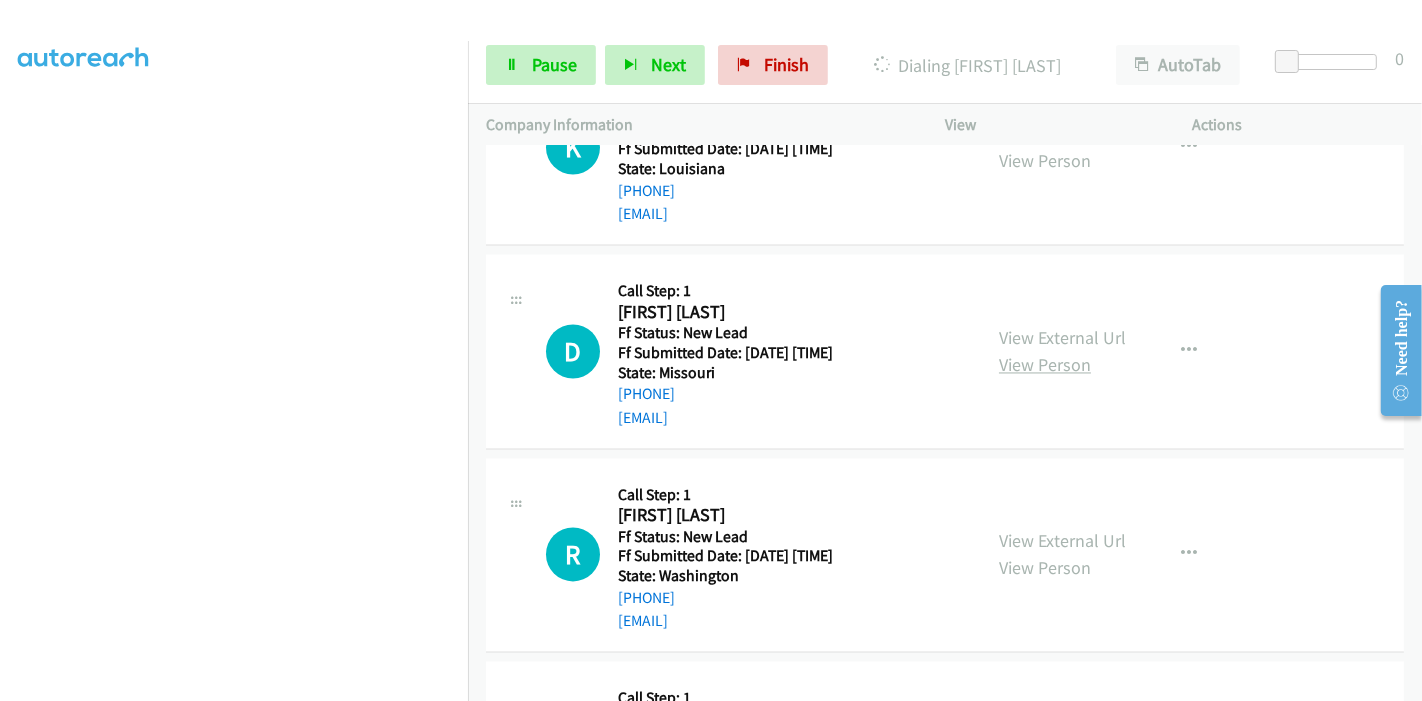 scroll, scrollTop: 3324, scrollLeft: 0, axis: vertical 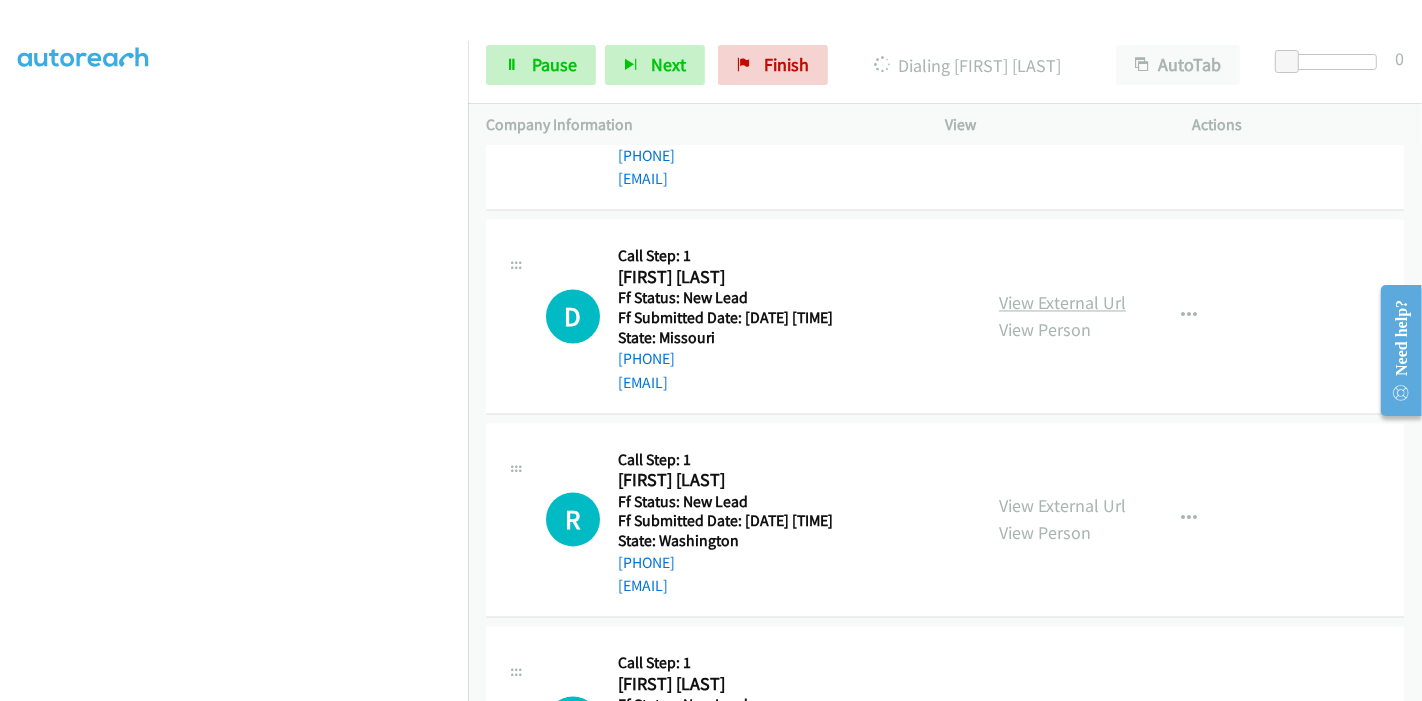 click on "View External Url" at bounding box center (1062, 303) 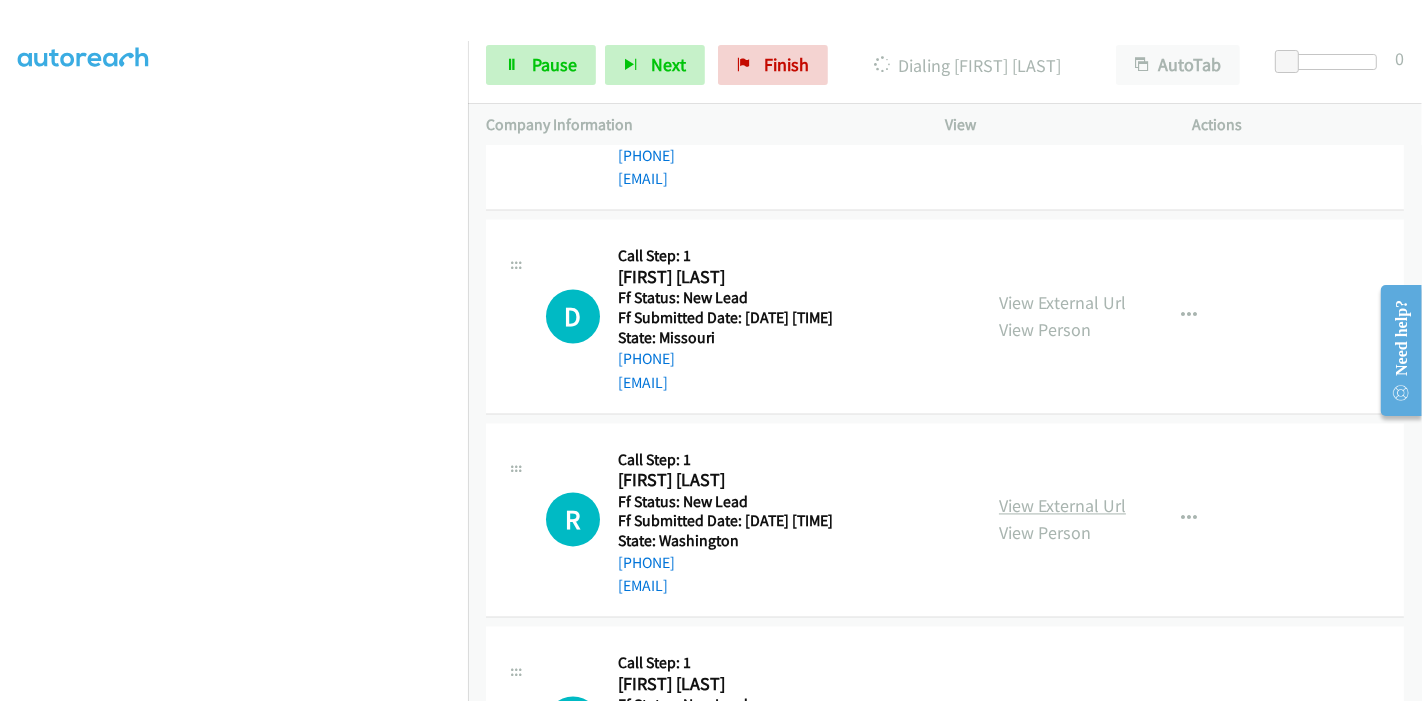 click on "View External Url" at bounding box center (1062, 506) 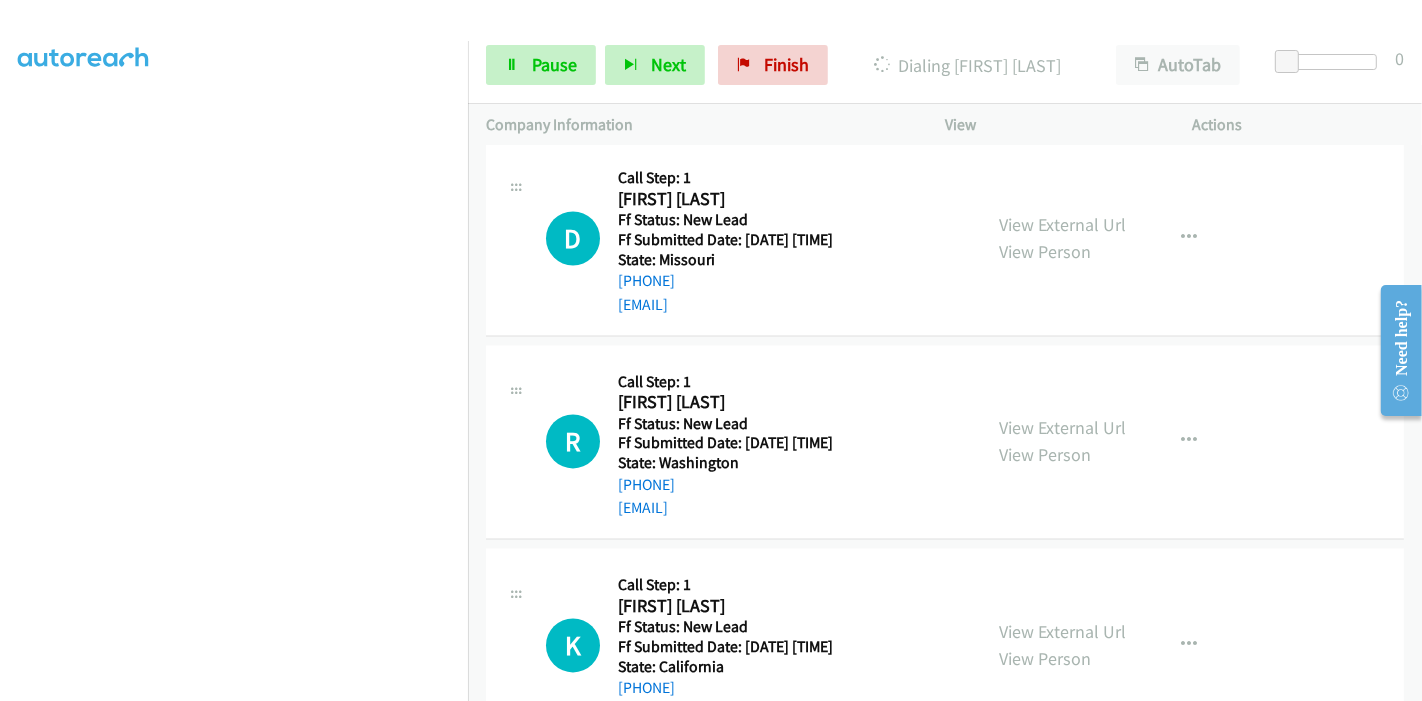 scroll, scrollTop: 3467, scrollLeft: 0, axis: vertical 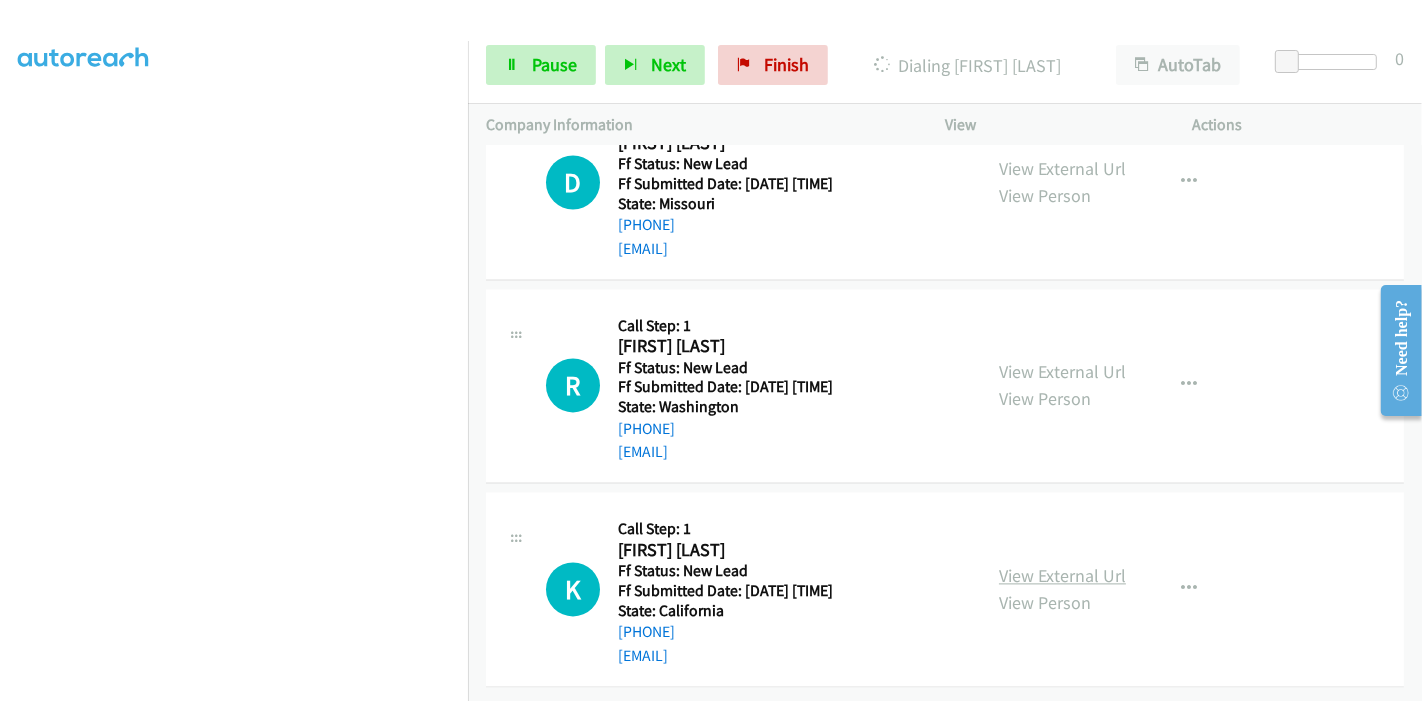 click on "View External Url" at bounding box center [1062, 575] 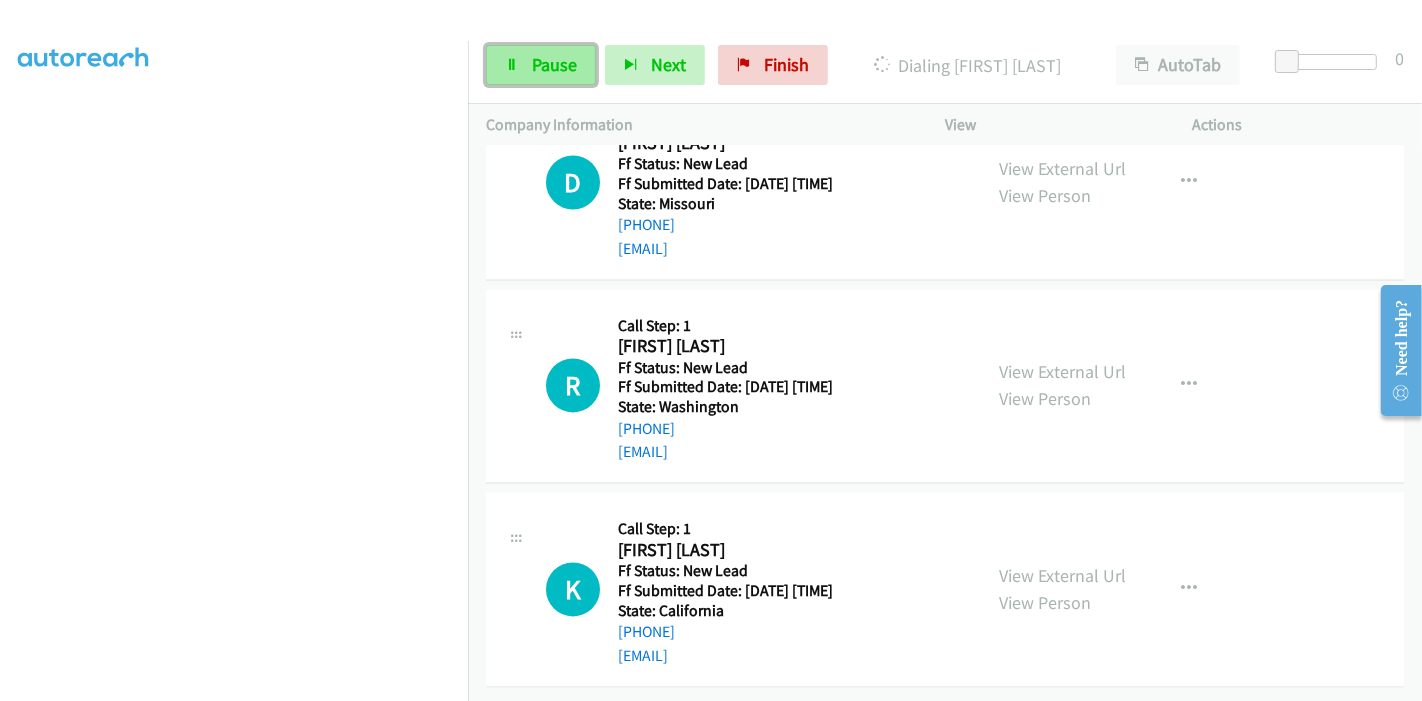 click on "Pause" at bounding box center [554, 64] 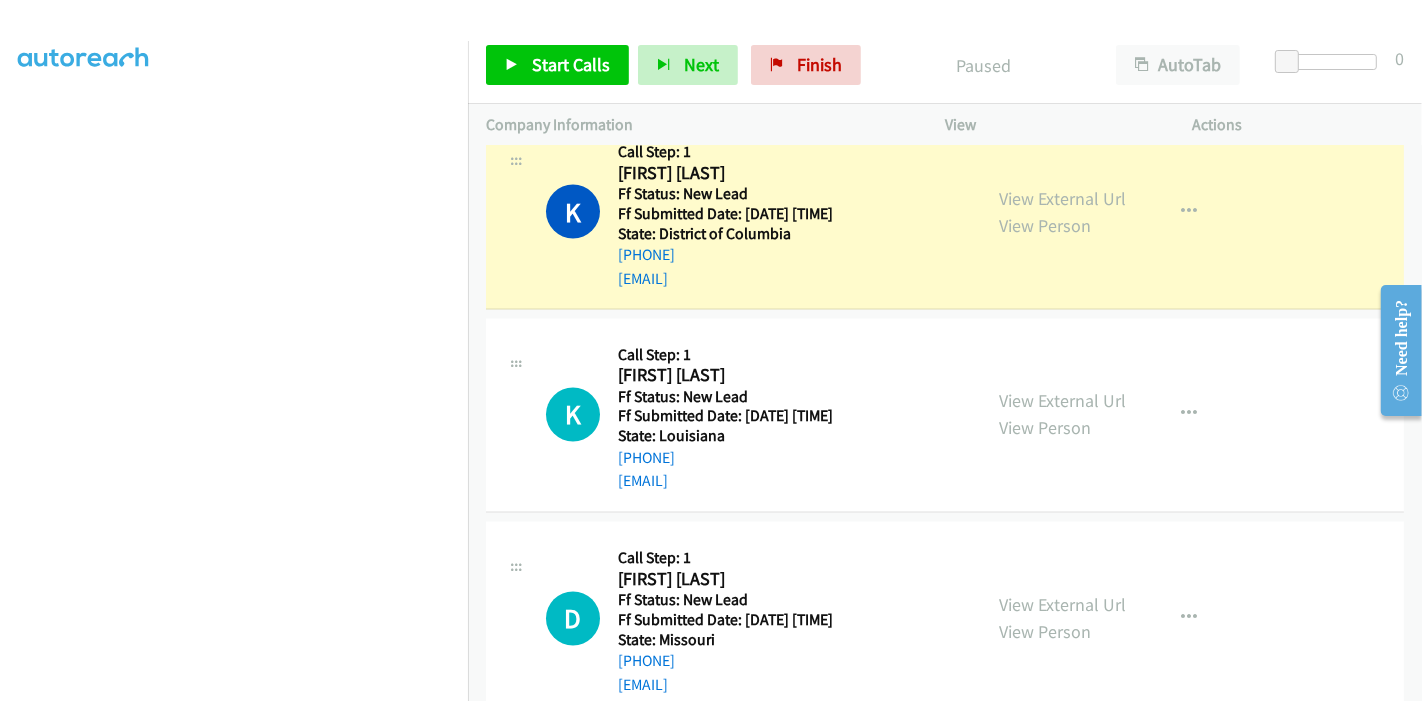 scroll, scrollTop: 3356, scrollLeft: 0, axis: vertical 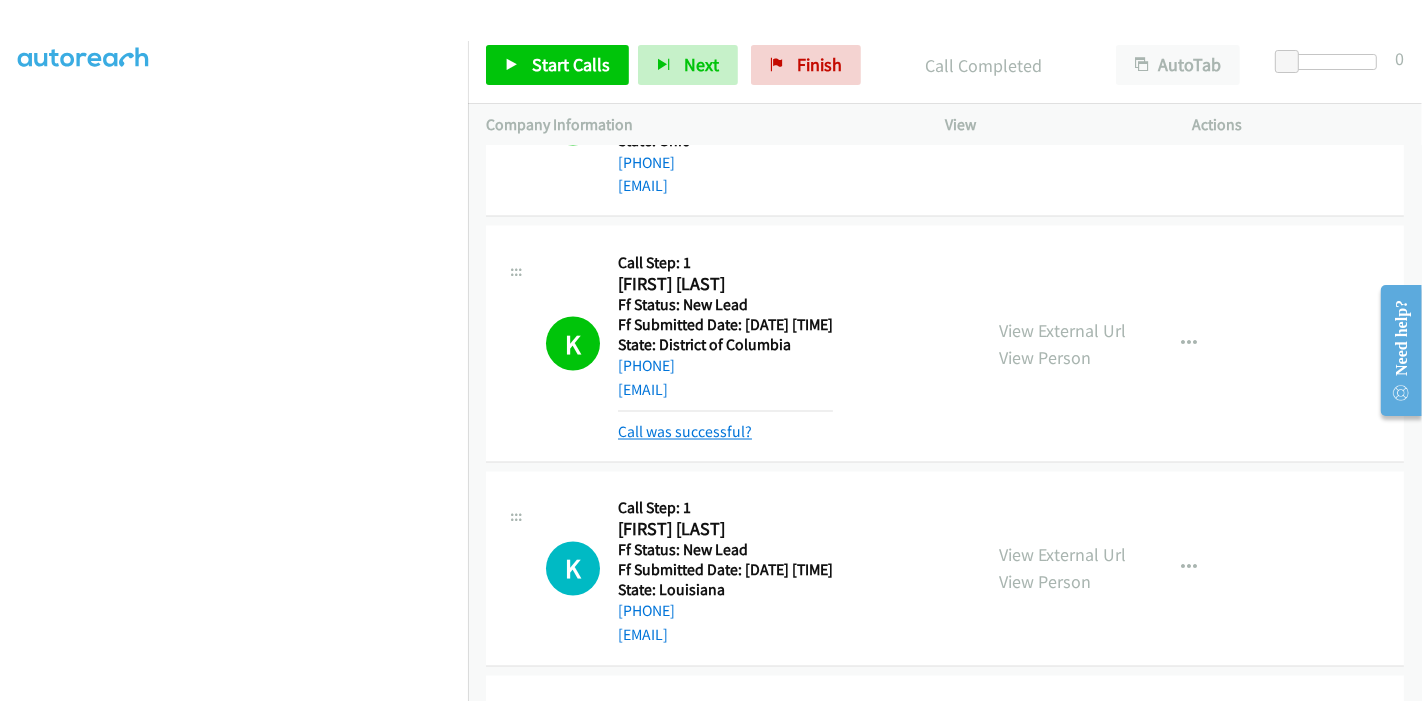 click on "Call was successful?" at bounding box center (685, 432) 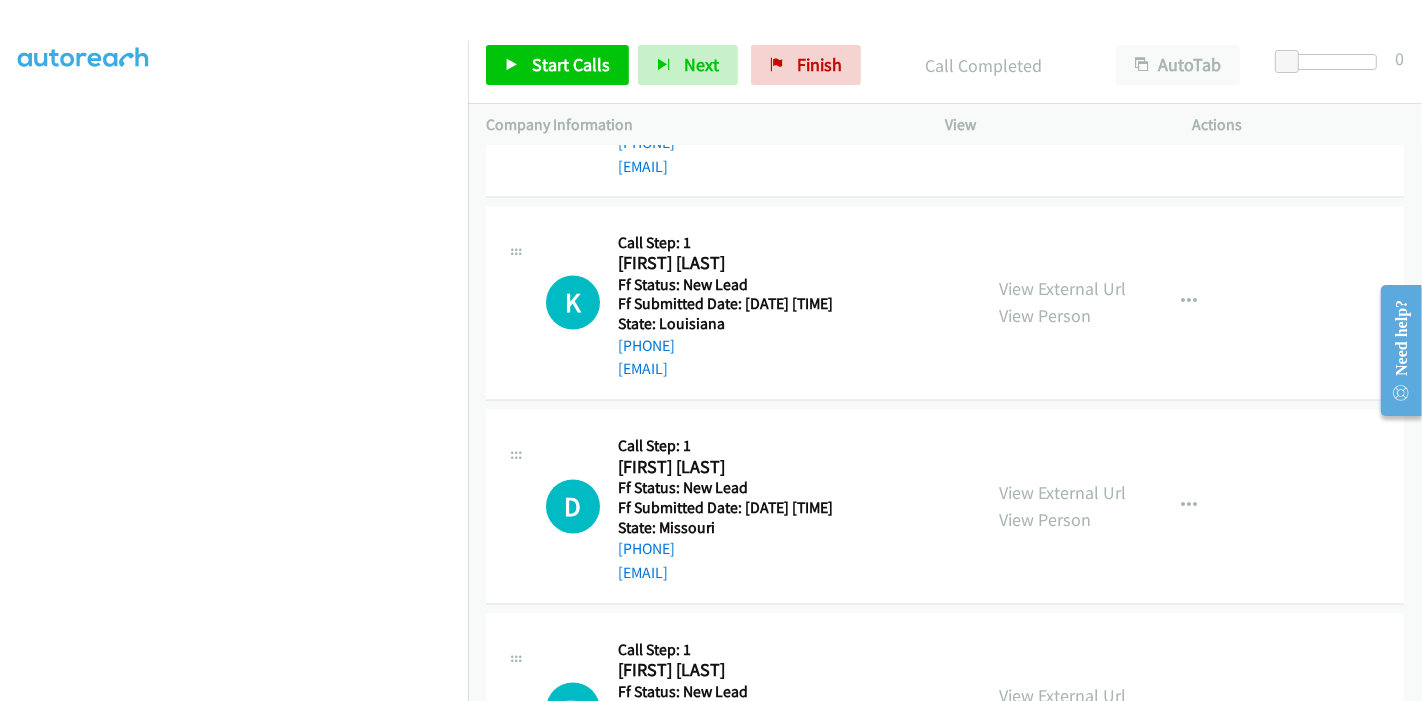 scroll, scrollTop: 3022, scrollLeft: 0, axis: vertical 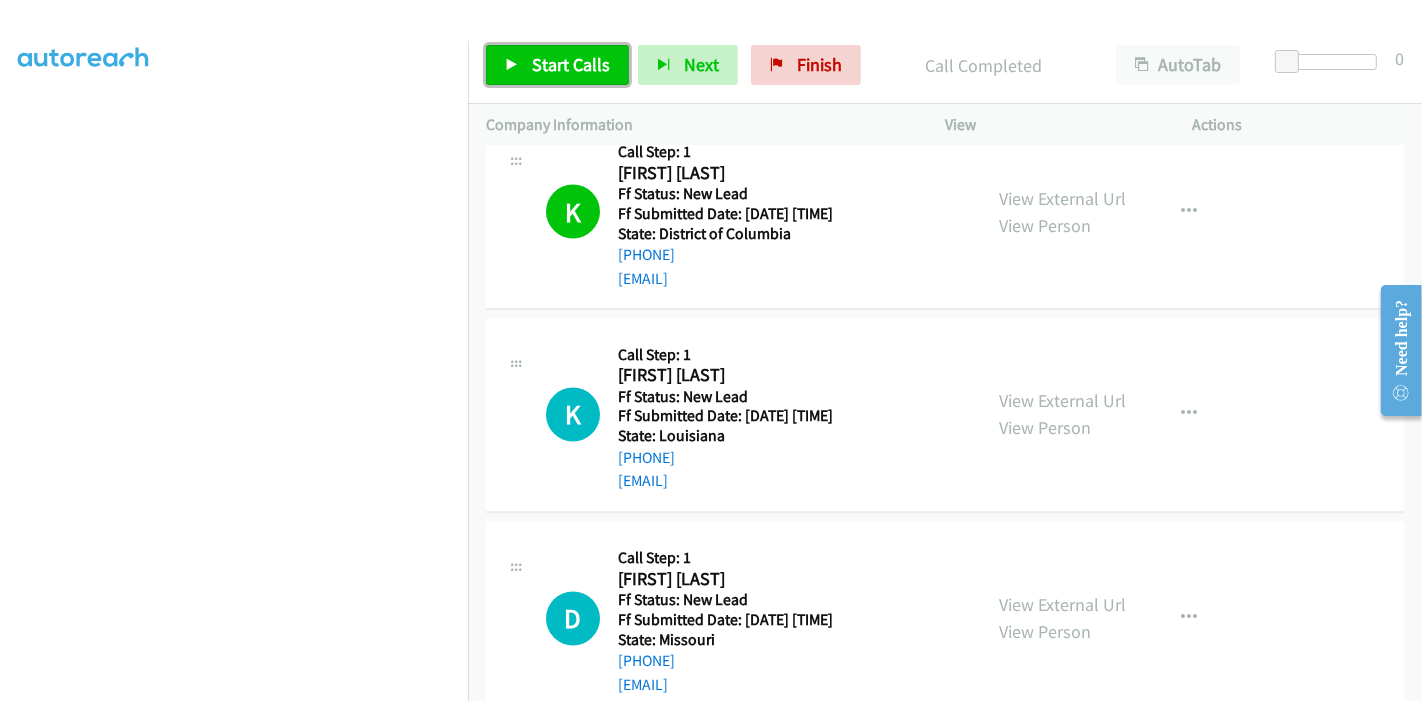 click on "Start Calls" at bounding box center [571, 64] 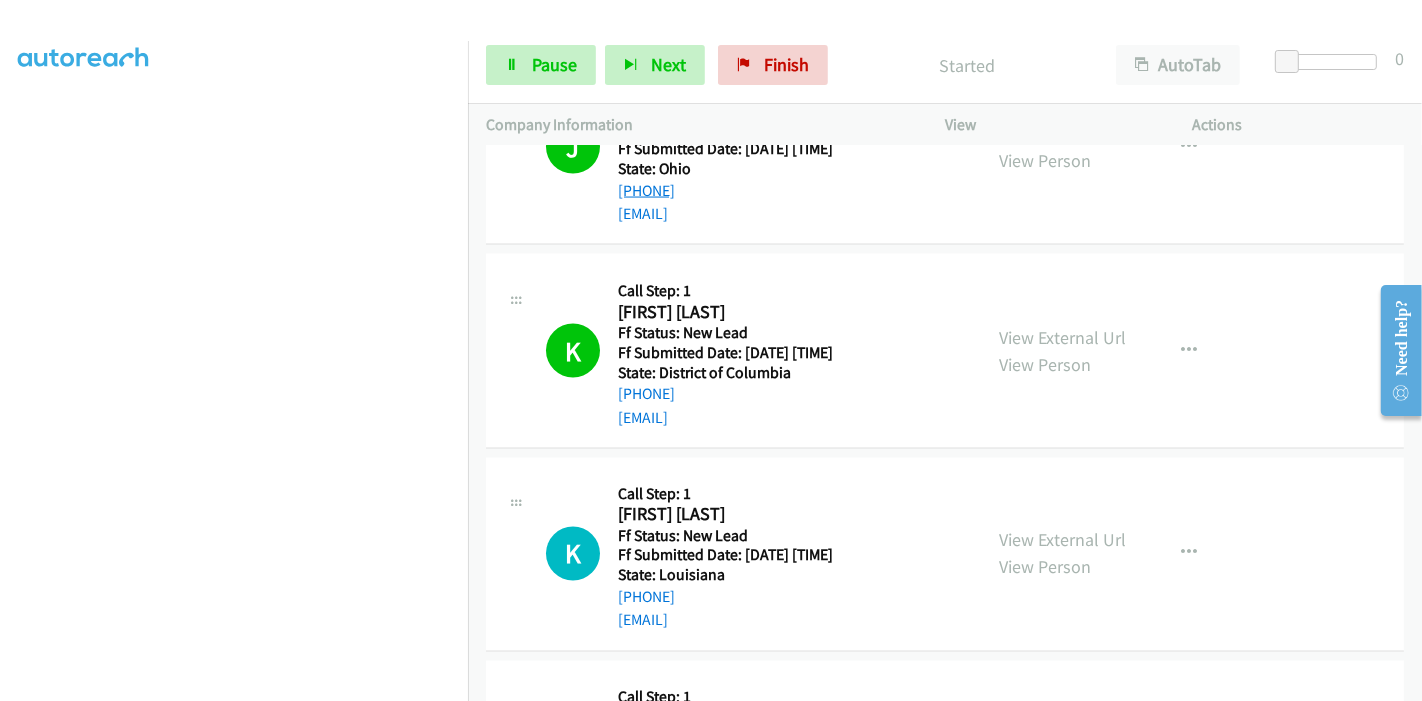 scroll, scrollTop: 3022, scrollLeft: 0, axis: vertical 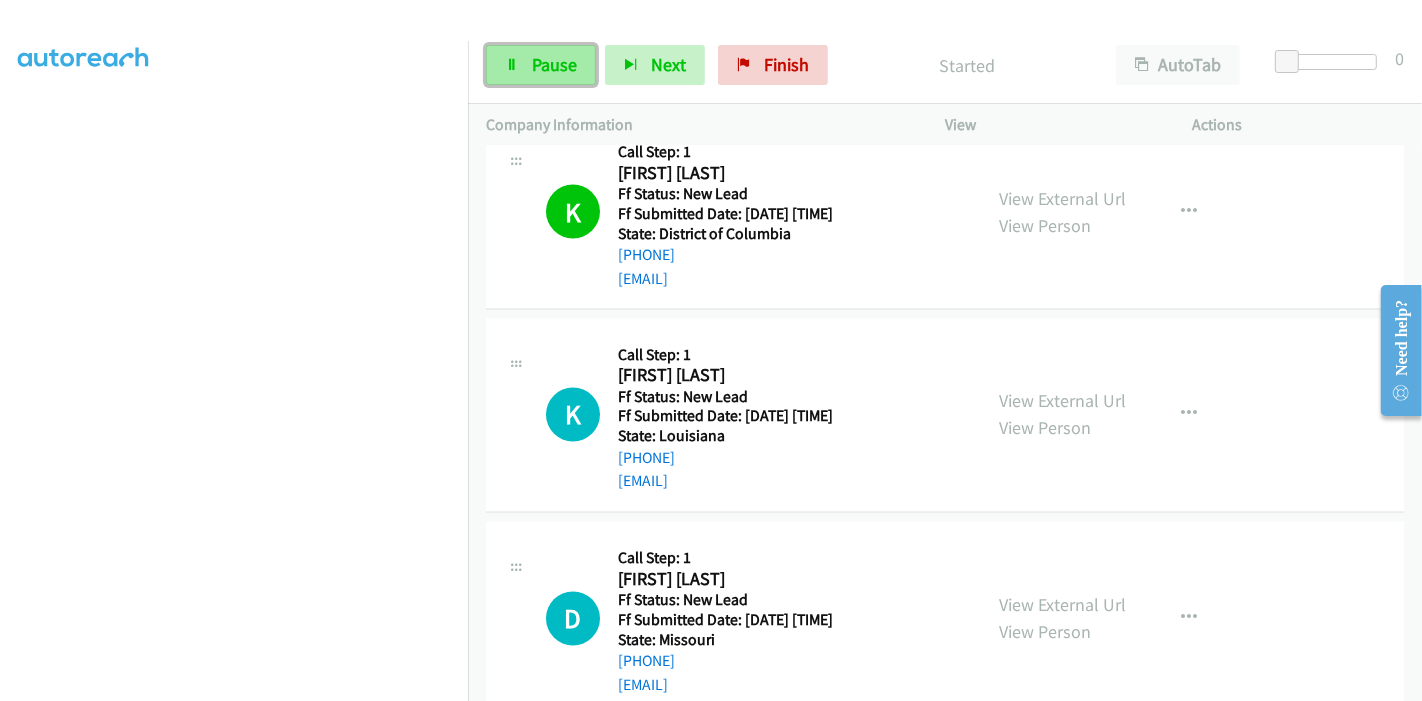 click on "Pause" at bounding box center [541, 65] 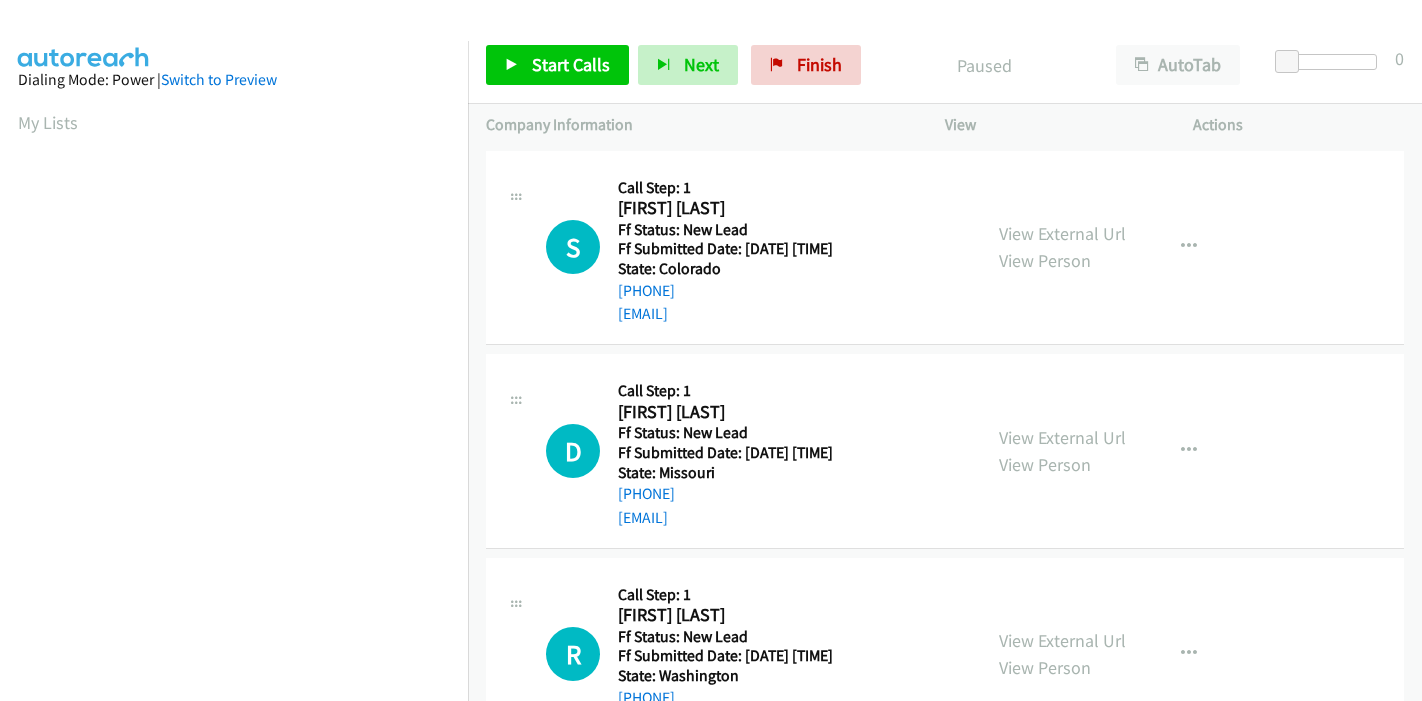 scroll, scrollTop: 0, scrollLeft: 0, axis: both 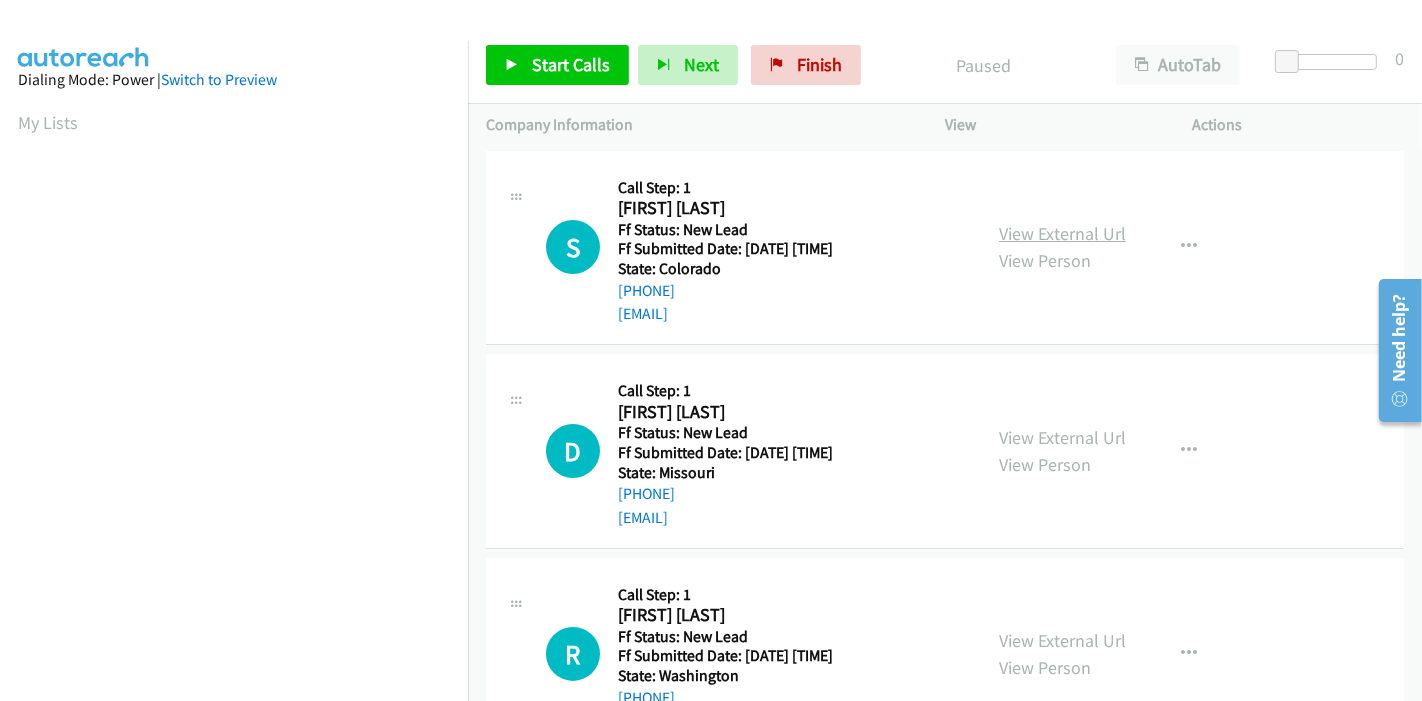 click on "View External Url" at bounding box center [1062, 233] 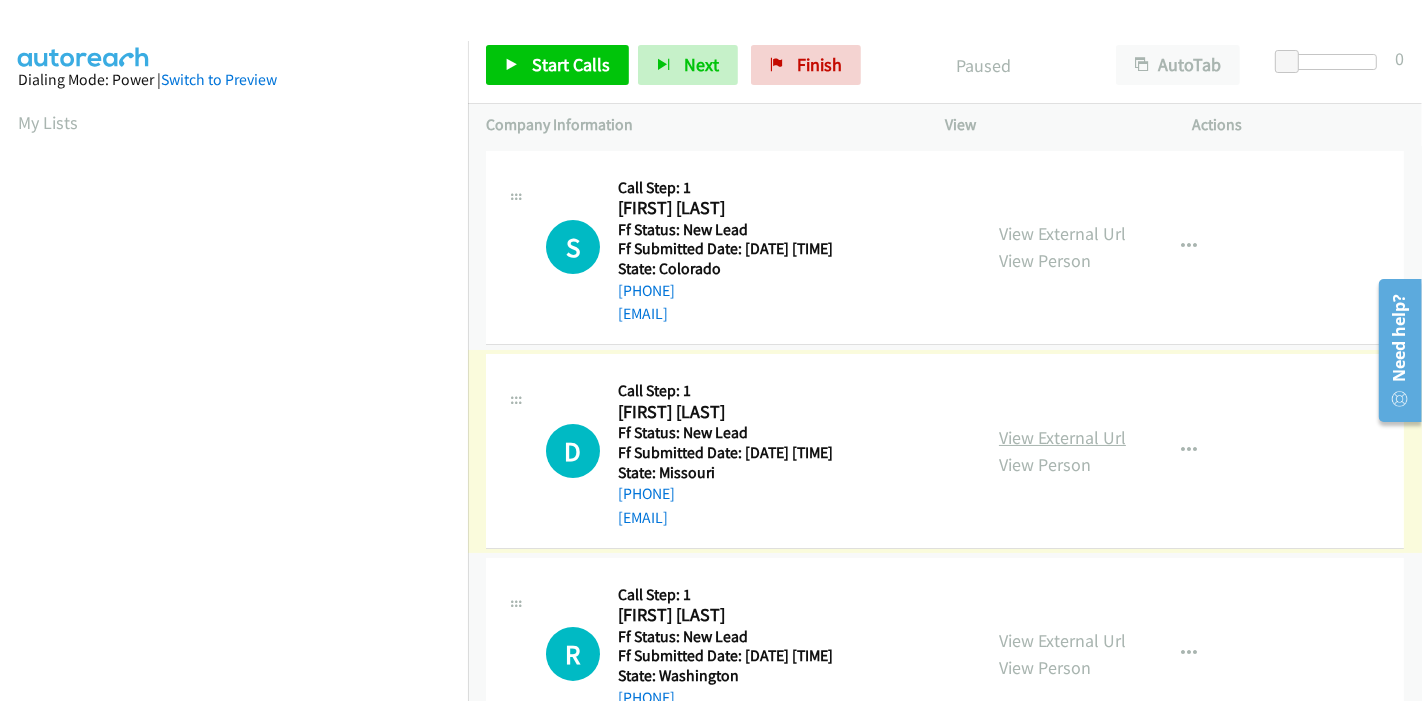 click on "View External Url" at bounding box center (1062, 437) 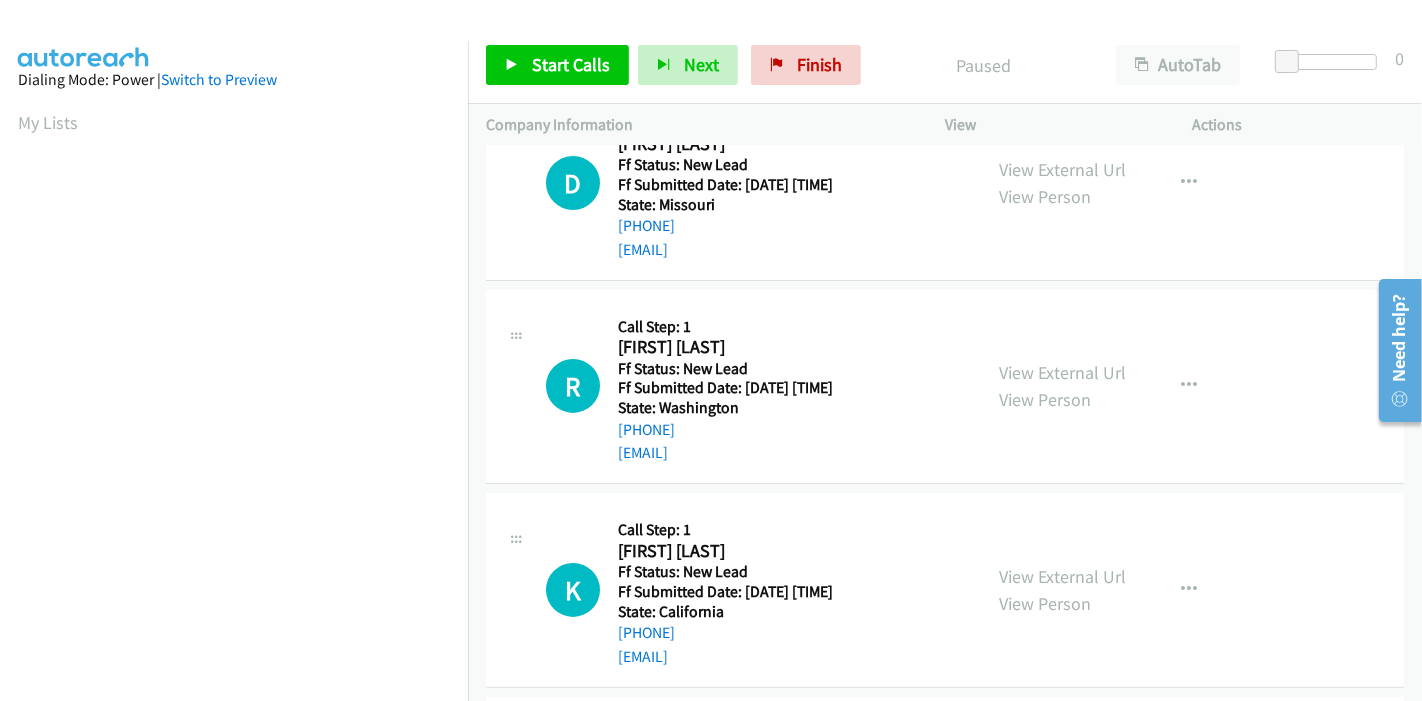 scroll, scrollTop: 333, scrollLeft: 0, axis: vertical 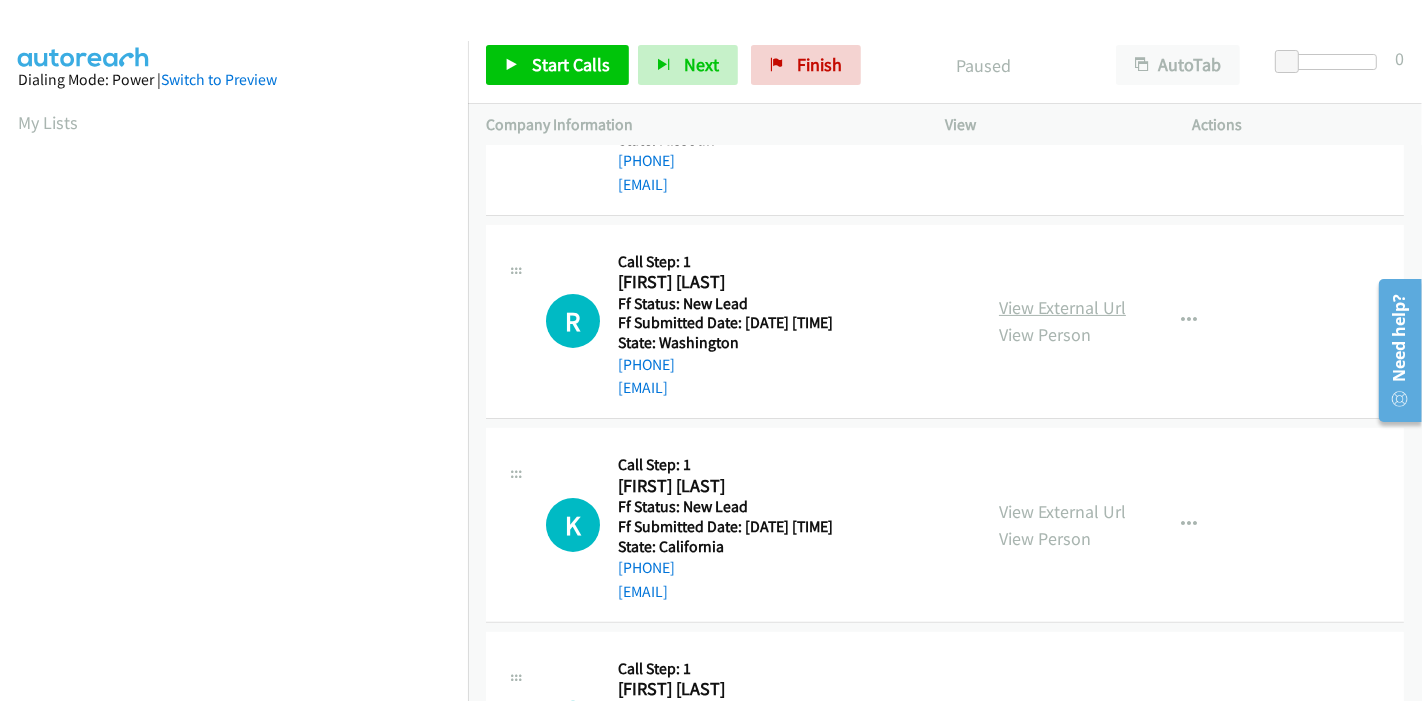 click on "View External Url" at bounding box center (1062, 307) 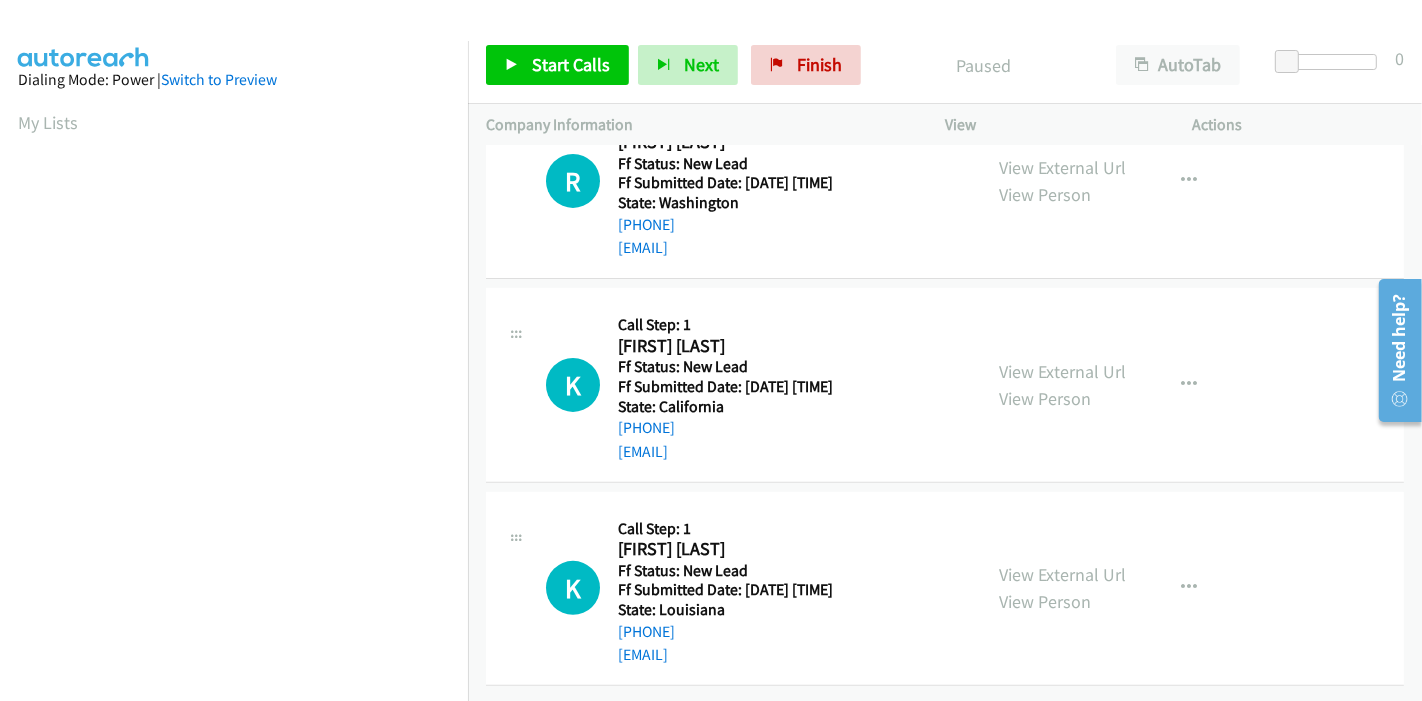 scroll, scrollTop: 487, scrollLeft: 0, axis: vertical 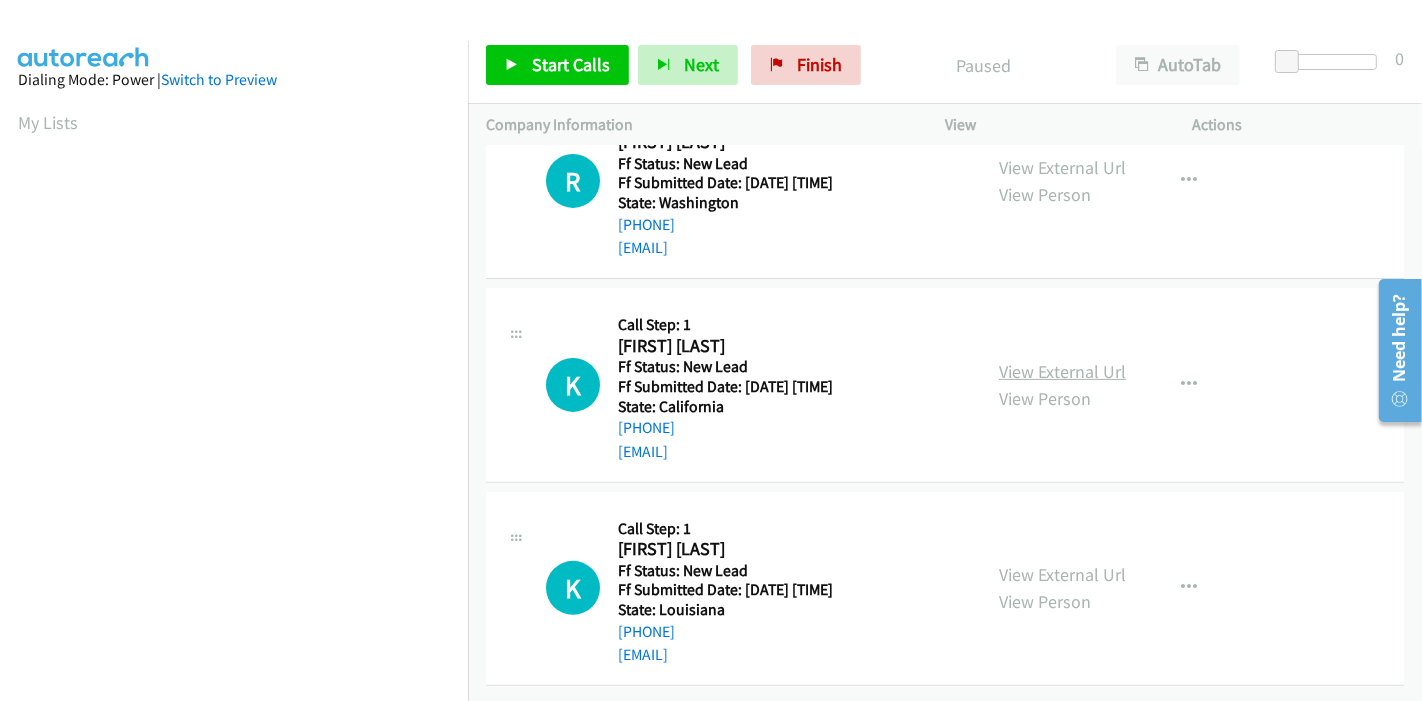 click on "View External Url" at bounding box center [1062, 371] 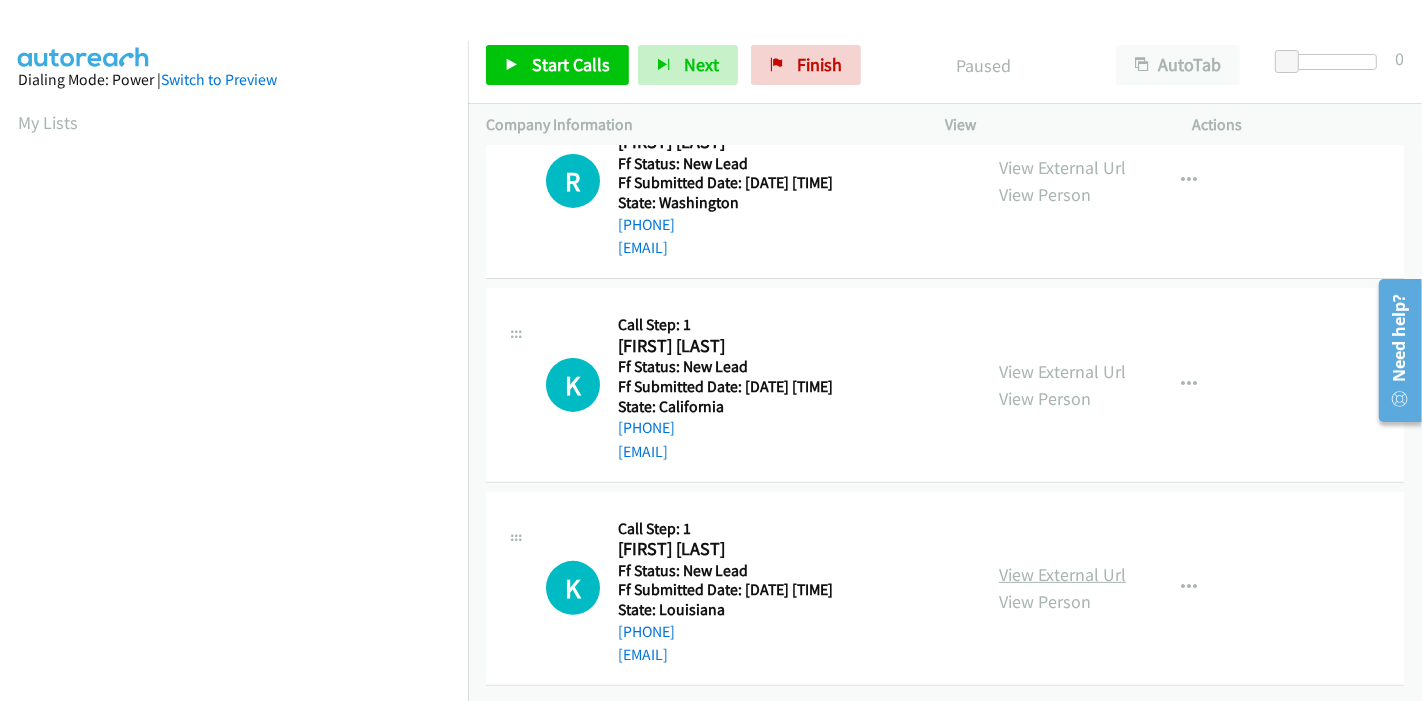 click on "View External Url" at bounding box center [1062, 574] 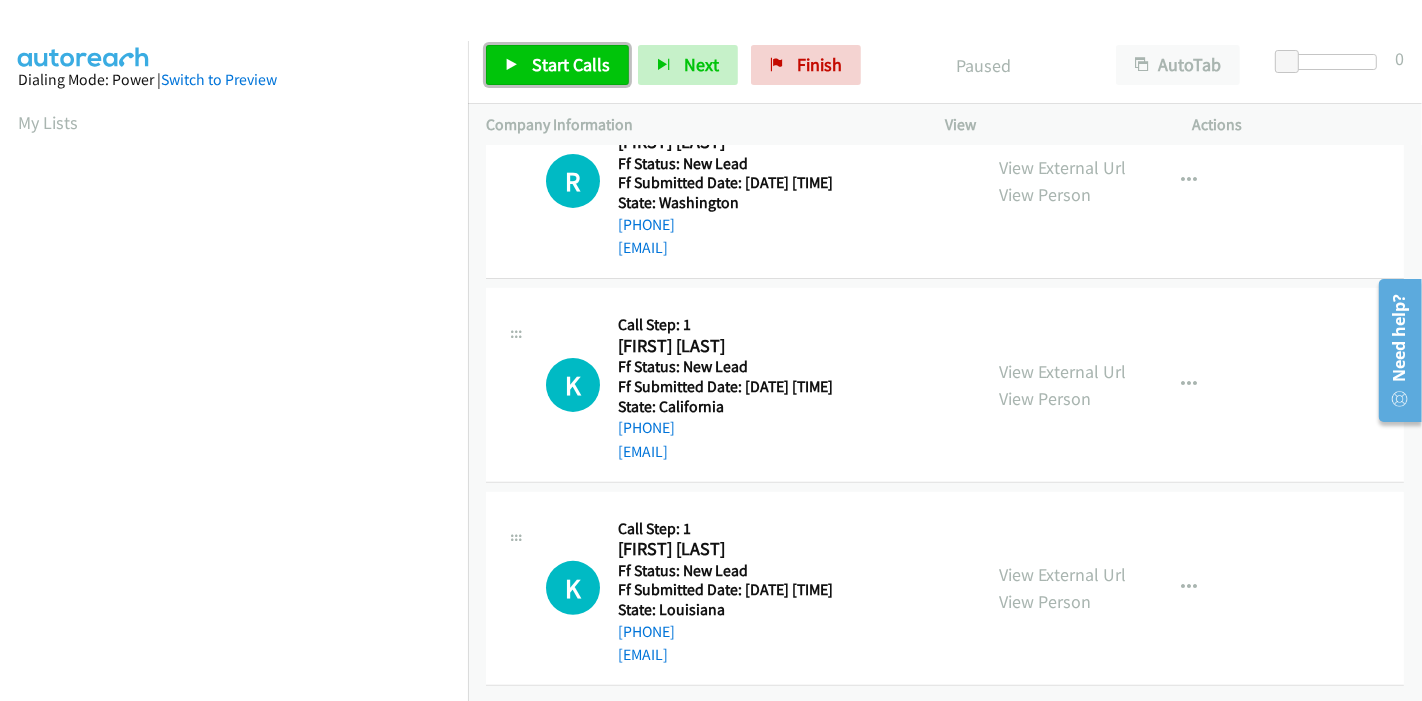 click on "Start Calls" at bounding box center (571, 64) 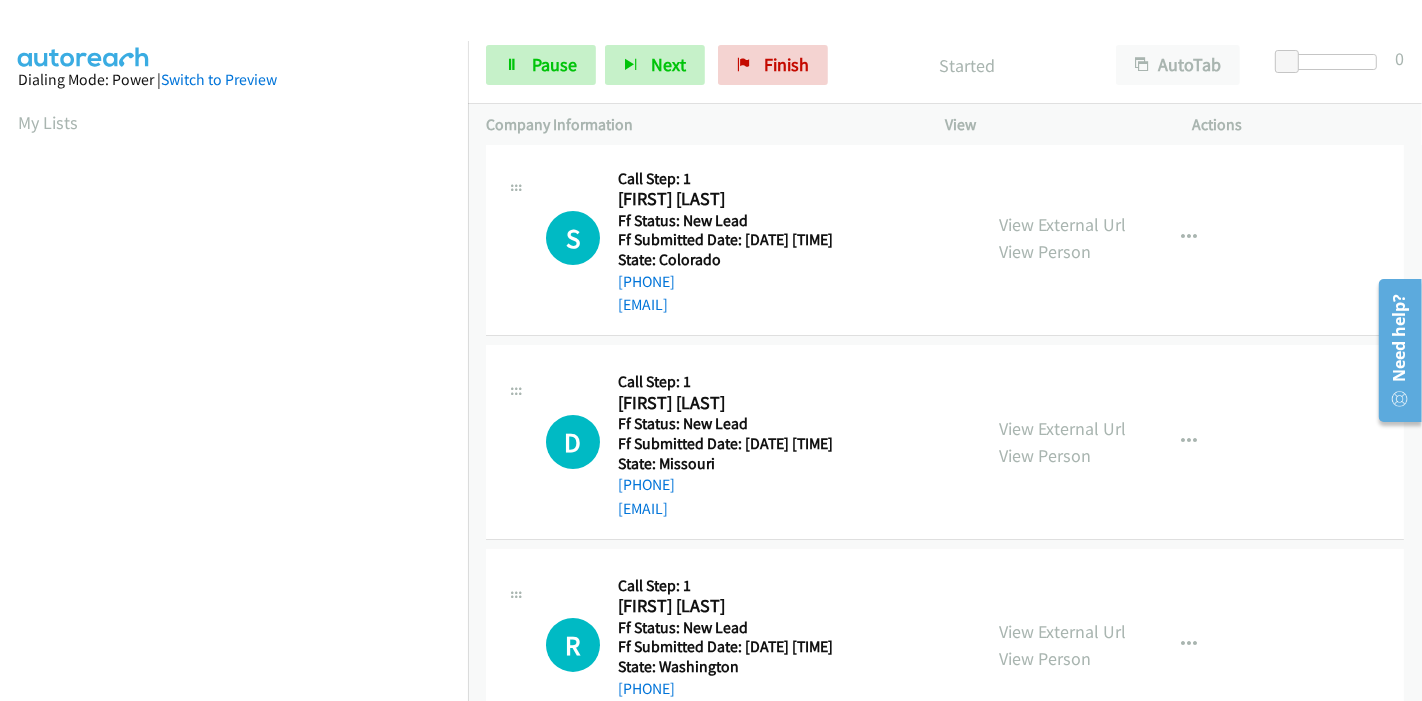 scroll, scrollTop: 0, scrollLeft: 0, axis: both 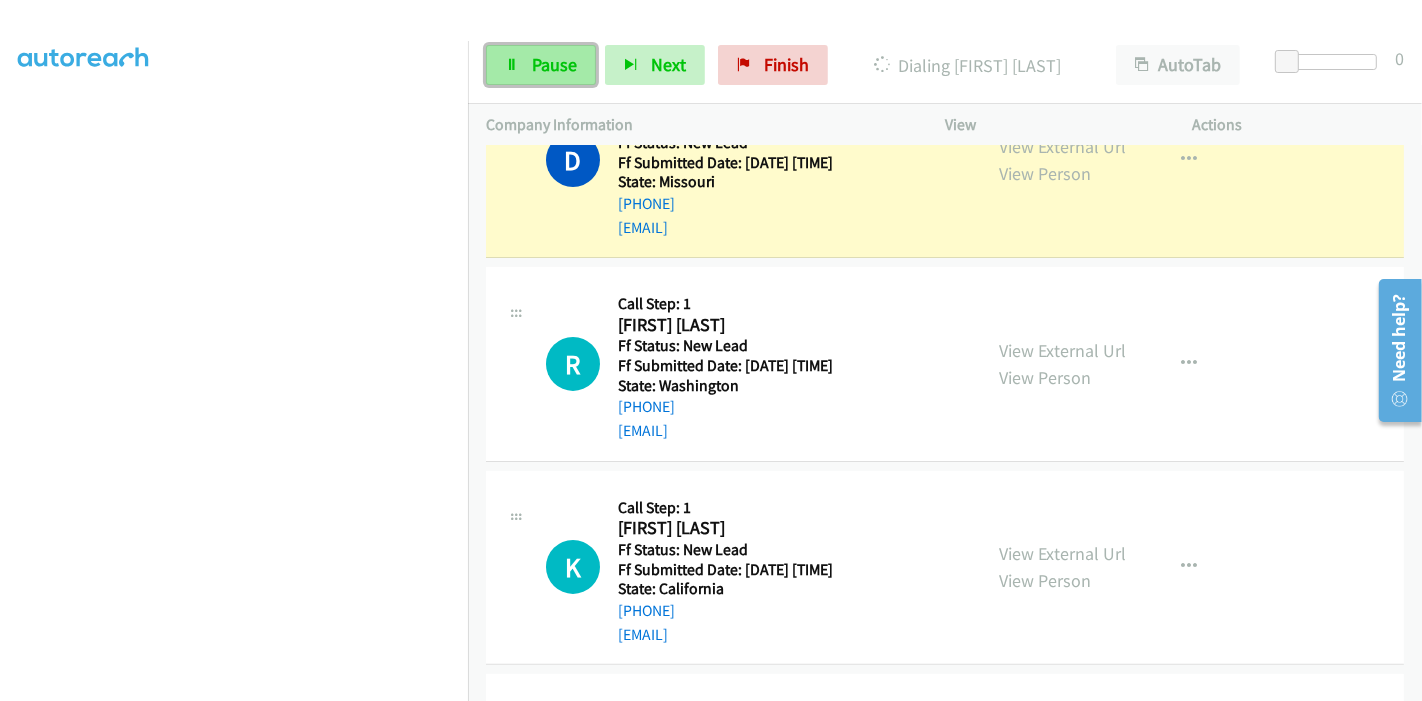 click on "Pause" at bounding box center [541, 65] 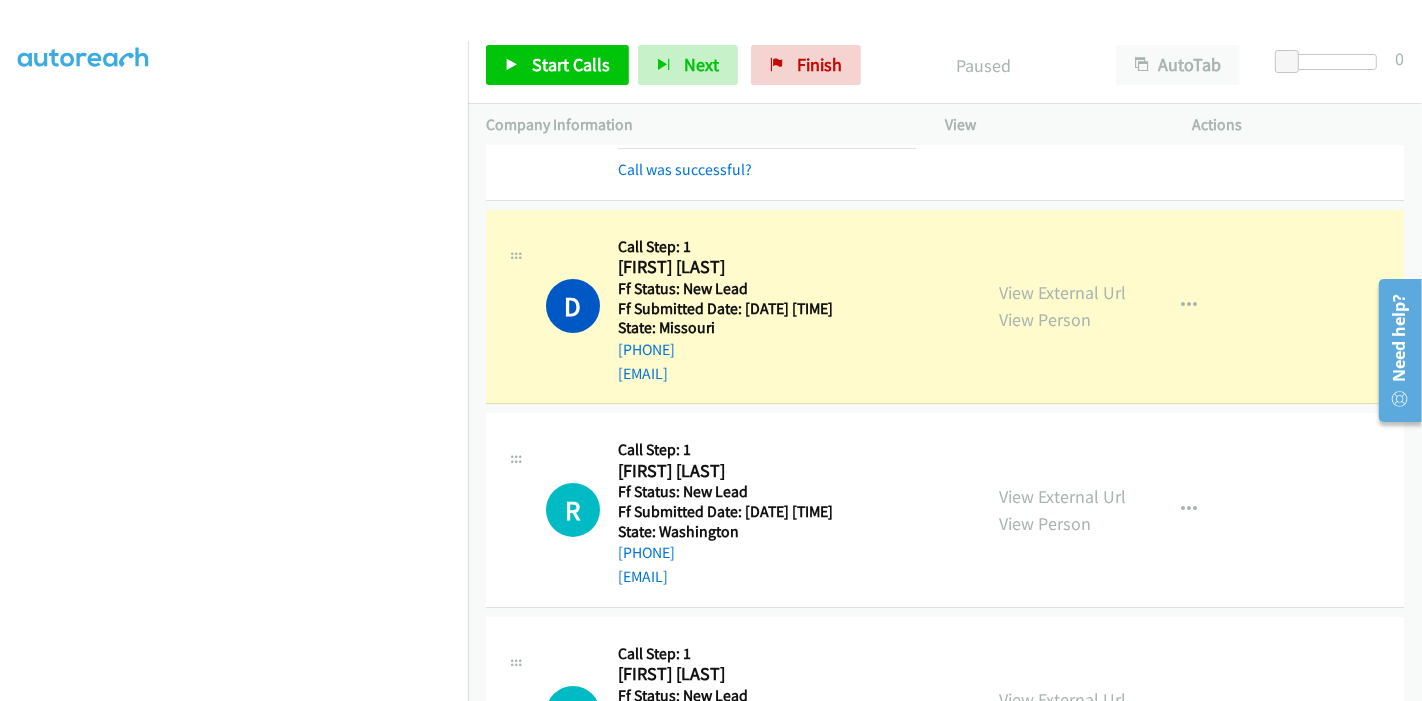 scroll, scrollTop: 222, scrollLeft: 0, axis: vertical 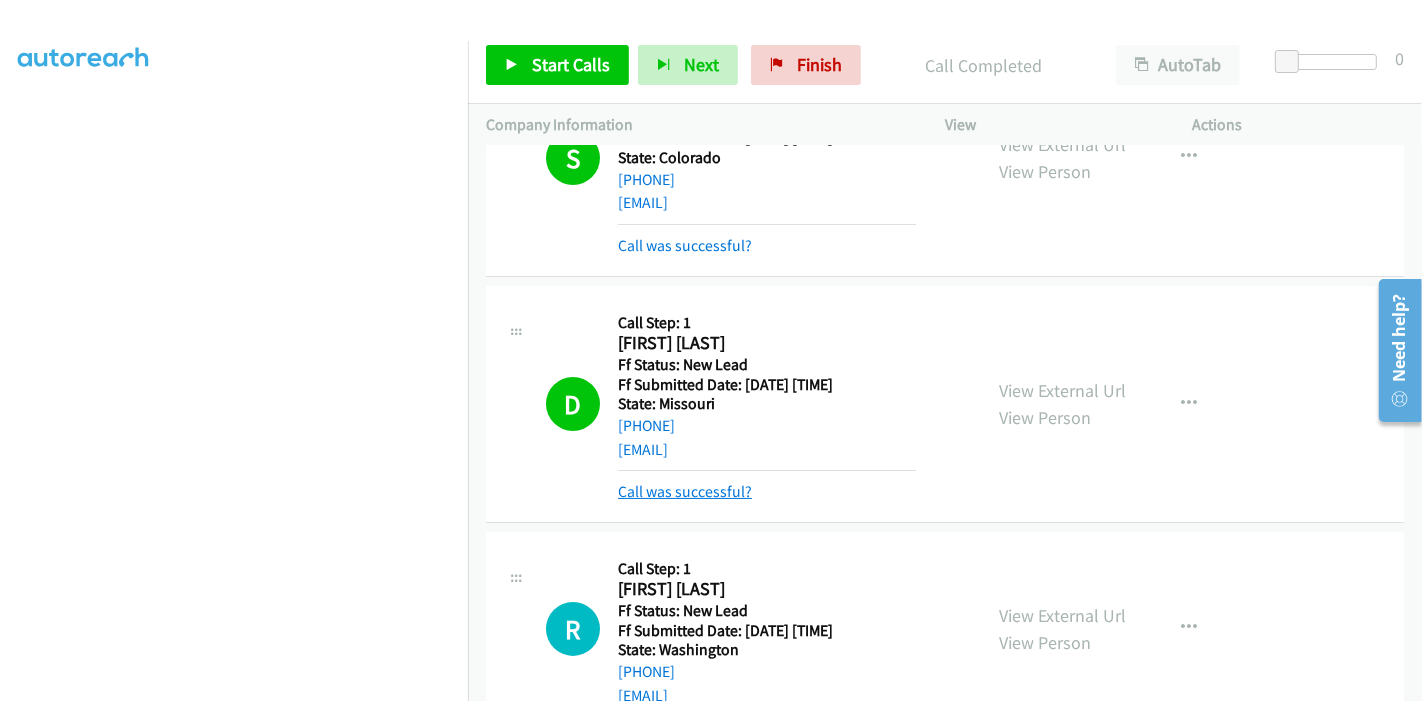 click on "Call was successful?" at bounding box center [685, 491] 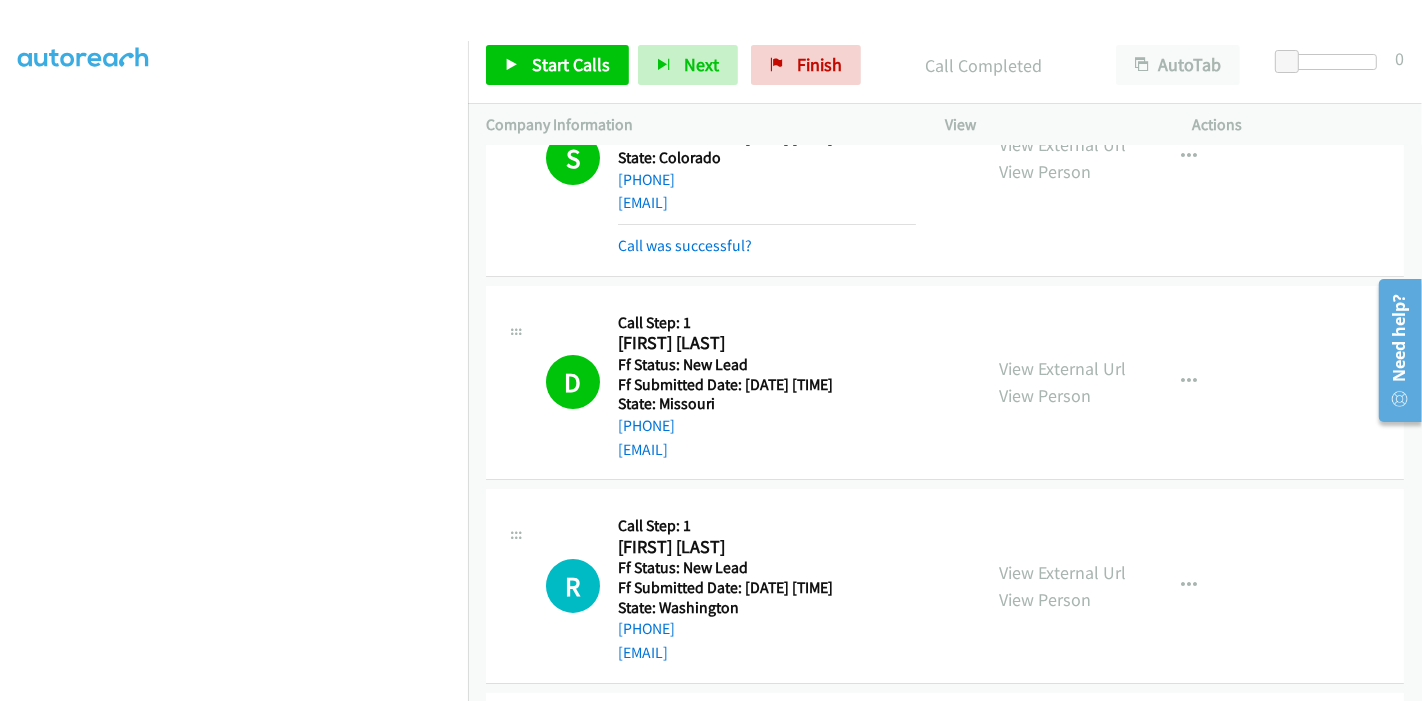 scroll, scrollTop: 0, scrollLeft: 0, axis: both 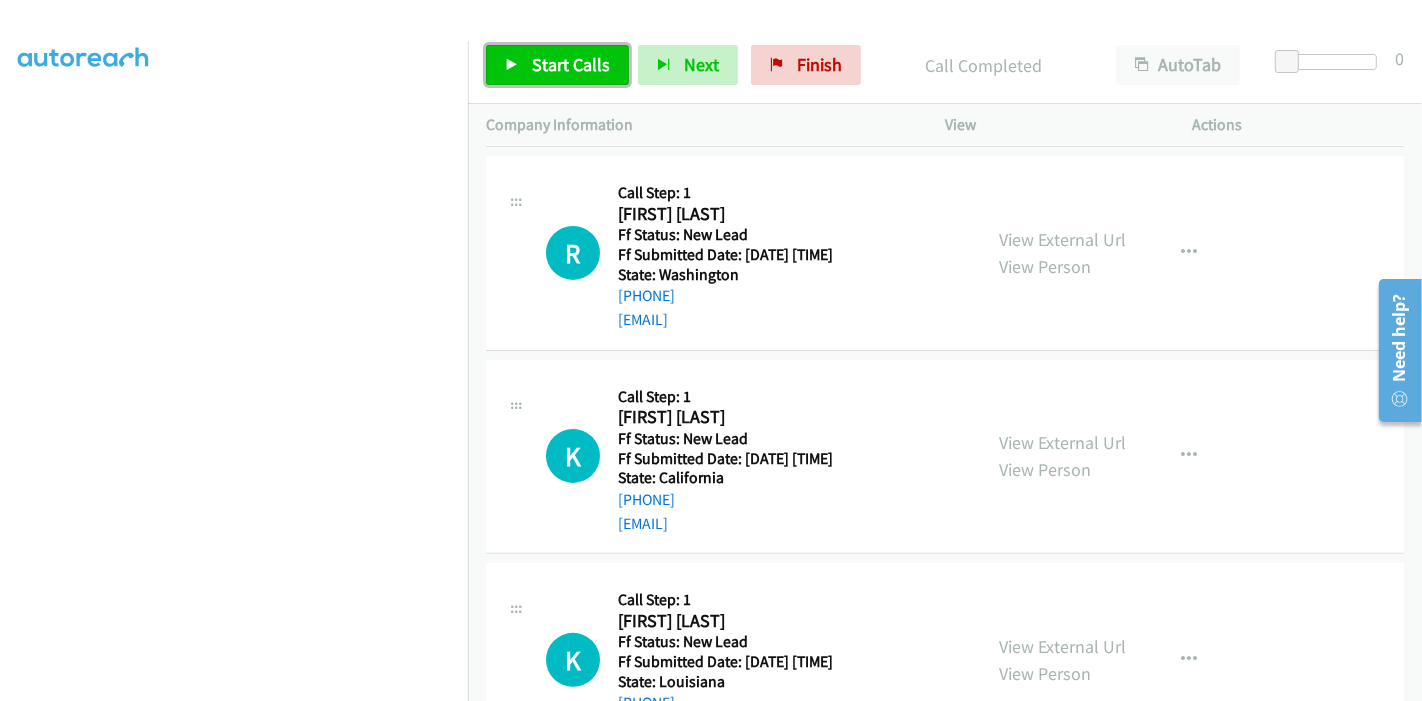 click on "Start Calls" at bounding box center [571, 64] 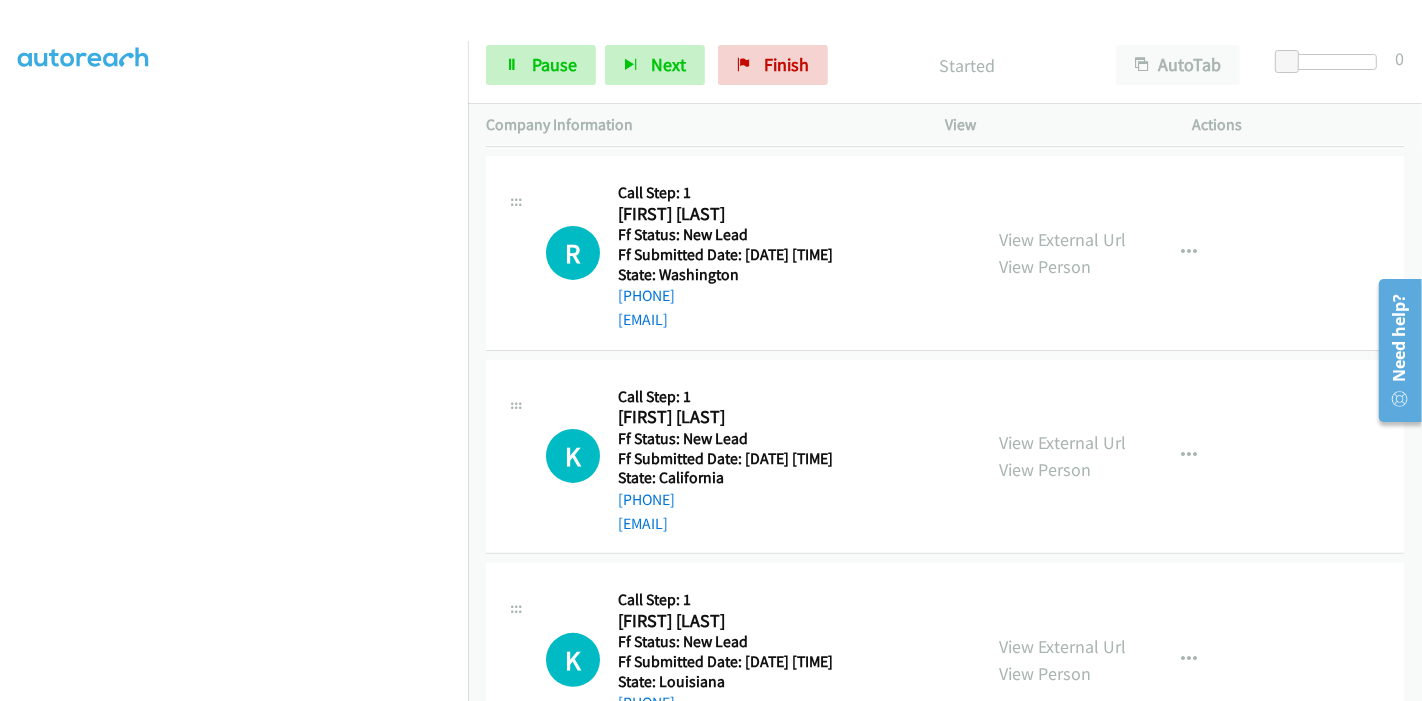 scroll, scrollTop: 529, scrollLeft: 0, axis: vertical 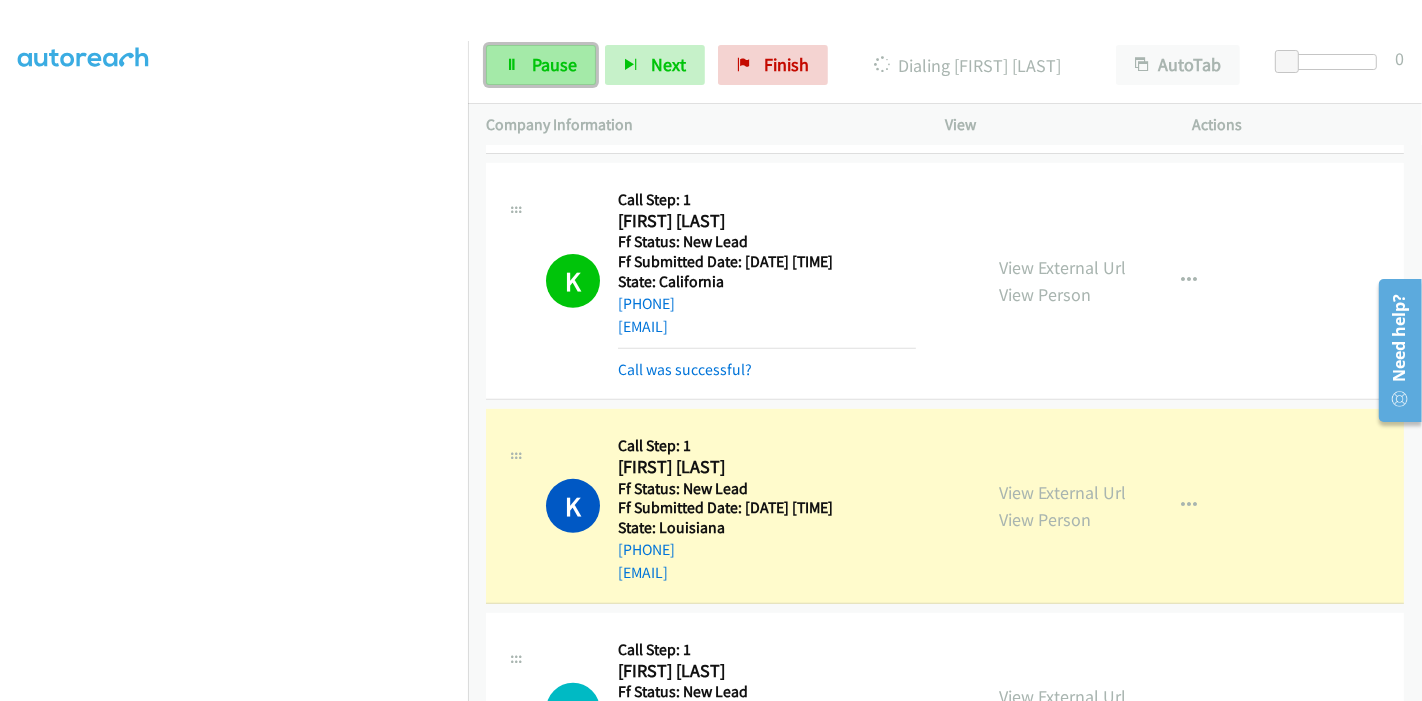 click on "Pause" at bounding box center [554, 64] 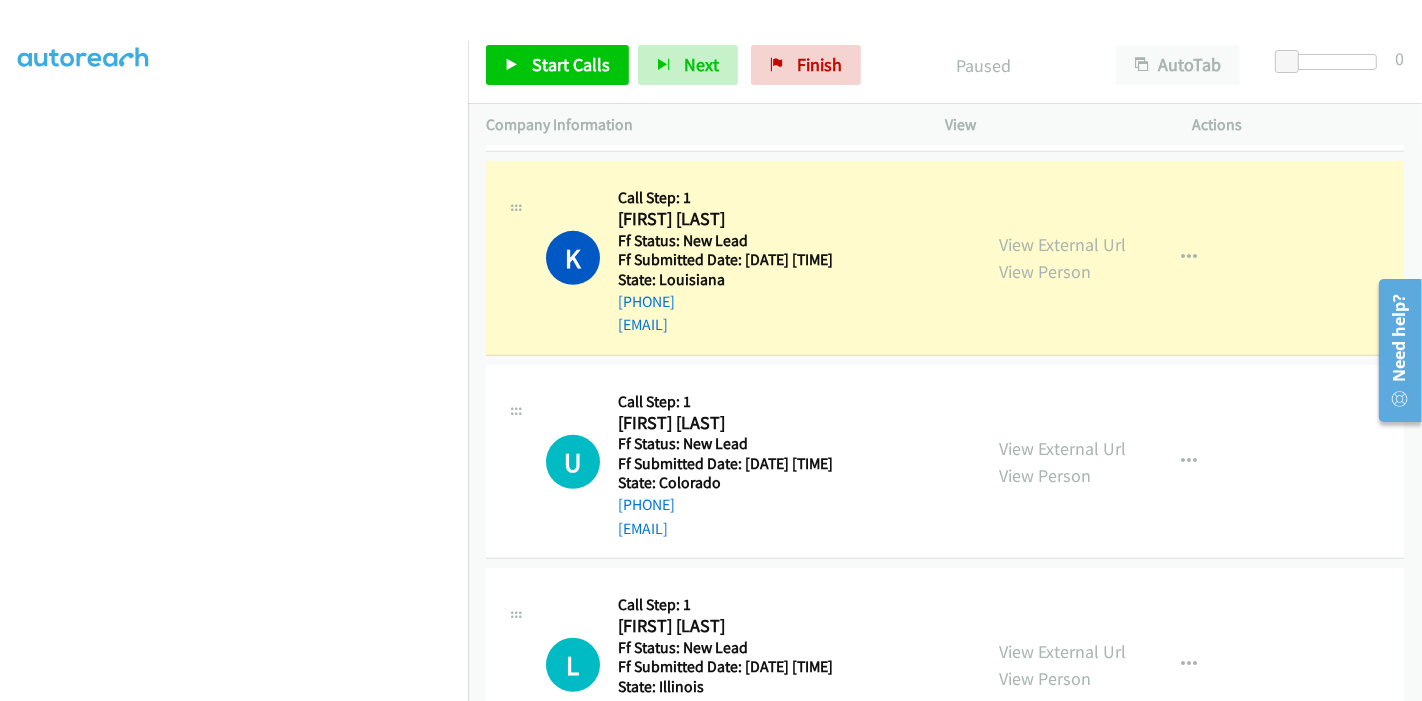 scroll, scrollTop: 1017, scrollLeft: 0, axis: vertical 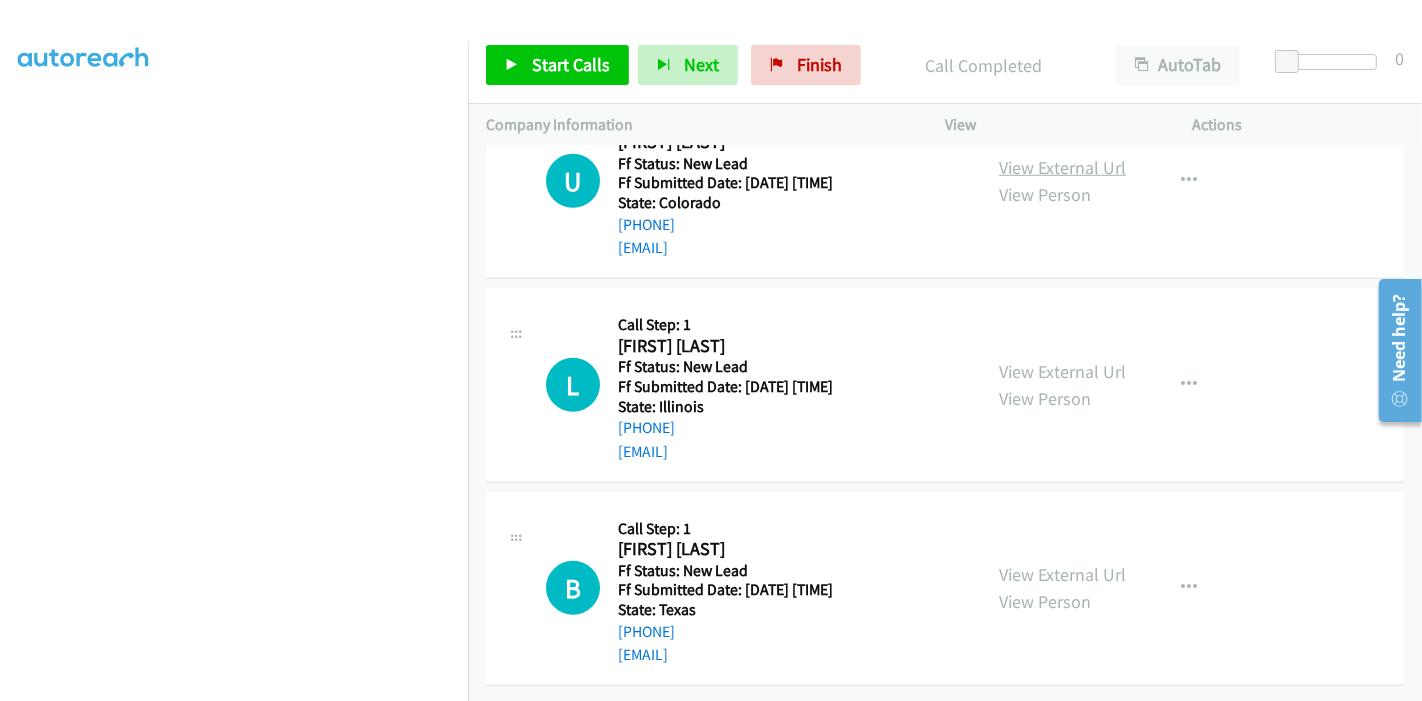 click on "View External Url" at bounding box center (1062, 167) 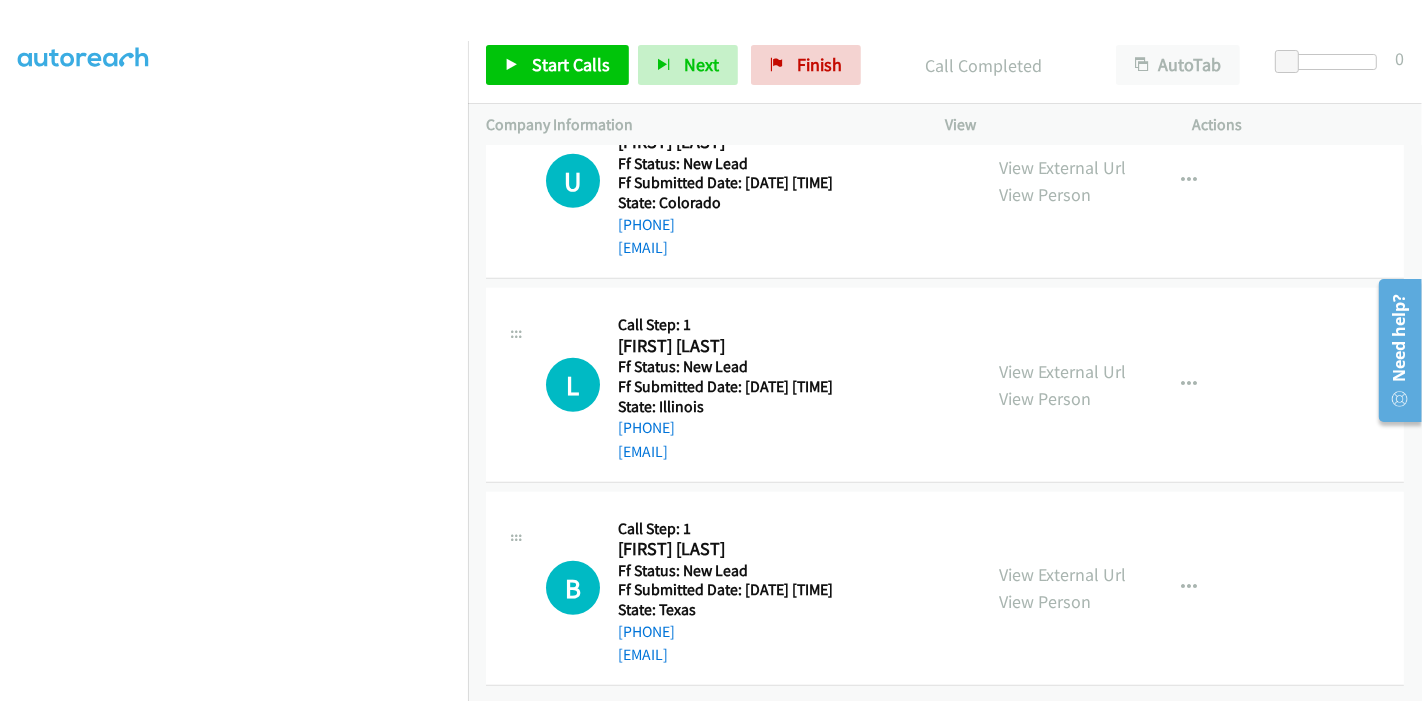 scroll, scrollTop: 1266, scrollLeft: 0, axis: vertical 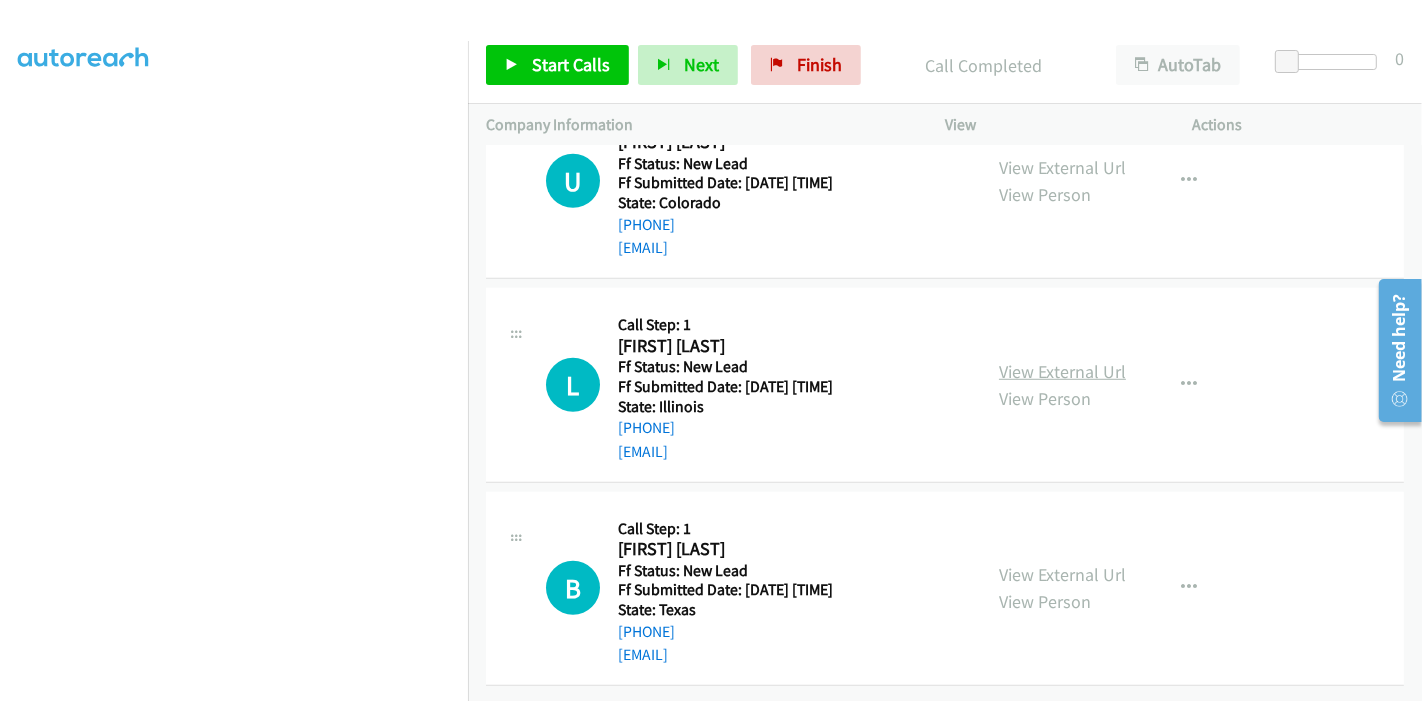 click on "View External Url" at bounding box center (1062, 371) 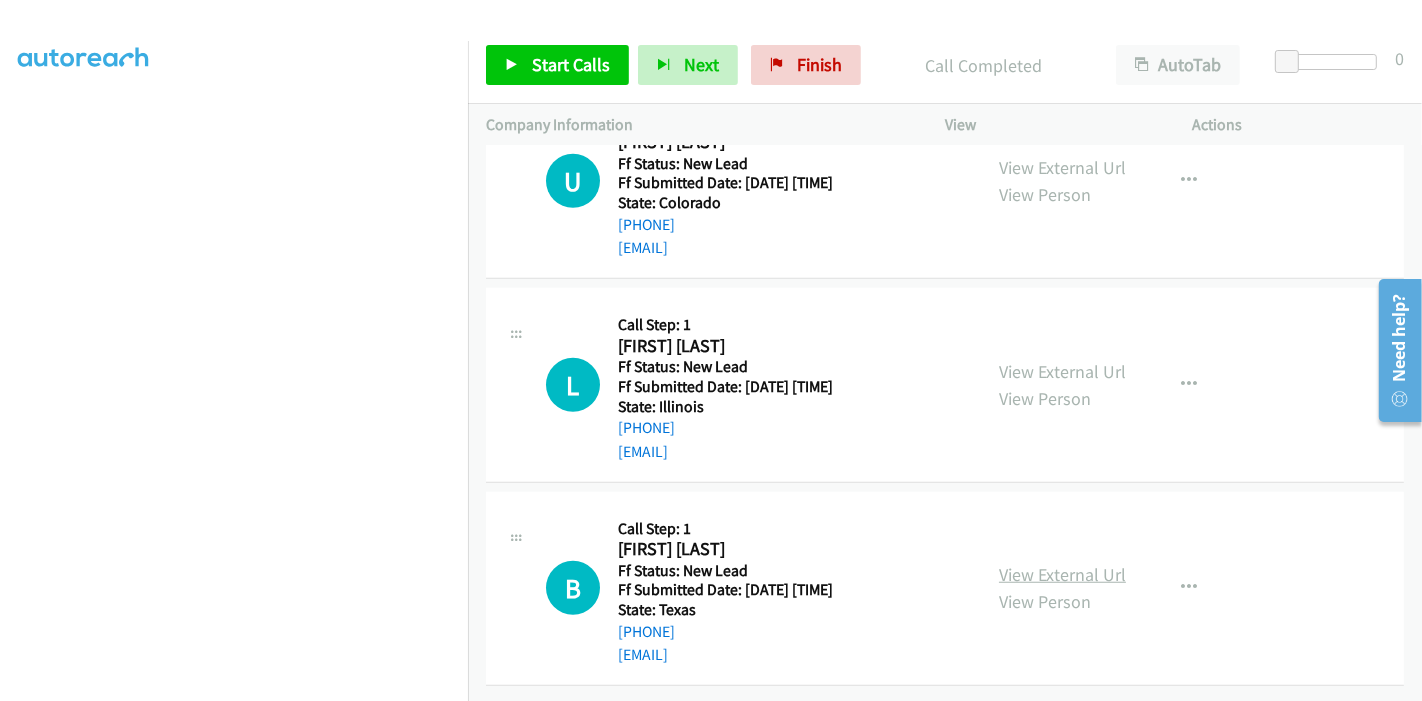 click on "View External Url" at bounding box center (1062, 574) 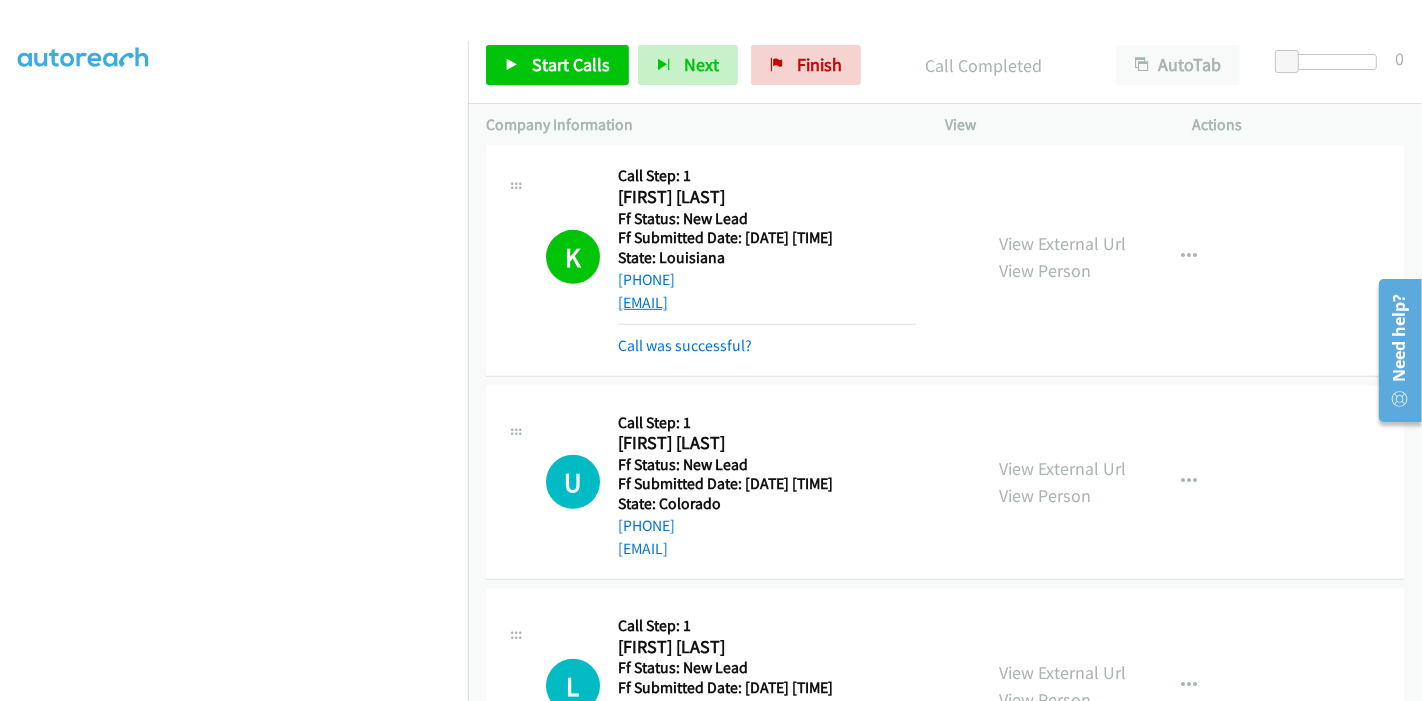 scroll, scrollTop: 933, scrollLeft: 0, axis: vertical 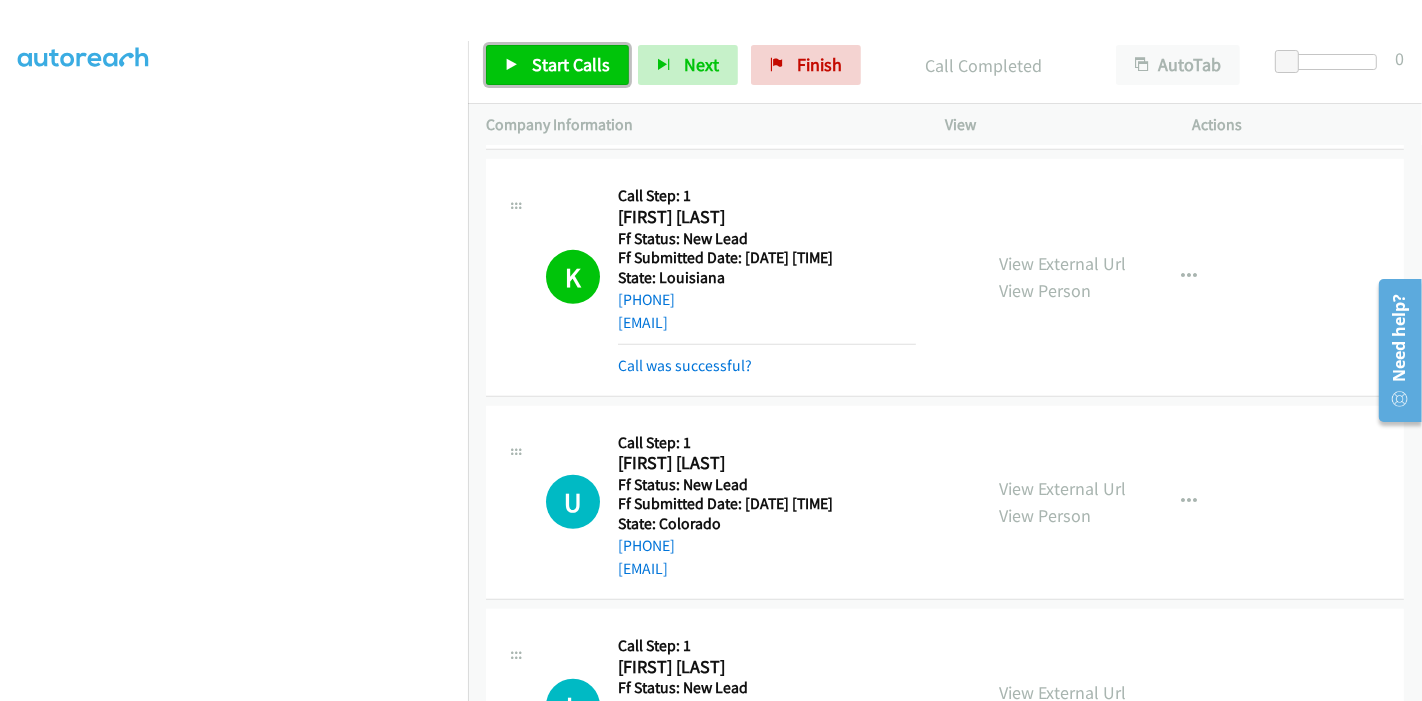click on "Start Calls" at bounding box center (571, 64) 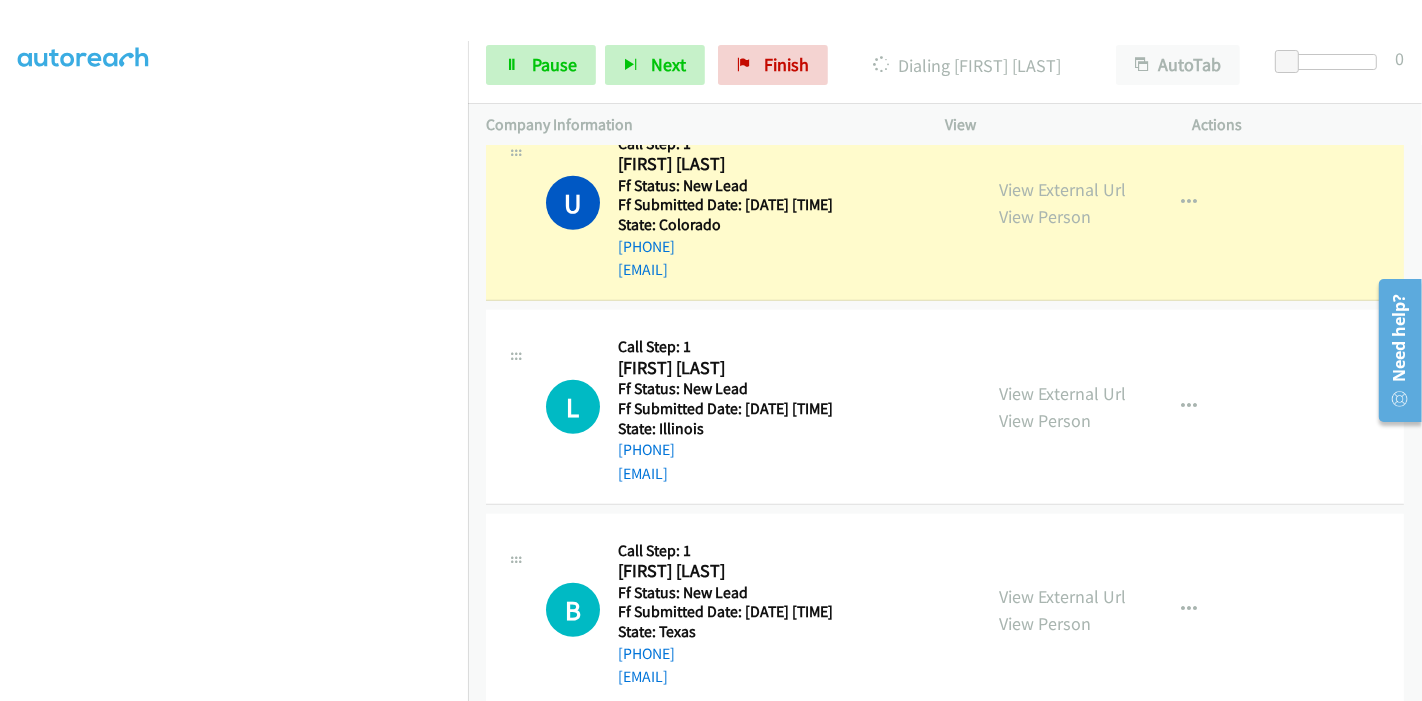 scroll, scrollTop: 1266, scrollLeft: 0, axis: vertical 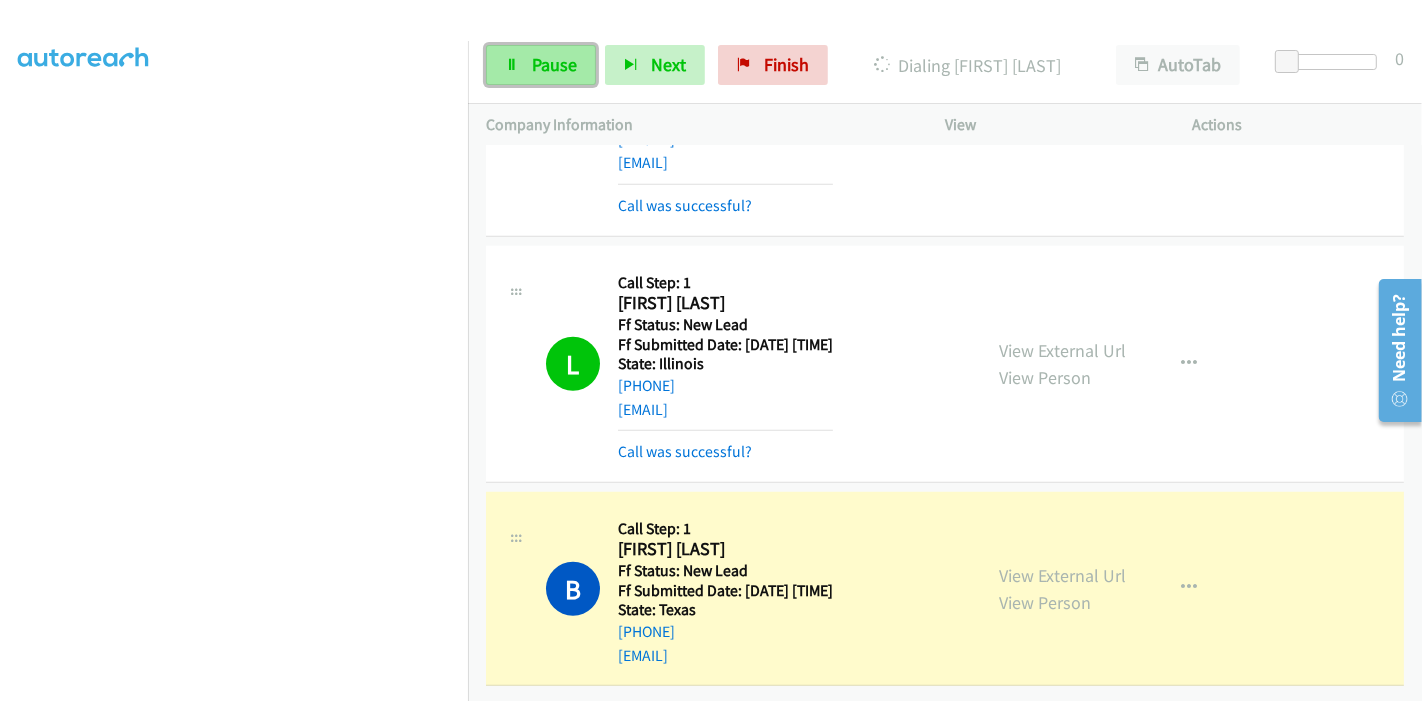 click on "Pause" at bounding box center [541, 65] 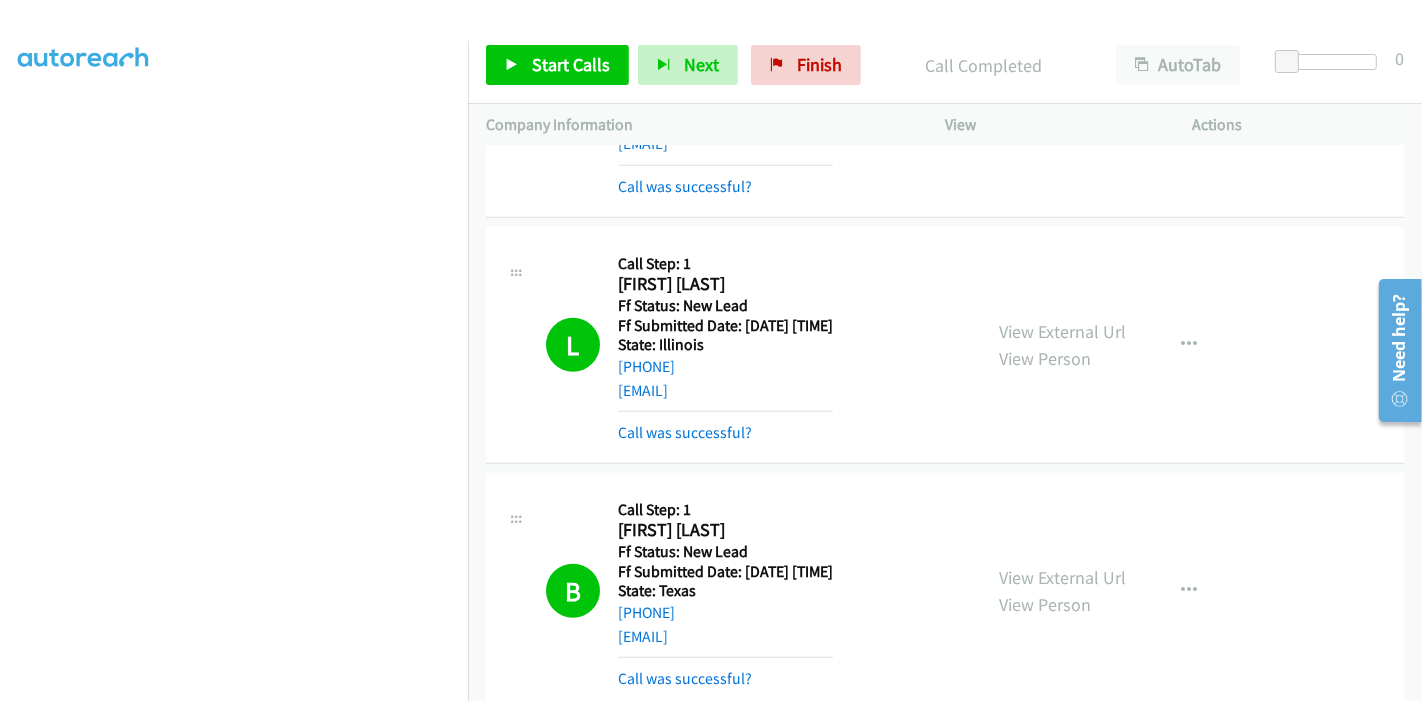scroll, scrollTop: 1457, scrollLeft: 0, axis: vertical 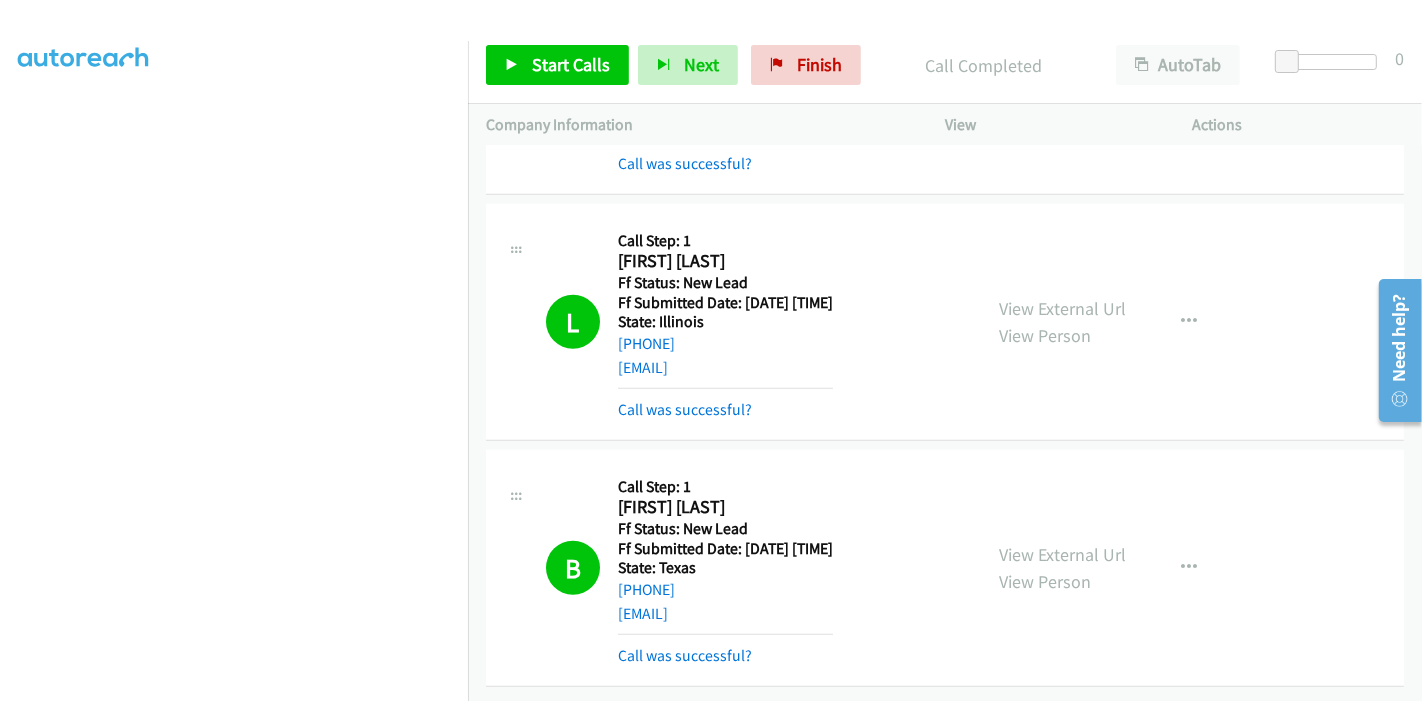 click on "chevas1714@hotmail.com" at bounding box center [725, 614] 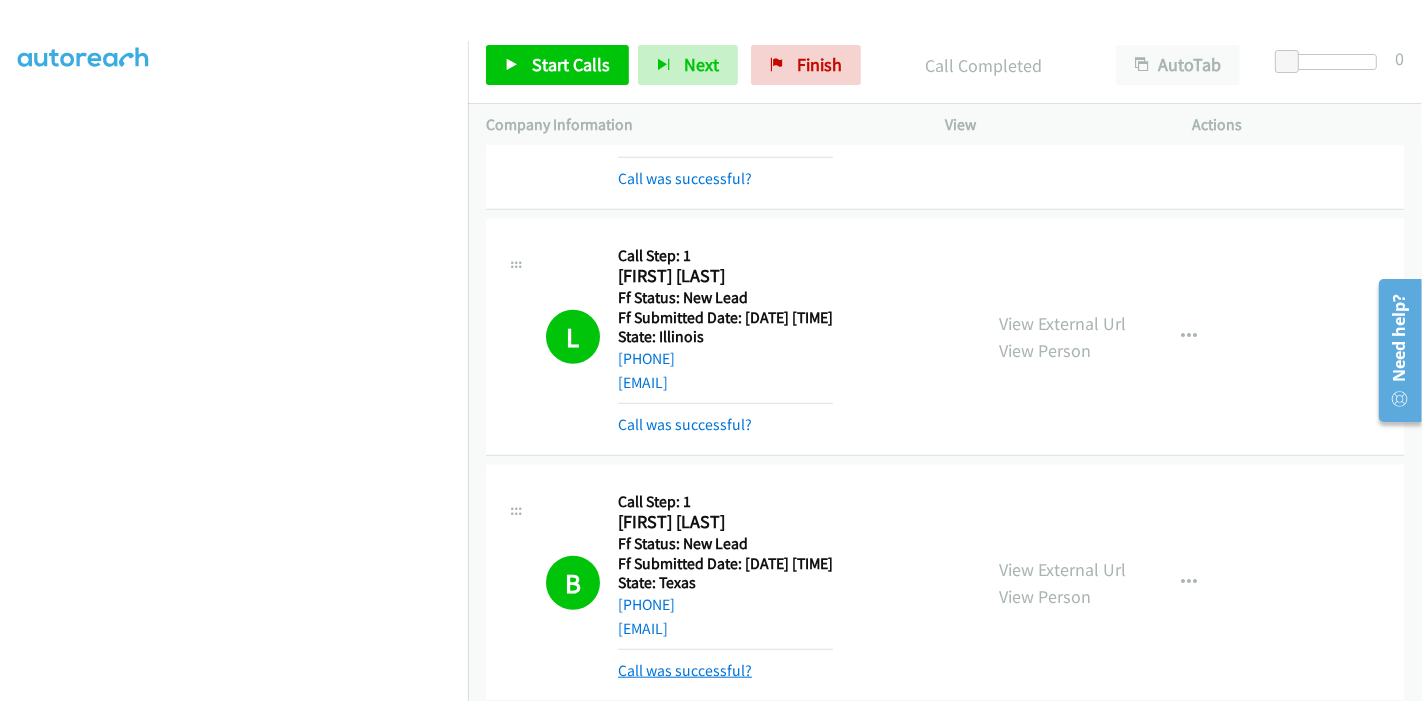 click on "Call was successful?" at bounding box center [685, 670] 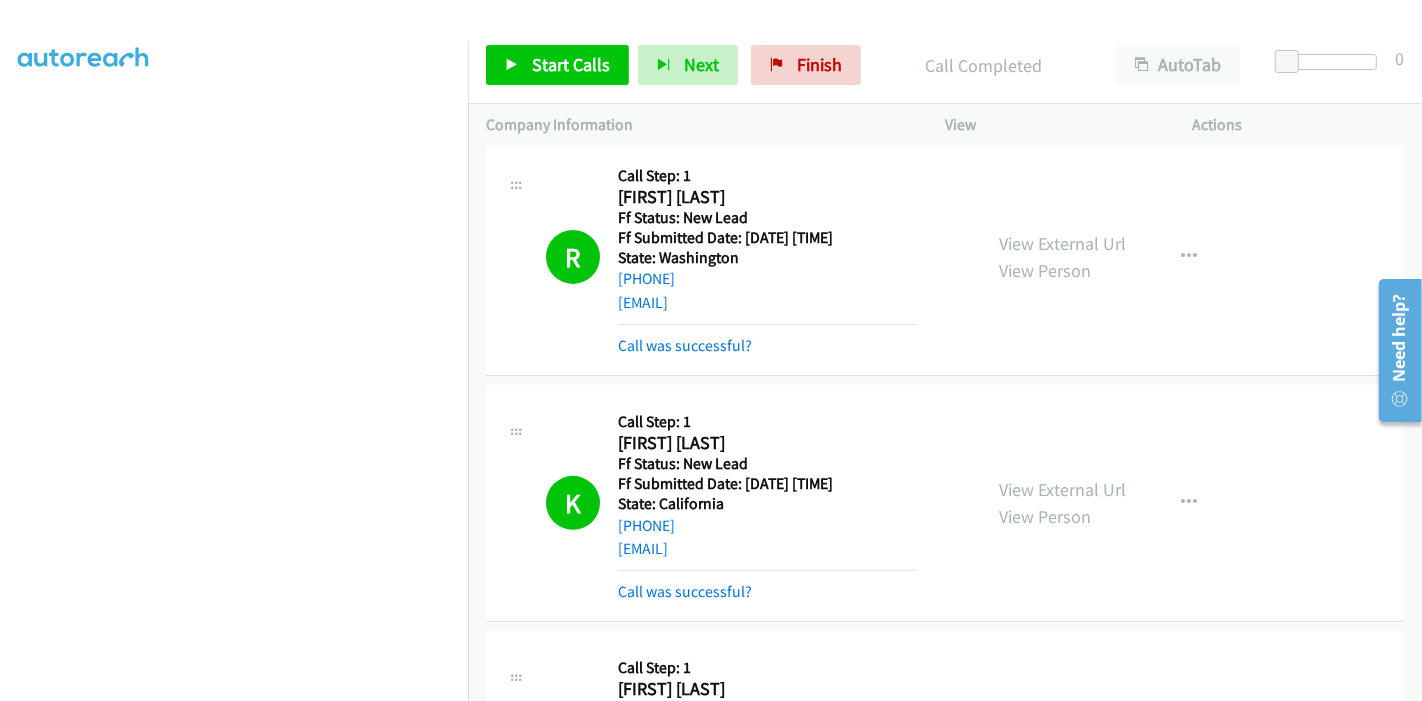 scroll, scrollTop: 0, scrollLeft: 0, axis: both 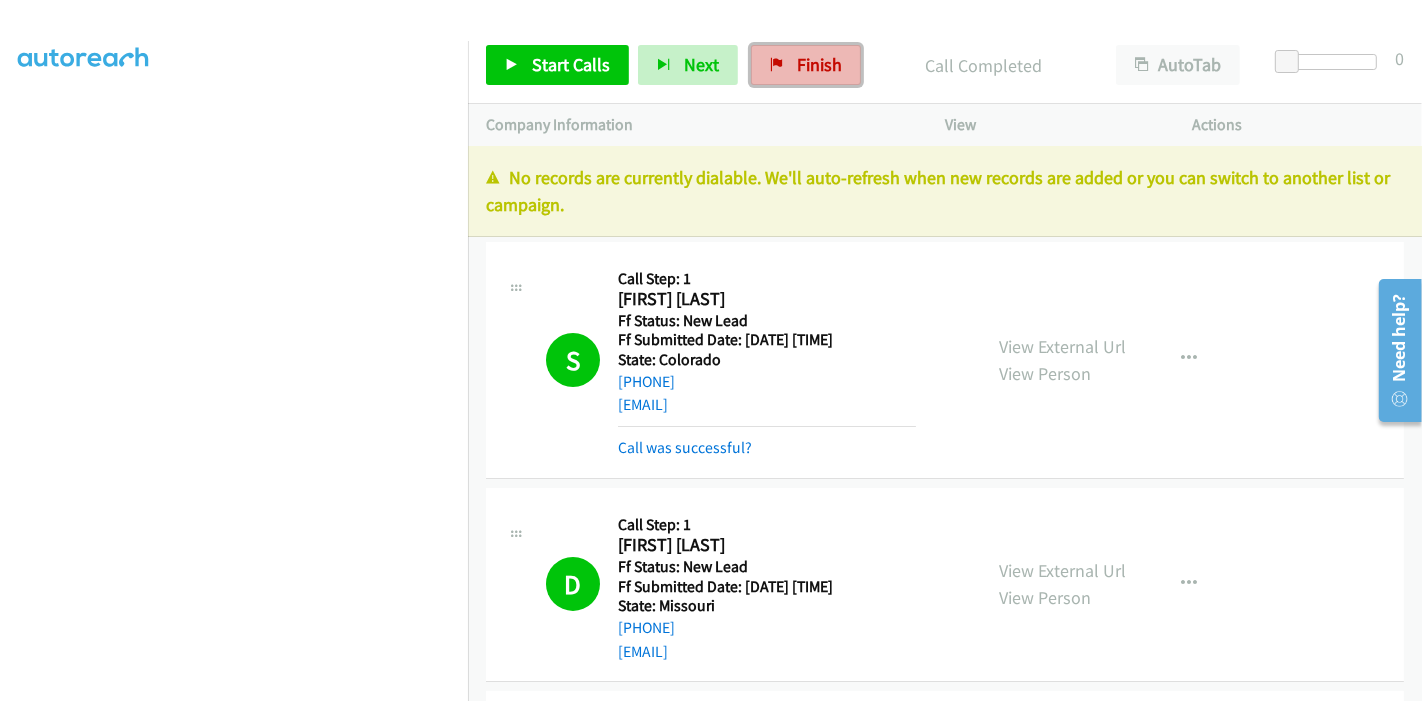 click on "Finish" at bounding box center (819, 64) 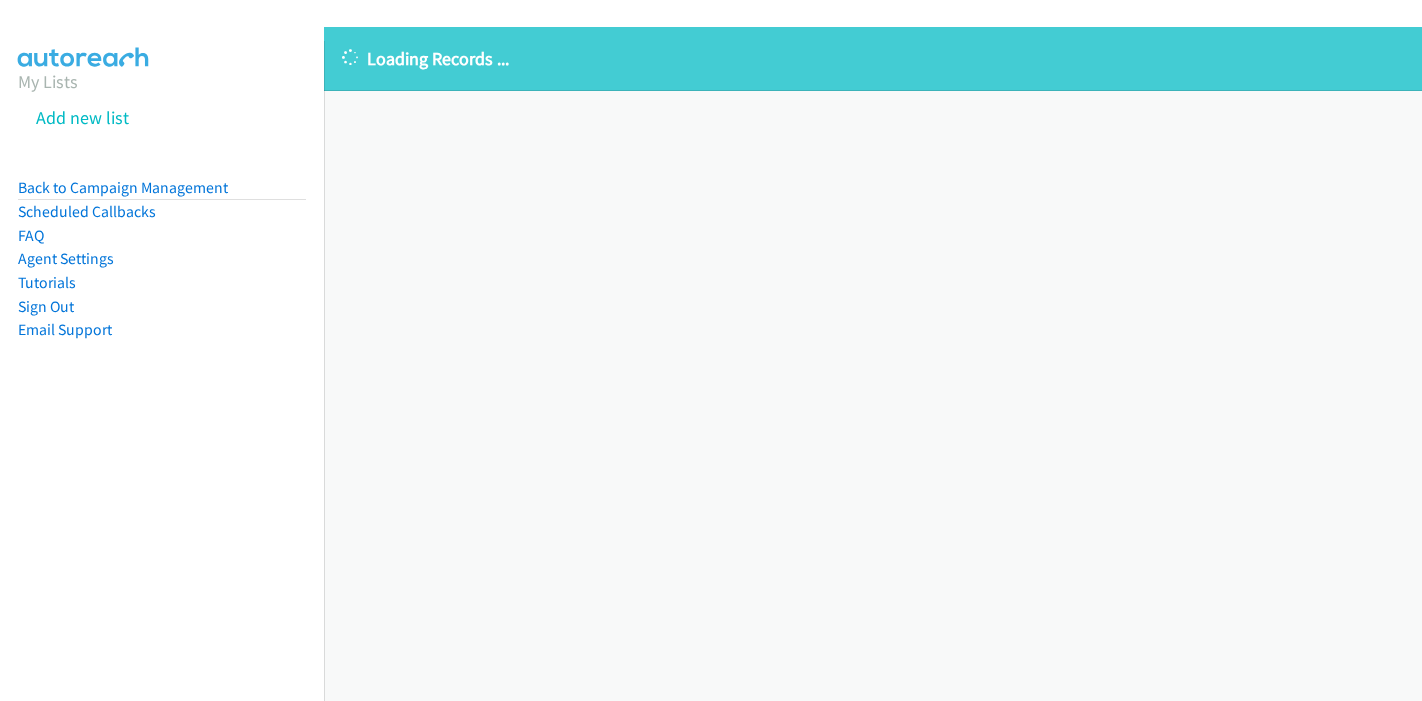 scroll, scrollTop: 0, scrollLeft: 0, axis: both 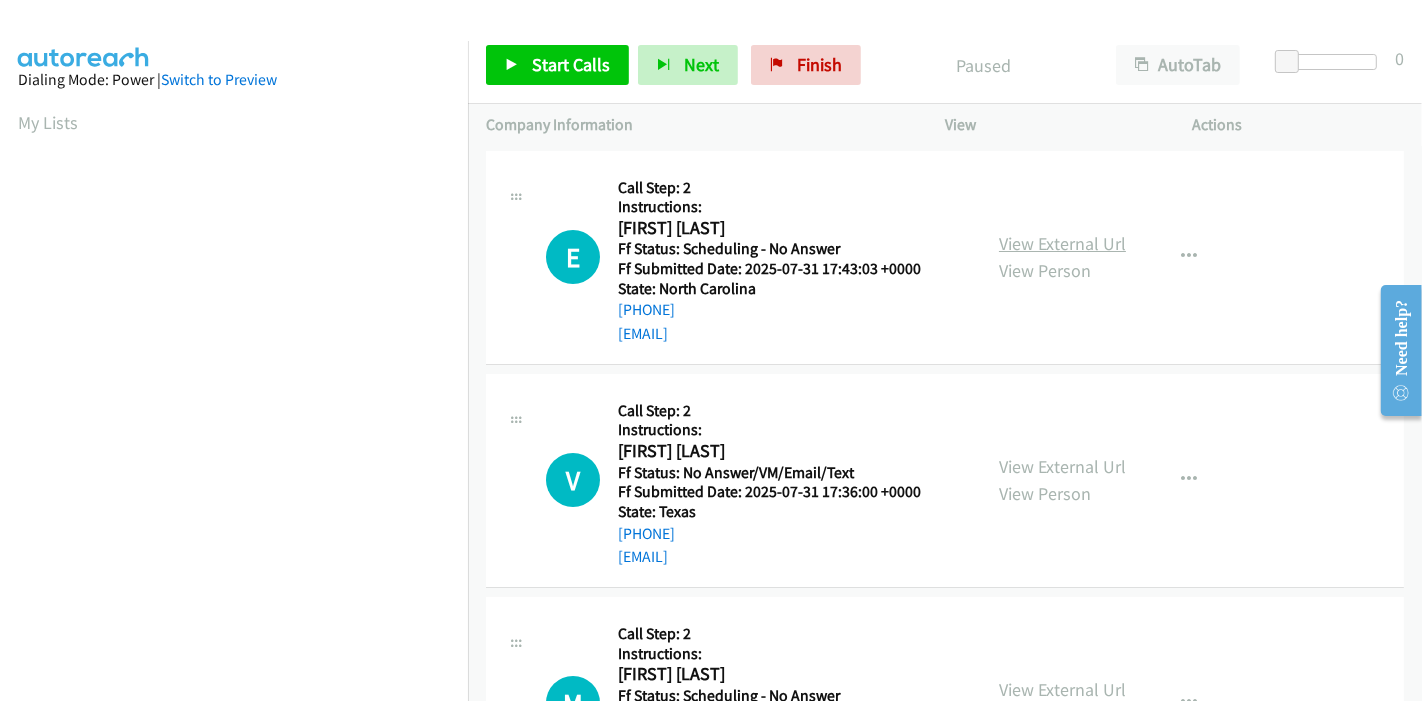 click on "View External Url" at bounding box center (1062, 243) 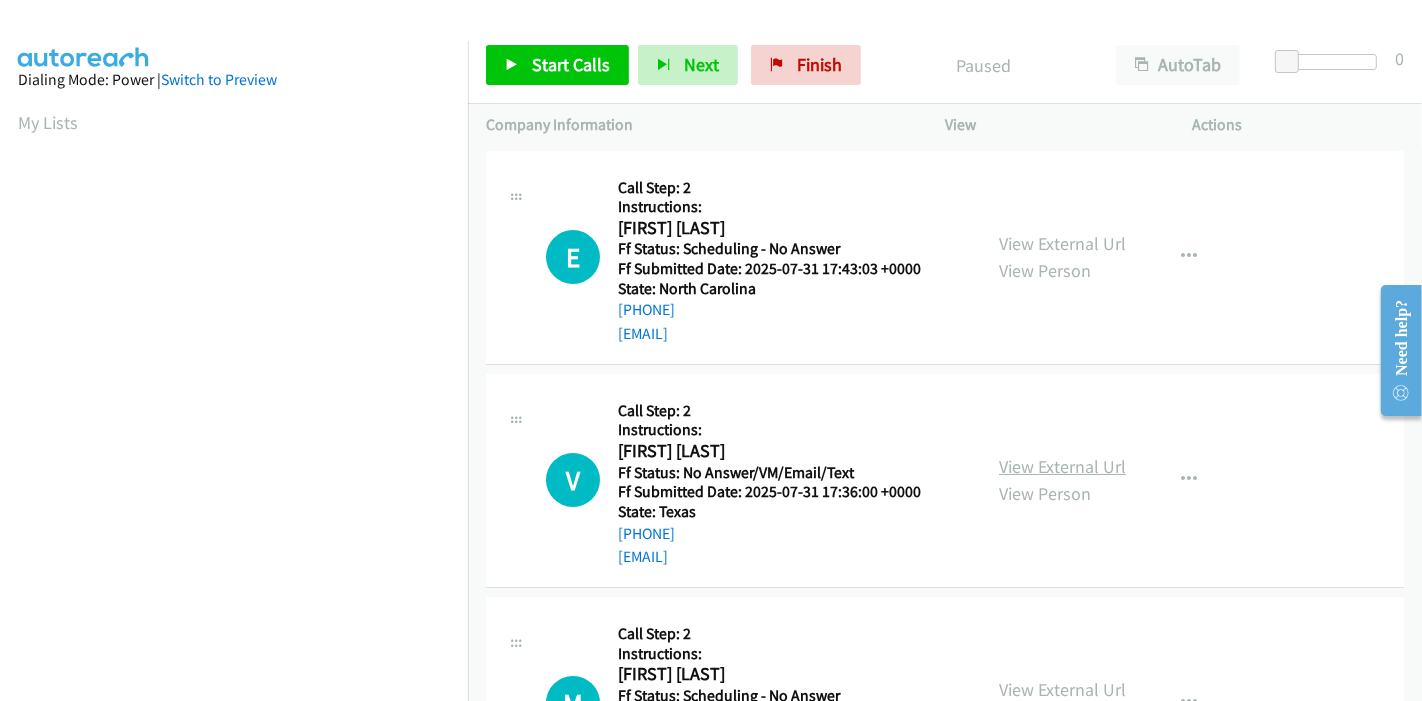 click on "View External Url" at bounding box center (1062, 466) 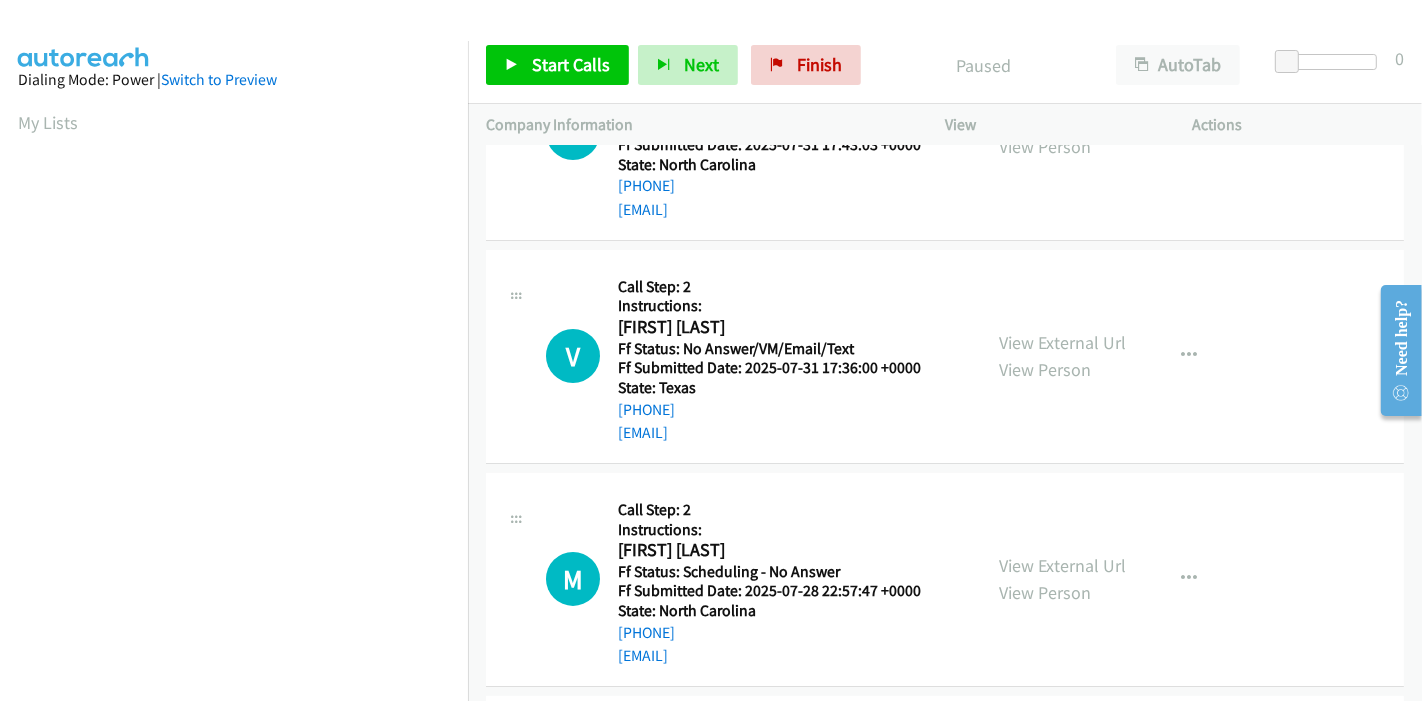 scroll, scrollTop: 333, scrollLeft: 0, axis: vertical 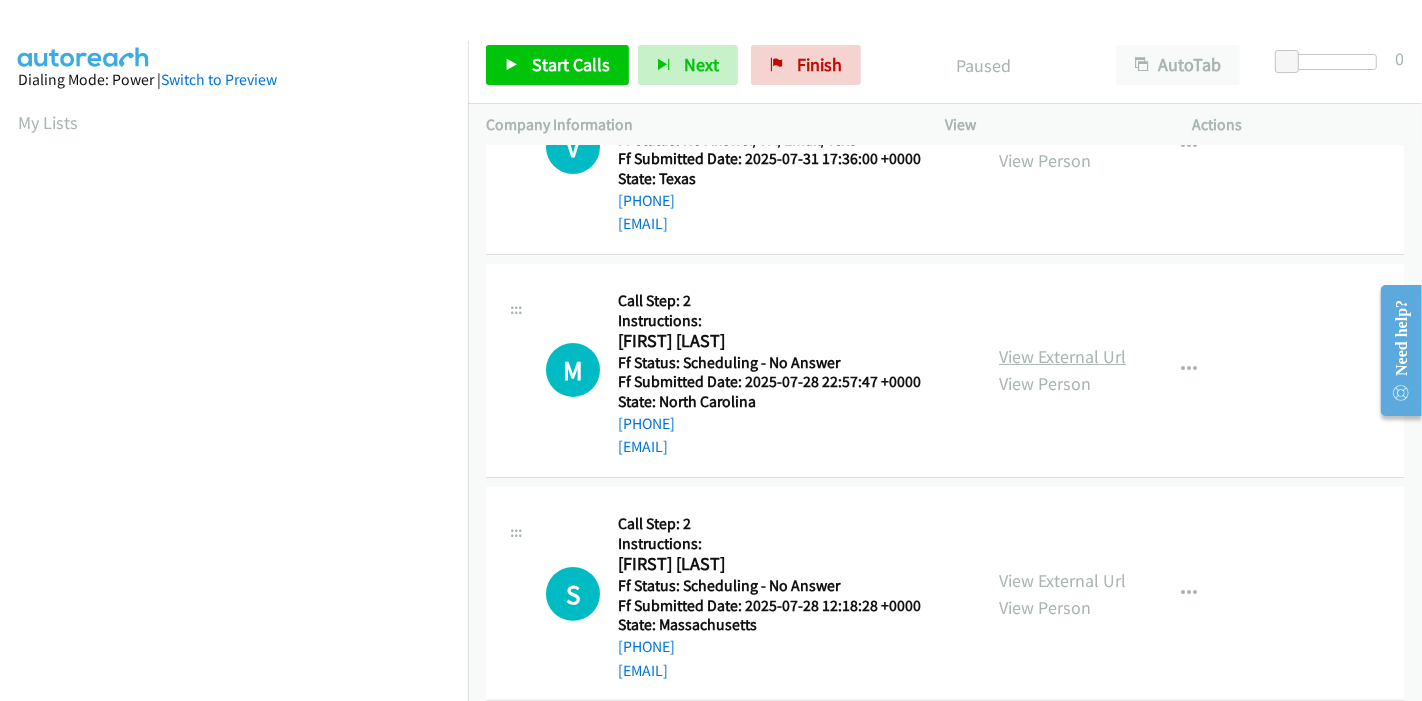 click on "View External Url" at bounding box center [1062, 356] 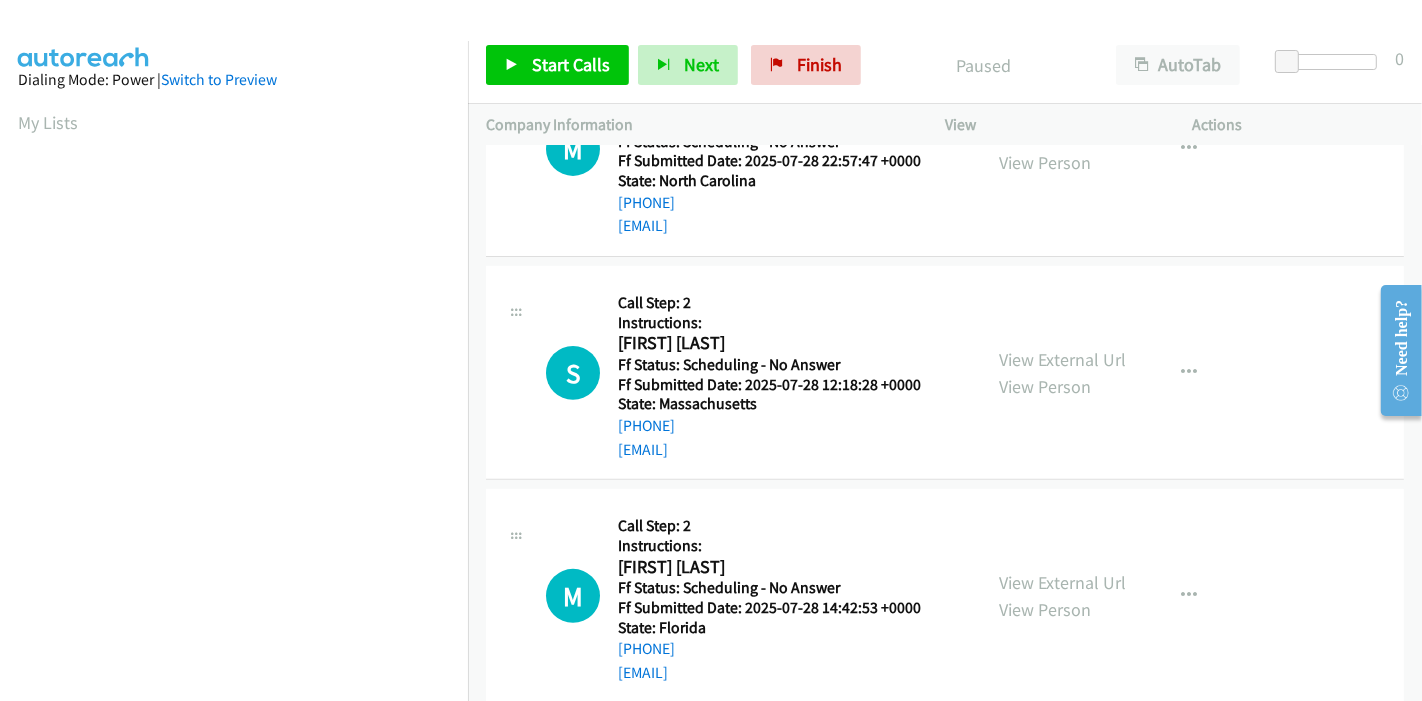 scroll, scrollTop: 555, scrollLeft: 0, axis: vertical 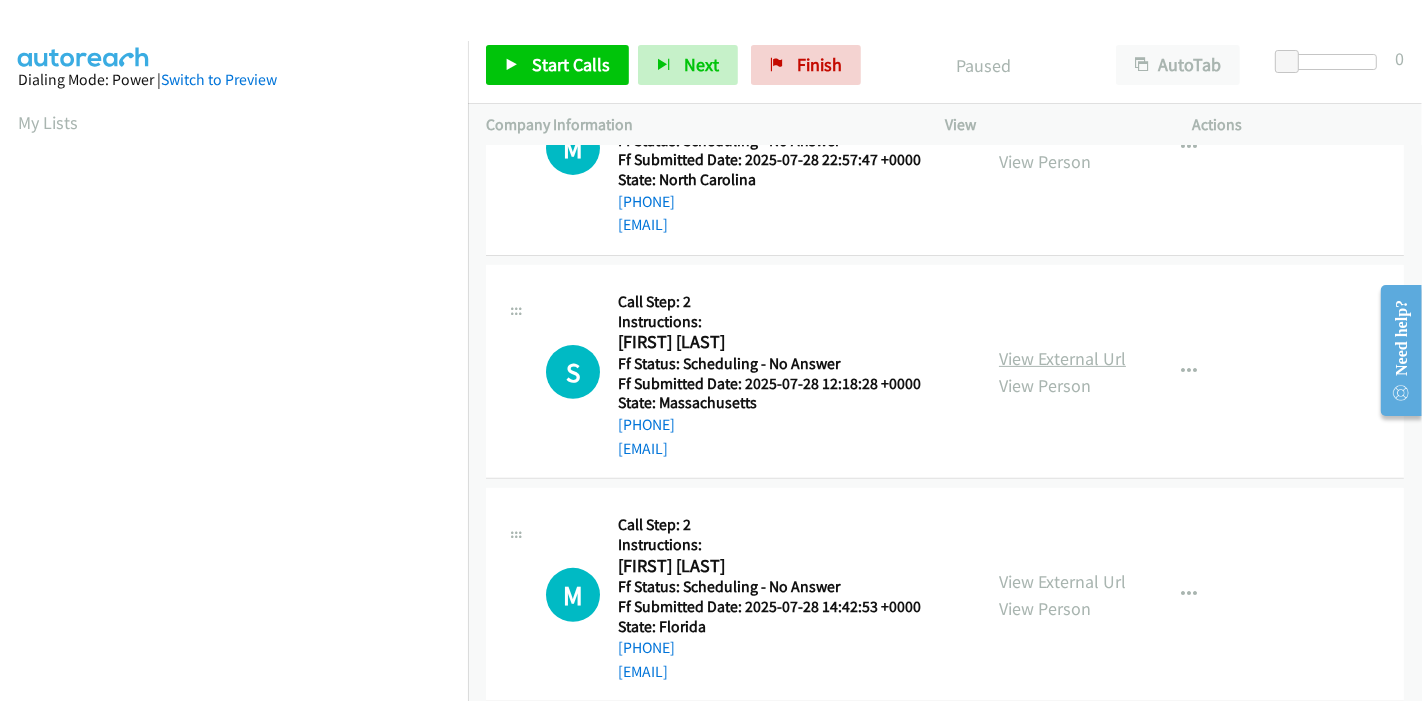 click on "View External Url" at bounding box center (1062, 358) 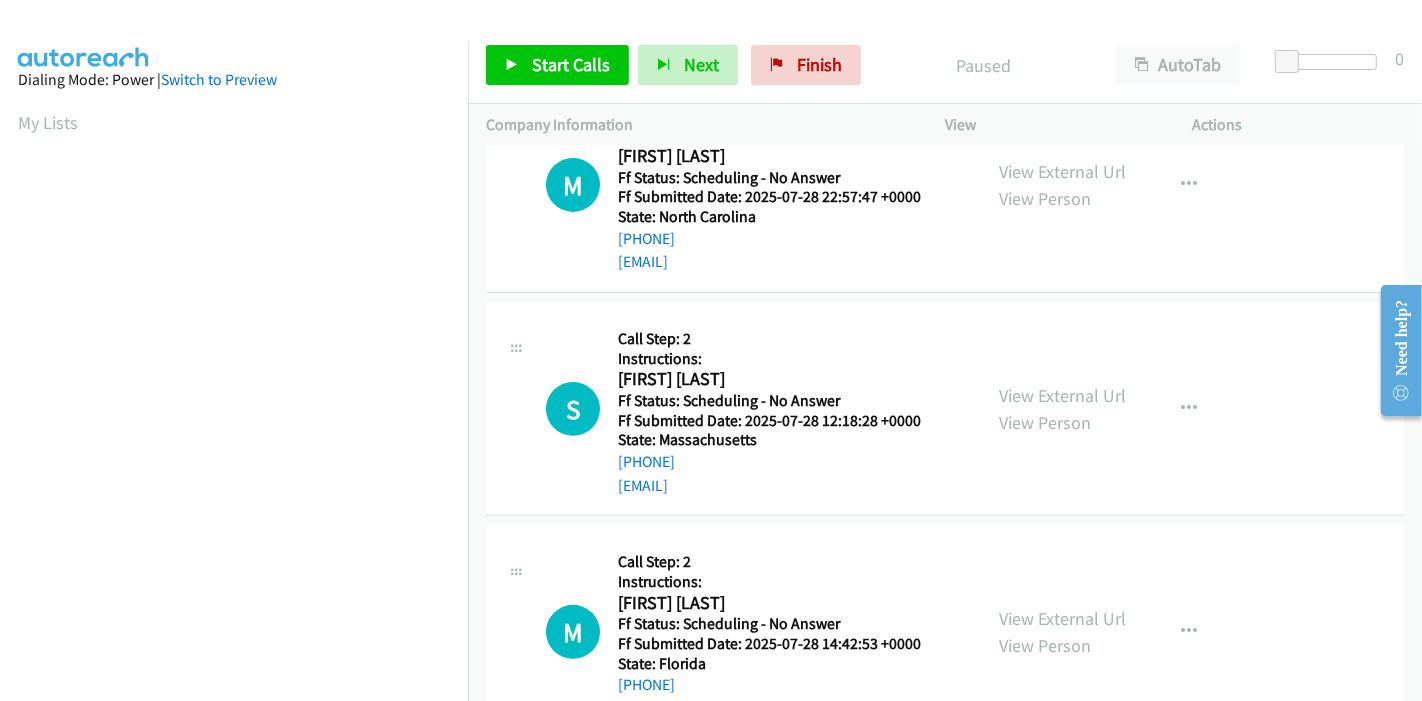 scroll, scrollTop: 555, scrollLeft: 0, axis: vertical 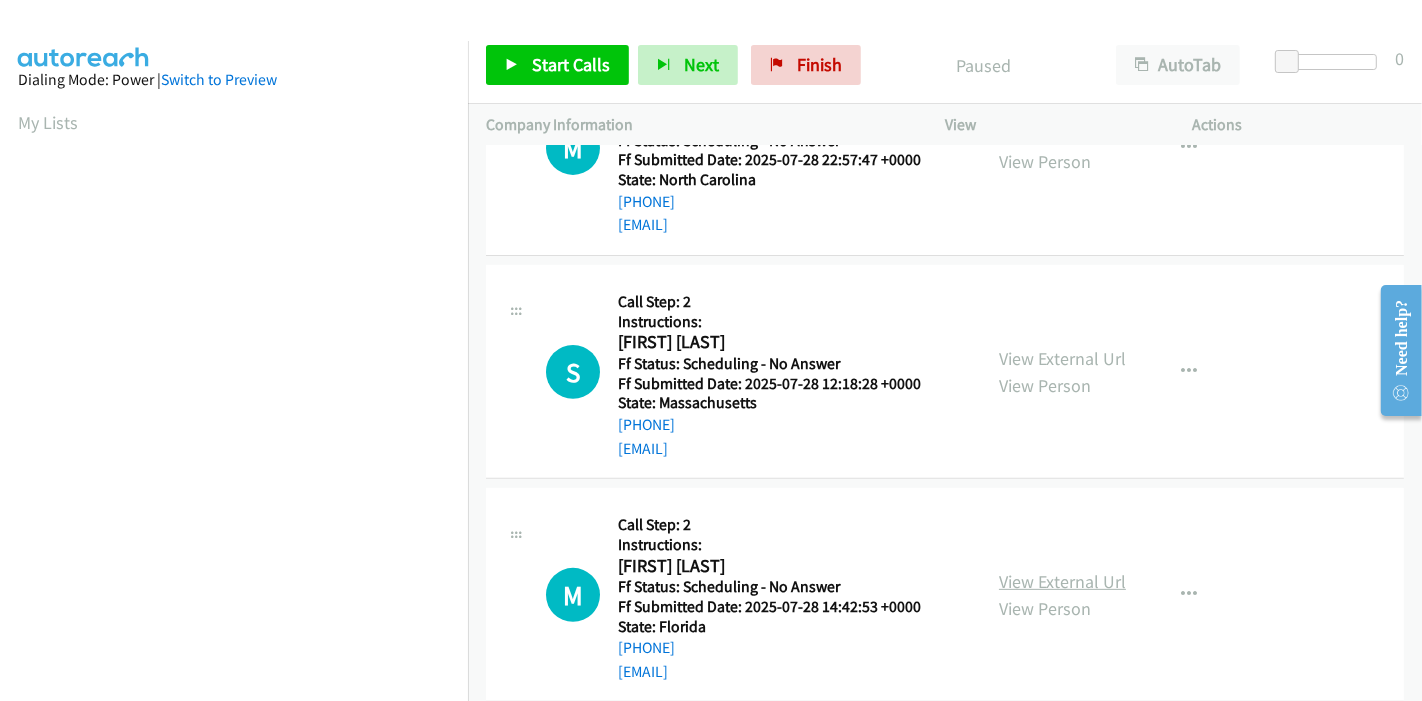 click on "View External Url" at bounding box center (1062, 581) 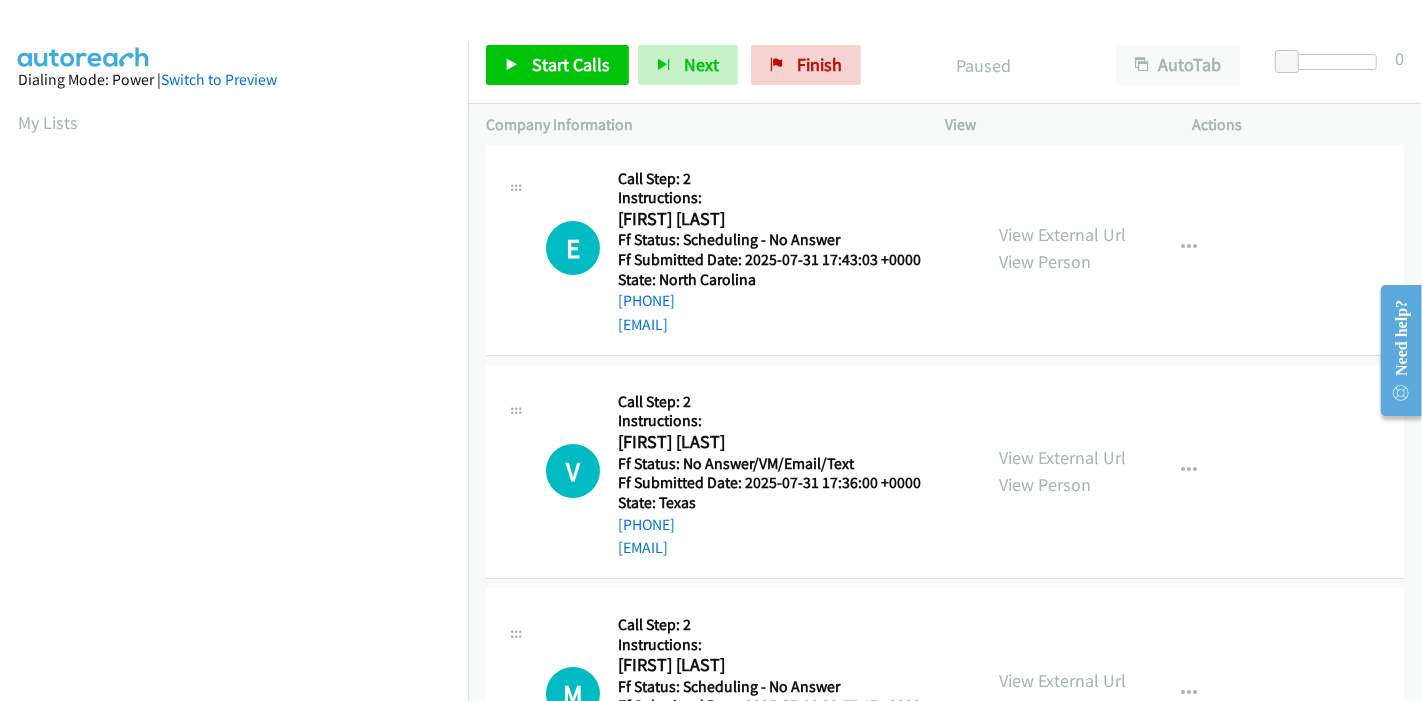 scroll, scrollTop: 0, scrollLeft: 0, axis: both 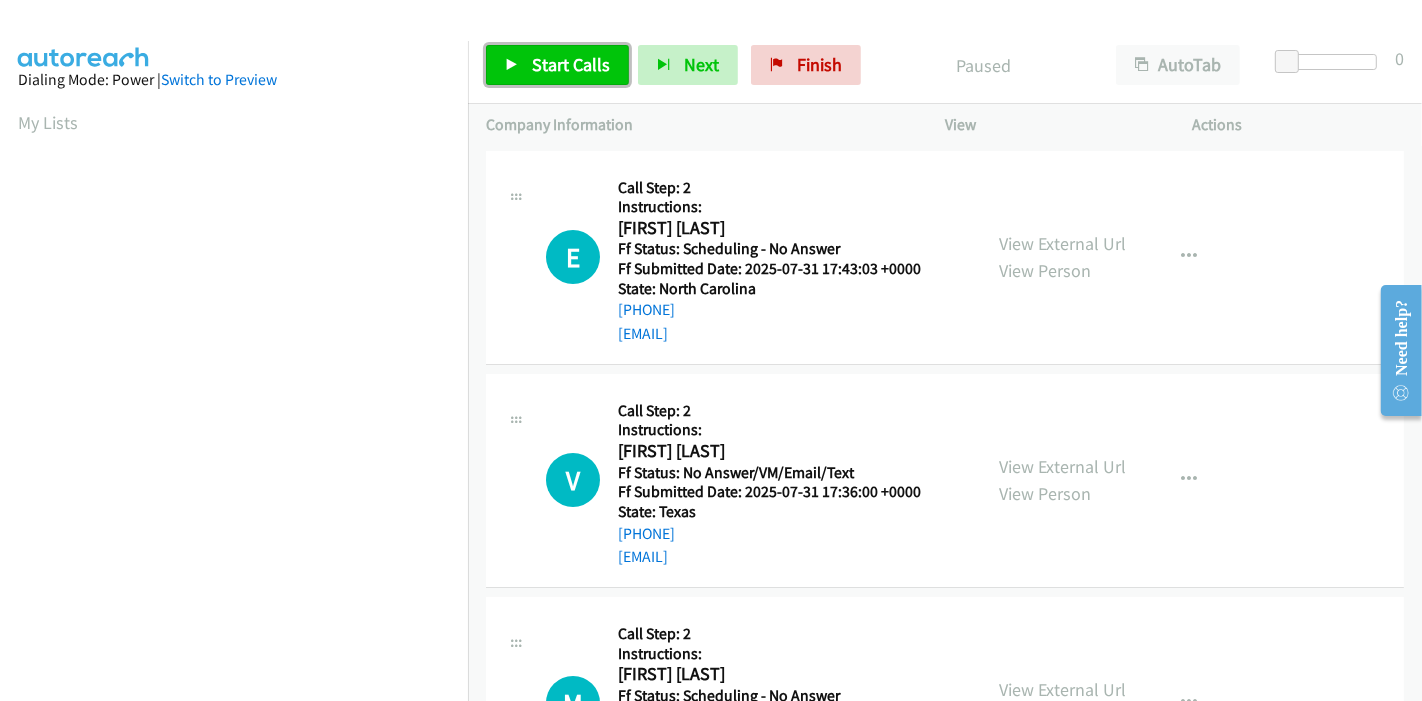 click on "Start Calls" at bounding box center [571, 64] 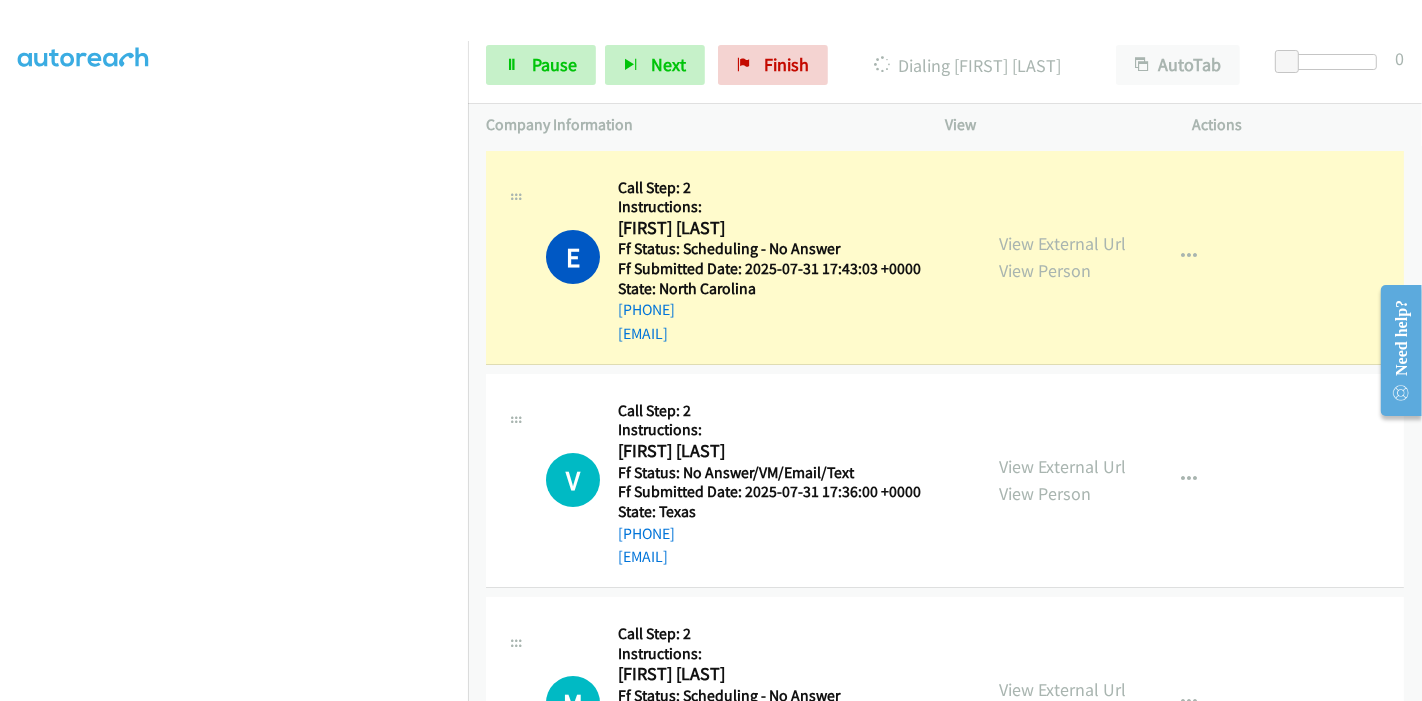 scroll, scrollTop: 422, scrollLeft: 0, axis: vertical 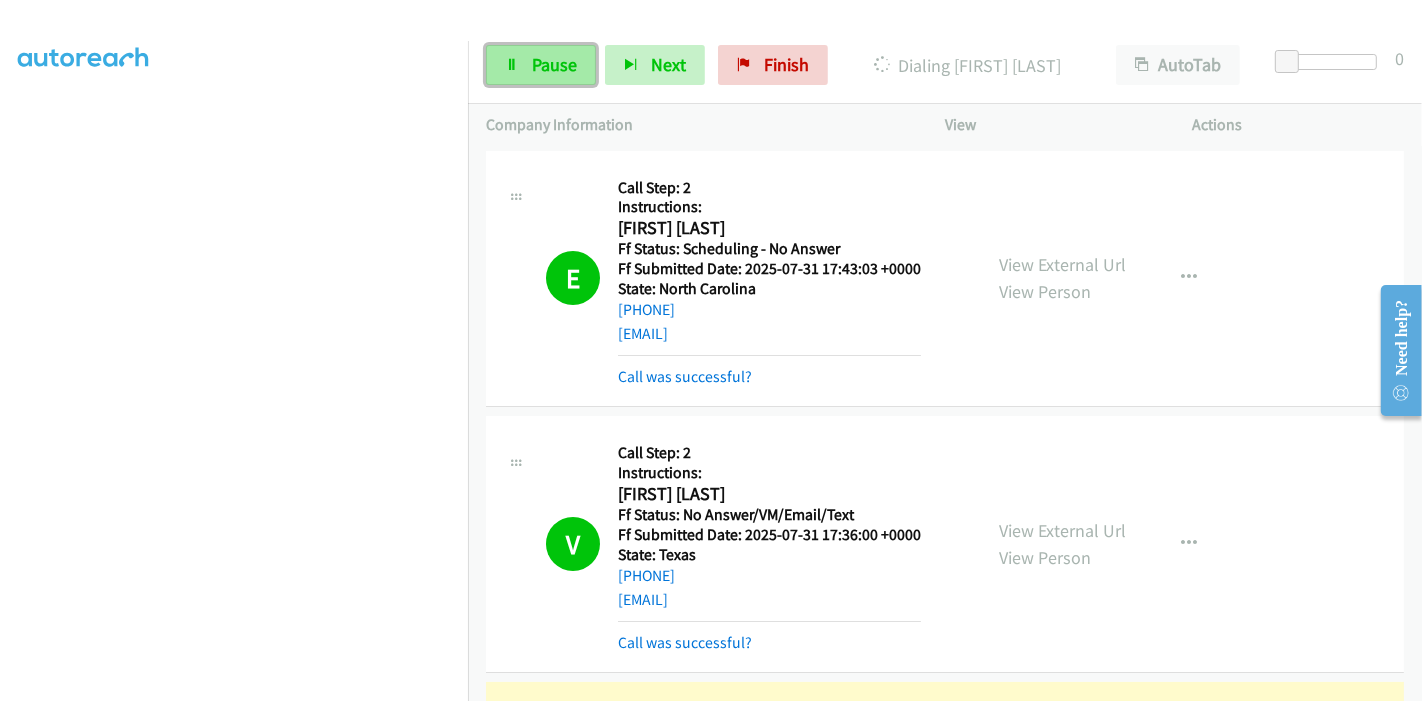 click on "Pause" at bounding box center [541, 65] 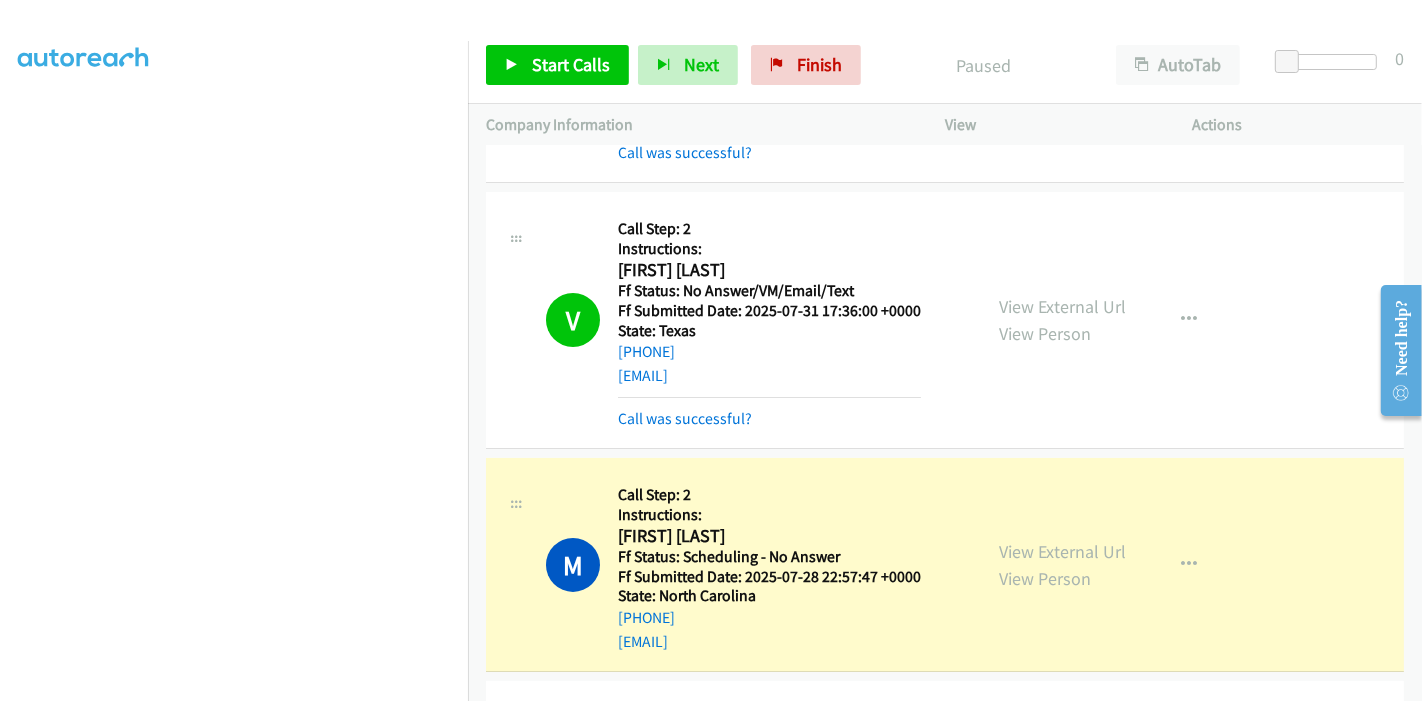 scroll, scrollTop: 333, scrollLeft: 0, axis: vertical 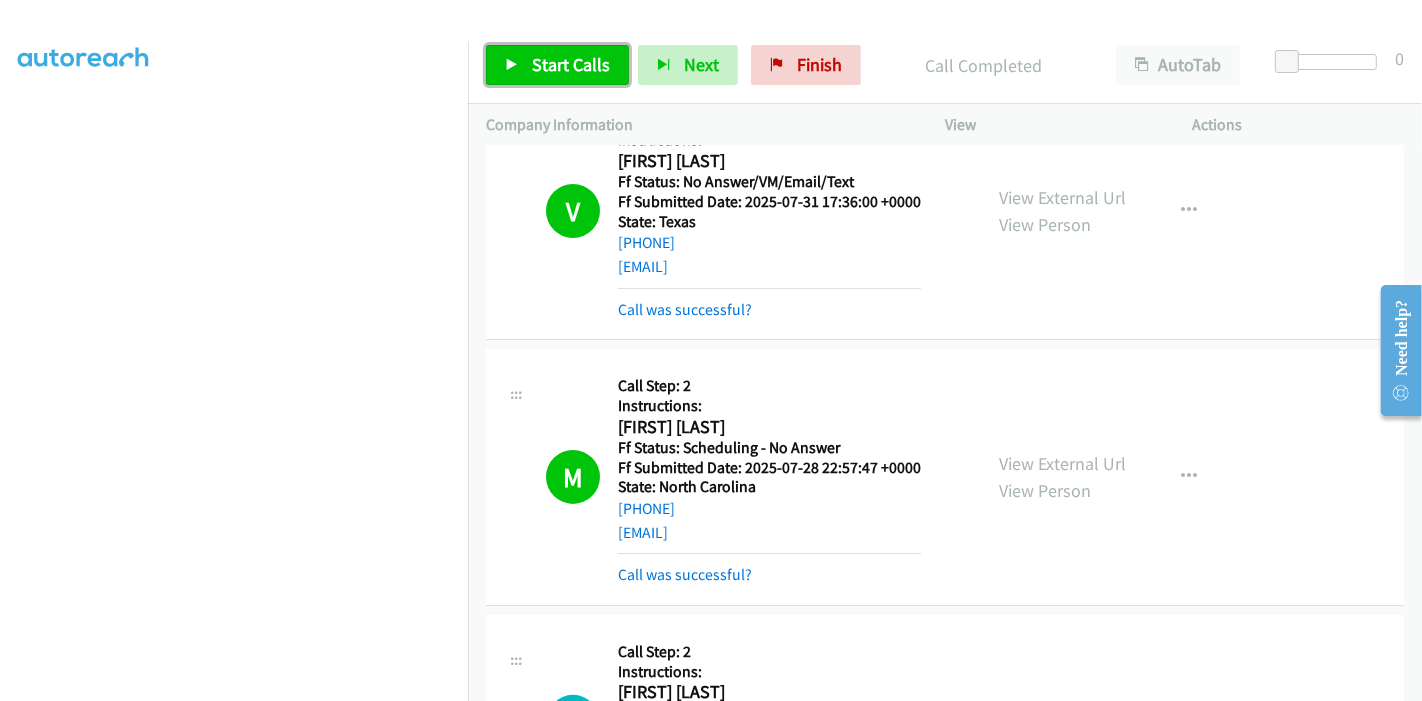 click on "Start Calls" at bounding box center [557, 65] 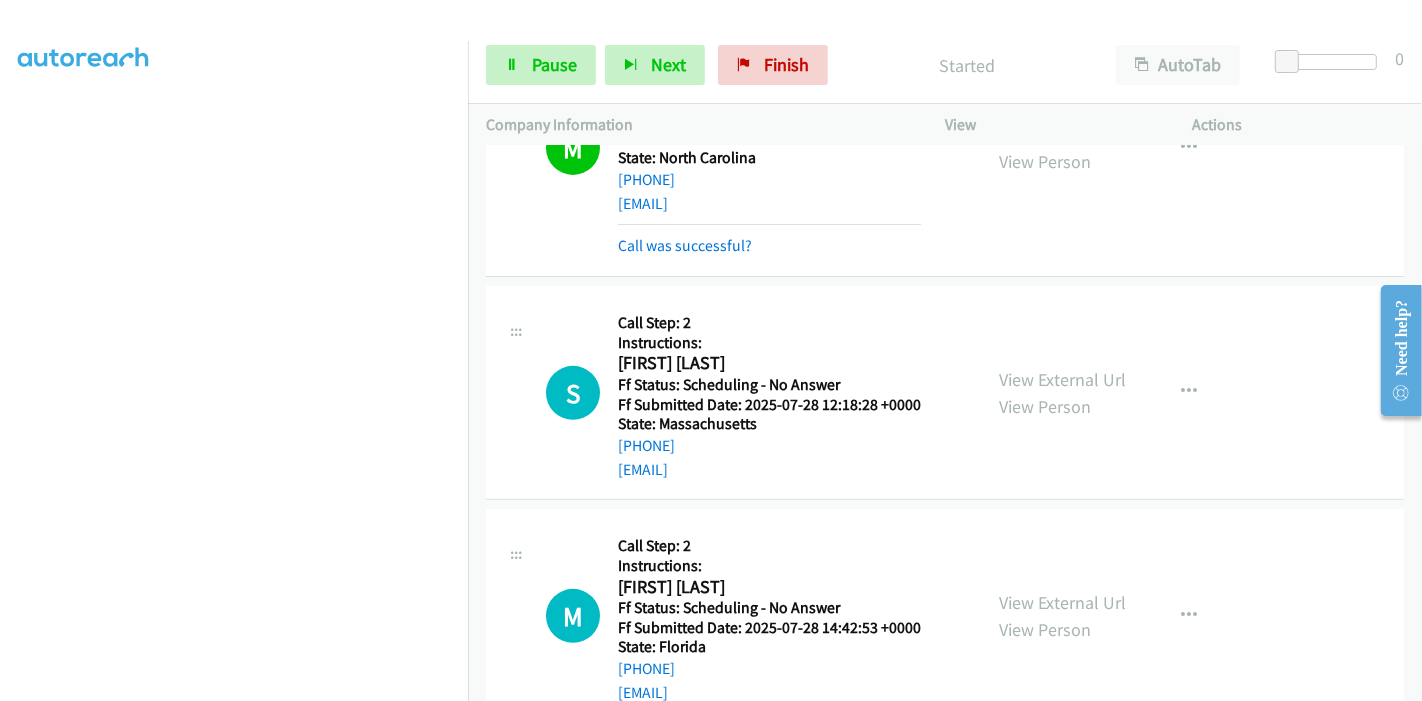 scroll, scrollTop: 777, scrollLeft: 0, axis: vertical 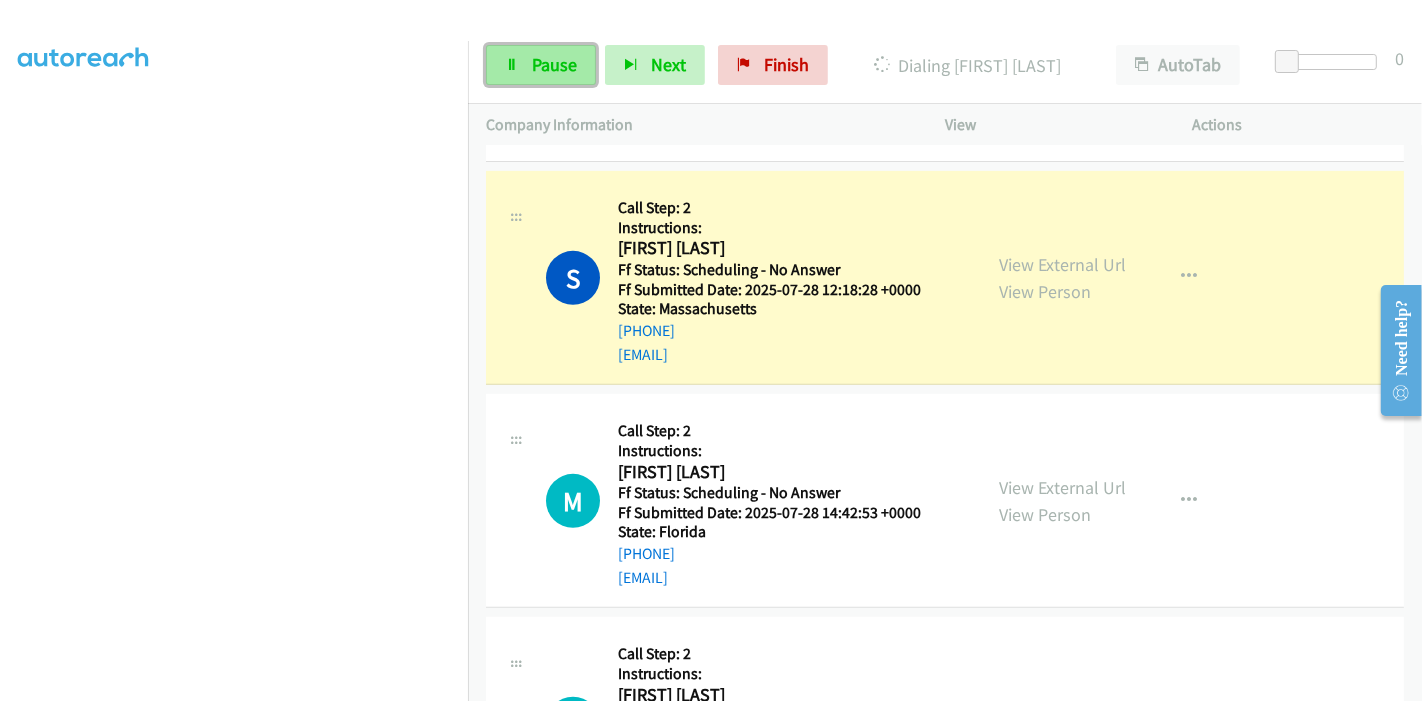 click on "Pause" at bounding box center (541, 65) 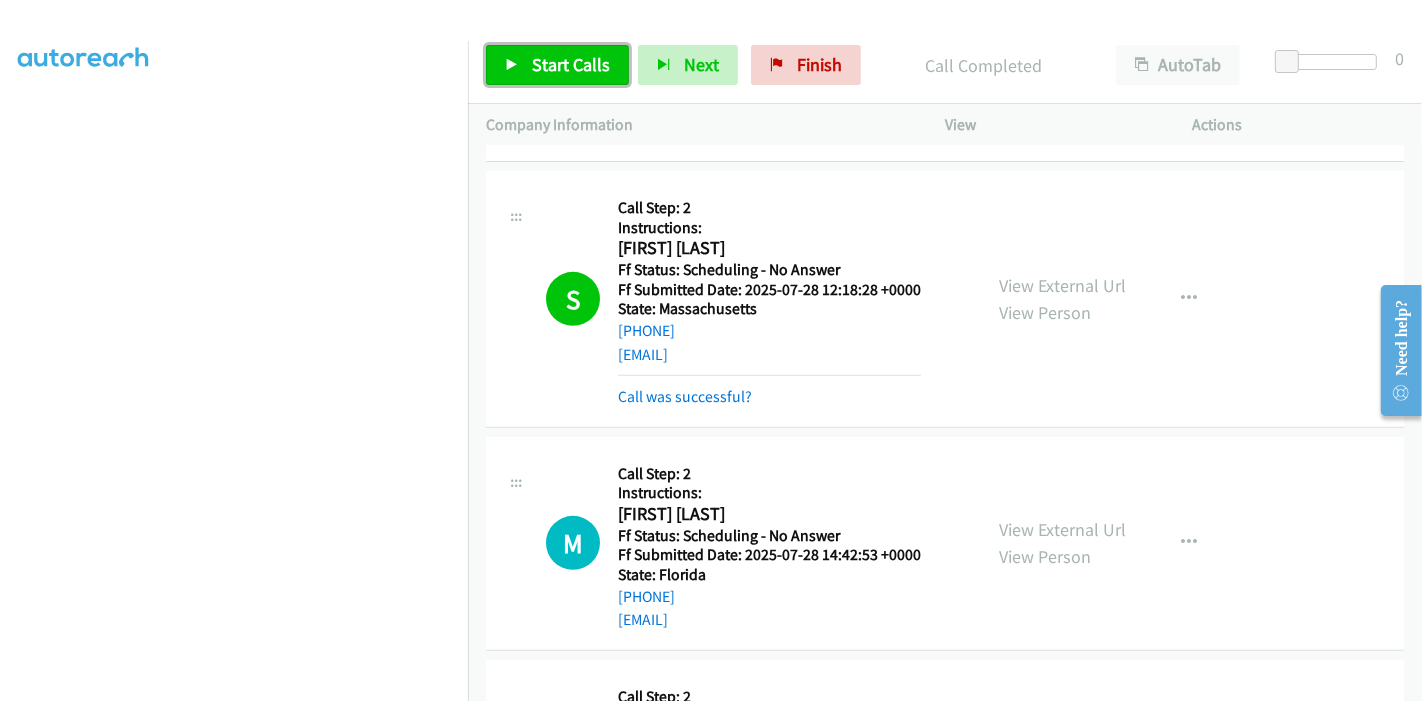click on "Start Calls" at bounding box center (557, 65) 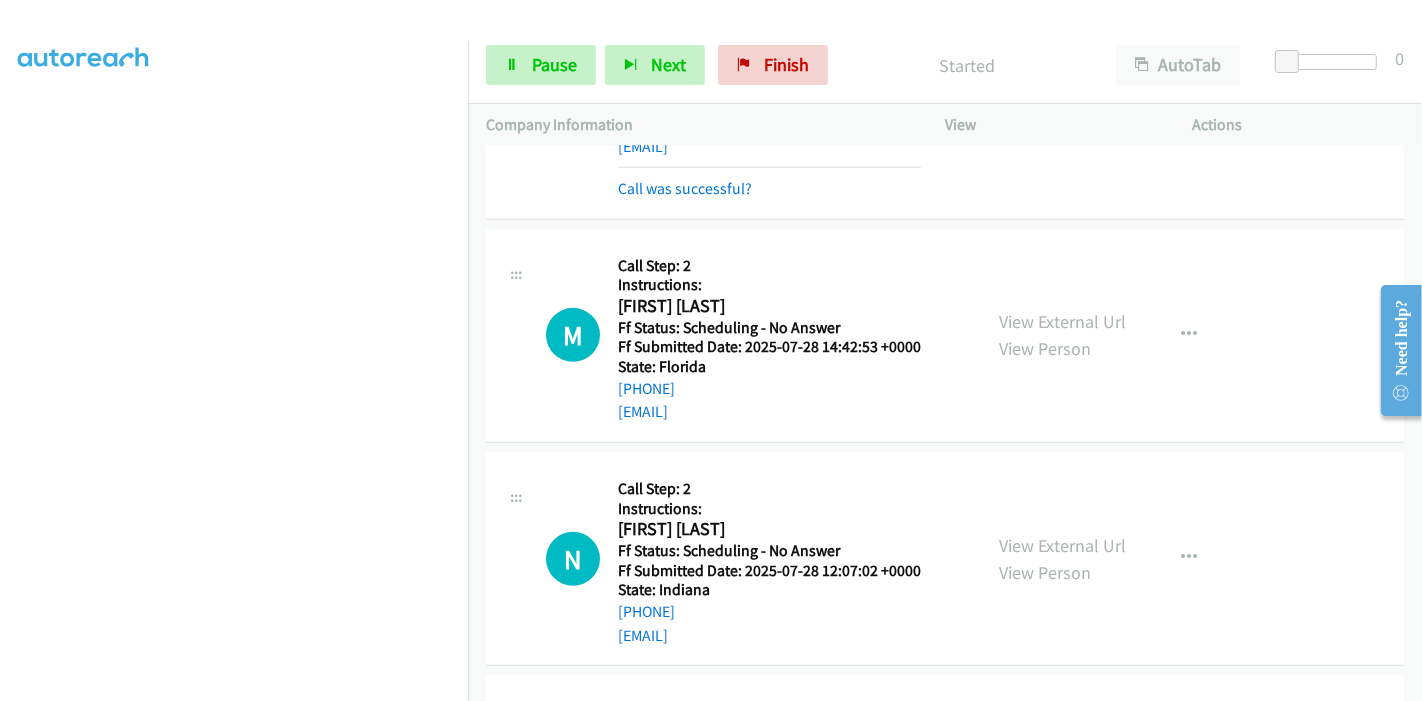 scroll, scrollTop: 1000, scrollLeft: 0, axis: vertical 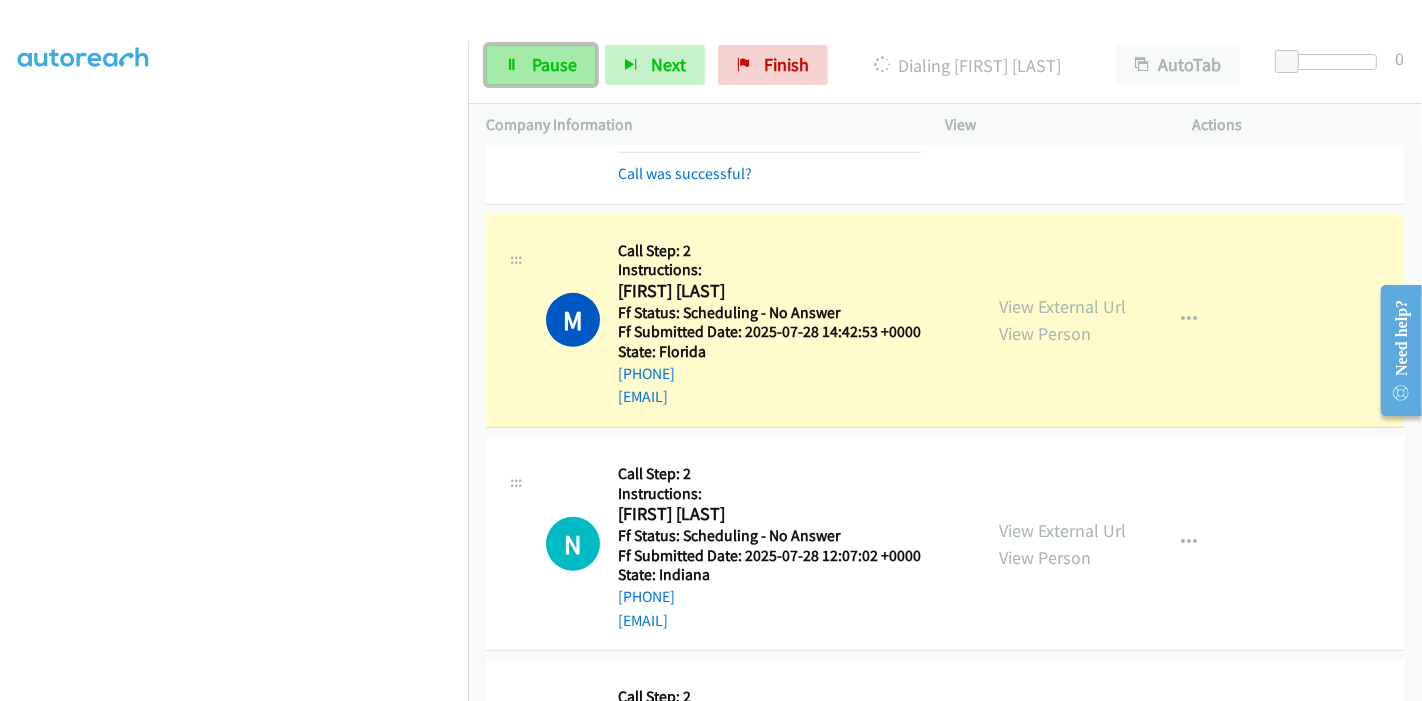 click on "Pause" at bounding box center [541, 65] 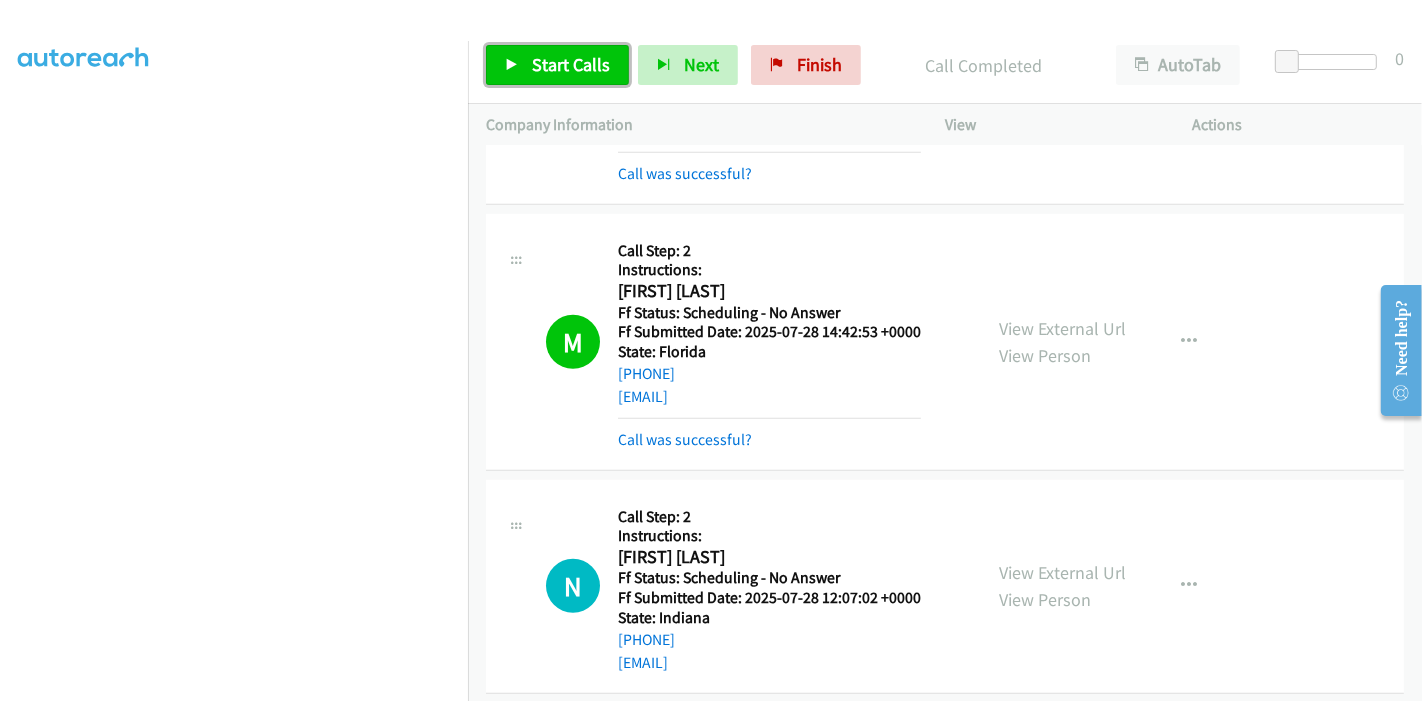 click on "Start Calls" at bounding box center [571, 64] 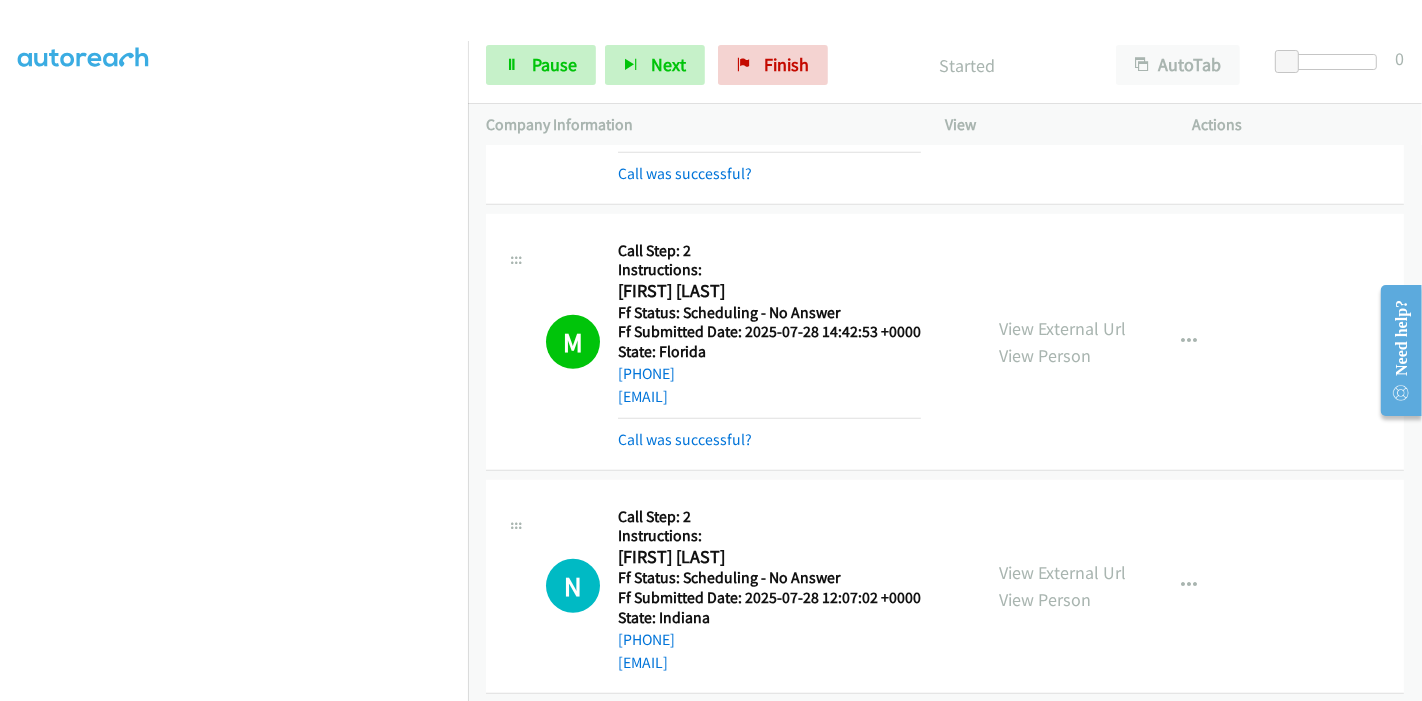 scroll, scrollTop: 1222, scrollLeft: 0, axis: vertical 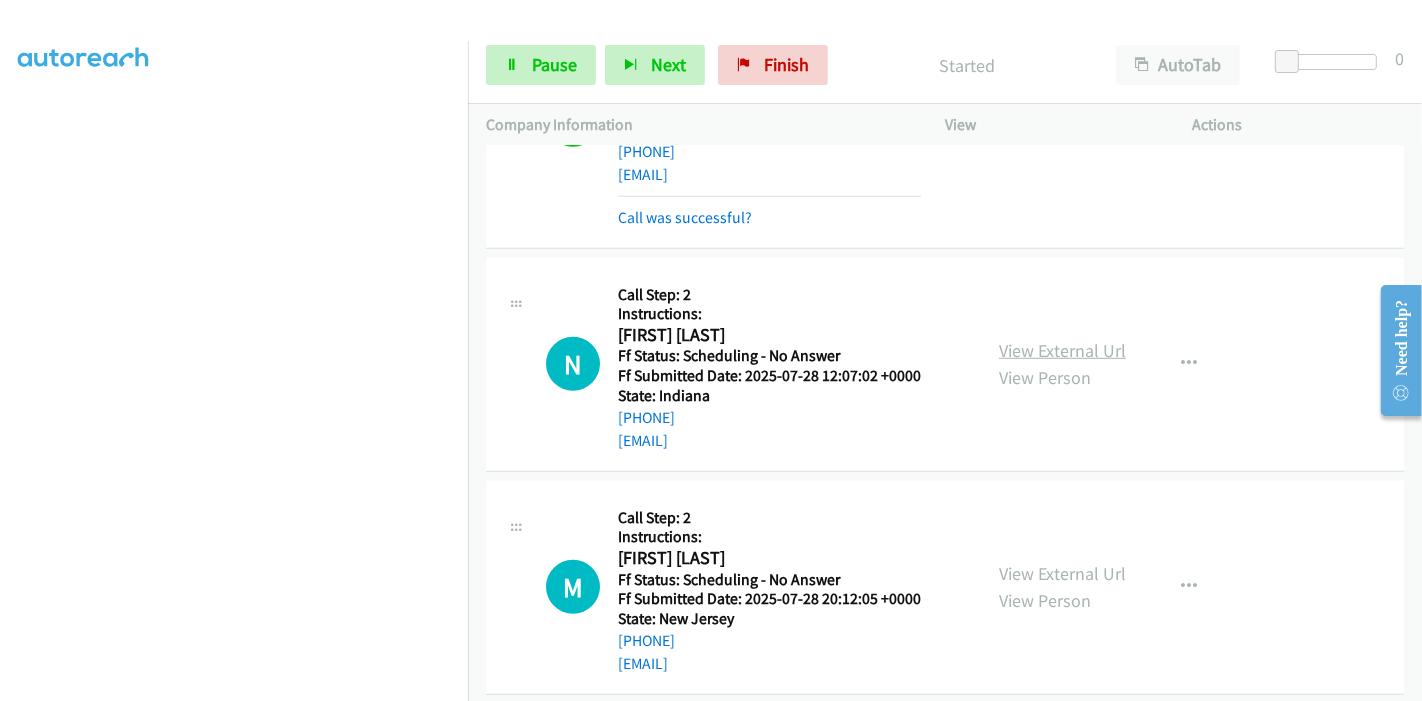 click on "View External Url" at bounding box center [1062, 350] 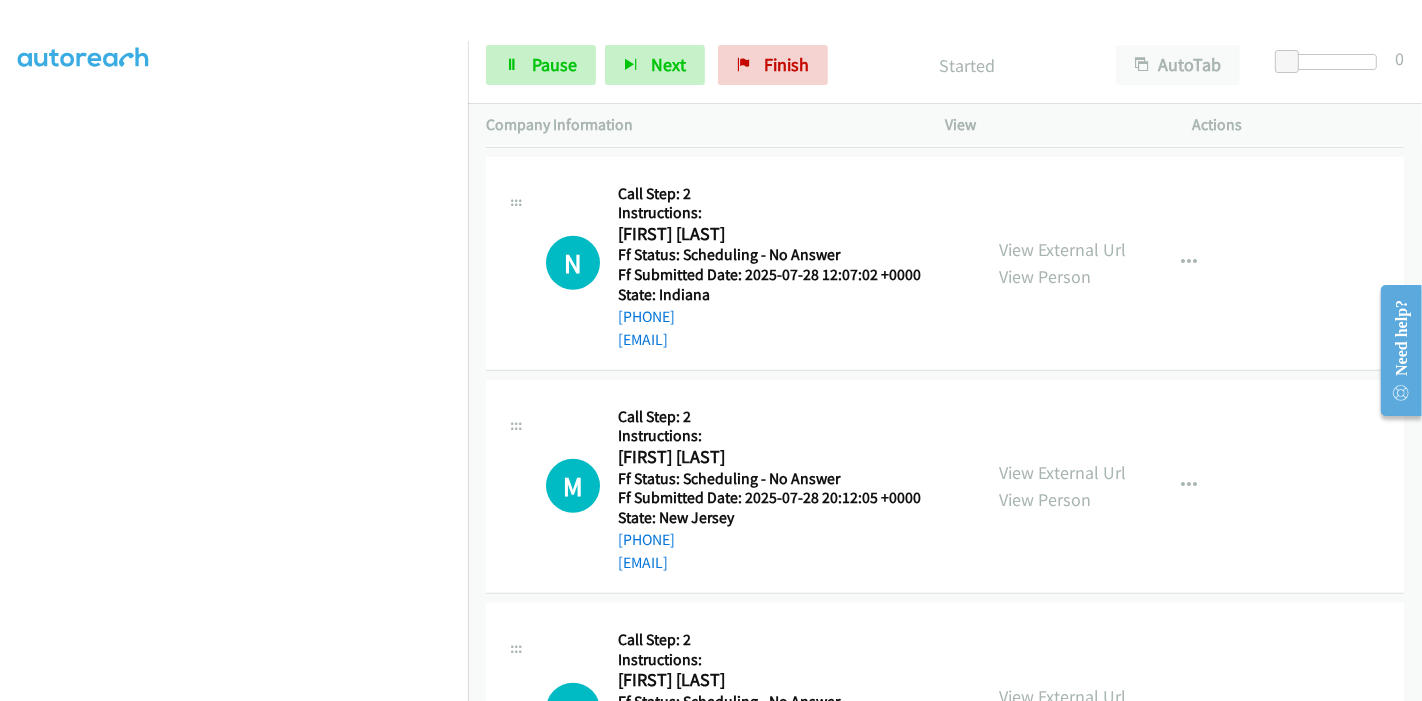 scroll, scrollTop: 1444, scrollLeft: 0, axis: vertical 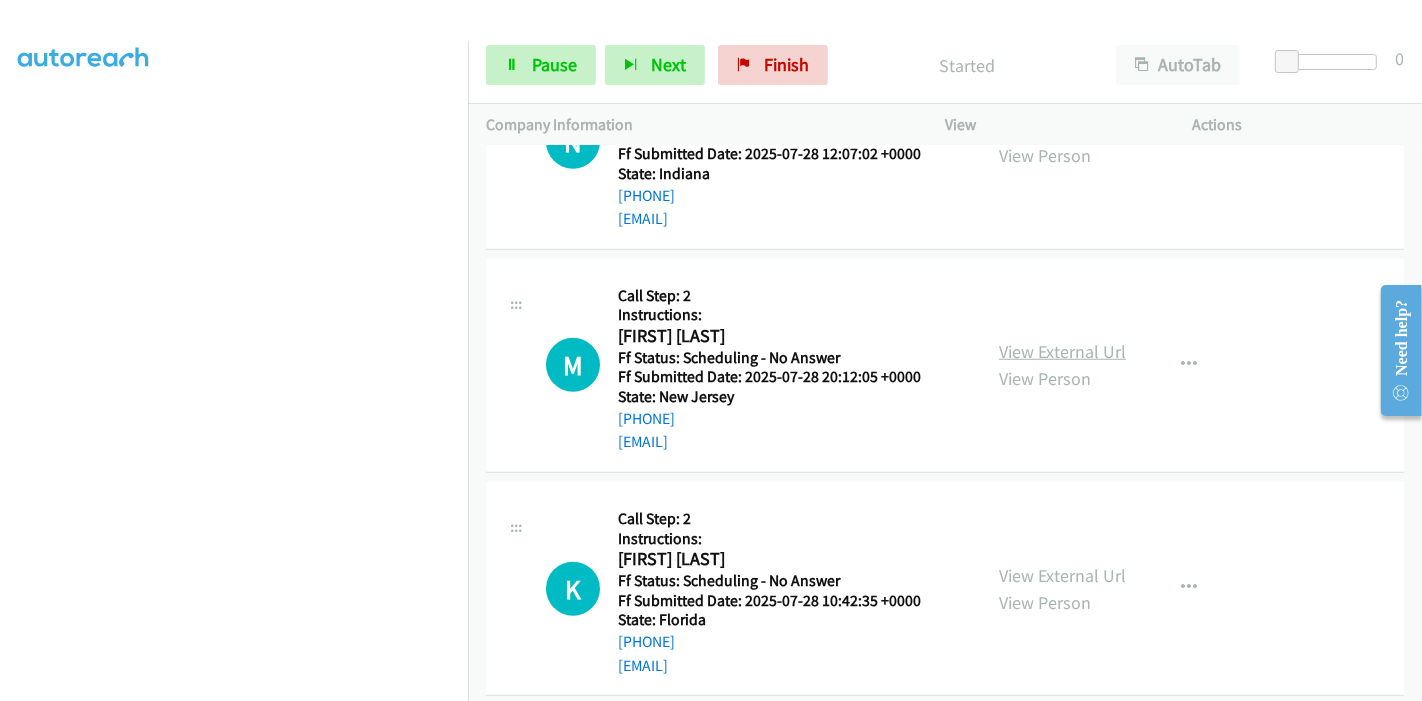click on "View External Url" at bounding box center [1062, 351] 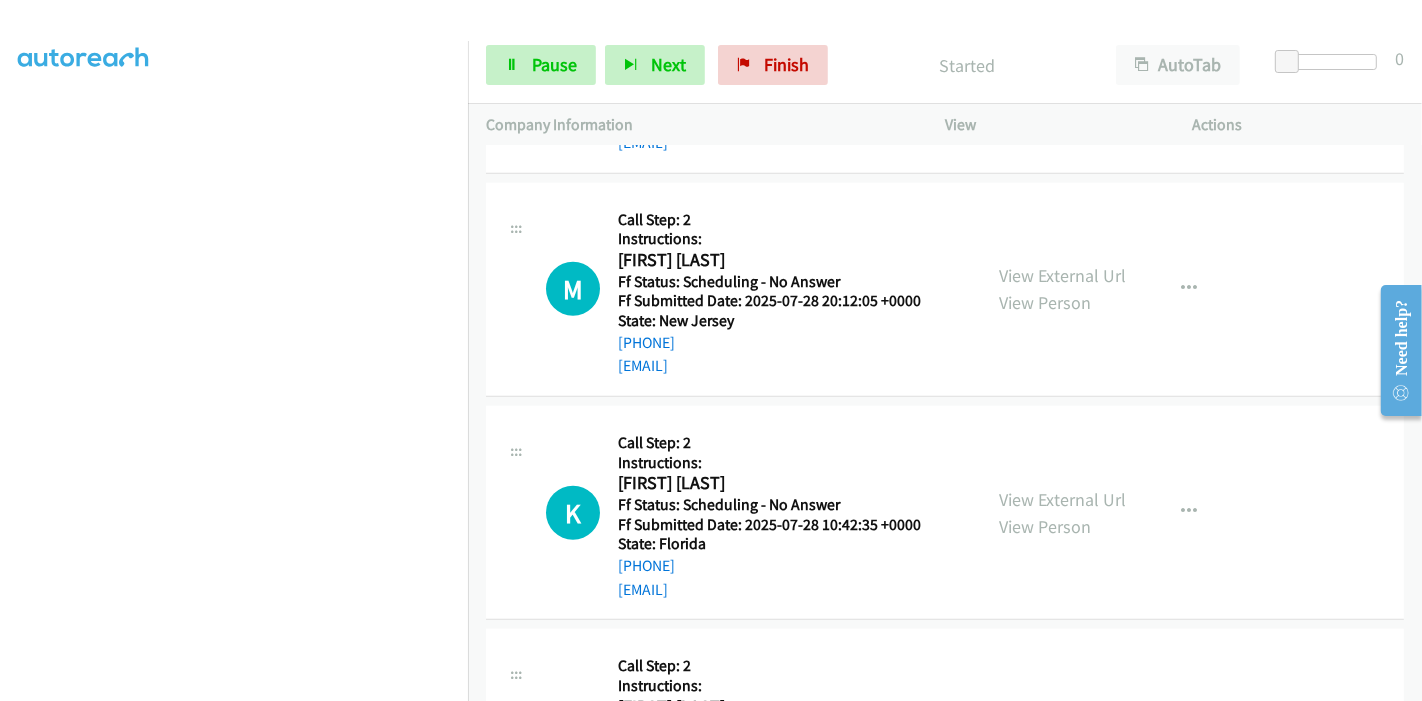 scroll, scrollTop: 1555, scrollLeft: 0, axis: vertical 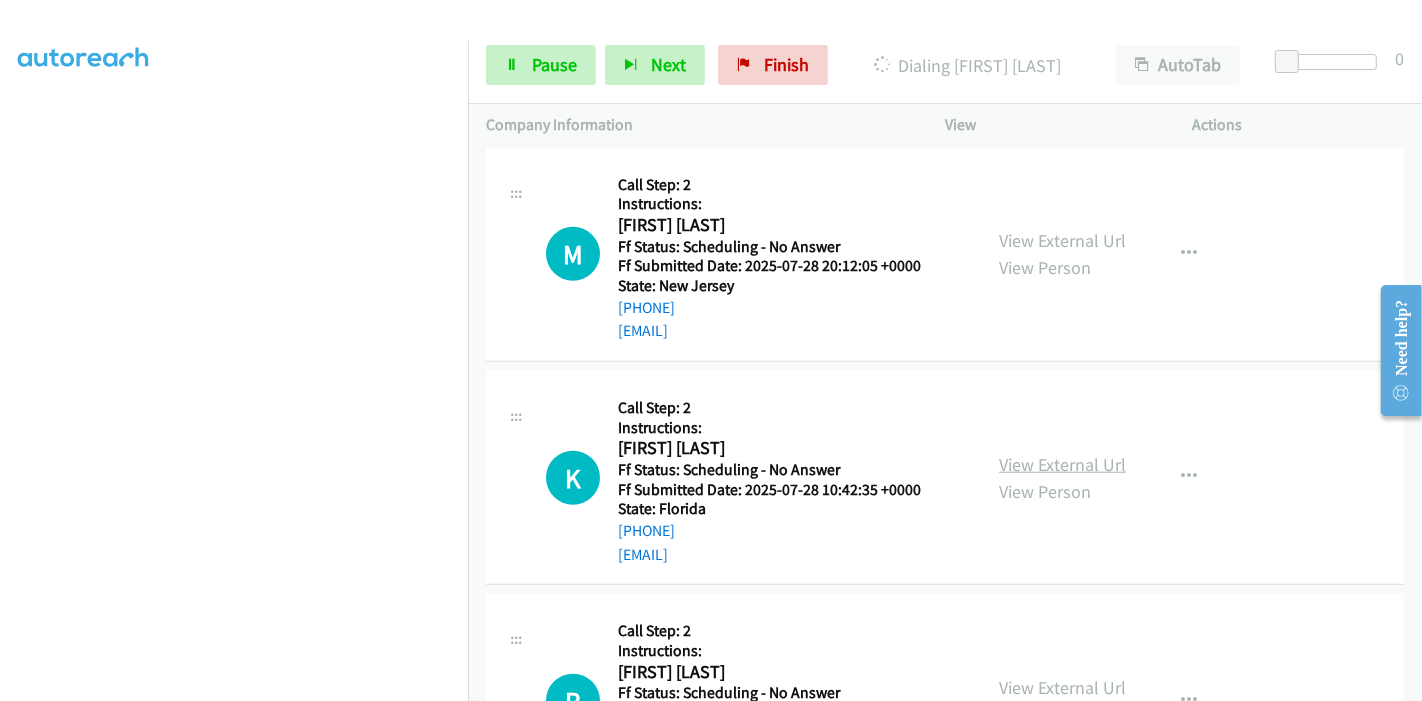 click on "View External Url" at bounding box center [1062, 464] 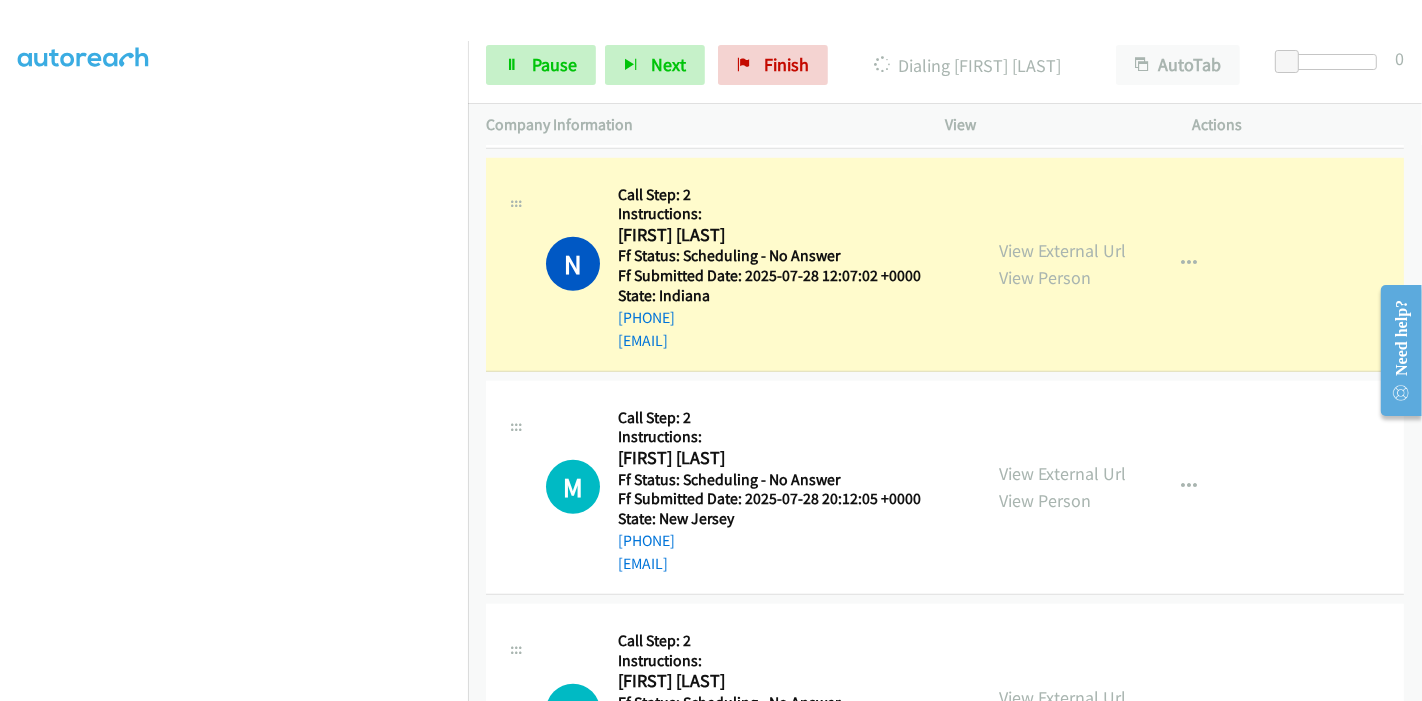 scroll, scrollTop: 1444, scrollLeft: 0, axis: vertical 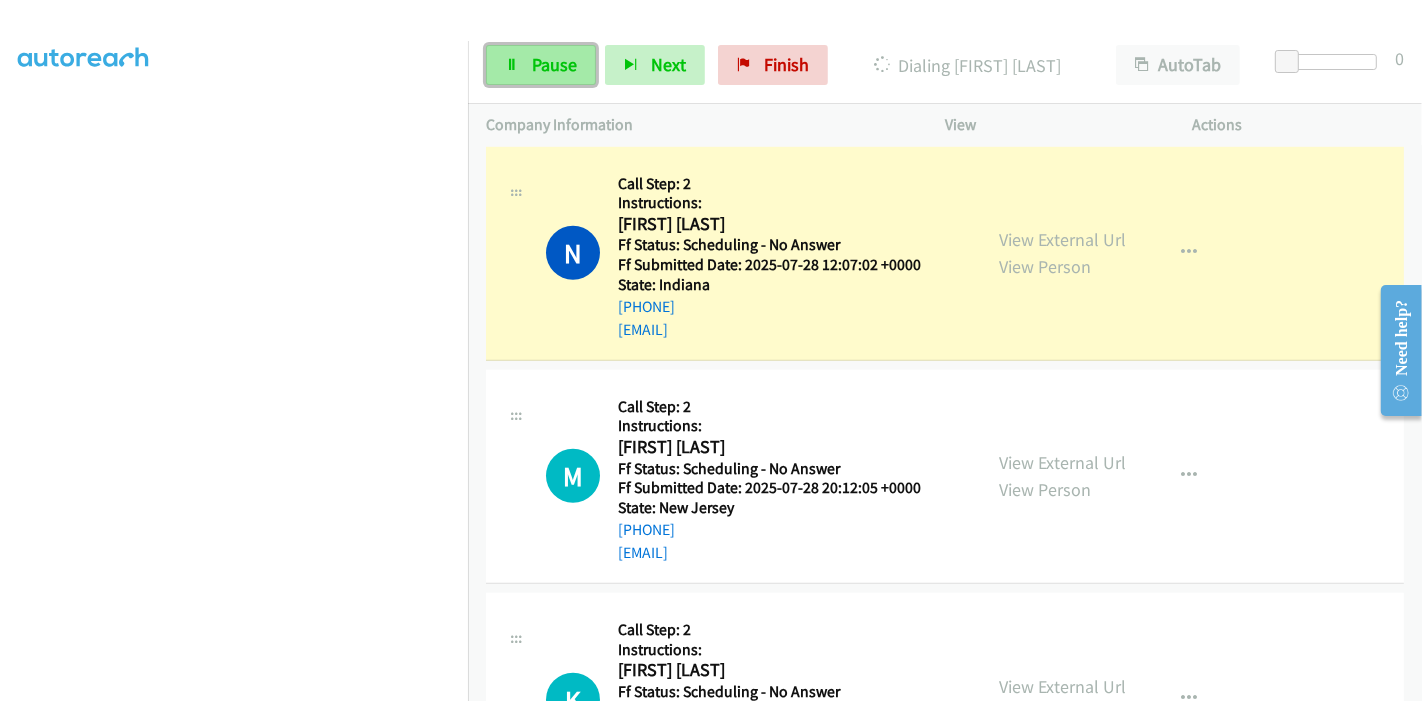 click at bounding box center [512, 66] 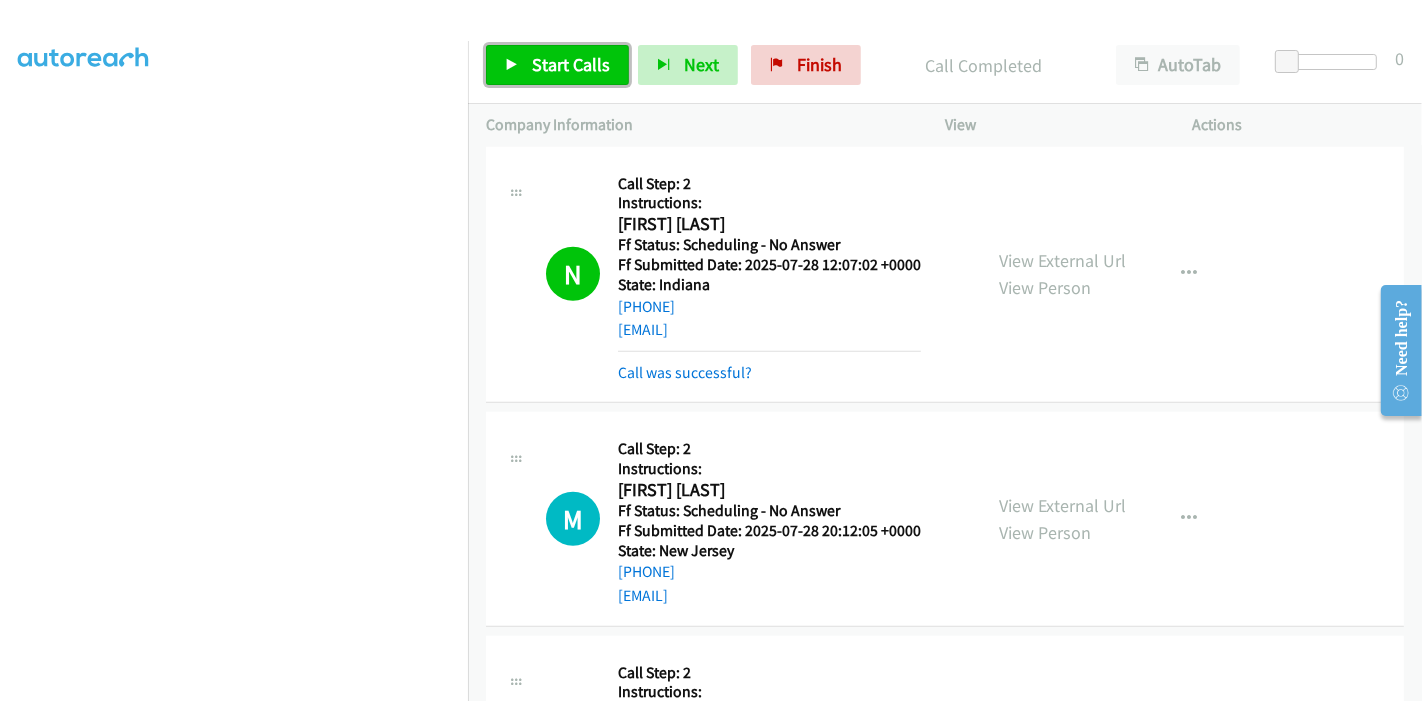 click on "Start Calls" at bounding box center [571, 64] 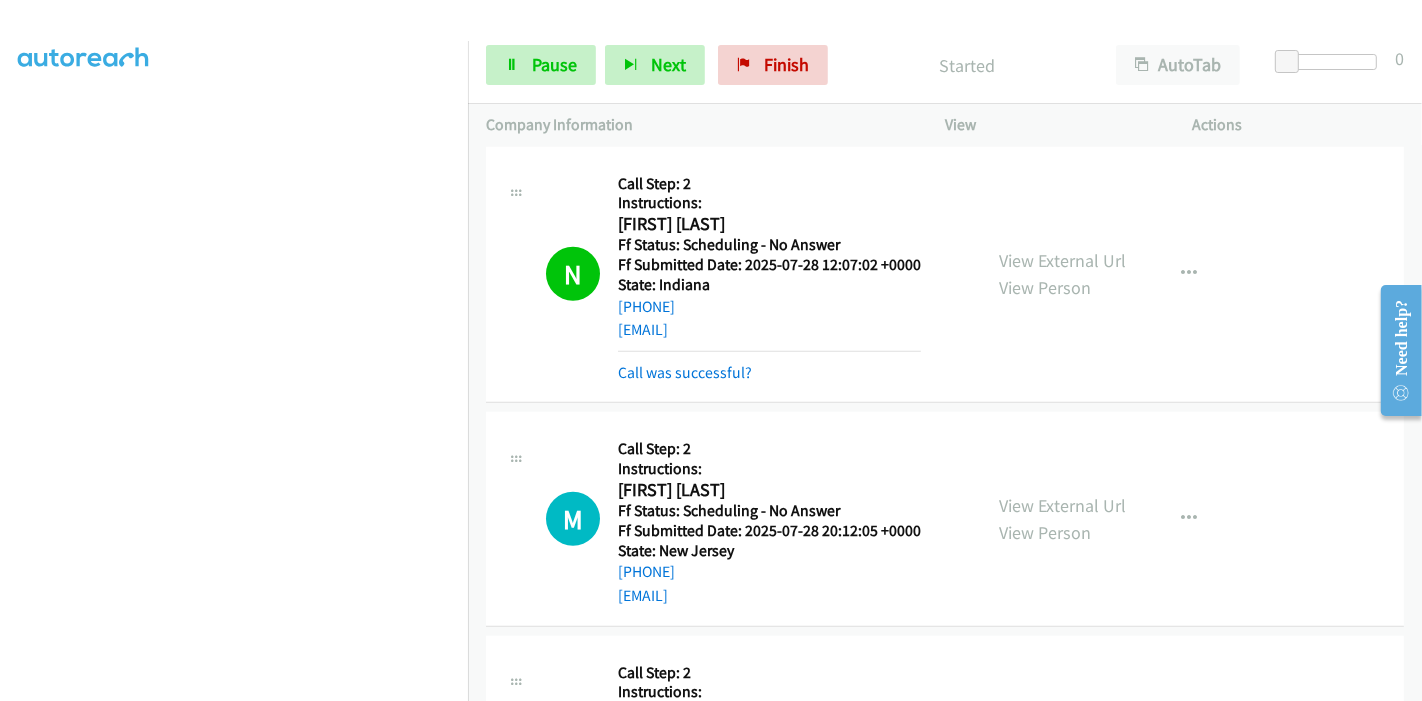 scroll, scrollTop: 1444, scrollLeft: 0, axis: vertical 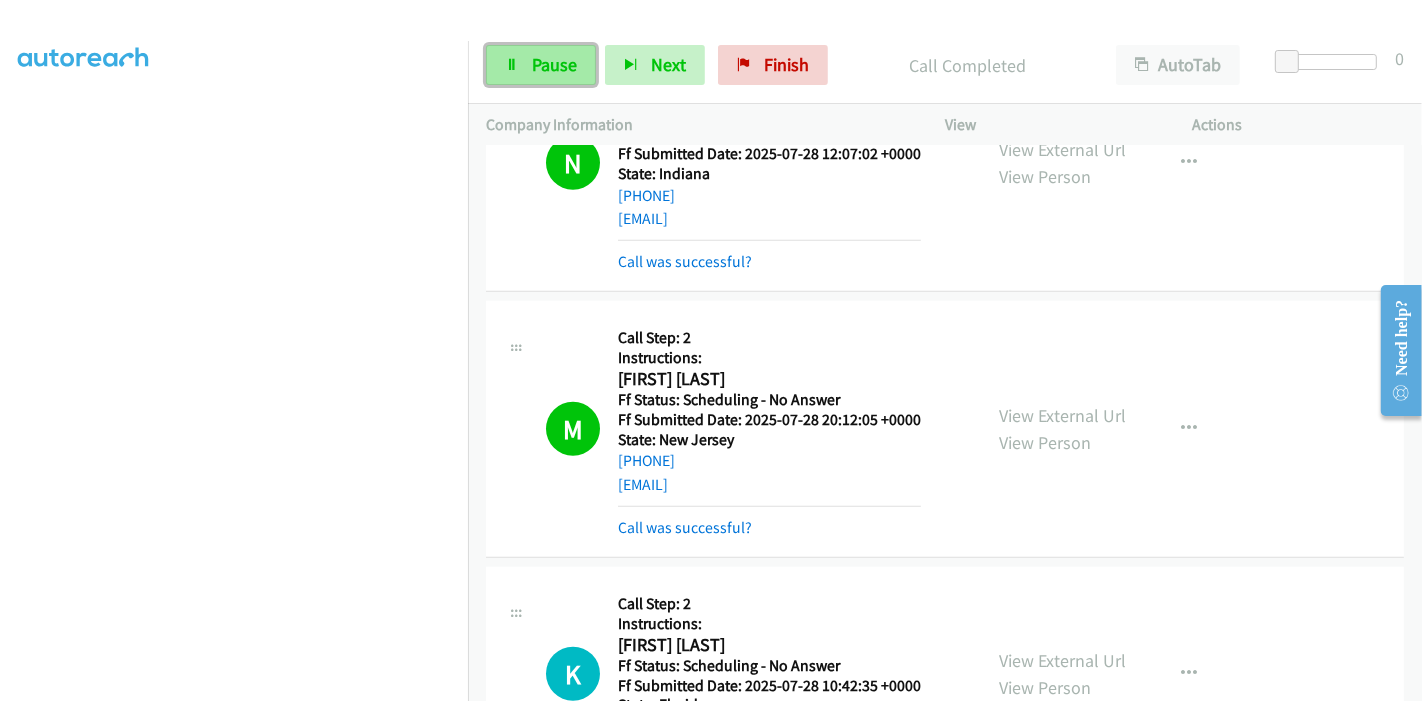 click on "Pause" at bounding box center (541, 65) 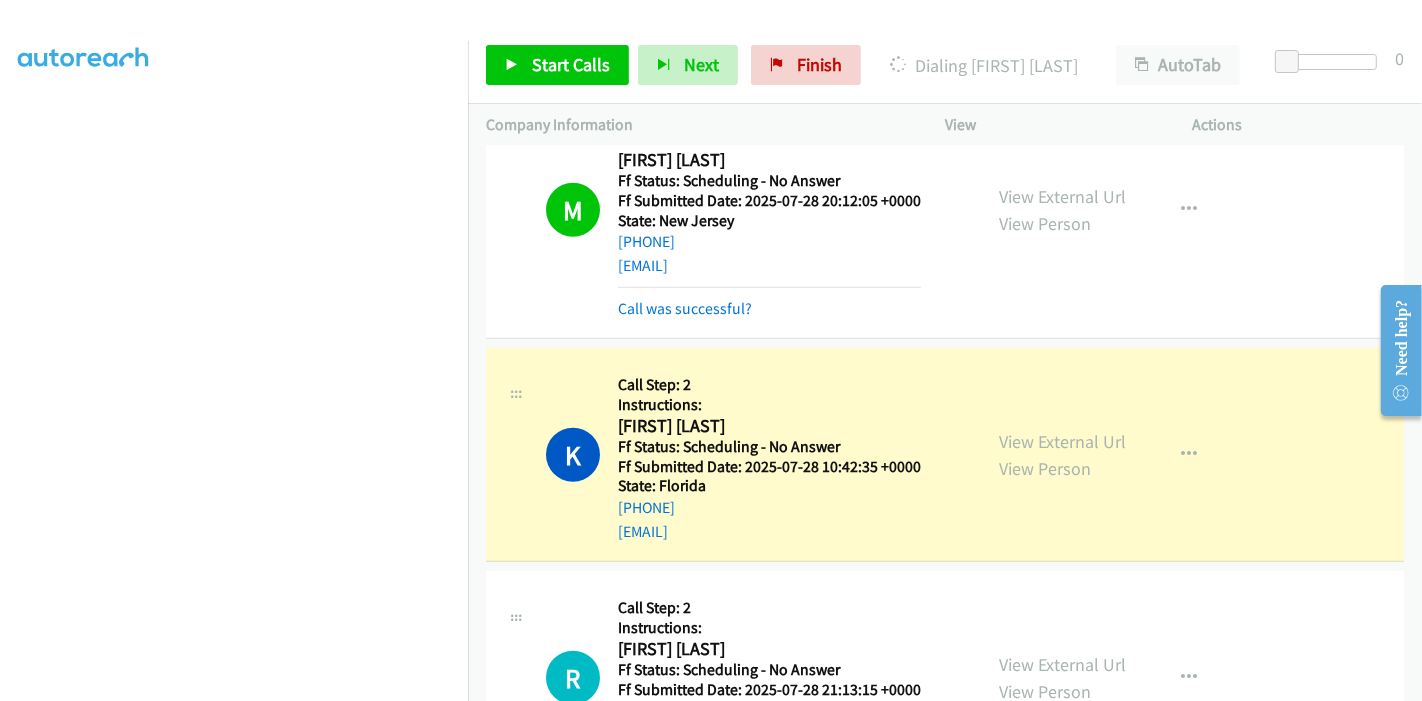 scroll, scrollTop: 1666, scrollLeft: 0, axis: vertical 